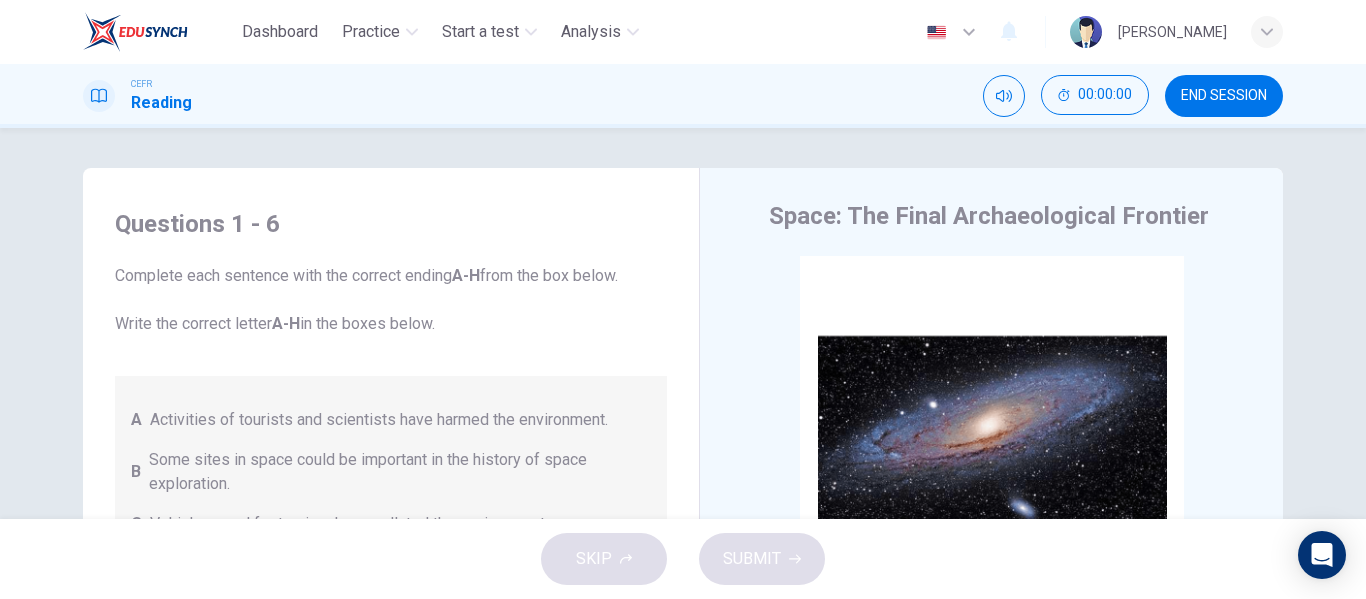 scroll, scrollTop: 0, scrollLeft: 0, axis: both 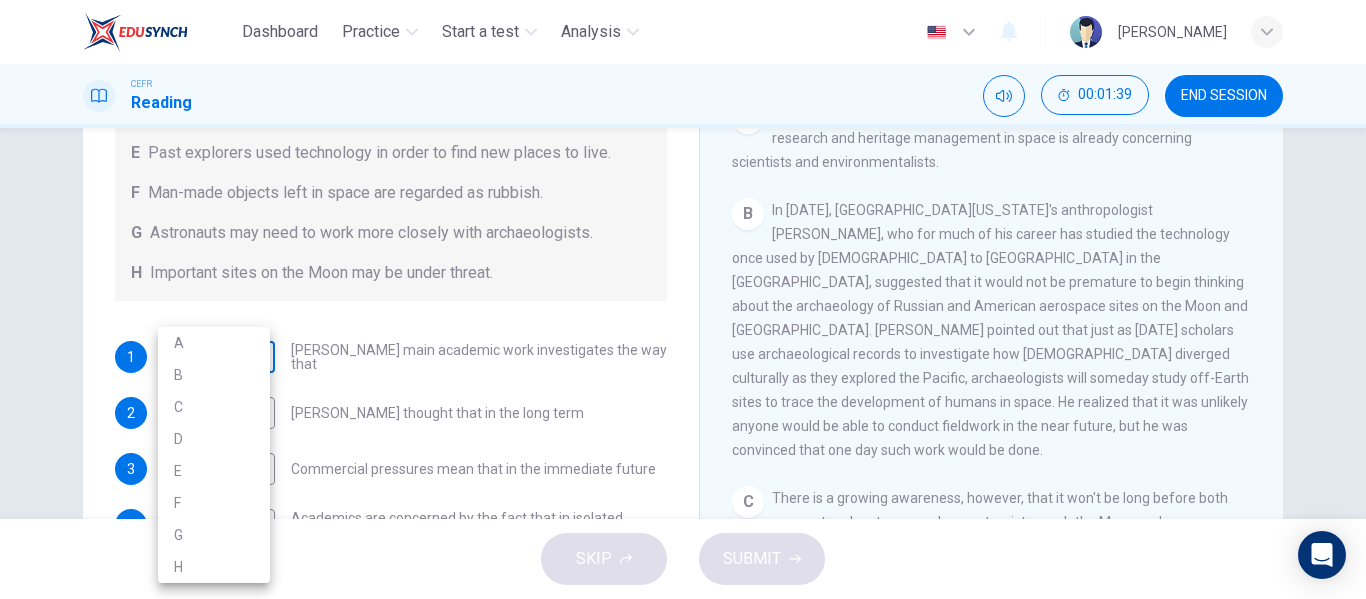 click on "Dashboard Practice Start a test Analysis English en ​ AIN HAZIQA BINTI MOHD NOOR CEFR Reading 00:01:39 END SESSION Questions 1 - 6 Complete each sentence with the correct ending  A-H  from the box below.
Write the correct letter  A-H  in the boxes below. A Activities of tourists and scientists have harmed the environment. B Some sites in space could be important in the history of space exploration. C Vehicles used for tourism have polluted the environment. D It may be unclear who has responsibility for historic human footprints. E Past explorers used technology in order to find new places to live. F Man-made objects left in space are regarded as rubbish. G Astronauts may need to work more closely with archaeologists. H Important sites on the Moon may be under threat. 1 ​ ​ Ben Finney's main academic work investigates the way that 2 ​ ​ Ben Finney thought that in the long term 3 ​ ​ Commercial pressures mean that in the immediate future 4 ​ ​ 5 ​ ​ 6 ​ ​ CLICK TO ZOOM Click to Zoom" at bounding box center (683, 299) 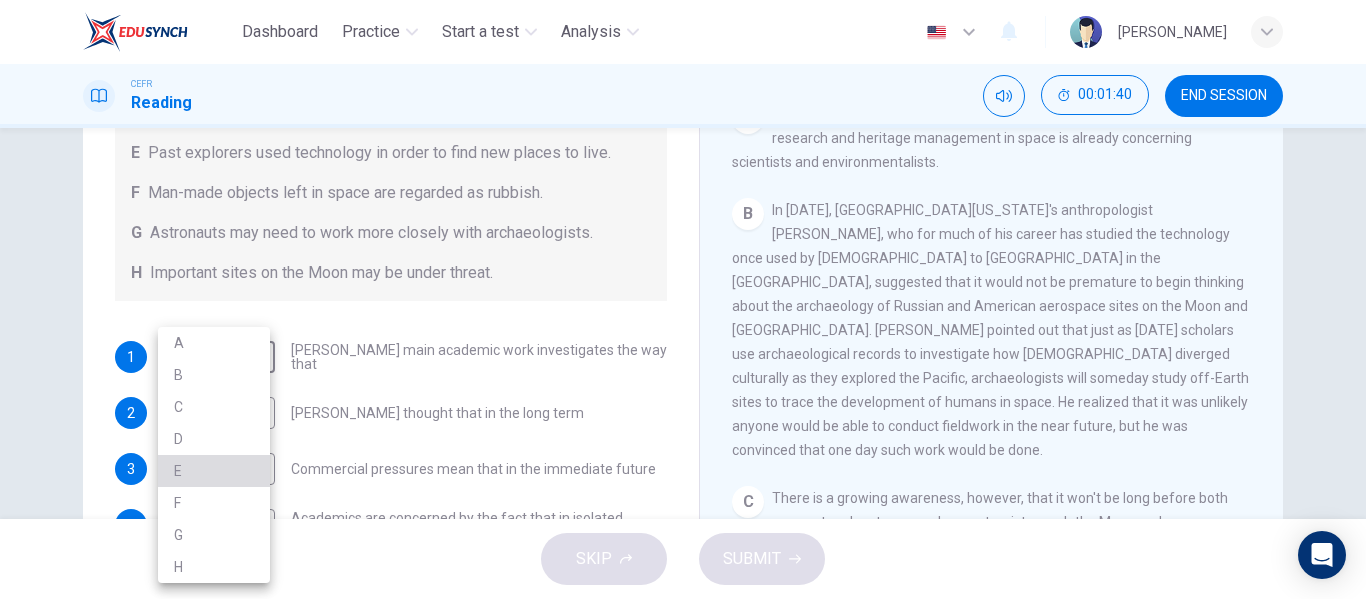 click on "E" at bounding box center (214, 471) 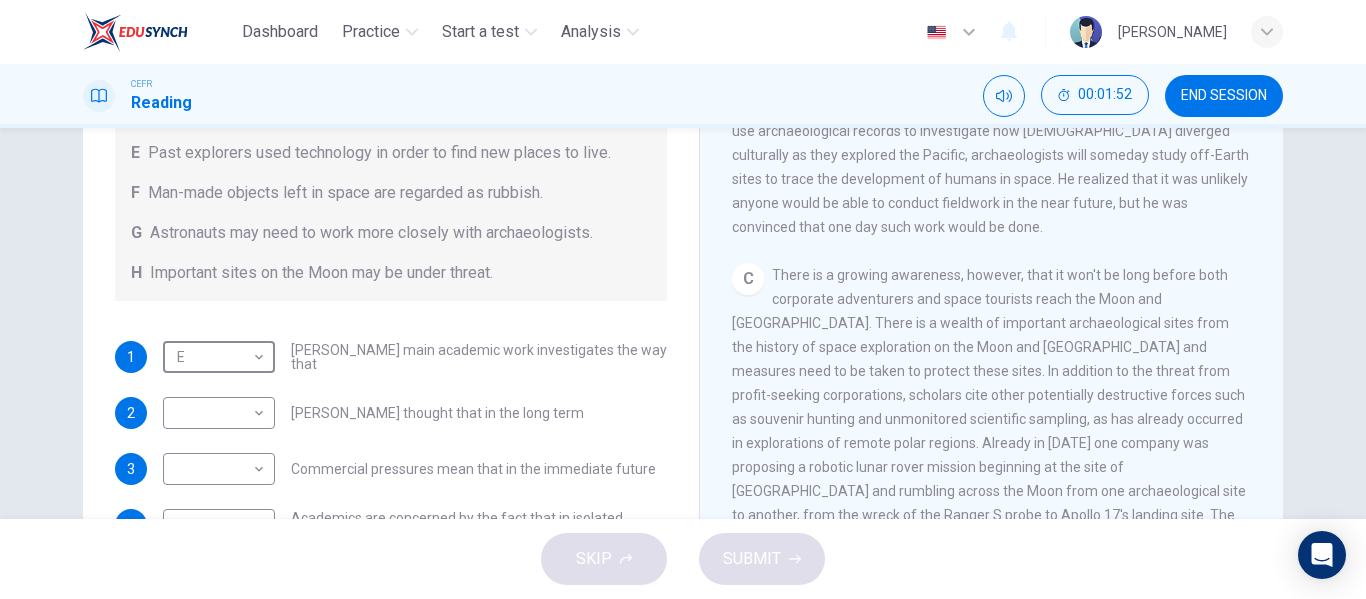 scroll, scrollTop: 572, scrollLeft: 0, axis: vertical 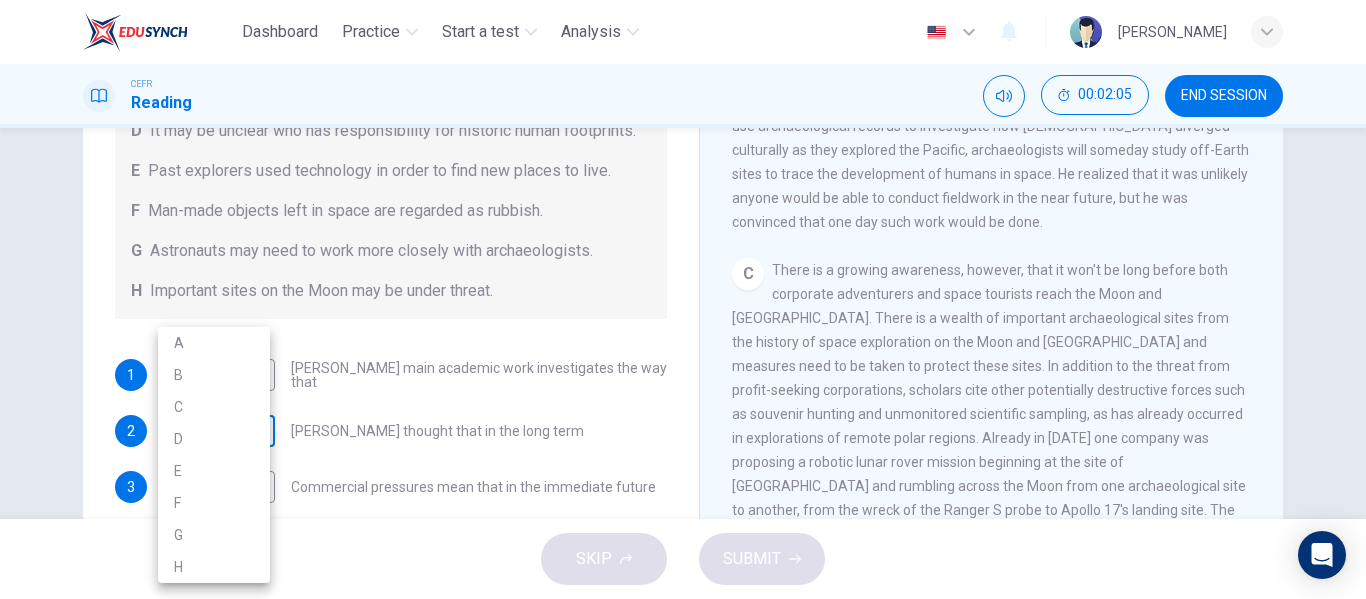 click on "Dashboard Practice Start a test Analysis English en ​ AIN HAZIQA BINTI MOHD NOOR CEFR Reading 00:02:05 END SESSION Questions 1 - 6 Complete each sentence with the correct ending  A-H  from the box below.
Write the correct letter  A-H  in the boxes below. A Activities of tourists and scientists have harmed the environment. B Some sites in space could be important in the history of space exploration. C Vehicles used for tourism have polluted the environment. D It may be unclear who has responsibility for historic human footprints. E Past explorers used technology in order to find new places to live. F Man-made objects left in space are regarded as rubbish. G Astronauts may need to work more closely with archaeologists. H Important sites on the Moon may be under threat. 1 E E ​ Ben Finney's main academic work investigates the way that 2 ​ ​ Ben Finney thought that in the long term 3 ​ ​ Commercial pressures mean that in the immediate future 4 ​ ​ 5 ​ ​ 6 ​ ​ CLICK TO ZOOM Click to Zoom" at bounding box center (683, 299) 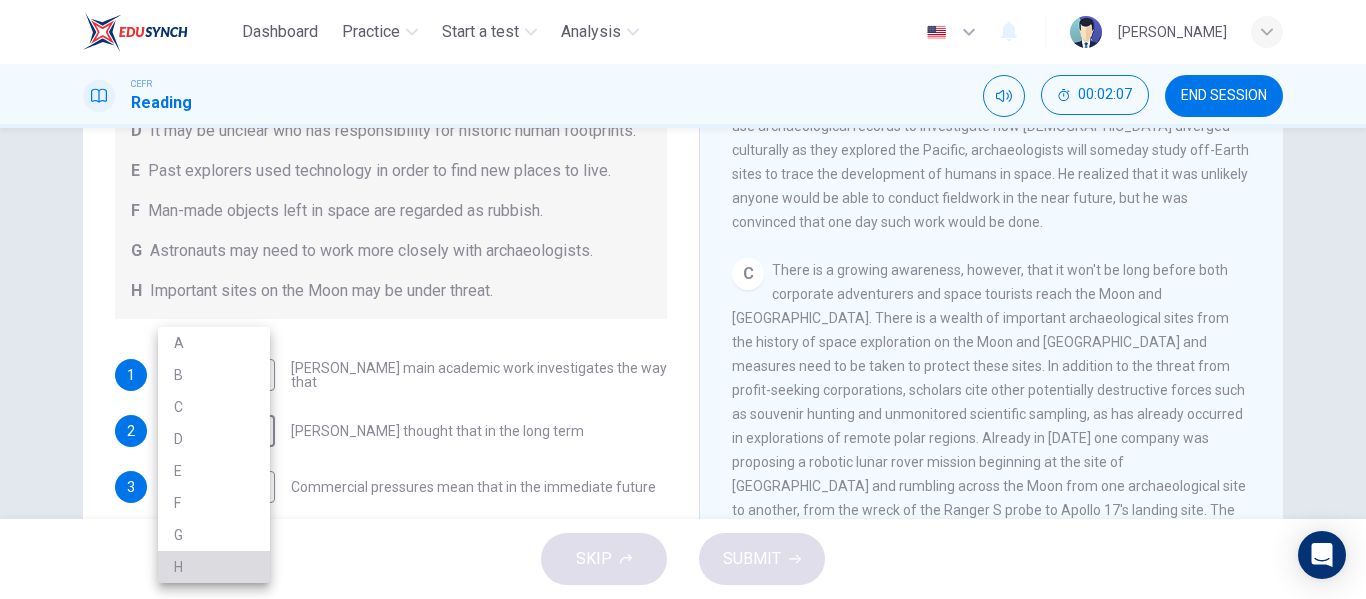 click on "H" at bounding box center (214, 567) 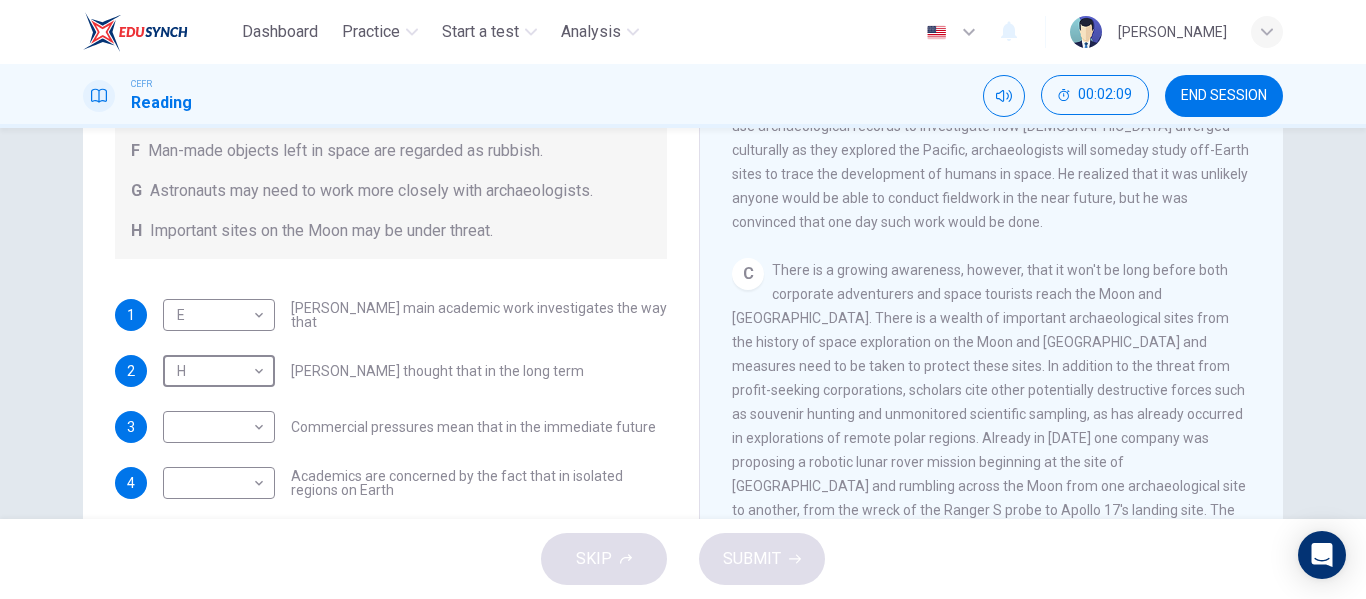 scroll, scrollTop: 263, scrollLeft: 0, axis: vertical 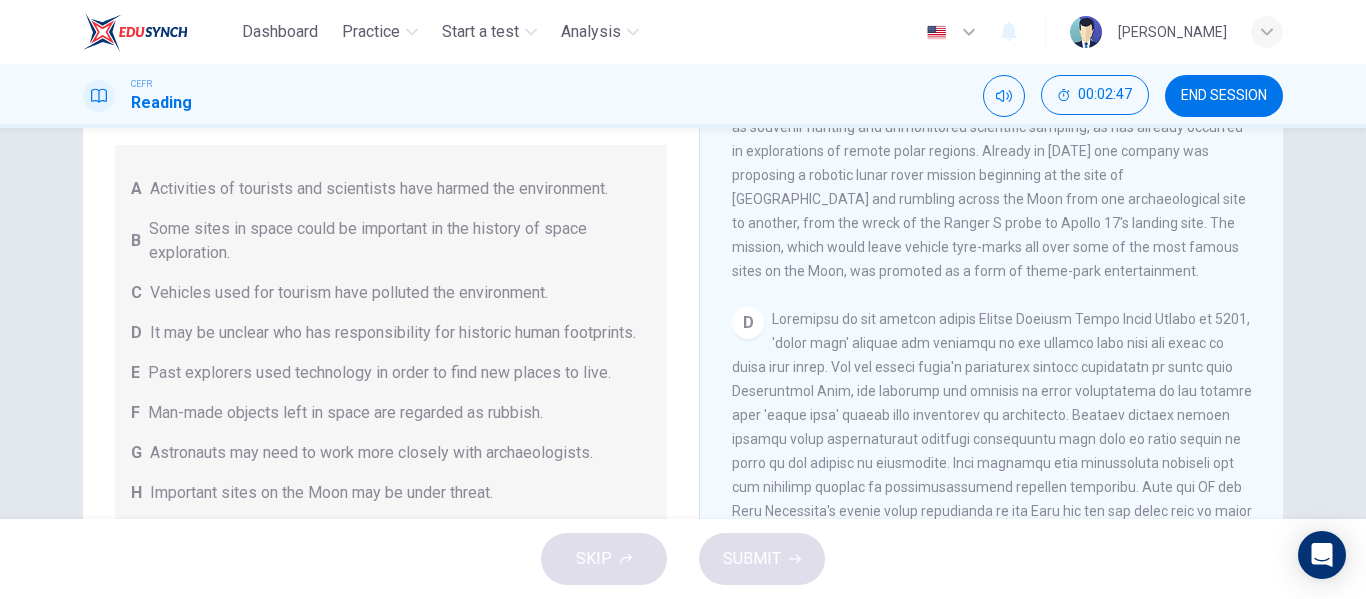 click at bounding box center (992, 499) 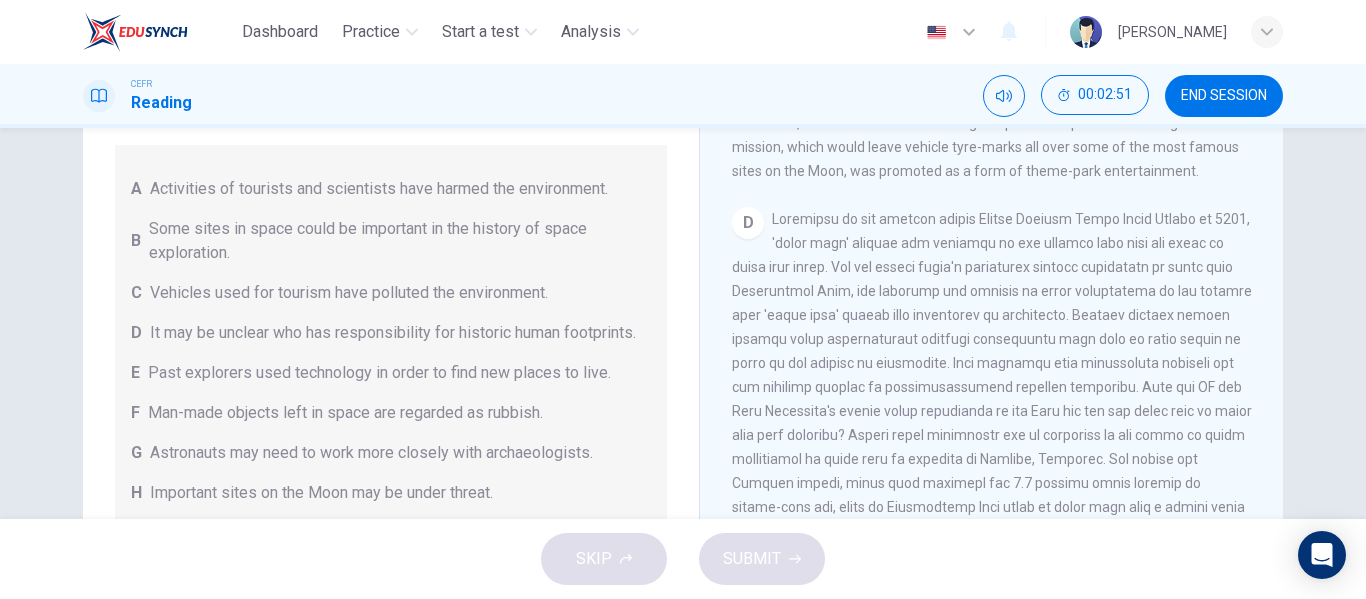 scroll, scrollTop: 960, scrollLeft: 0, axis: vertical 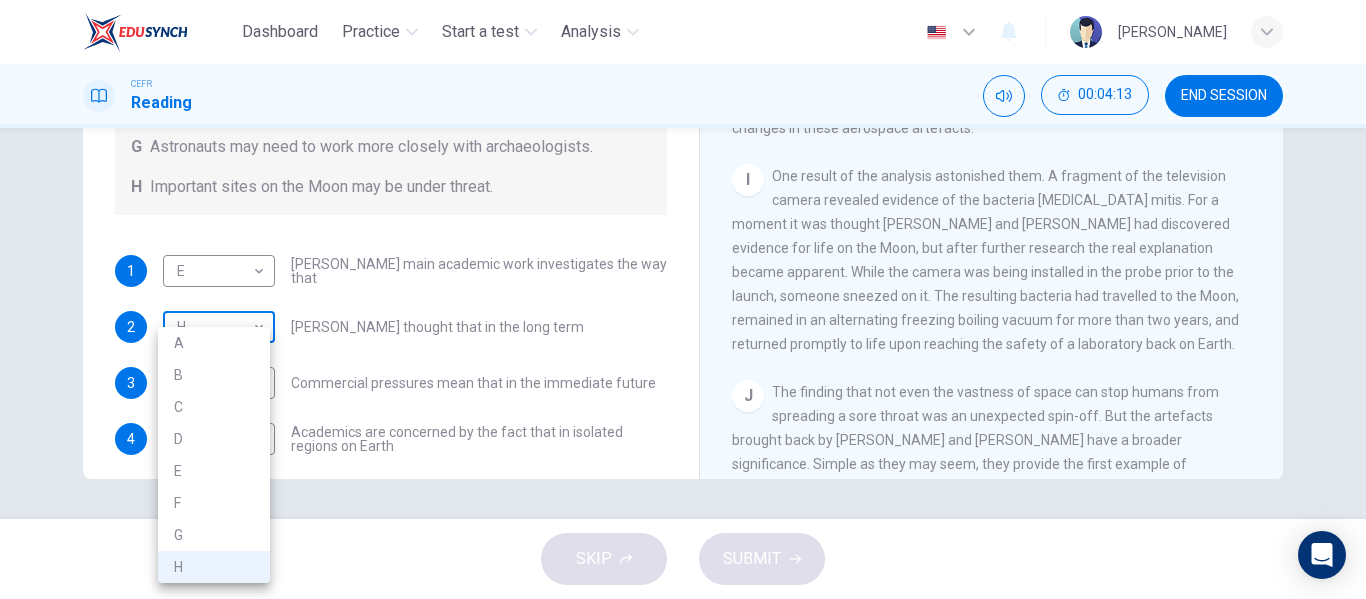 click on "Dashboard Practice Start a test Analysis English en ​ AIN HAZIQA BINTI MOHD NOOR CEFR Reading 00:04:13 END SESSION Questions 1 - 6 Complete each sentence with the correct ending  A-H  from the box below.
Write the correct letter  A-H  in the boxes below. A Activities of tourists and scientists have harmed the environment. B Some sites in space could be important in the history of space exploration. C Vehicles used for tourism have polluted the environment. D It may be unclear who has responsibility for historic human footprints. E Past explorers used technology in order to find new places to live. F Man-made objects left in space are regarded as rubbish. G Astronauts may need to work more closely with archaeologists. H Important sites on the Moon may be under threat. 1 E E ​ Ben Finney's main academic work investigates the way that 2 H H ​ Ben Finney thought that in the long term 3 ​ ​ Commercial pressures mean that in the immediate future 4 ​ ​ 5 ​ ​ 6 ​ ​ CLICK TO ZOOM Click to Zoom" at bounding box center [683, 299] 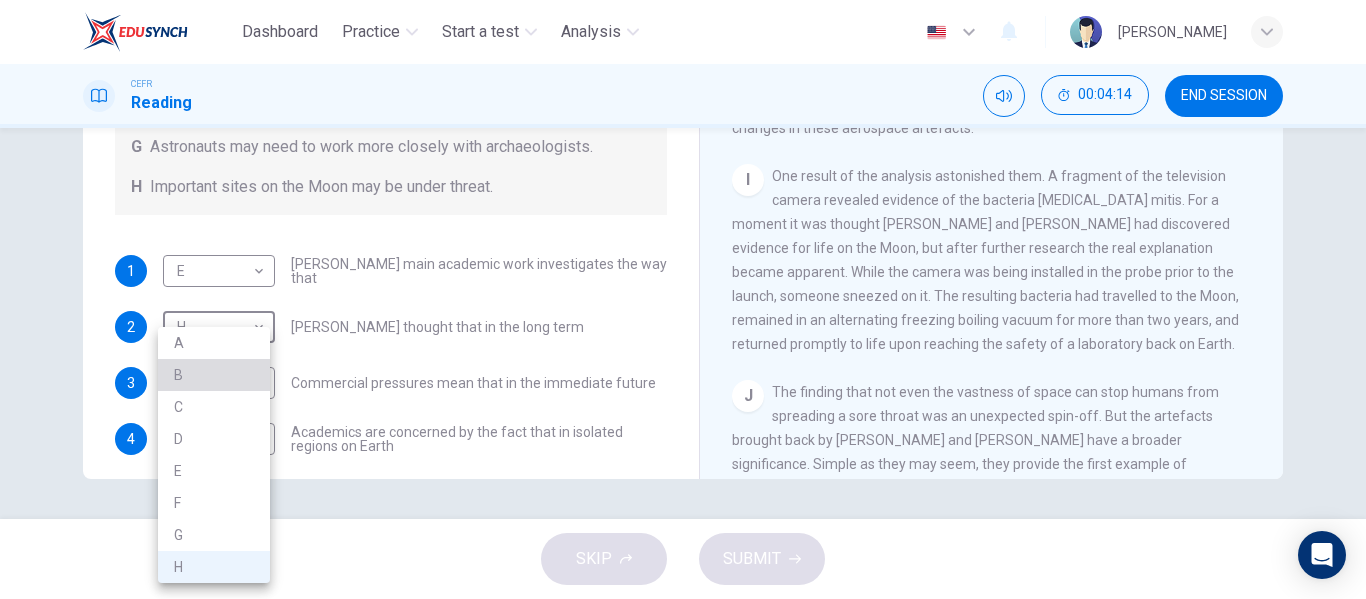 click on "B" at bounding box center [214, 375] 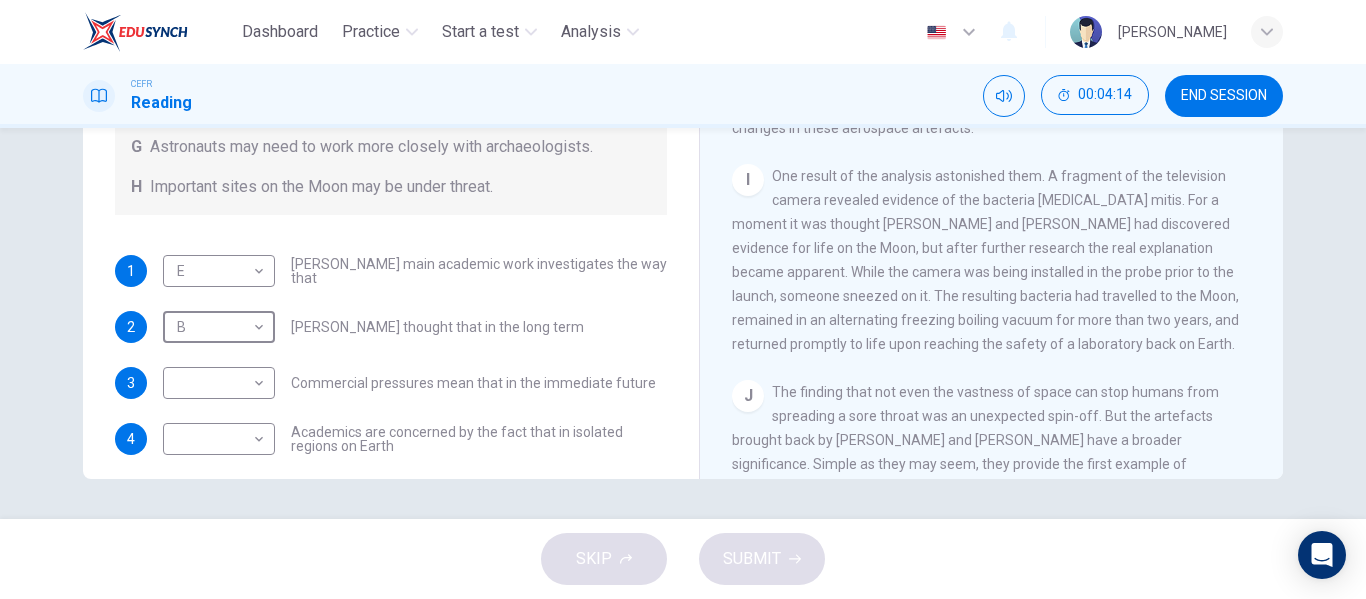 scroll, scrollTop: 305, scrollLeft: 0, axis: vertical 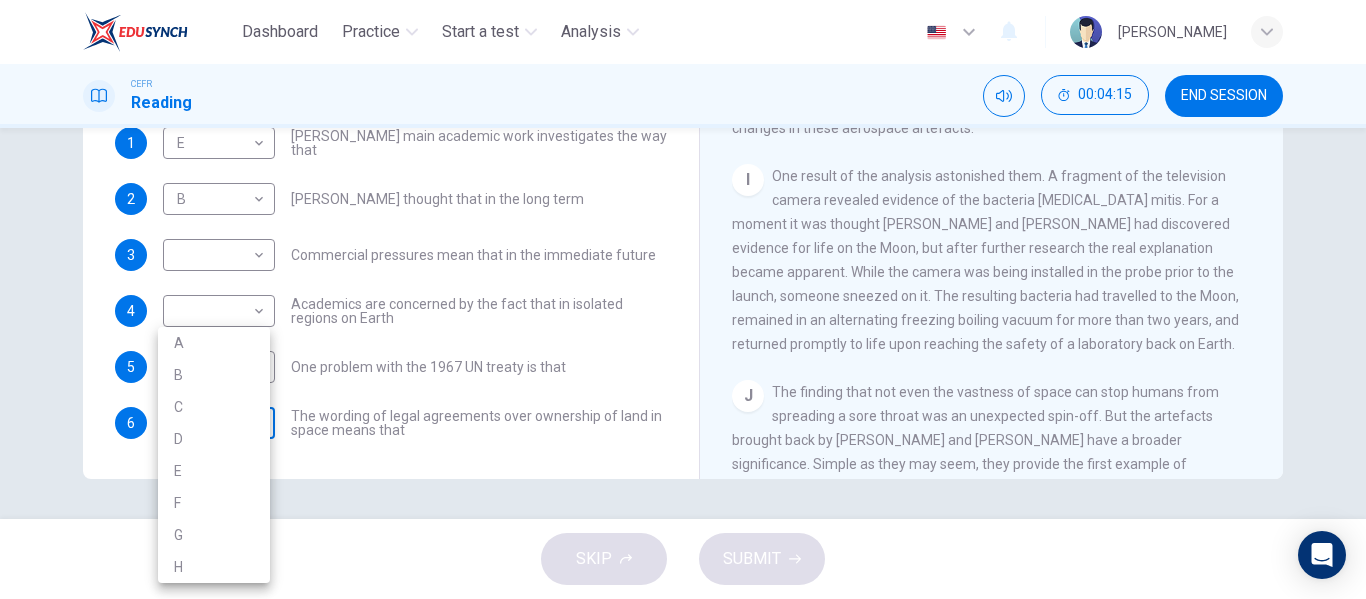 click on "Dashboard Practice Start a test Analysis English en ​ AIN HAZIQA BINTI MOHD NOOR CEFR Reading 00:04:15 END SESSION Questions 1 - 6 Complete each sentence with the correct ending  A-H  from the box below.
Write the correct letter  A-H  in the boxes below. A Activities of tourists and scientists have harmed the environment. B Some sites in space could be important in the history of space exploration. C Vehicles used for tourism have polluted the environment. D It may be unclear who has responsibility for historic human footprints. E Past explorers used technology in order to find new places to live. F Man-made objects left in space are regarded as rubbish. G Astronauts may need to work more closely with archaeologists. H Important sites on the Moon may be under threat. 1 E E ​ Ben Finney's main academic work investigates the way that 2 B B ​ Ben Finney thought that in the long term 3 ​ ​ Commercial pressures mean that in the immediate future 4 ​ ​ 5 ​ ​ 6 ​ ​ CLICK TO ZOOM Click to Zoom" at bounding box center [683, 299] 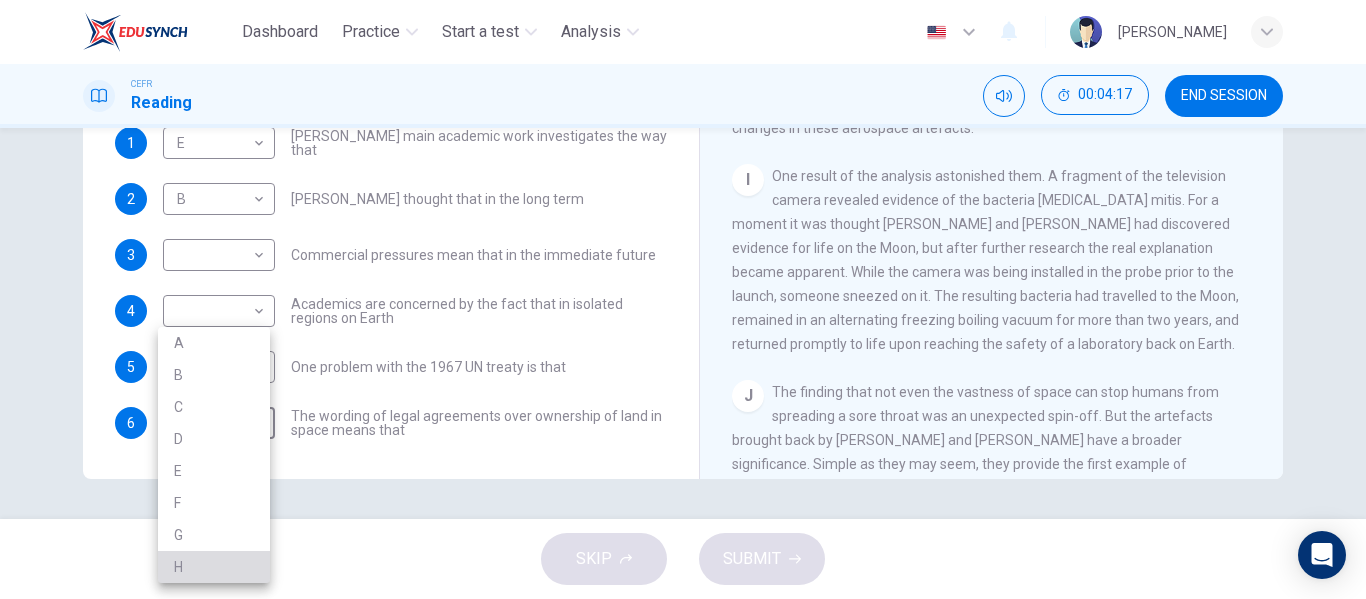click on "H" at bounding box center [214, 567] 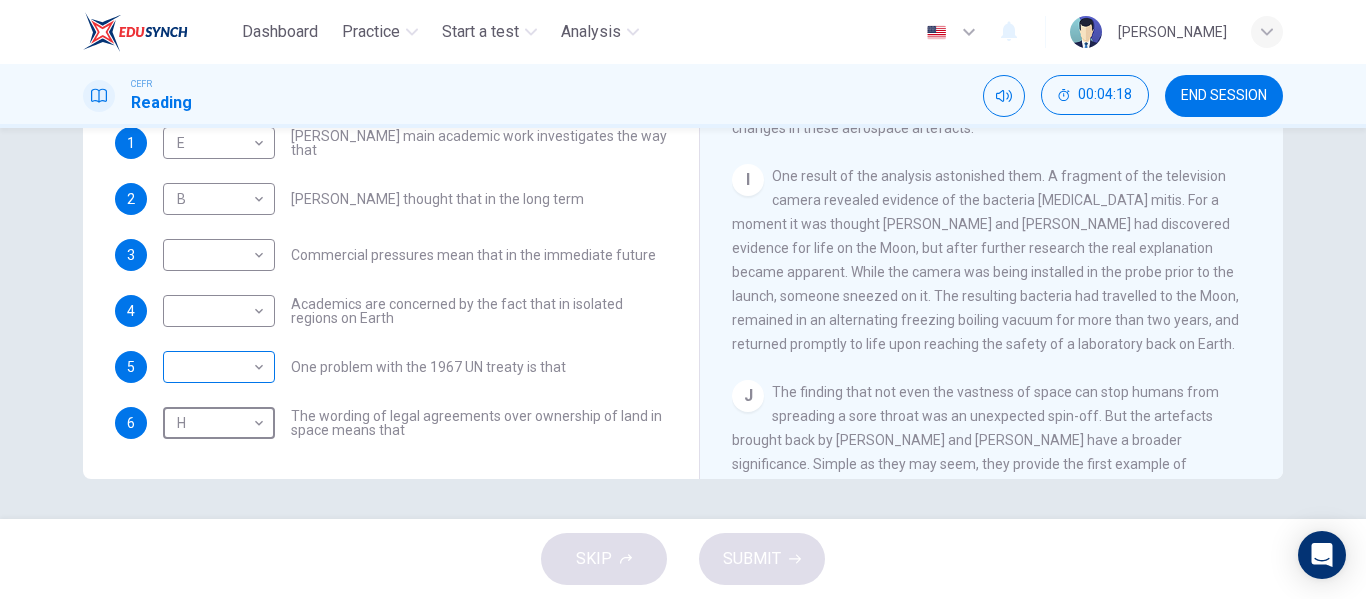 click on "​ ​" at bounding box center (219, 367) 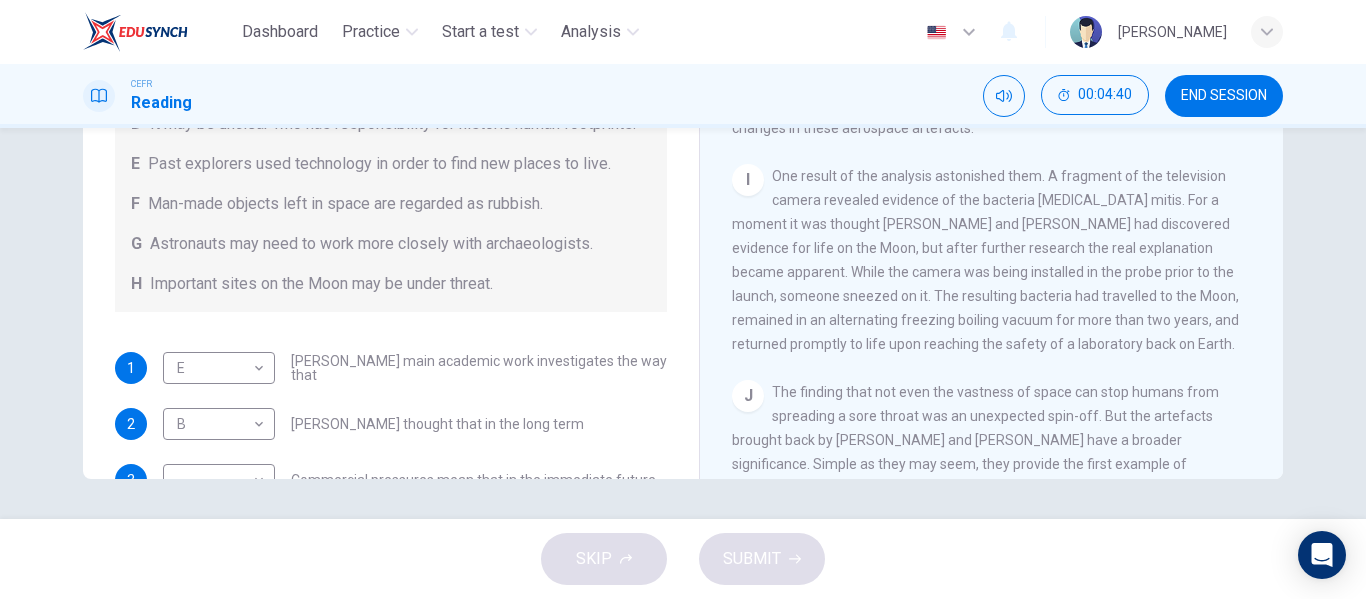 scroll, scrollTop: 305, scrollLeft: 0, axis: vertical 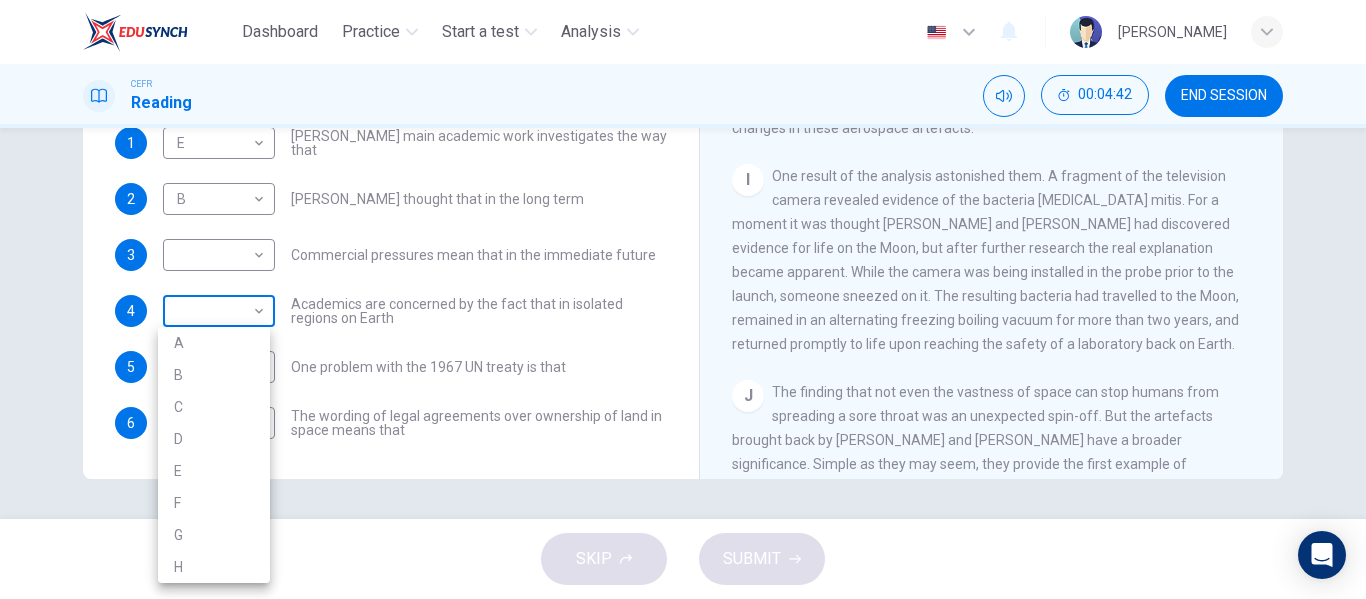 click on "Dashboard Practice Start a test Analysis English en ​ AIN HAZIQA BINTI MOHD NOOR CEFR Reading 00:04:42 END SESSION Questions 1 - 6 Complete each sentence with the correct ending  A-H  from the box below.
Write the correct letter  A-H  in the boxes below. A Activities of tourists and scientists have harmed the environment. B Some sites in space could be important in the history of space exploration. C Vehicles used for tourism have polluted the environment. D It may be unclear who has responsibility for historic human footprints. E Past explorers used technology in order to find new places to live. F Man-made objects left in space are regarded as rubbish. G Astronauts may need to work more closely with archaeologists. H Important sites on the Moon may be under threat. 1 E E ​ Ben Finney's main academic work investigates the way that 2 B B ​ Ben Finney thought that in the long term 3 ​ ​ Commercial pressures mean that in the immediate future 4 ​ ​ 5 ​ ​ 6 H H ​ CLICK TO ZOOM Click to Zoom" at bounding box center (683, 299) 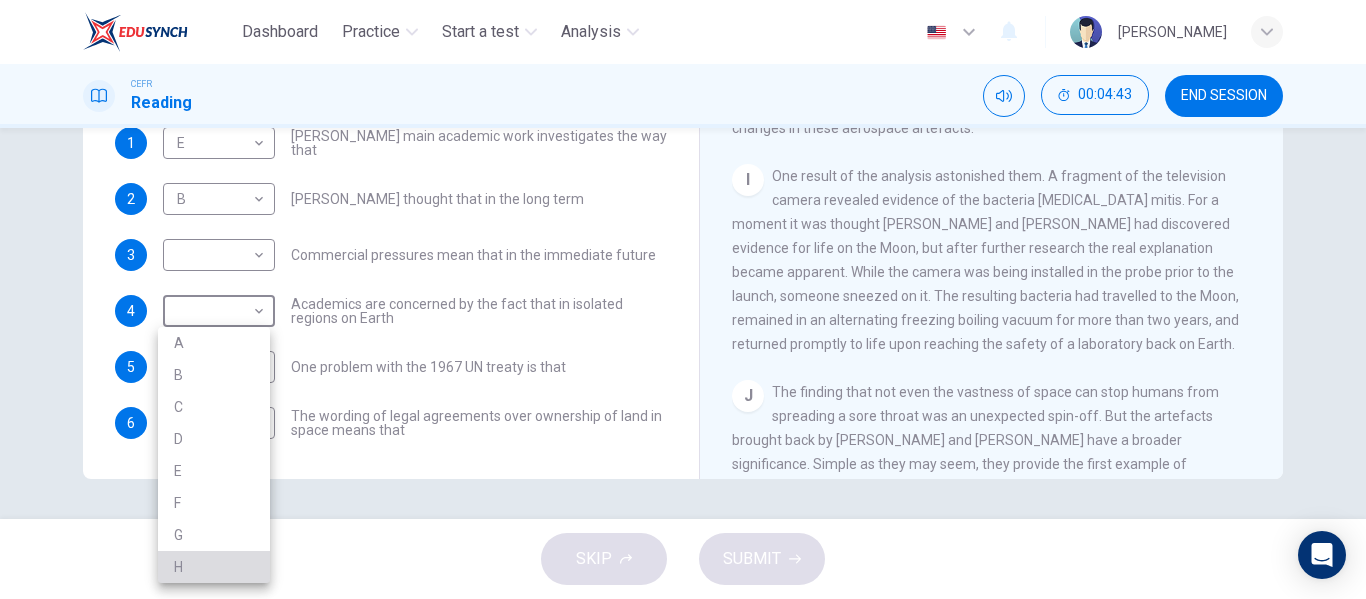 click on "H" at bounding box center (214, 567) 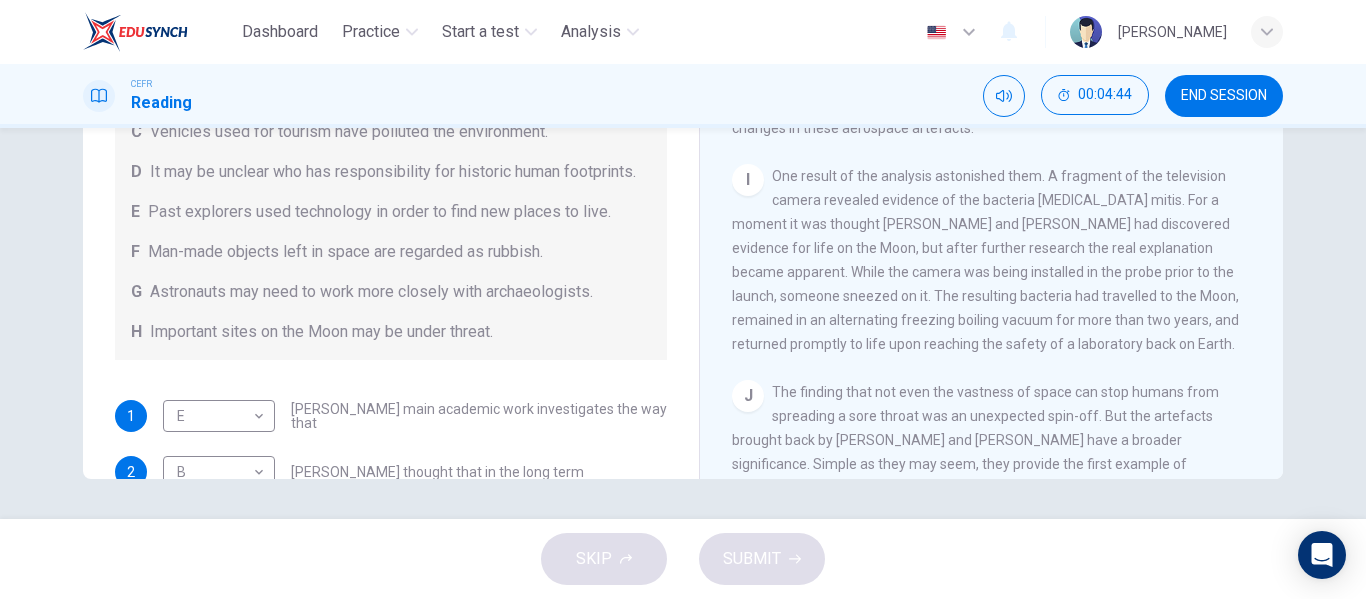 scroll, scrollTop: 0, scrollLeft: 0, axis: both 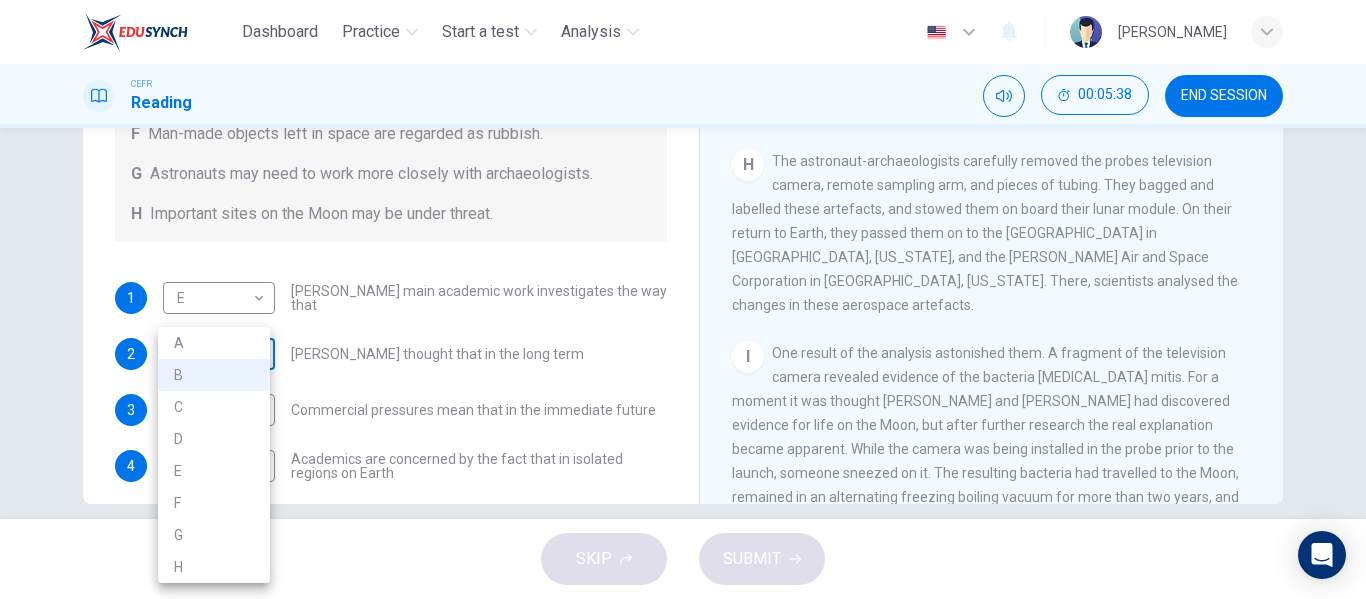 click on "Dashboard Practice Start a test Analysis English en ​ AIN HAZIQA BINTI MOHD NOOR CEFR Reading 00:05:38 END SESSION Questions 1 - 6 Complete each sentence with the correct ending  A-H  from the box below.
Write the correct letter  A-H  in the boxes below. A Activities of tourists and scientists have harmed the environment. B Some sites in space could be important in the history of space exploration. C Vehicles used for tourism have polluted the environment. D It may be unclear who has responsibility for historic human footprints. E Past explorers used technology in order to find new places to live. F Man-made objects left in space are regarded as rubbish. G Astronauts may need to work more closely with archaeologists. H Important sites on the Moon may be under threat. 1 E E ​ Ben Finney's main academic work investigates the way that 2 B B ​ Ben Finney thought that in the long term 3 ​ ​ Commercial pressures mean that in the immediate future 4 H H ​ 5 ​ ​ 6 H H ​ CLICK TO ZOOM Click to Zoom" at bounding box center (683, 299) 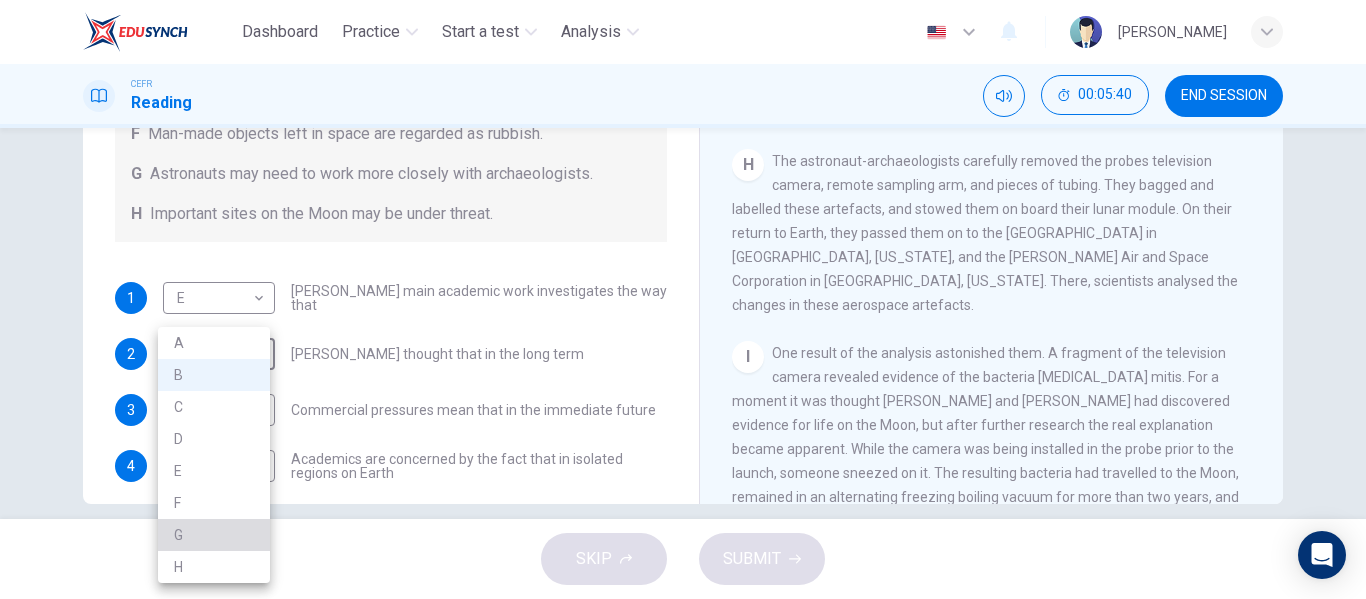 click on "G" at bounding box center (214, 535) 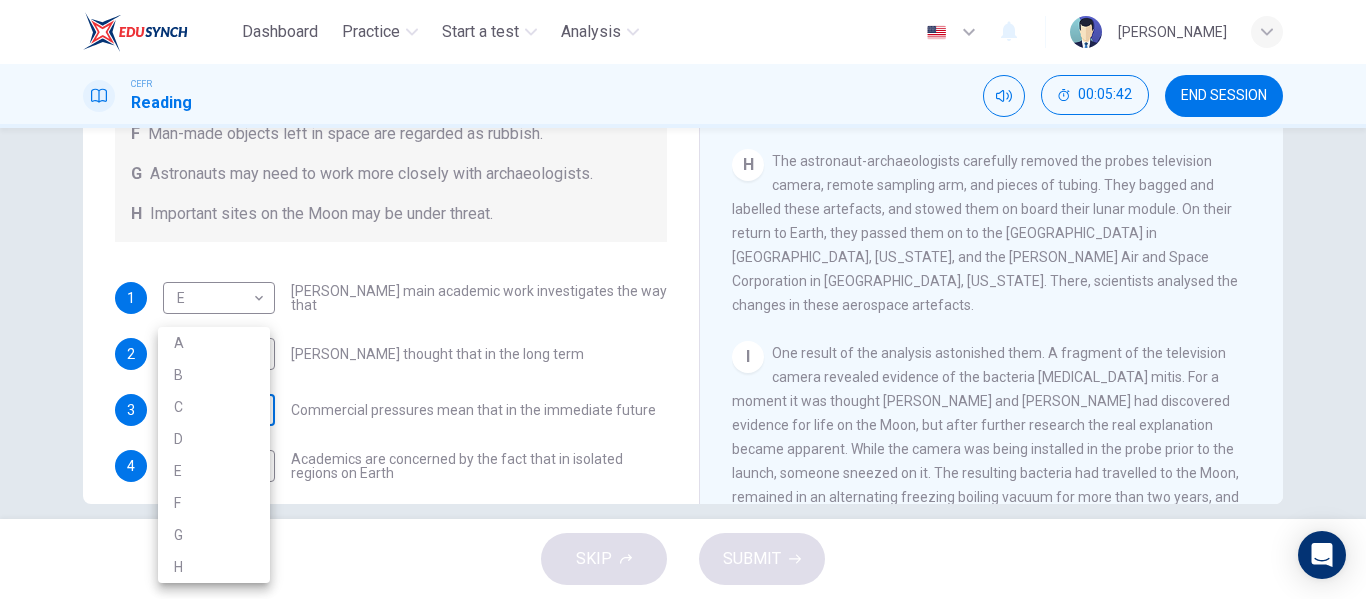 click on "Dashboard Practice Start a test Analysis English en ​ AIN HAZIQA BINTI MOHD NOOR CEFR Reading 00:05:42 END SESSION Questions 1 - 6 Complete each sentence with the correct ending  A-H  from the box below.
Write the correct letter  A-H  in the boxes below. A Activities of tourists and scientists have harmed the environment. B Some sites in space could be important in the history of space exploration. C Vehicles used for tourism have polluted the environment. D It may be unclear who has responsibility for historic human footprints. E Past explorers used technology in order to find new places to live. F Man-made objects left in space are regarded as rubbish. G Astronauts may need to work more closely with archaeologists. H Important sites on the Moon may be under threat. 1 E E ​ Ben Finney's main academic work investigates the way that 2 G G ​ Ben Finney thought that in the long term 3 ​ ​ Commercial pressures mean that in the immediate future 4 H H ​ 5 ​ ​ 6 H H ​ CLICK TO ZOOM Click to Zoom" at bounding box center (683, 299) 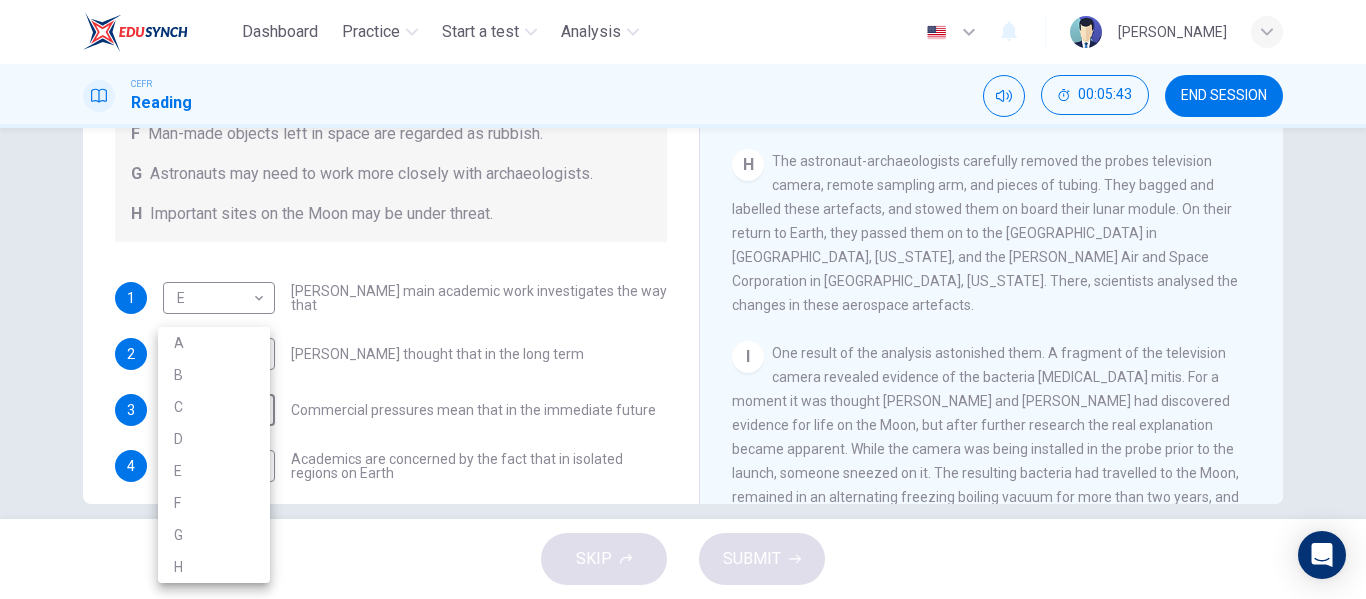 click at bounding box center (683, 299) 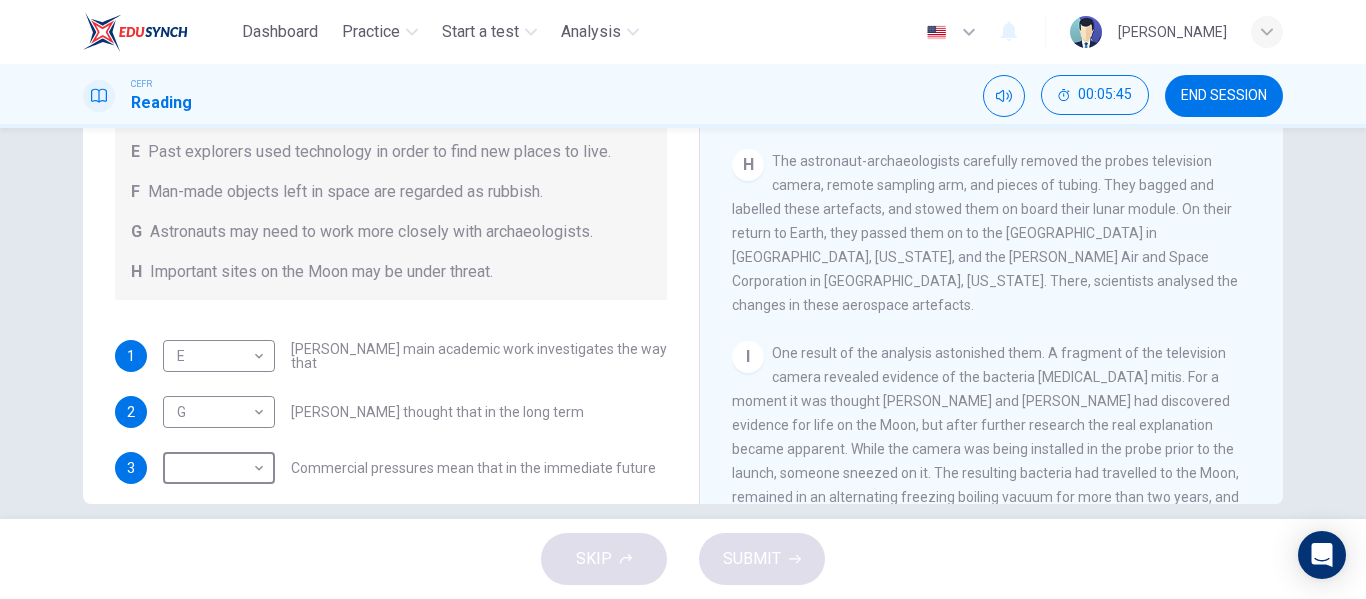 scroll, scrollTop: 122, scrollLeft: 0, axis: vertical 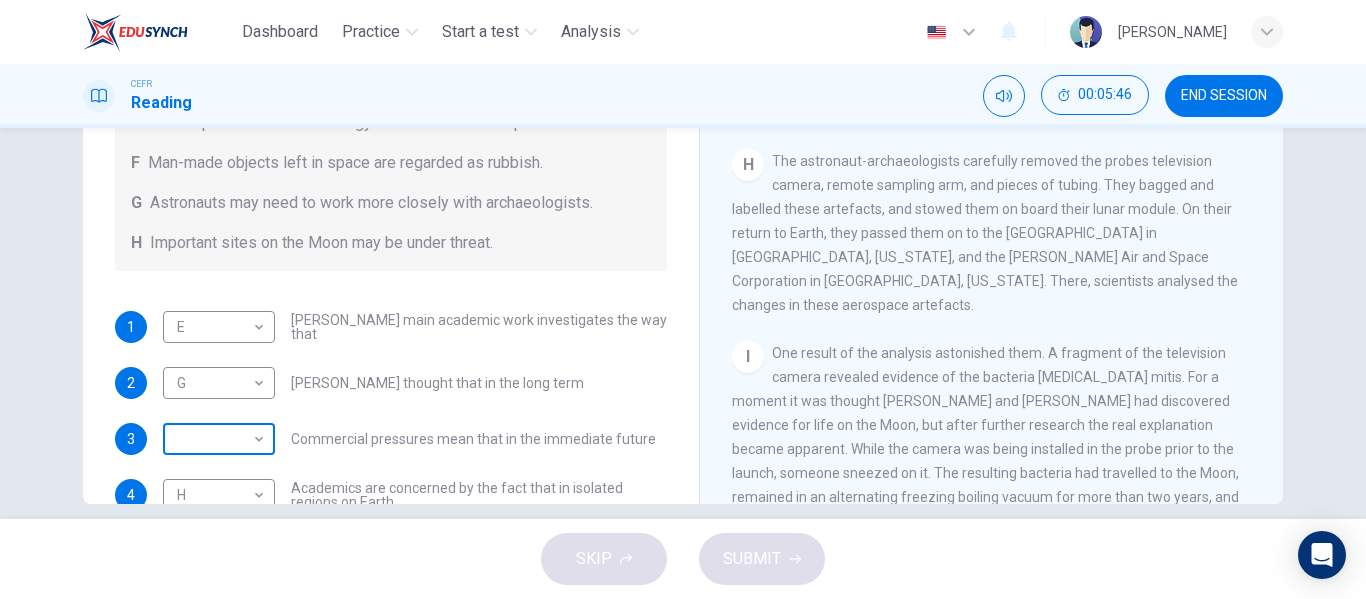 click on "Dashboard Practice Start a test Analysis English en ​ AIN HAZIQA BINTI MOHD NOOR CEFR Reading 00:05:46 END SESSION Questions 1 - 6 Complete each sentence with the correct ending  A-H  from the box below.
Write the correct letter  A-H  in the boxes below. A Activities of tourists and scientists have harmed the environment. B Some sites in space could be important in the history of space exploration. C Vehicles used for tourism have polluted the environment. D It may be unclear who has responsibility for historic human footprints. E Past explorers used technology in order to find new places to live. F Man-made objects left in space are regarded as rubbish. G Astronauts may need to work more closely with archaeologists. H Important sites on the Moon may be under threat. 1 E E ​ Ben Finney's main academic work investigates the way that 2 G G ​ Ben Finney thought that in the long term 3 ​ ​ Commercial pressures mean that in the immediate future 4 H H ​ 5 ​ ​ 6 H H ​ CLICK TO ZOOM Click to Zoom" at bounding box center (683, 299) 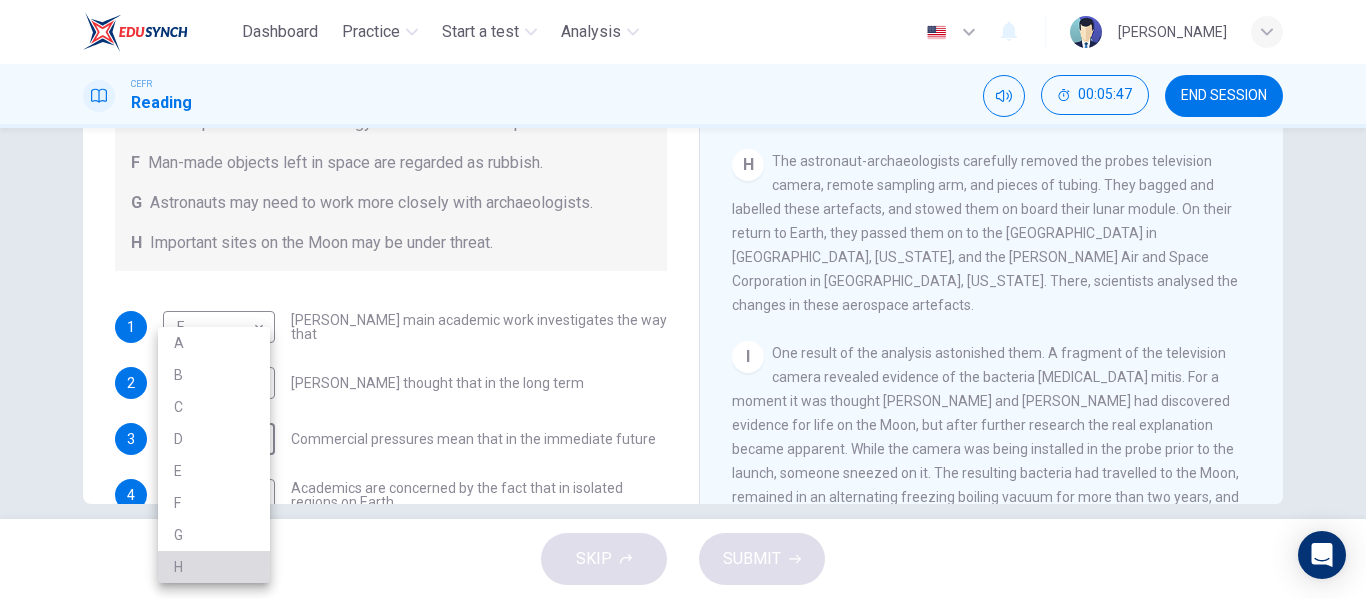click on "H" at bounding box center [214, 567] 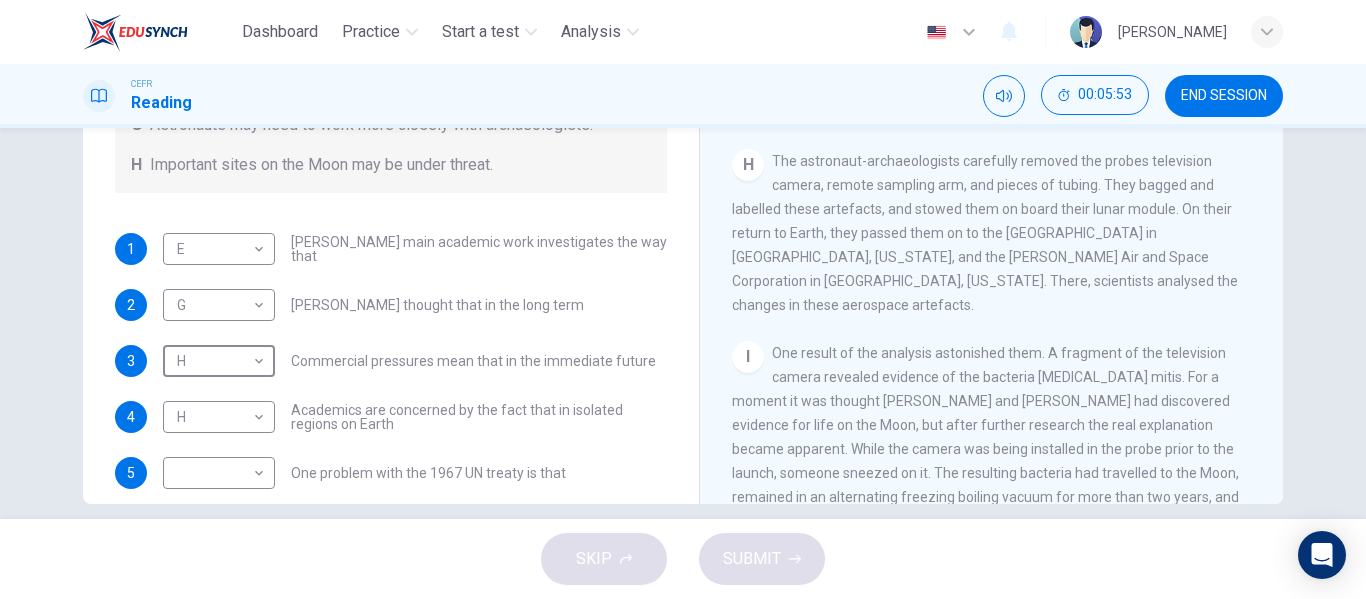 scroll, scrollTop: 205, scrollLeft: 0, axis: vertical 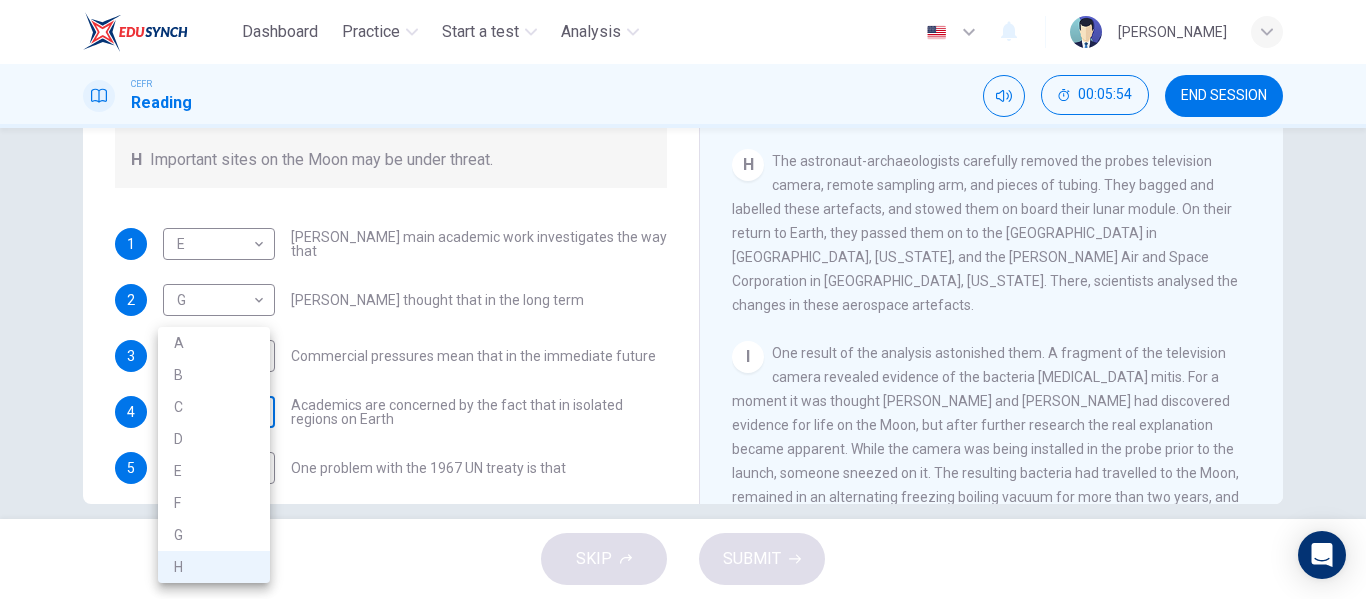 click on "Dashboard Practice Start a test Analysis English en ​ AIN HAZIQA BINTI MOHD NOOR CEFR Reading 00:05:54 END SESSION Questions 1 - 6 Complete each sentence with the correct ending  A-H  from the box below.
Write the correct letter  A-H  in the boxes below. A Activities of tourists and scientists have harmed the environment. B Some sites in space could be important in the history of space exploration. C Vehicles used for tourism have polluted the environment. D It may be unclear who has responsibility for historic human footprints. E Past explorers used technology in order to find new places to live. F Man-made objects left in space are regarded as rubbish. G Astronauts may need to work more closely with archaeologists. H Important sites on the Moon may be under threat. 1 E E ​ Ben Finney's main academic work investigates the way that 2 G G ​ Ben Finney thought that in the long term 3 H H ​ Commercial pressures mean that in the immediate future 4 H H ​ 5 ​ ​ 6 H H ​ CLICK TO ZOOM Click to Zoom" at bounding box center [683, 299] 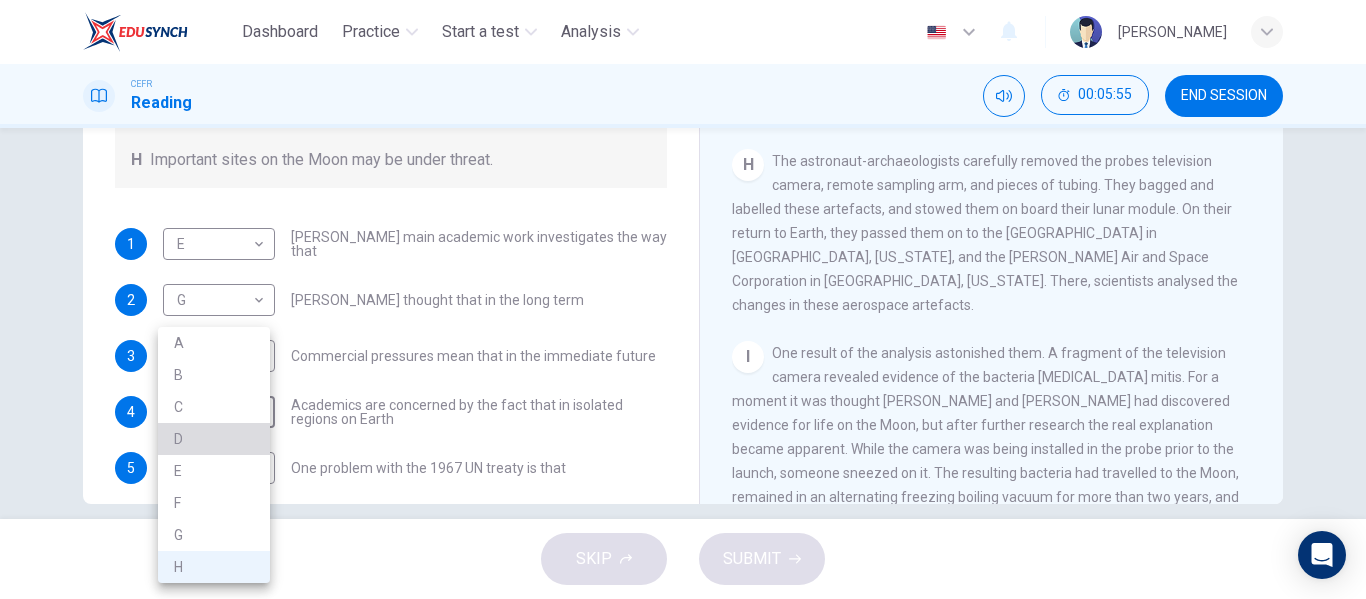 click on "D" at bounding box center [214, 439] 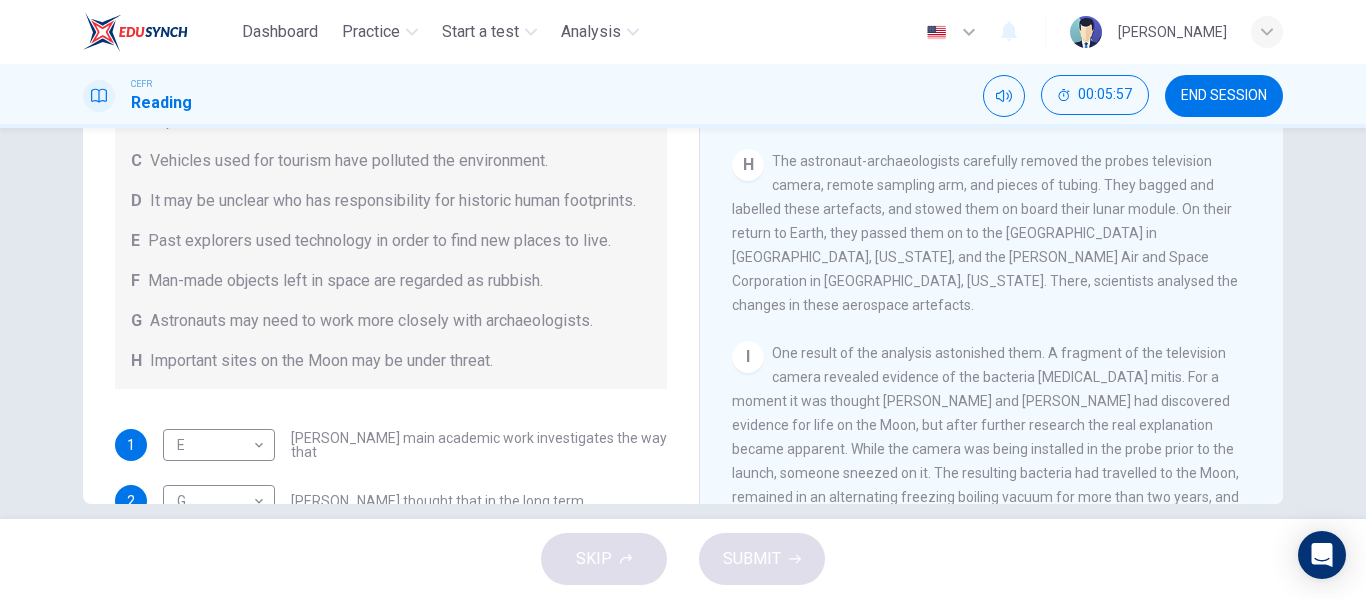 scroll, scrollTop: 0, scrollLeft: 0, axis: both 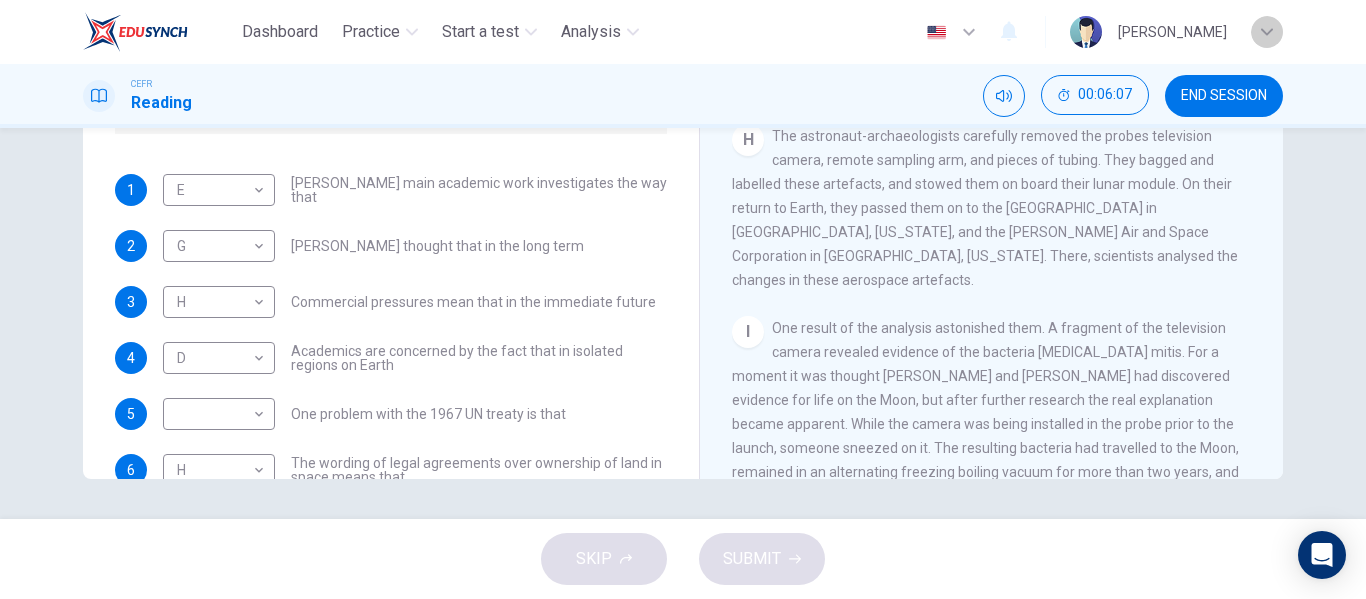 click at bounding box center (1267, 32) 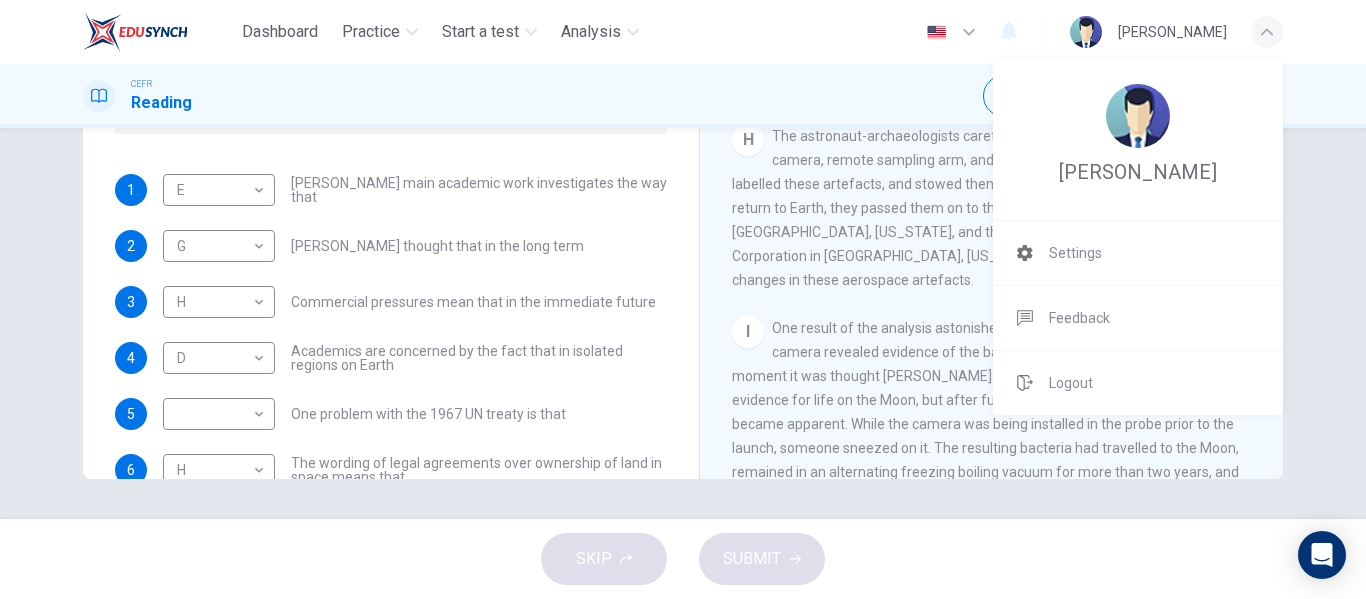 click at bounding box center [683, 299] 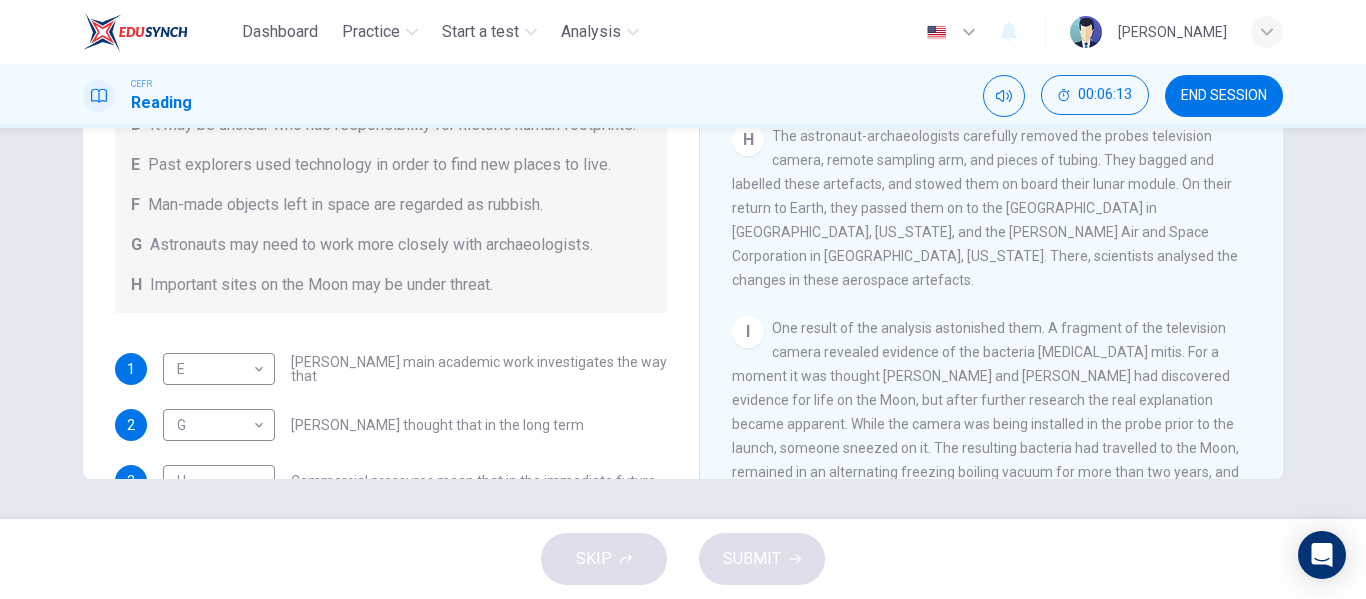 scroll, scrollTop: 0, scrollLeft: 0, axis: both 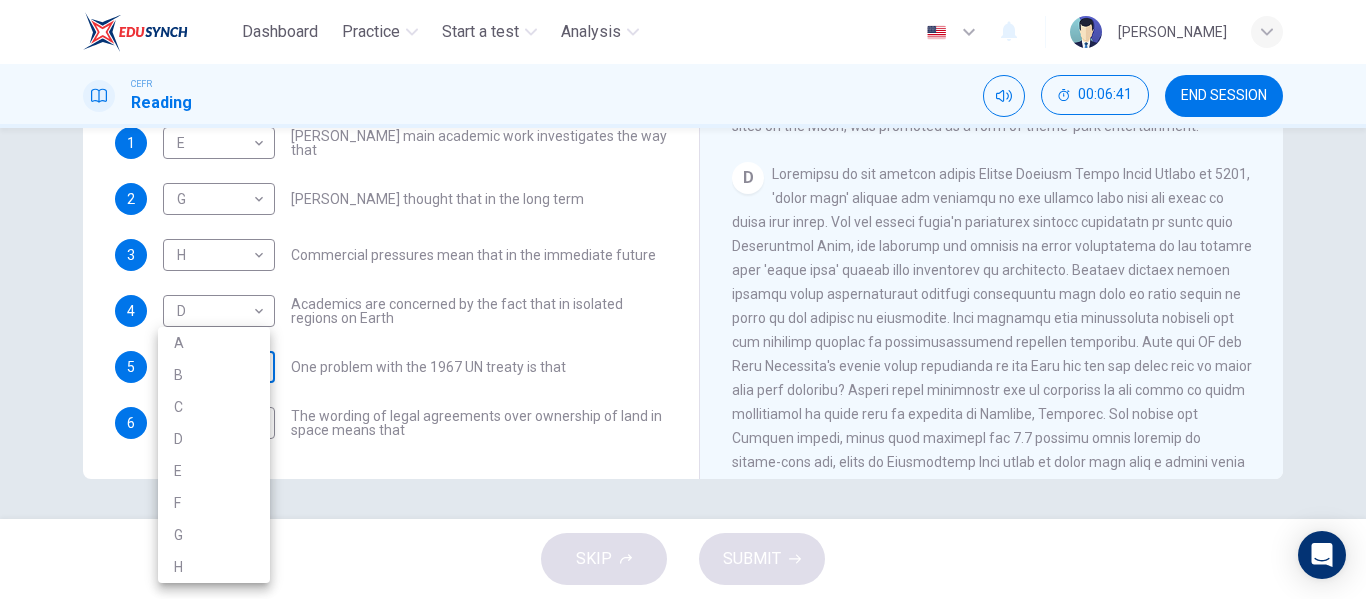 click on "Dashboard Practice Start a test Analysis English en ​ AIN HAZIQA BINTI MOHD NOOR CEFR Reading 00:06:41 END SESSION Questions 1 - 6 Complete each sentence with the correct ending  A-H  from the box below.
Write the correct letter  A-H  in the boxes below. A Activities of tourists and scientists have harmed the environment. B Some sites in space could be important in the history of space exploration. C Vehicles used for tourism have polluted the environment. D It may be unclear who has responsibility for historic human footprints. E Past explorers used technology in order to find new places to live. F Man-made objects left in space are regarded as rubbish. G Astronauts may need to work more closely with archaeologists. H Important sites on the Moon may be under threat. 1 E E ​ Ben Finney's main academic work investigates the way that 2 G G ​ Ben Finney thought that in the long term 3 H H ​ Commercial pressures mean that in the immediate future 4 D D ​ 5 ​ ​ 6 H H ​ CLICK TO ZOOM Click to Zoom" at bounding box center (683, 299) 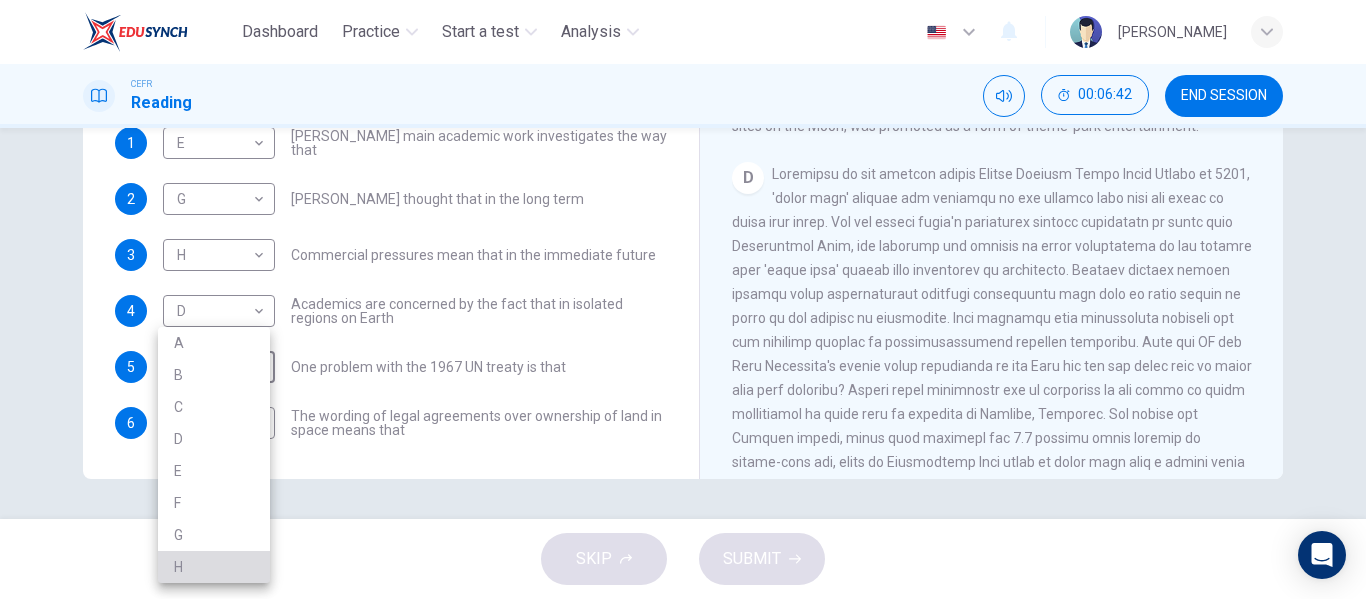 click on "H" at bounding box center [214, 567] 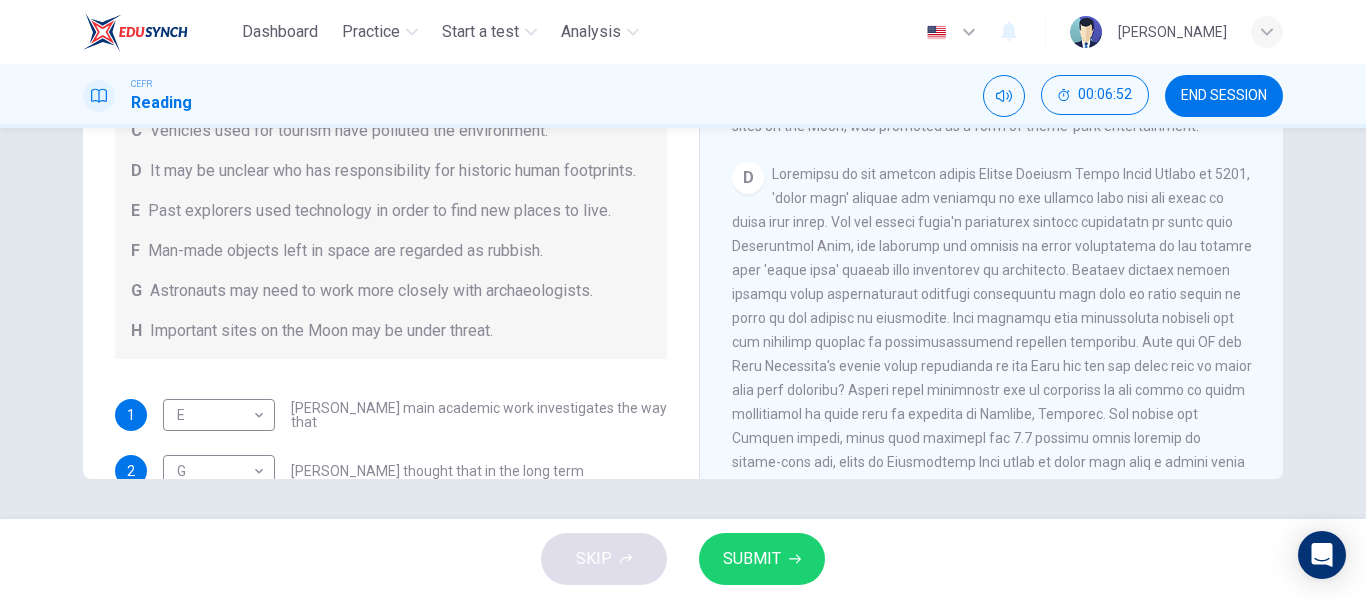scroll, scrollTop: 0, scrollLeft: 0, axis: both 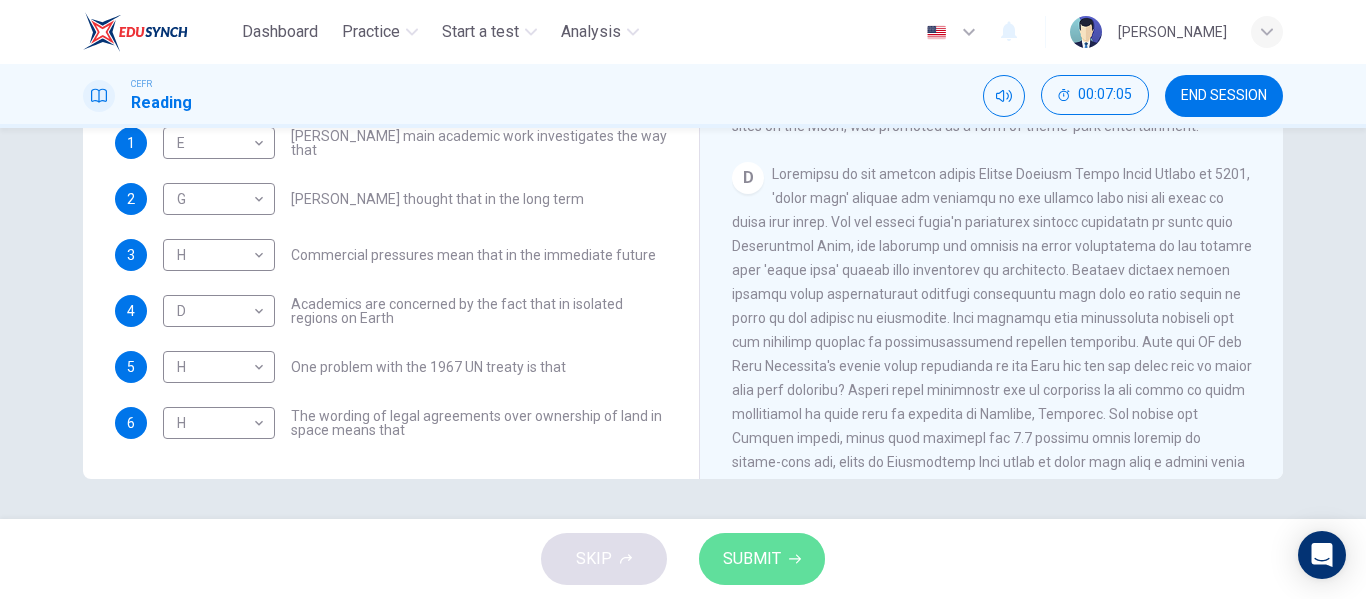 click on "SUBMIT" at bounding box center (752, 559) 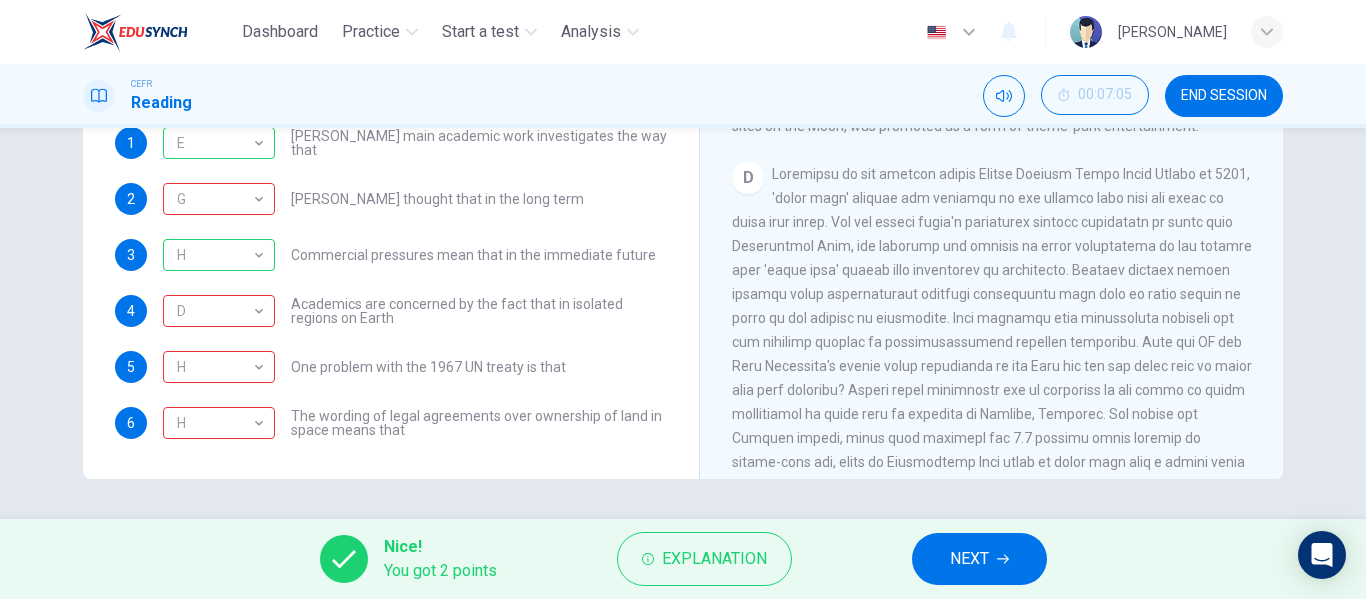 scroll, scrollTop: 0, scrollLeft: 0, axis: both 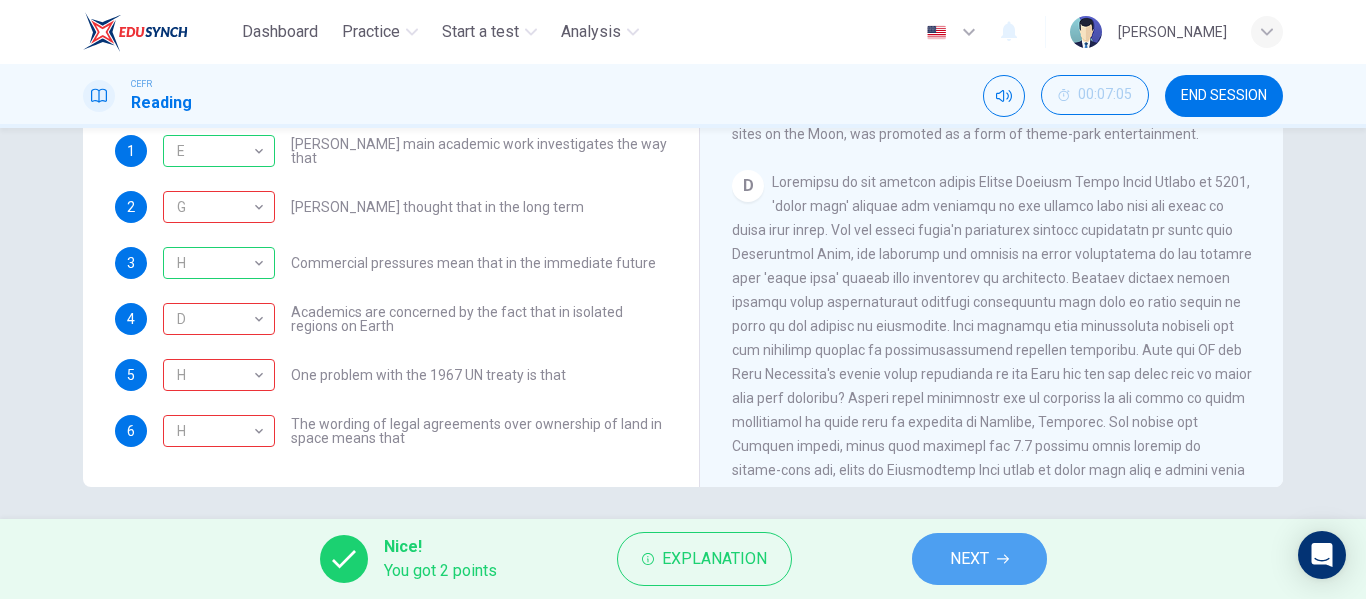 click on "NEXT" at bounding box center [979, 559] 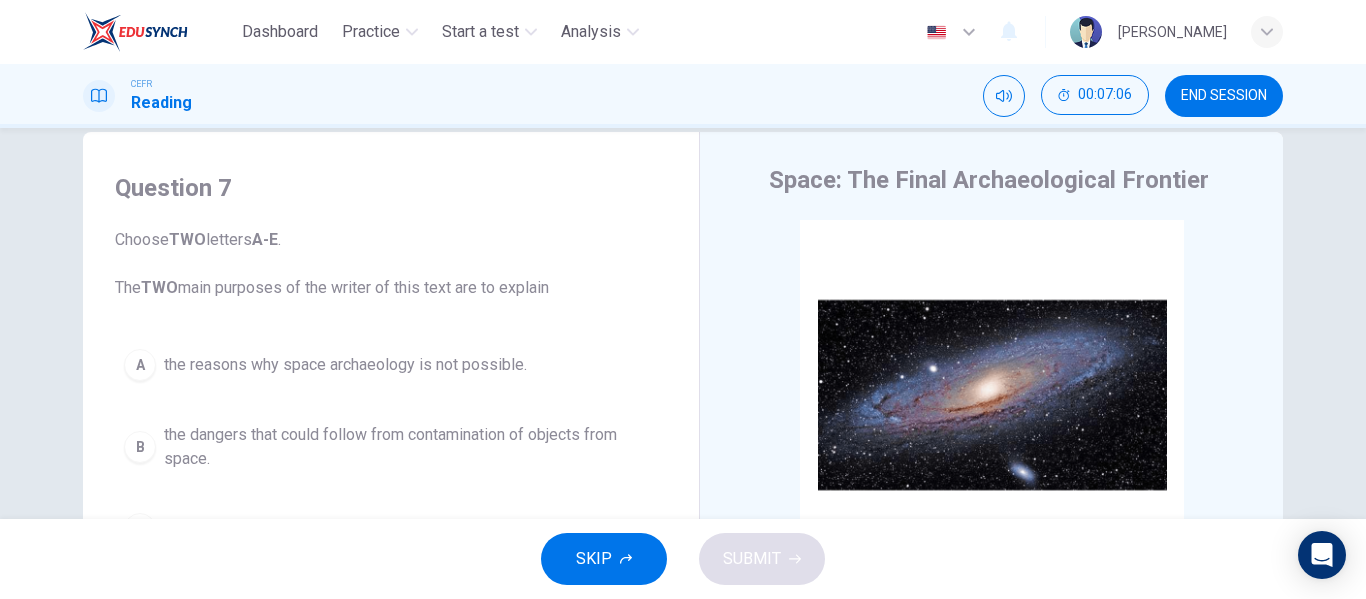 scroll, scrollTop: 0, scrollLeft: 0, axis: both 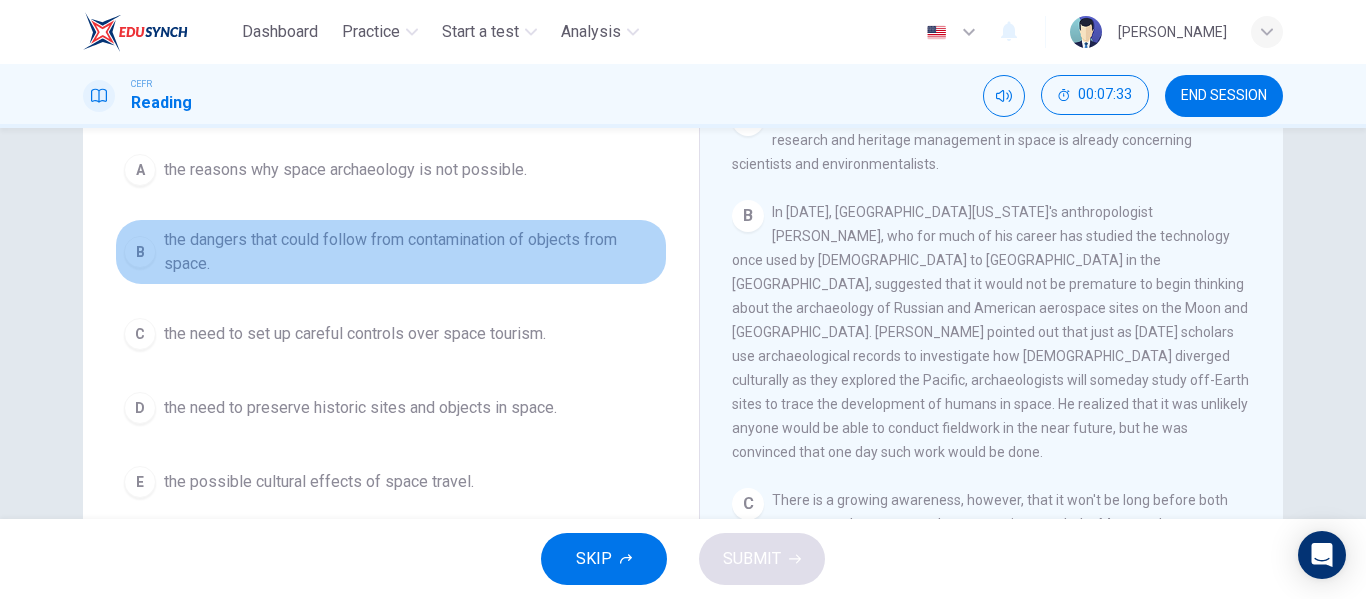 click on "B the dangers that could follow from contamination of objects from space." at bounding box center [391, 252] 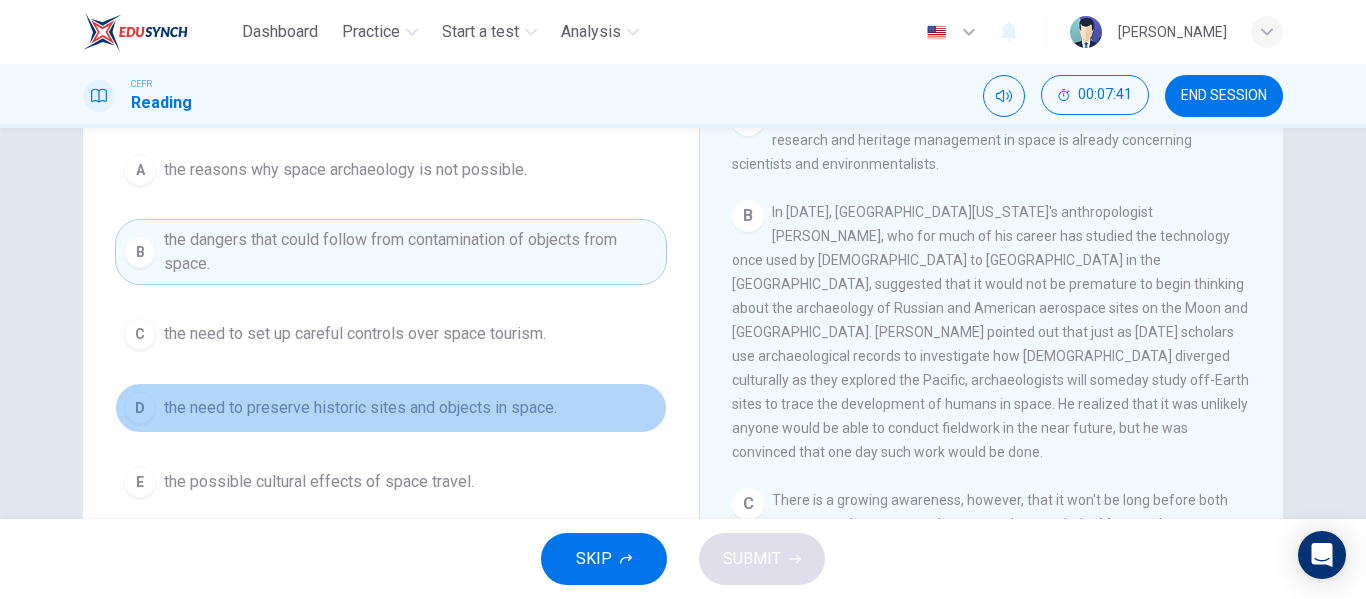 click on "the need to preserve historic sites and objects in space." at bounding box center [360, 408] 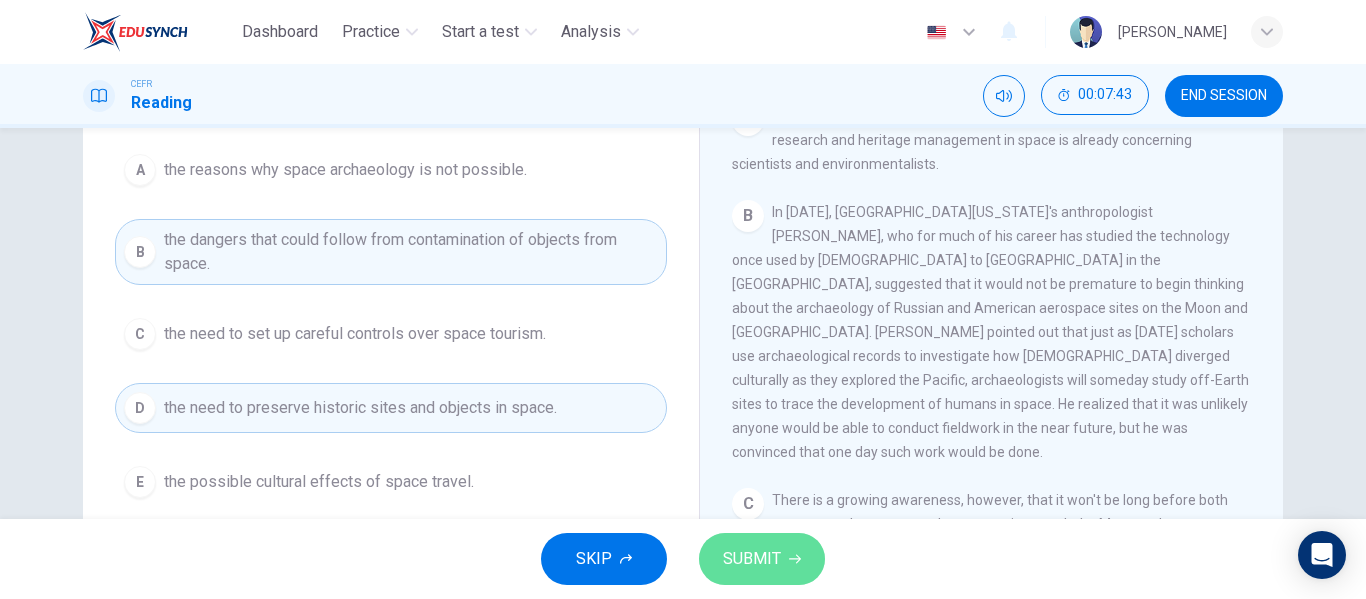 click on "SUBMIT" at bounding box center [762, 559] 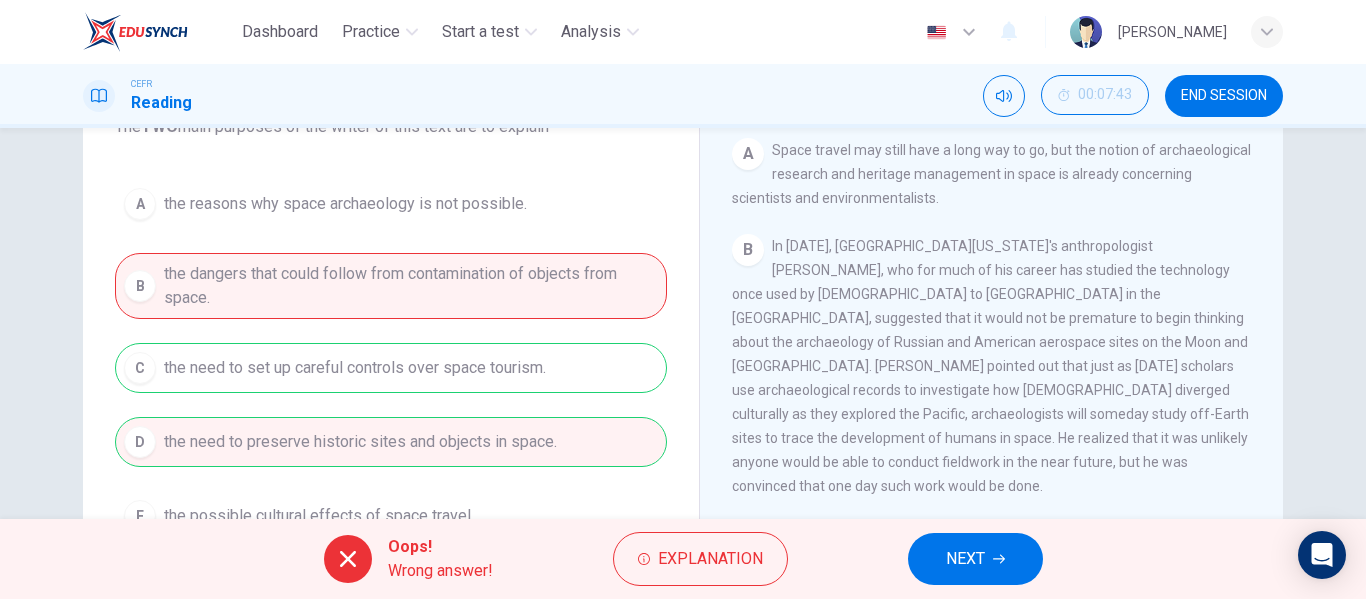 scroll, scrollTop: 199, scrollLeft: 0, axis: vertical 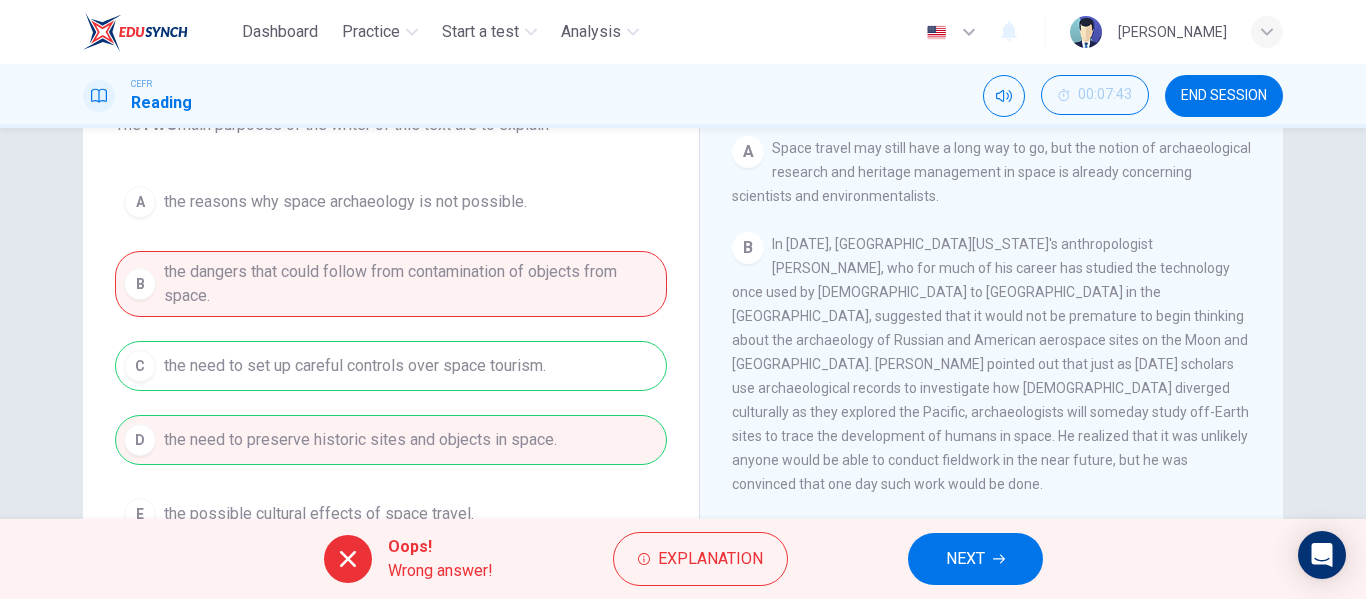 click on "A the reasons why space archaeology is not possible. B the dangers that could follow from contamination of objects from space. C the need to set up careful controls over space tourism. D the need to preserve historic sites and objects in space. E the possible cultural effects of space travel." at bounding box center (391, 358) 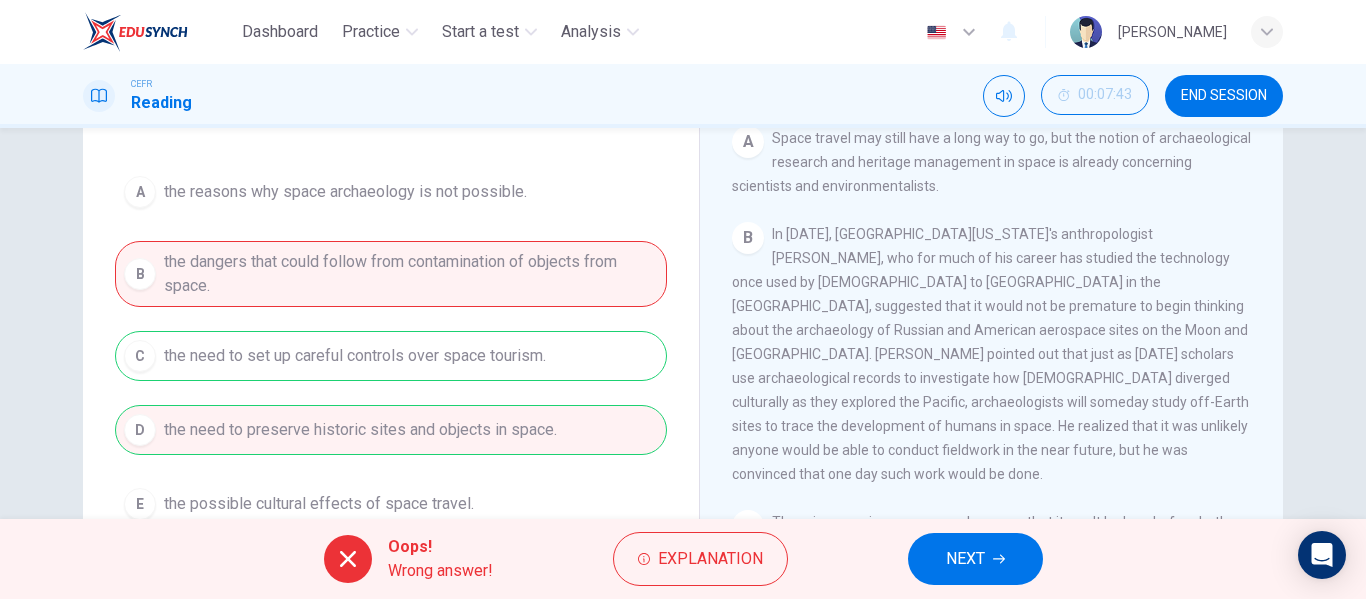 scroll, scrollTop: 209, scrollLeft: 0, axis: vertical 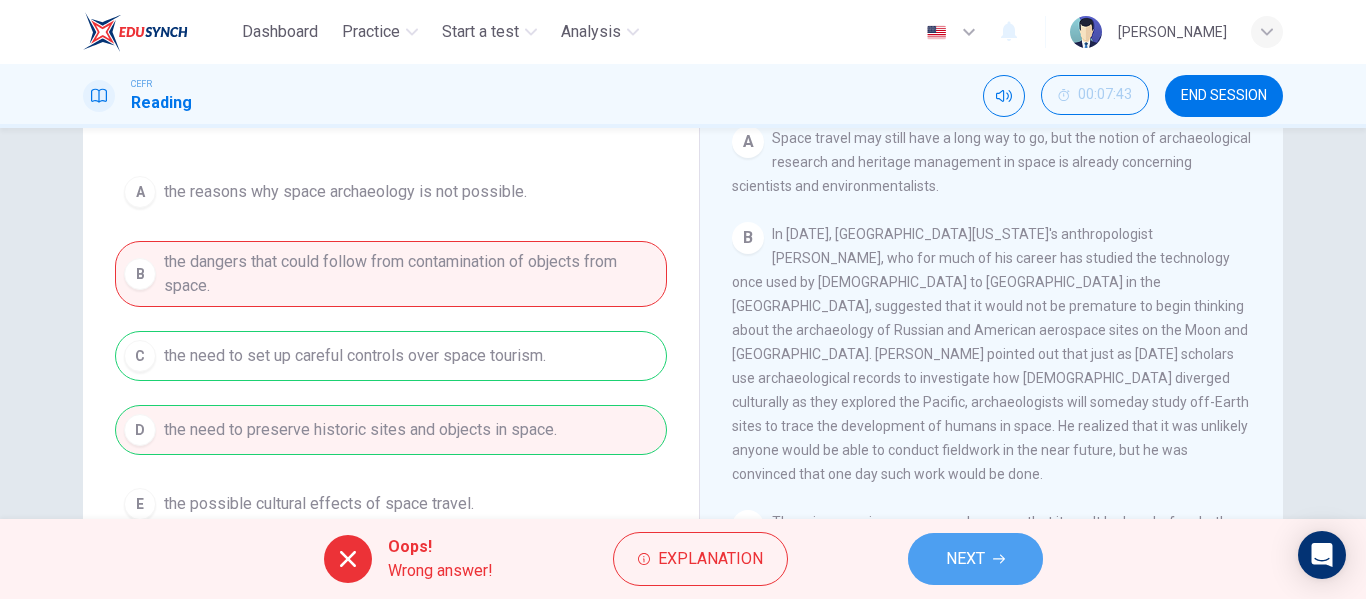 click on "NEXT" at bounding box center [965, 559] 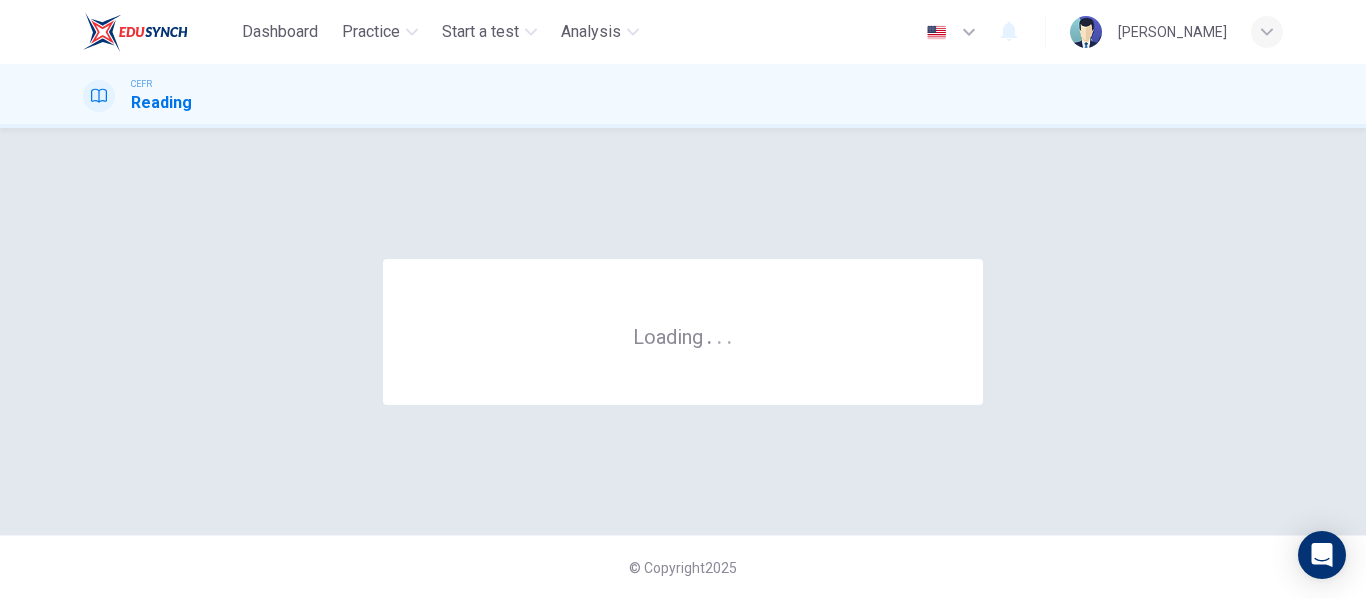 scroll, scrollTop: 0, scrollLeft: 0, axis: both 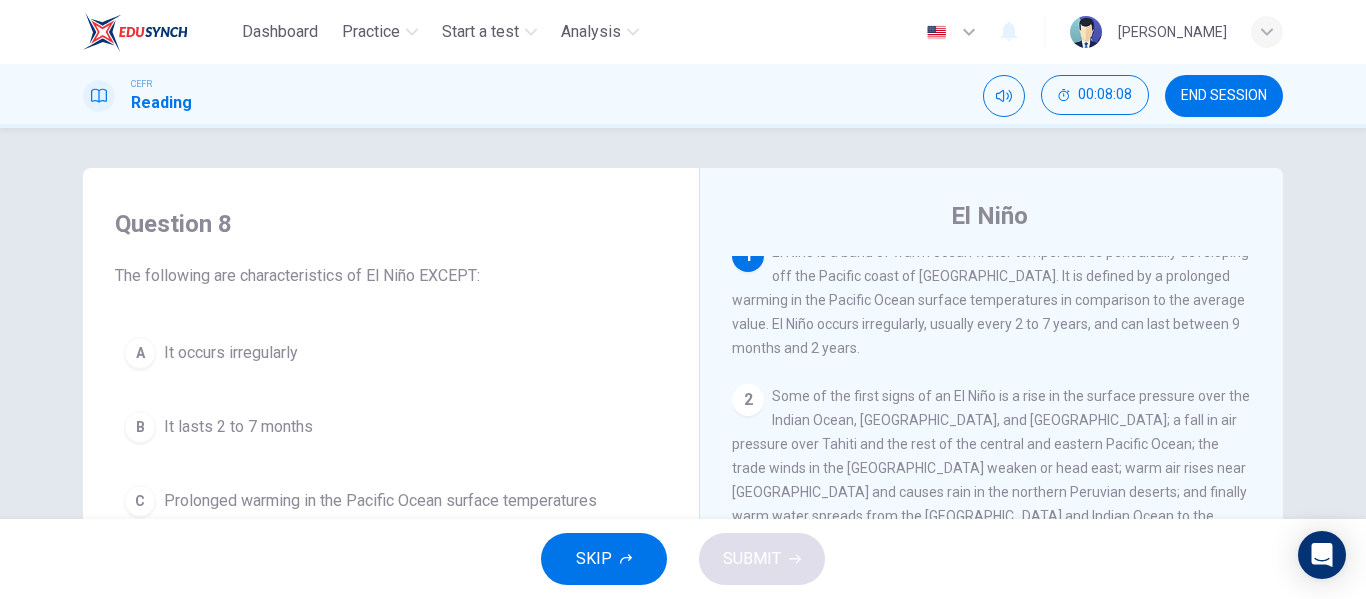click on "1 El Niño is a band of warm ocean water temperatures periodically developing off the Pacific coast of South America. It is defined by a prolonged warming in the Pacific Ocean surface temperatures in comparison to the average value. El Niño occurs irregularly, usually every 2 to 7 years, and can last between 9 months and 2 years." at bounding box center [992, 300] 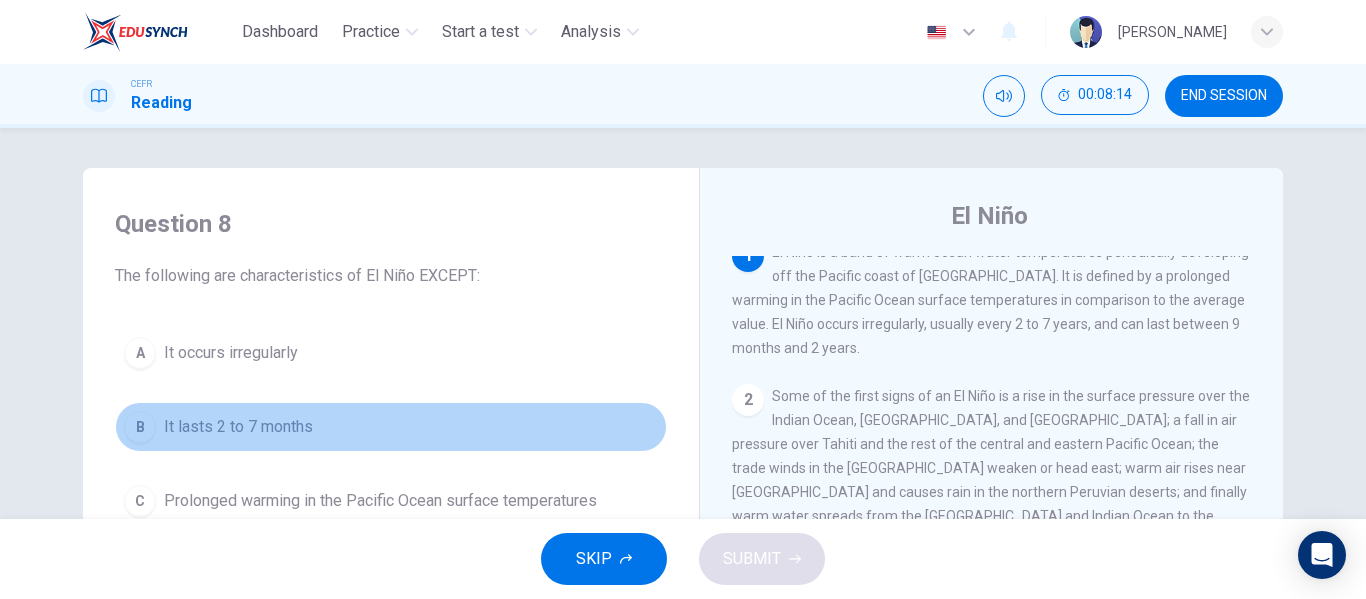click on "It lasts 2 to 7 months" at bounding box center (238, 427) 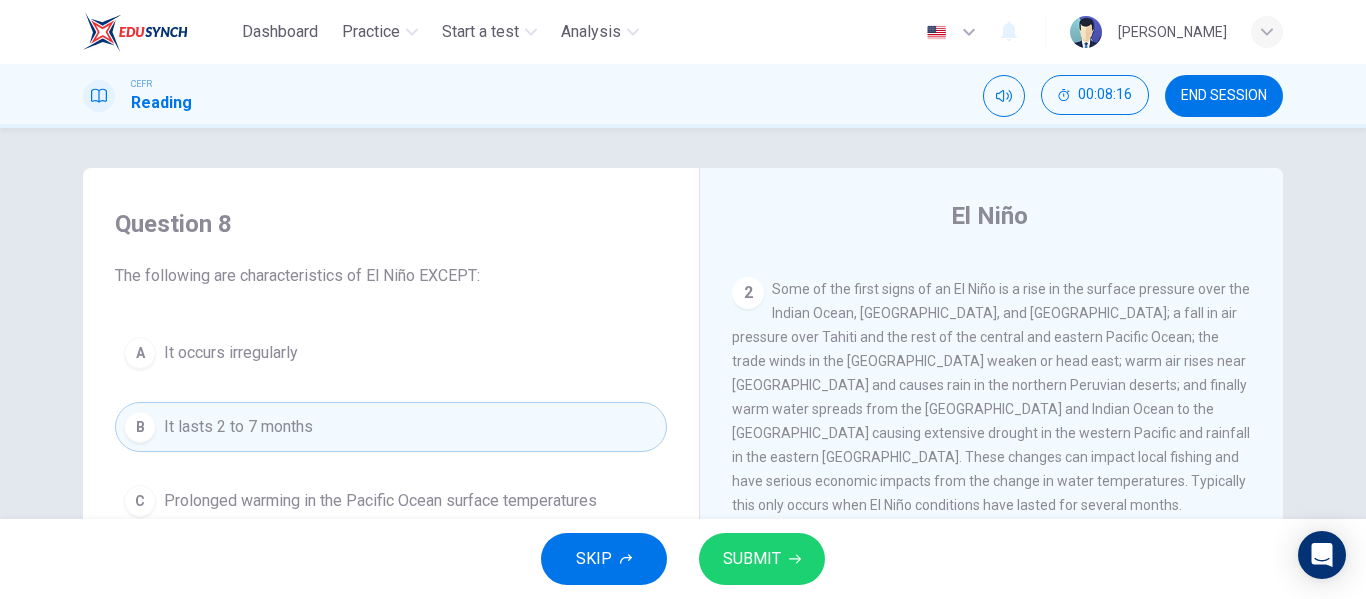 scroll, scrollTop: 125, scrollLeft: 0, axis: vertical 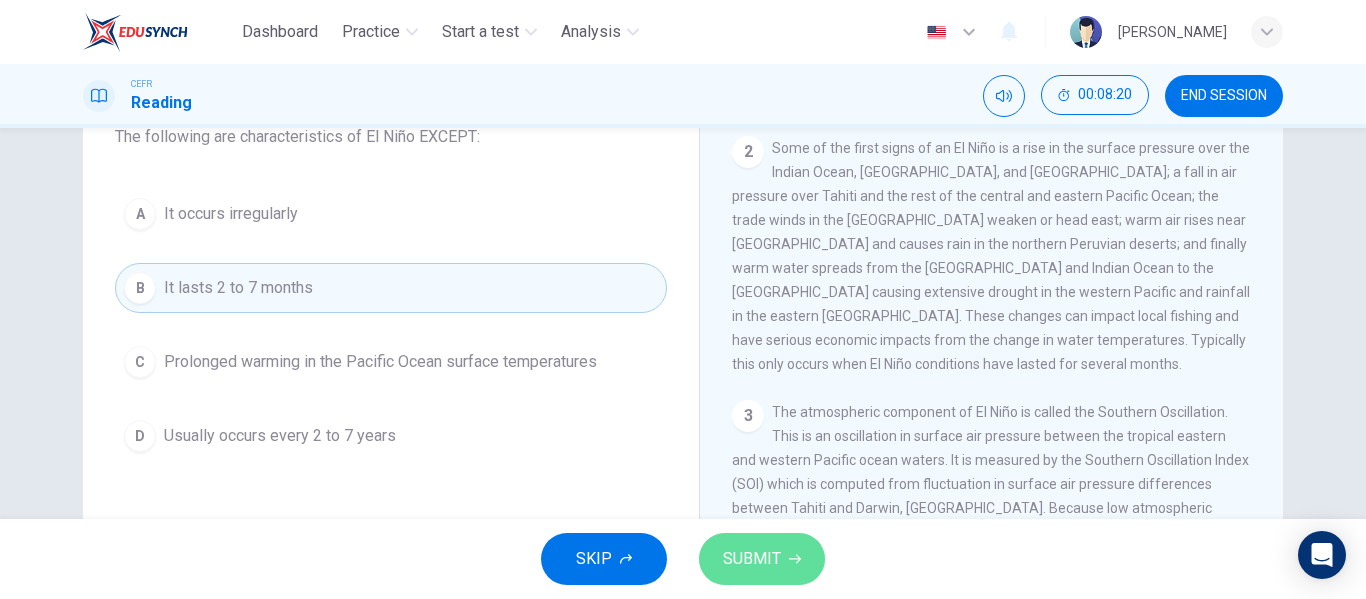 click on "SUBMIT" at bounding box center [752, 559] 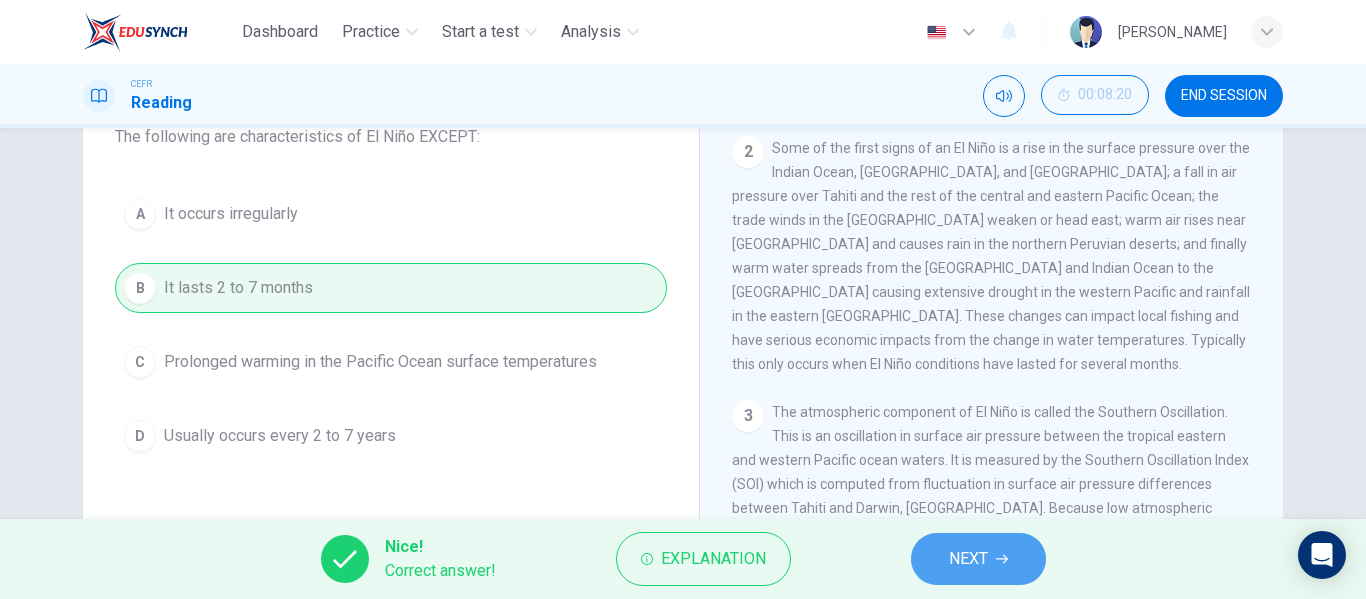 click on "NEXT" at bounding box center (978, 559) 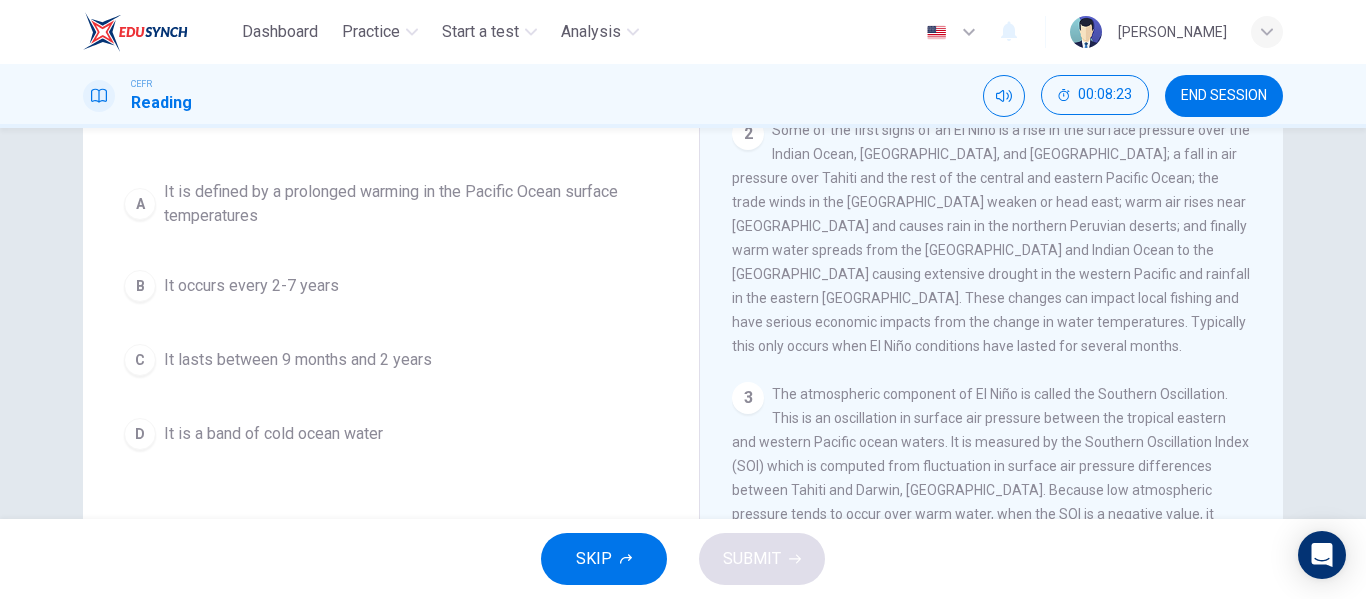 scroll, scrollTop: 157, scrollLeft: 0, axis: vertical 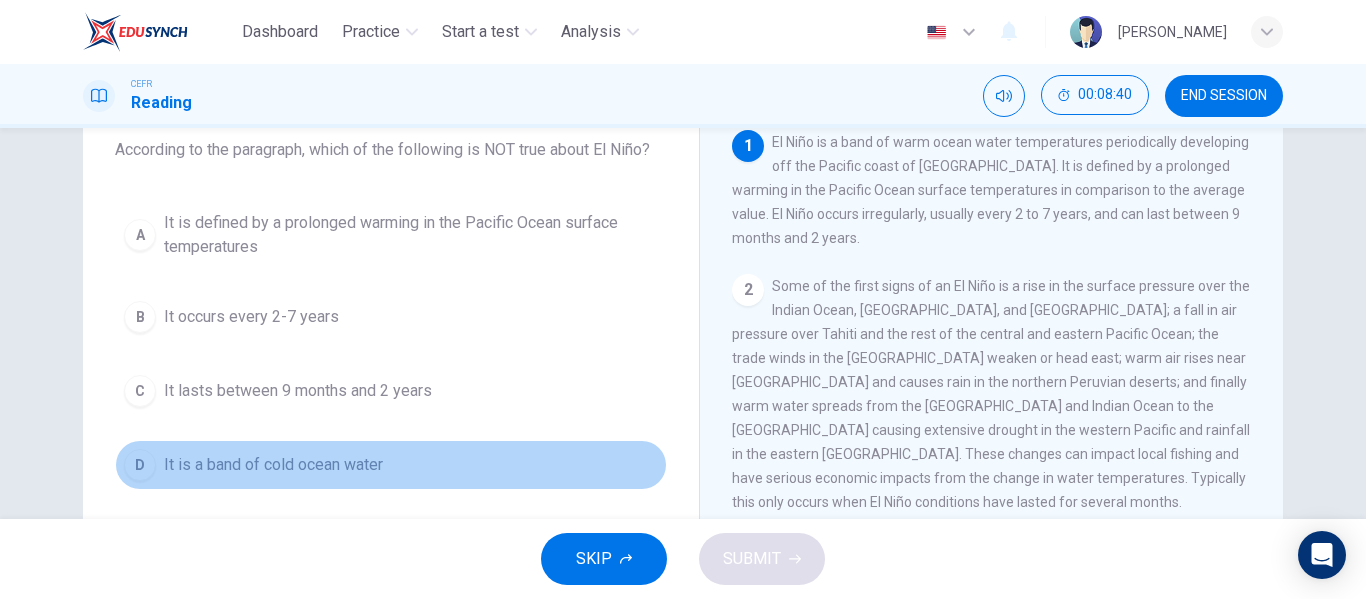 click on "It is a band of cold ocean water" at bounding box center (273, 465) 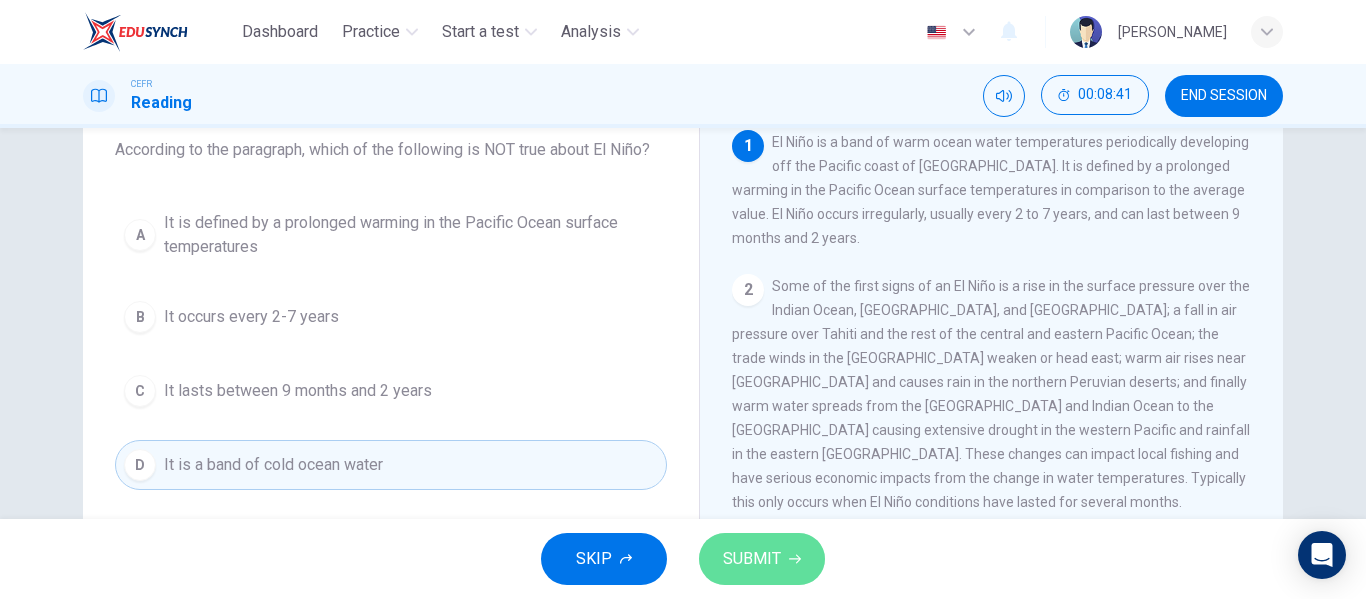 click on "SUBMIT" at bounding box center (762, 559) 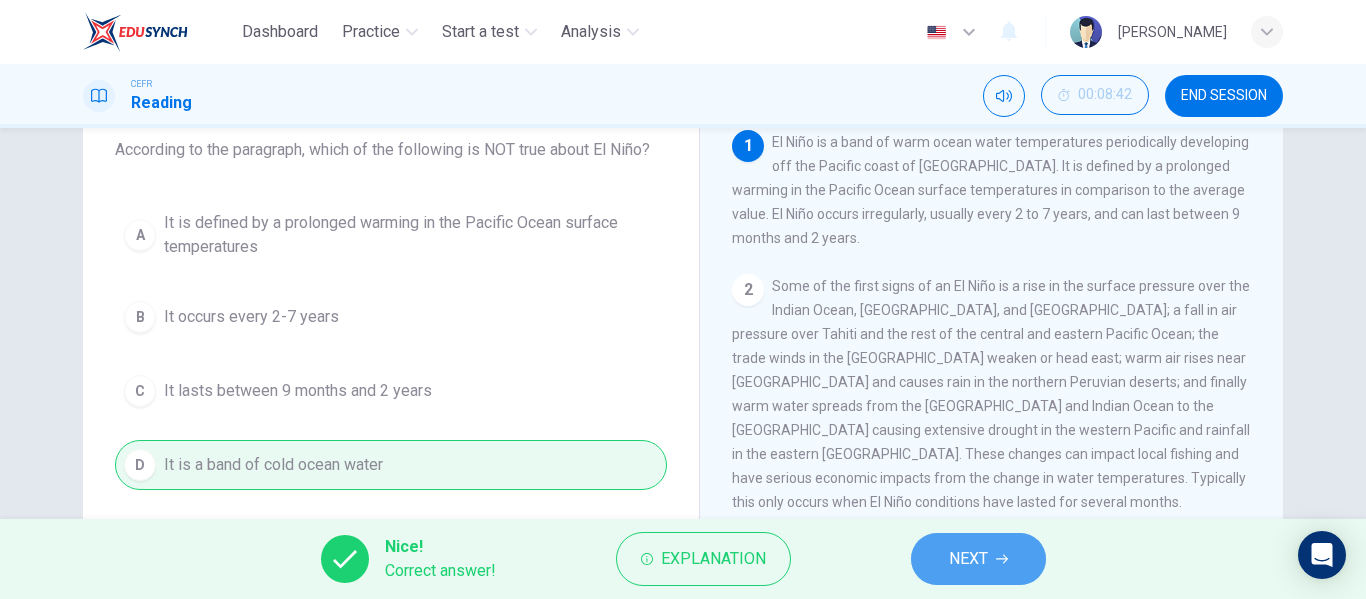 click on "NEXT" at bounding box center (978, 559) 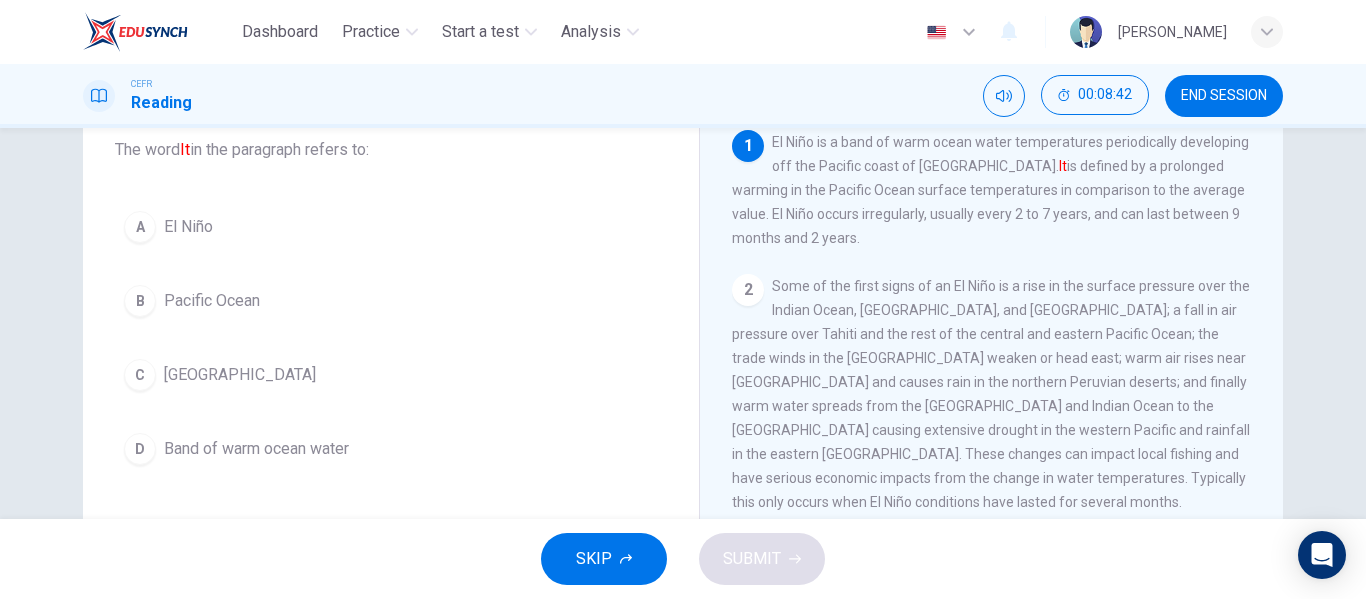 scroll, scrollTop: 0, scrollLeft: 0, axis: both 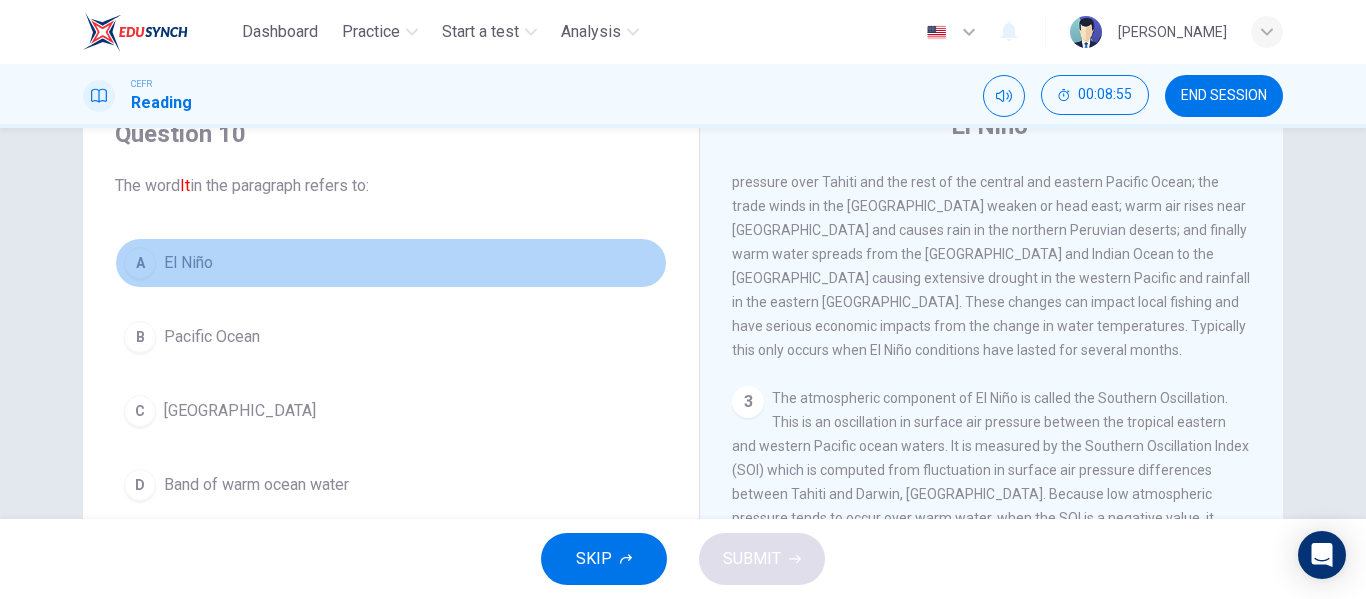 click on "El Niño" at bounding box center (188, 263) 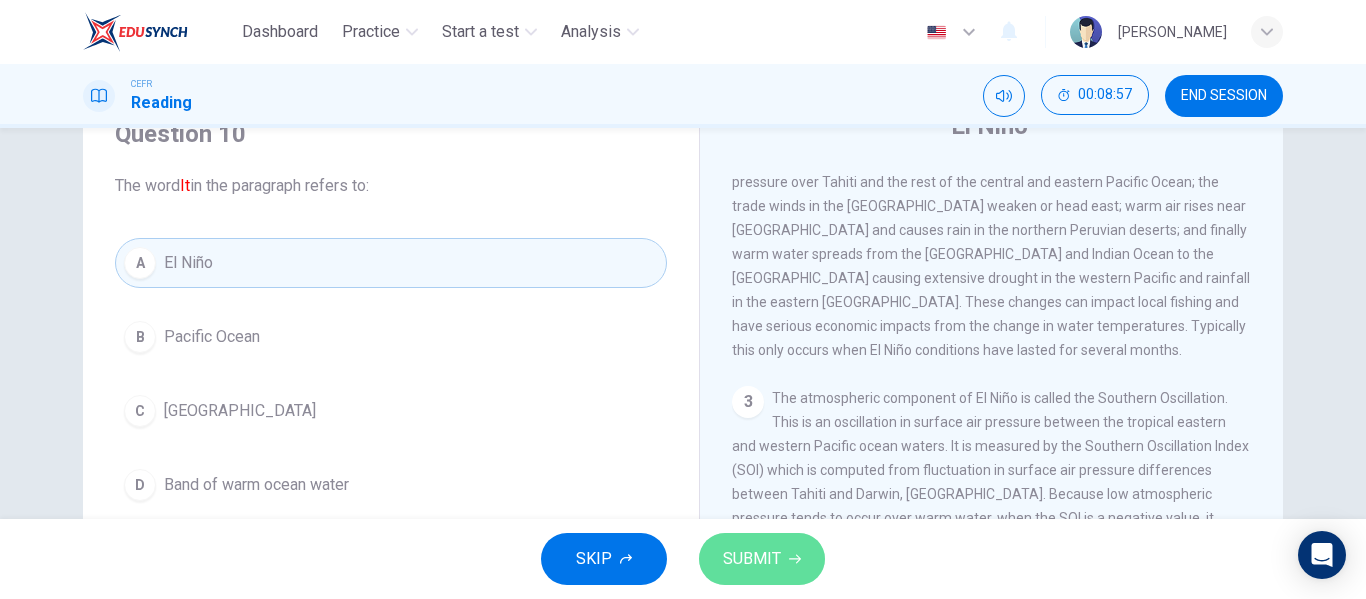 click on "SUBMIT" at bounding box center (762, 559) 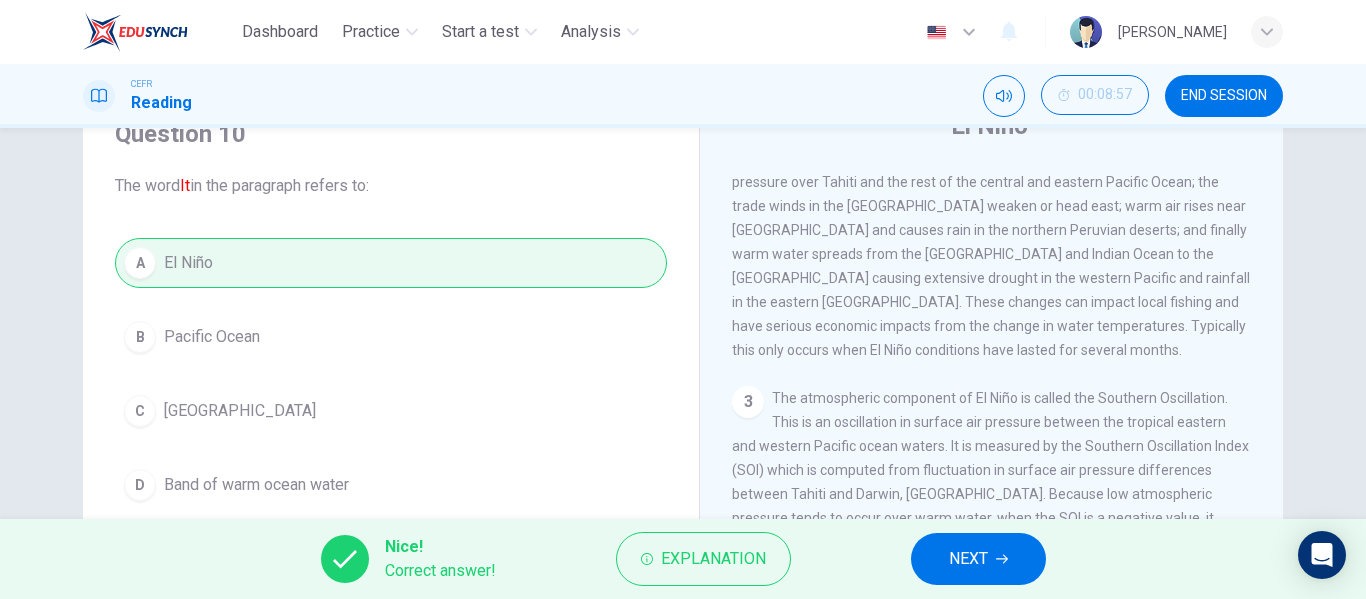 click on "NEXT" at bounding box center (968, 559) 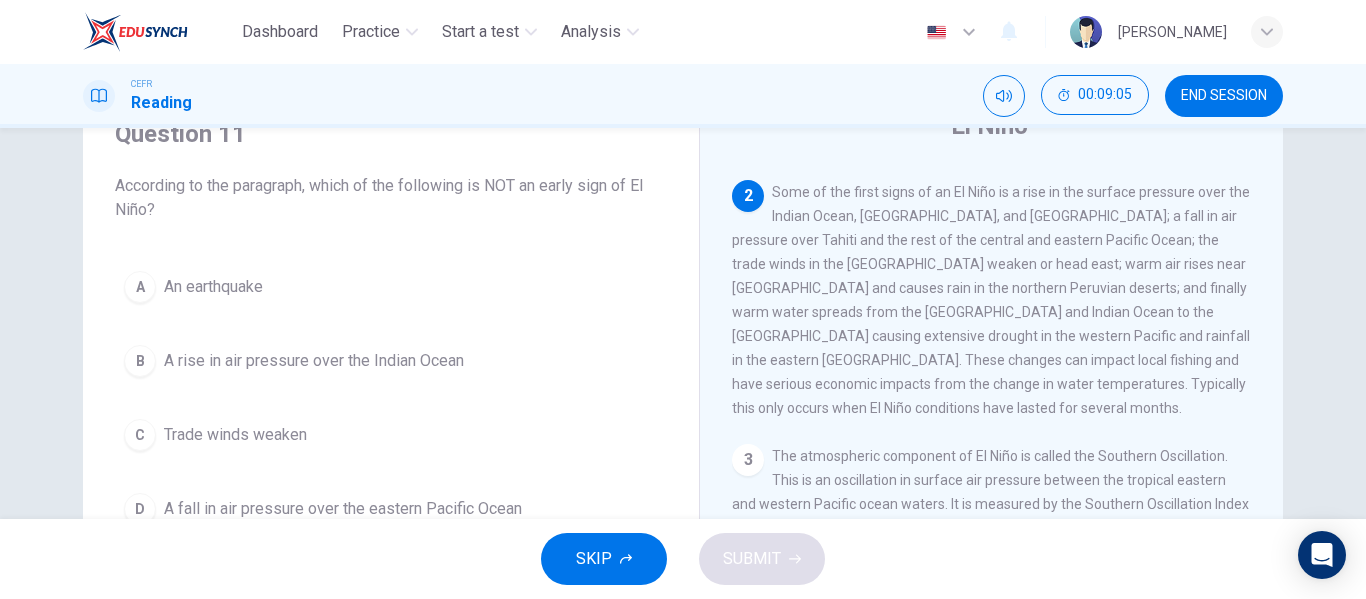 scroll, scrollTop: 129, scrollLeft: 0, axis: vertical 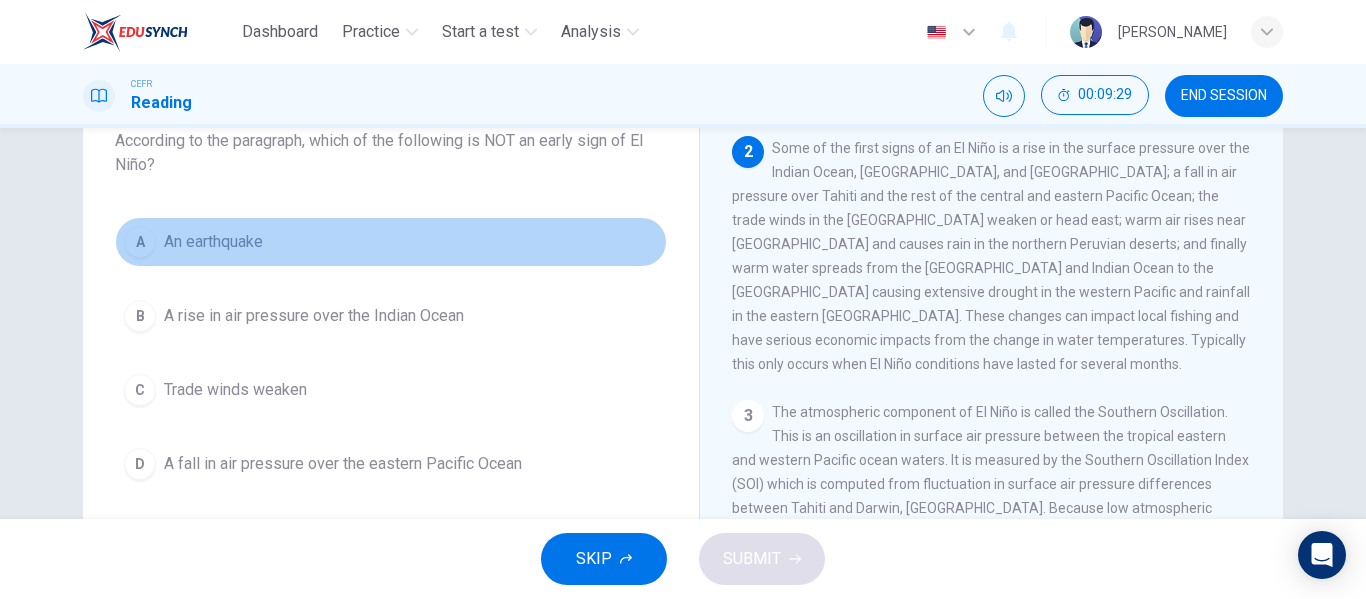 click on "An earthquake" at bounding box center (213, 242) 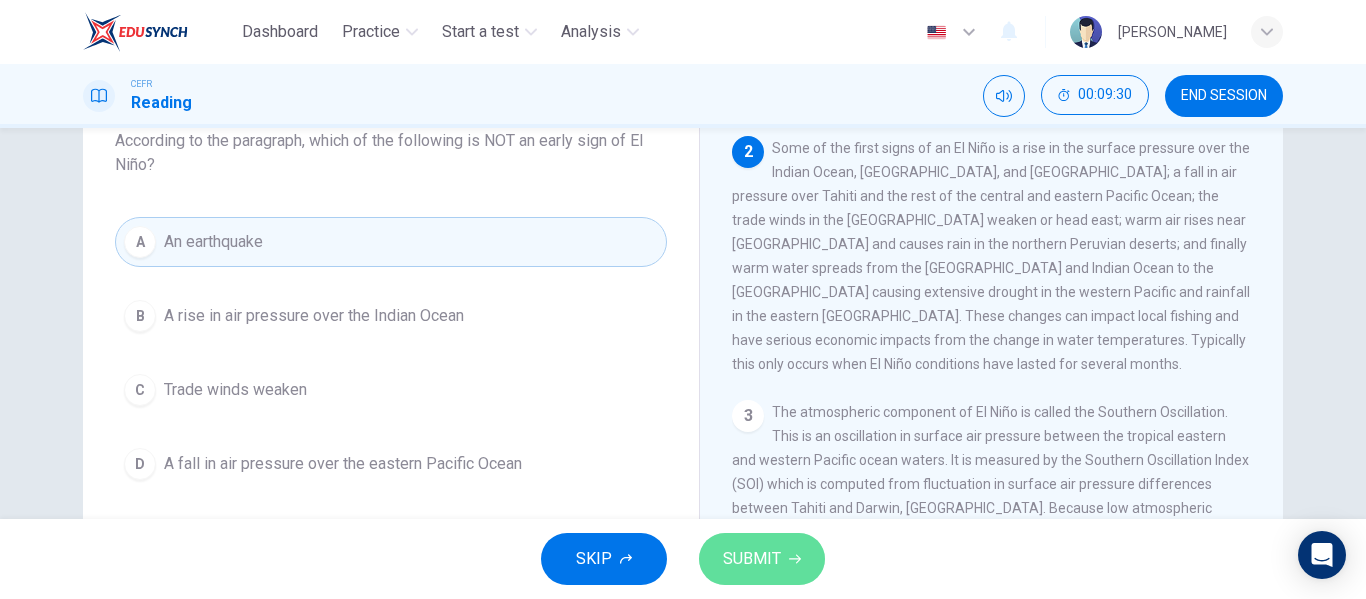 click on "SUBMIT" at bounding box center (752, 559) 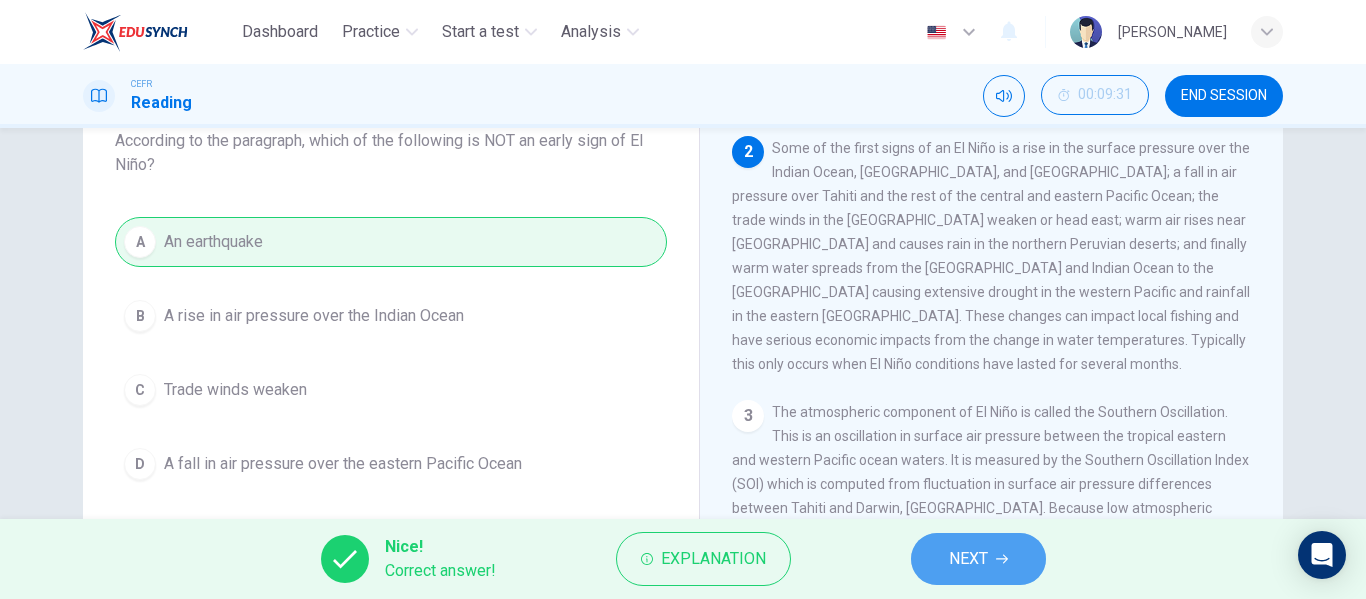 click on "NEXT" at bounding box center (968, 559) 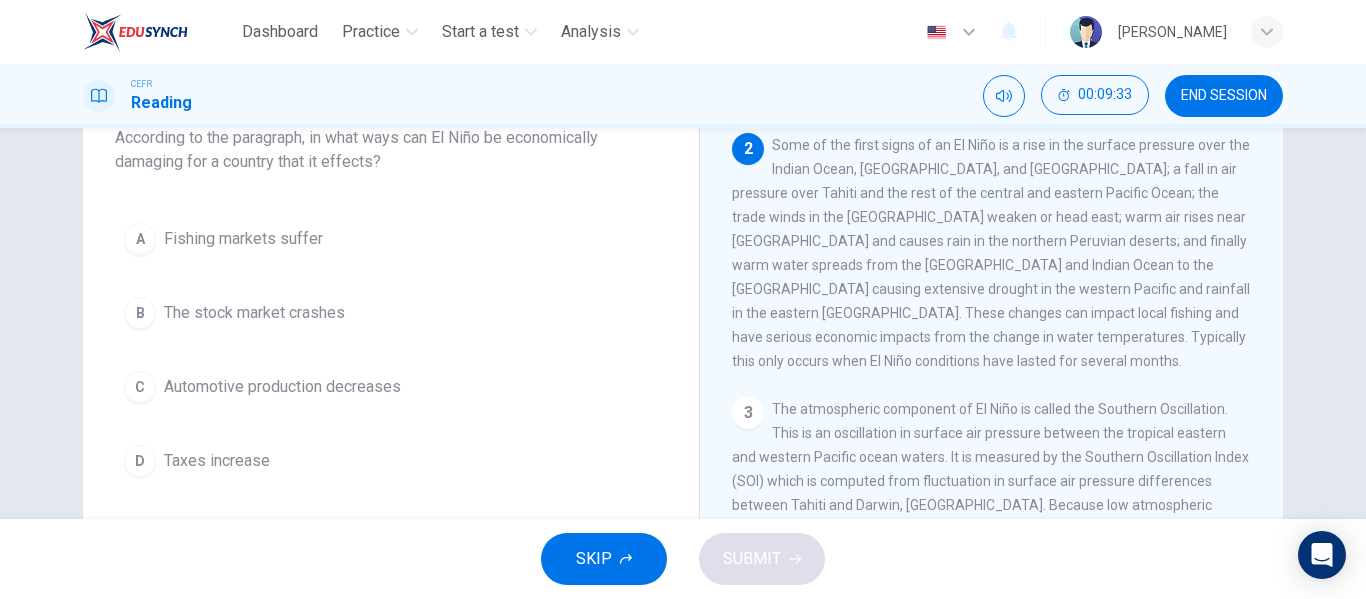 scroll, scrollTop: 139, scrollLeft: 0, axis: vertical 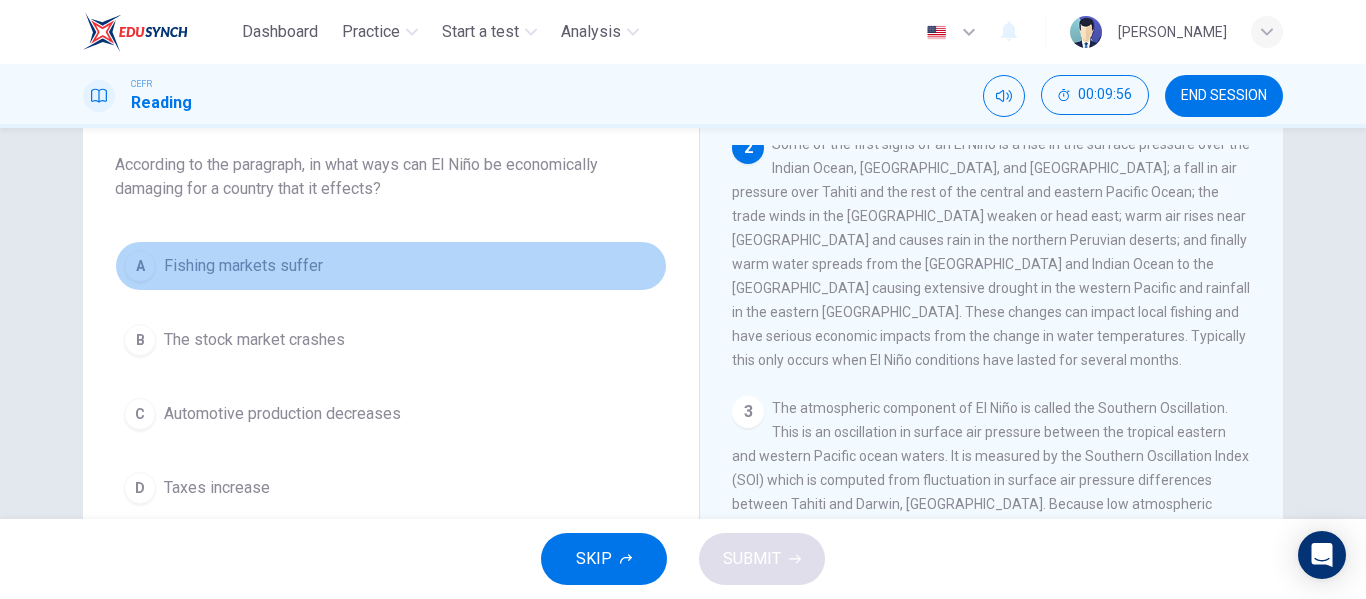 click on "Fishing markets suffer" at bounding box center (243, 266) 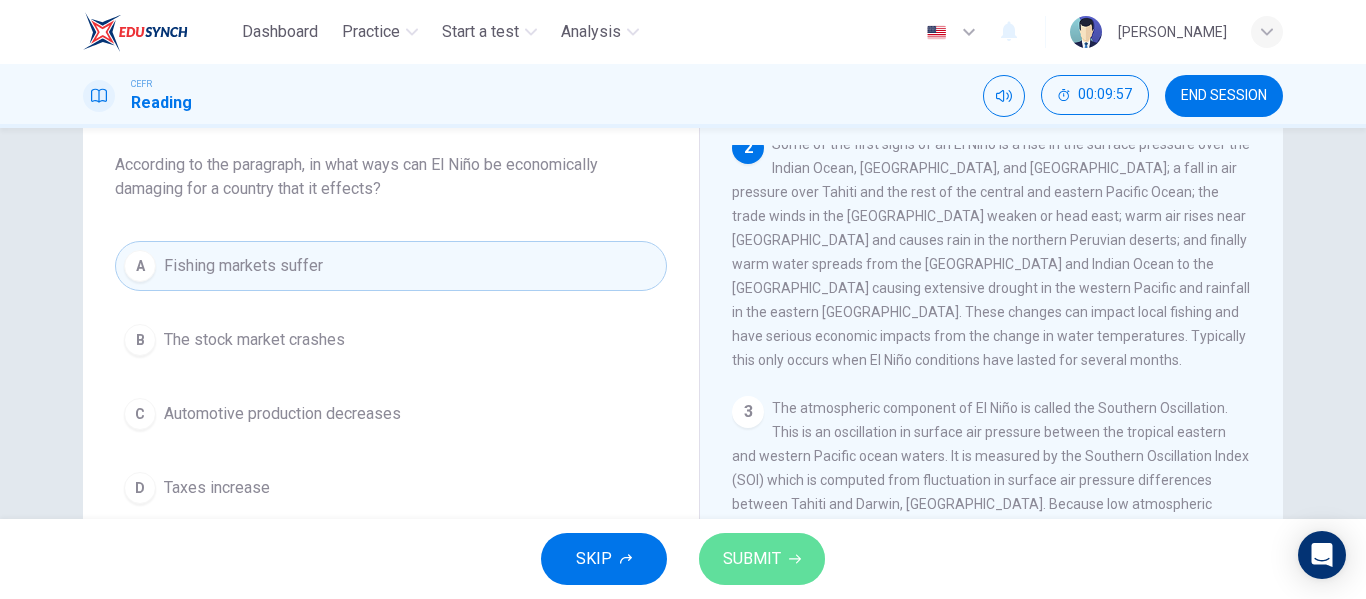 click on "SUBMIT" at bounding box center (752, 559) 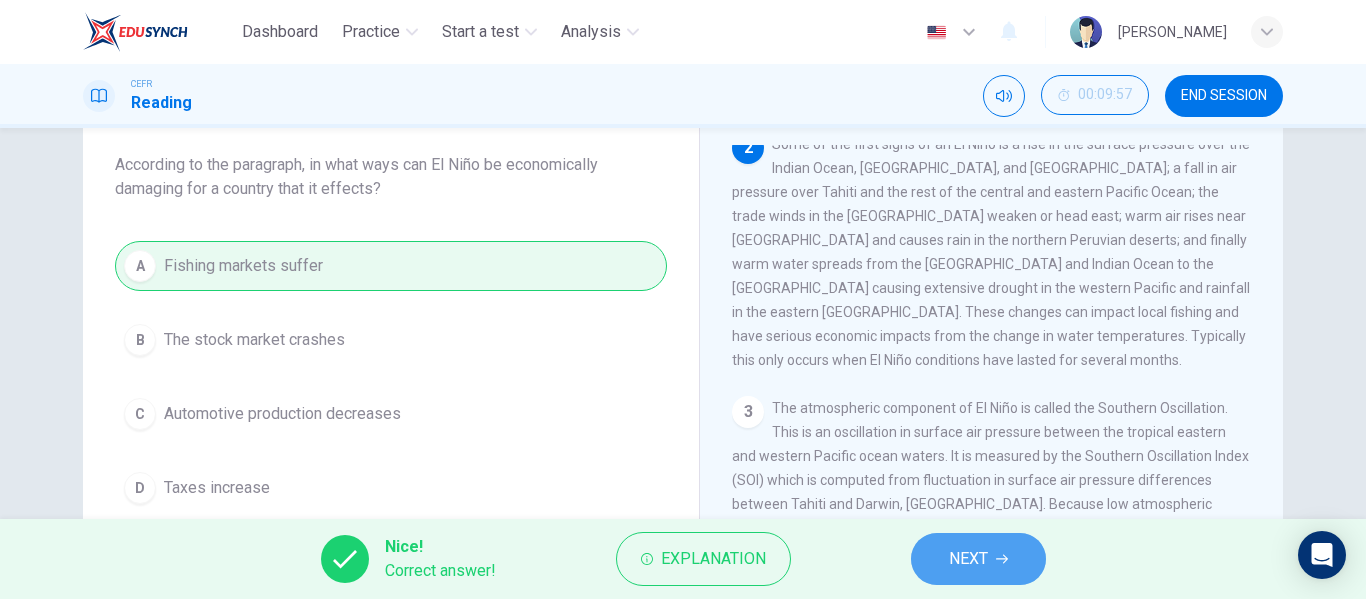 click on "NEXT" at bounding box center (968, 559) 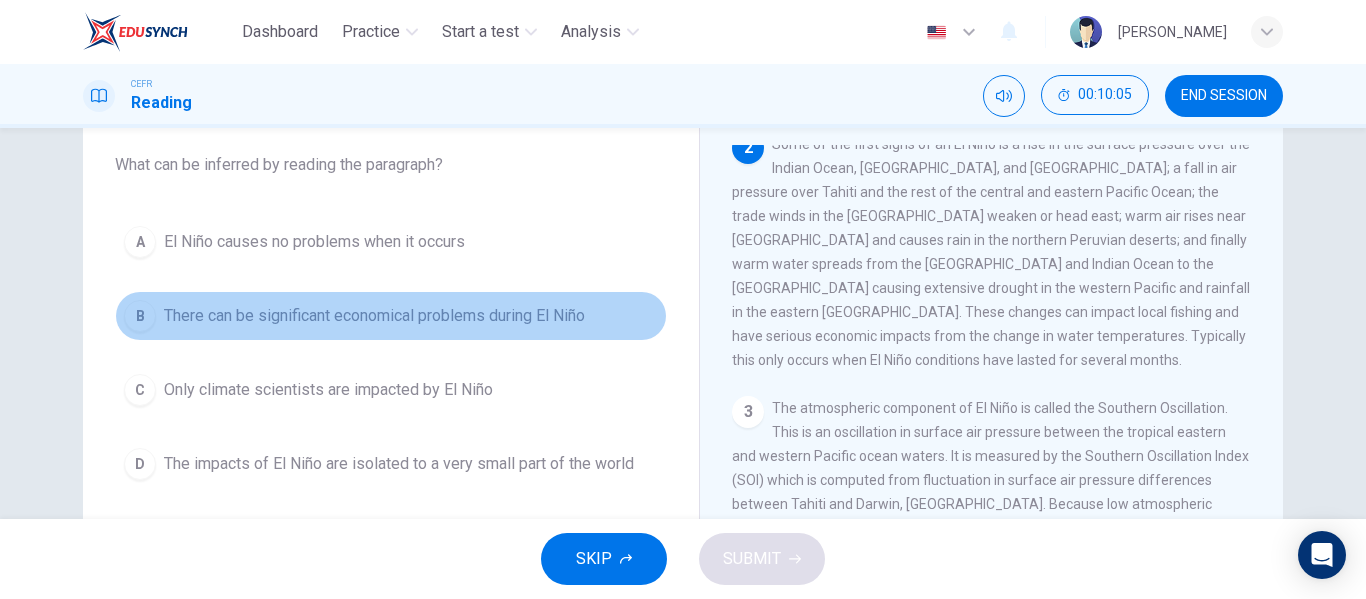 click on "There can be significant economical problems during El Niño" at bounding box center (374, 316) 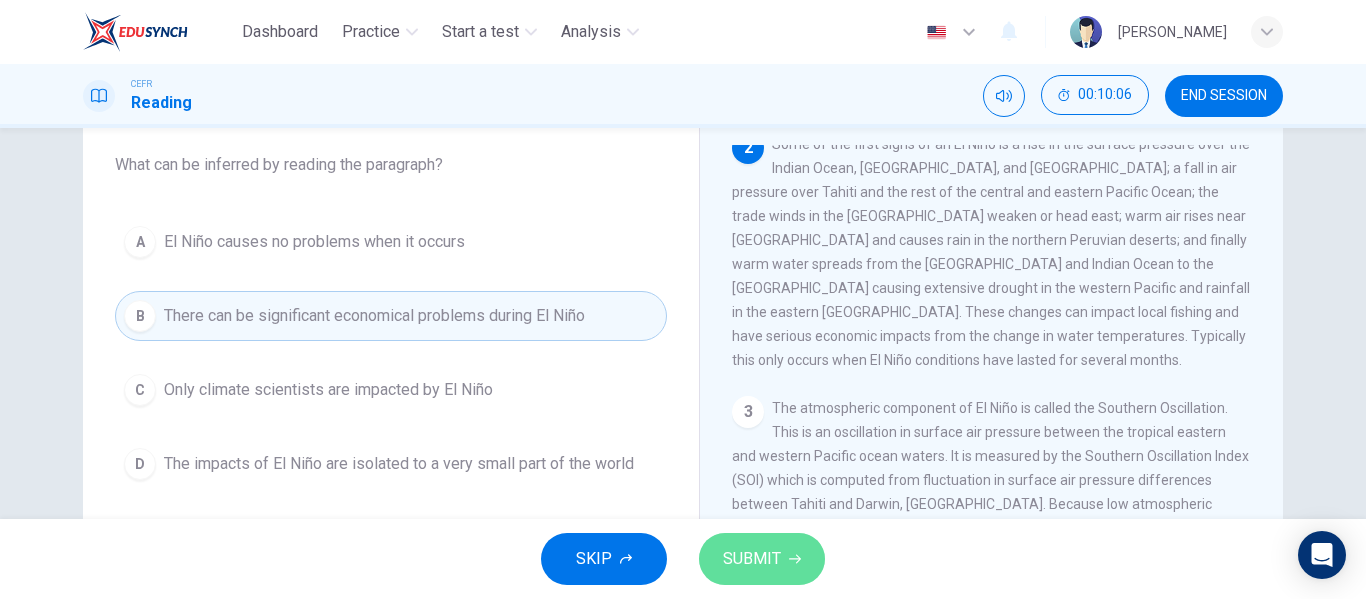 click on "SUBMIT" at bounding box center (752, 559) 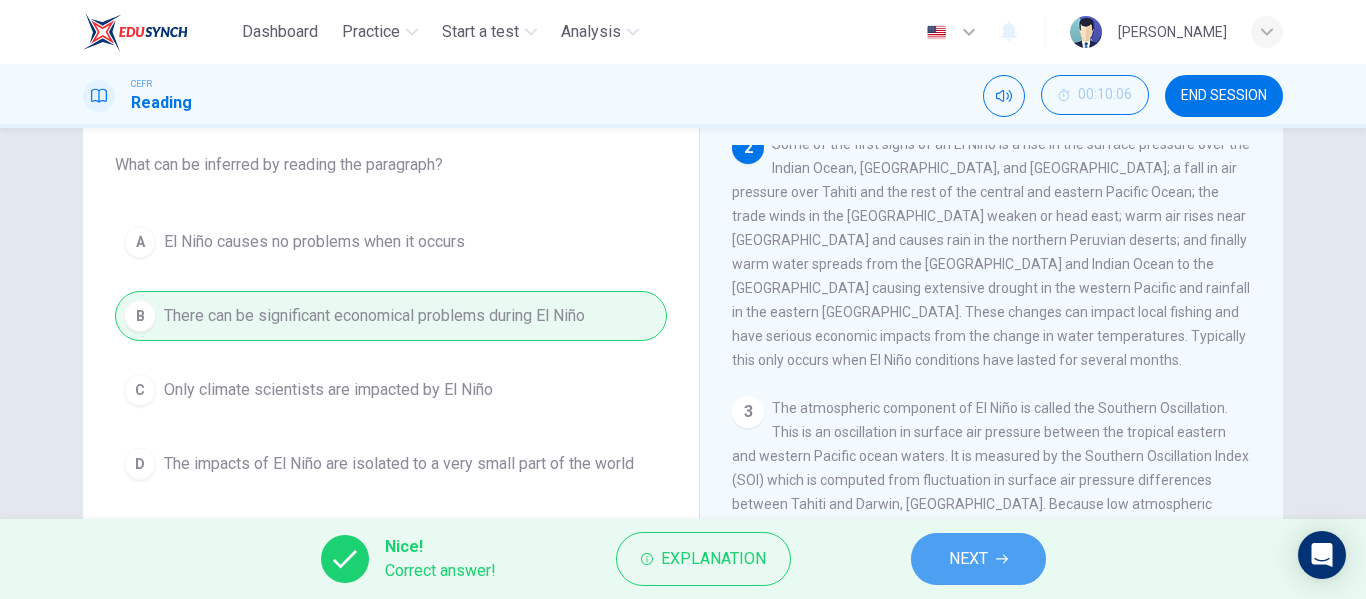 click on "NEXT" at bounding box center (968, 559) 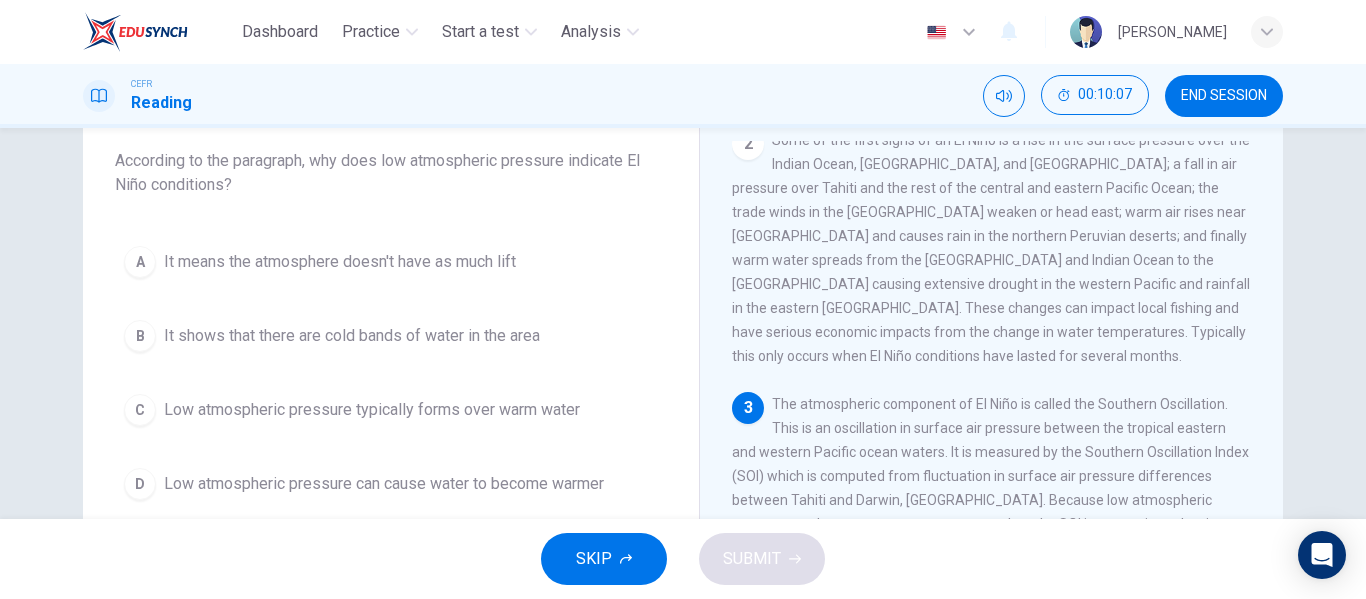 scroll, scrollTop: 114, scrollLeft: 0, axis: vertical 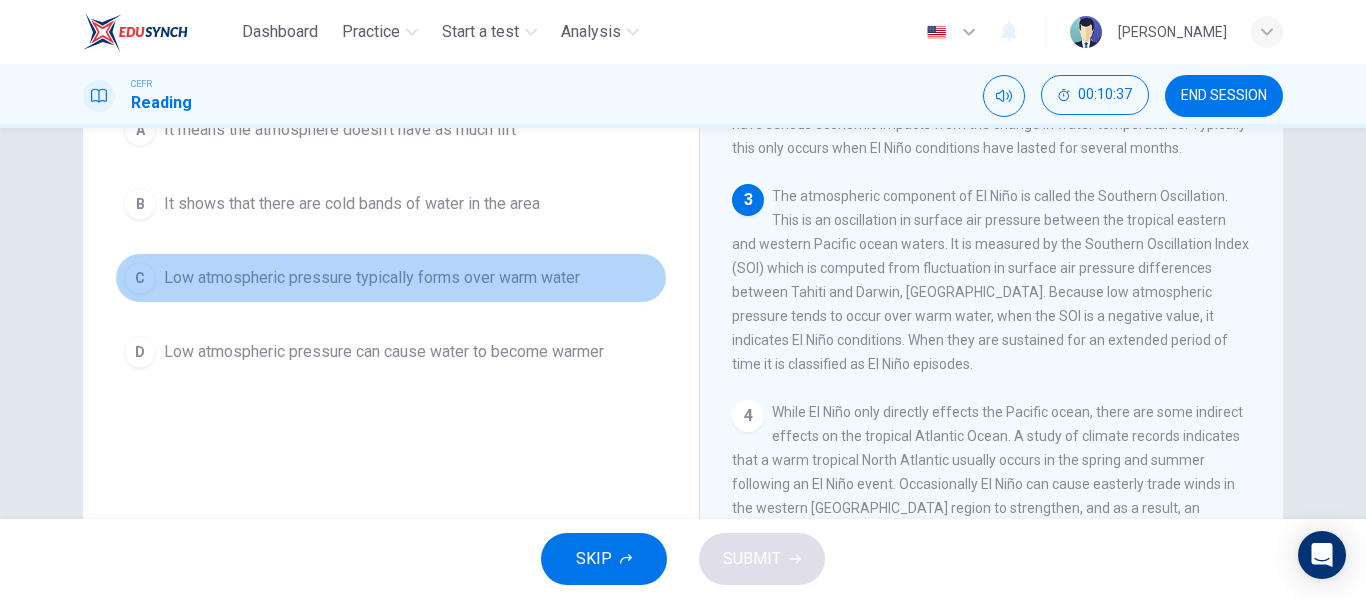 click on "C Low atmospheric pressure typically forms over warm water" at bounding box center [391, 278] 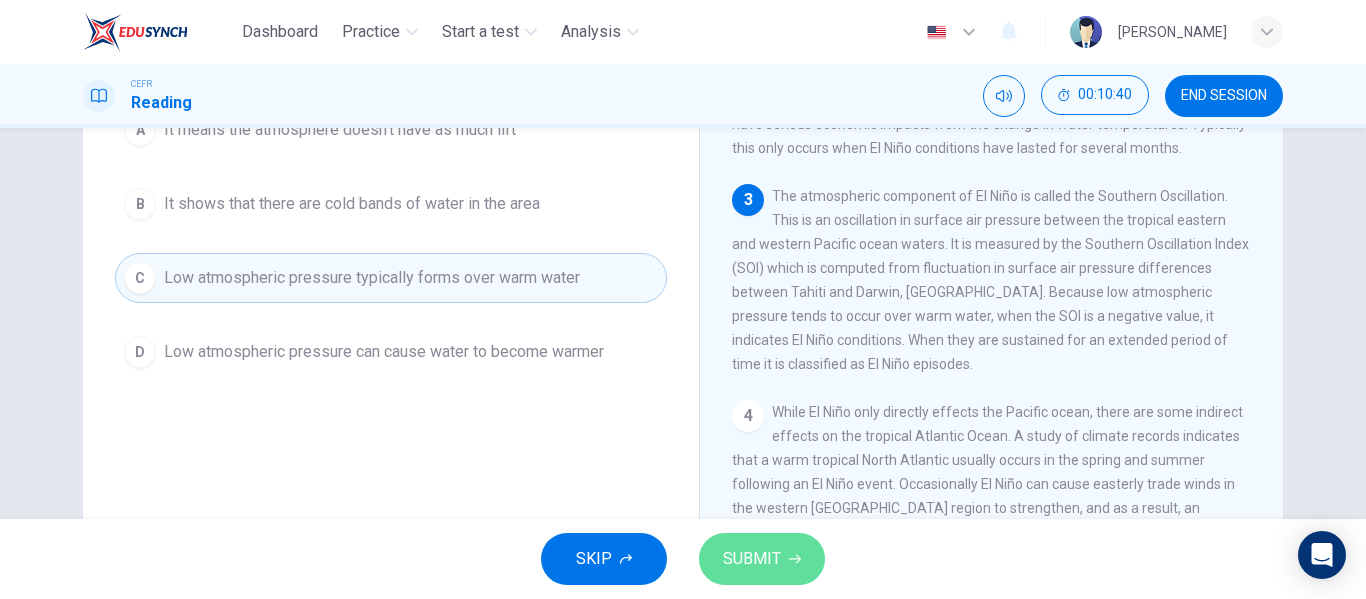 click on "SUBMIT" at bounding box center [762, 559] 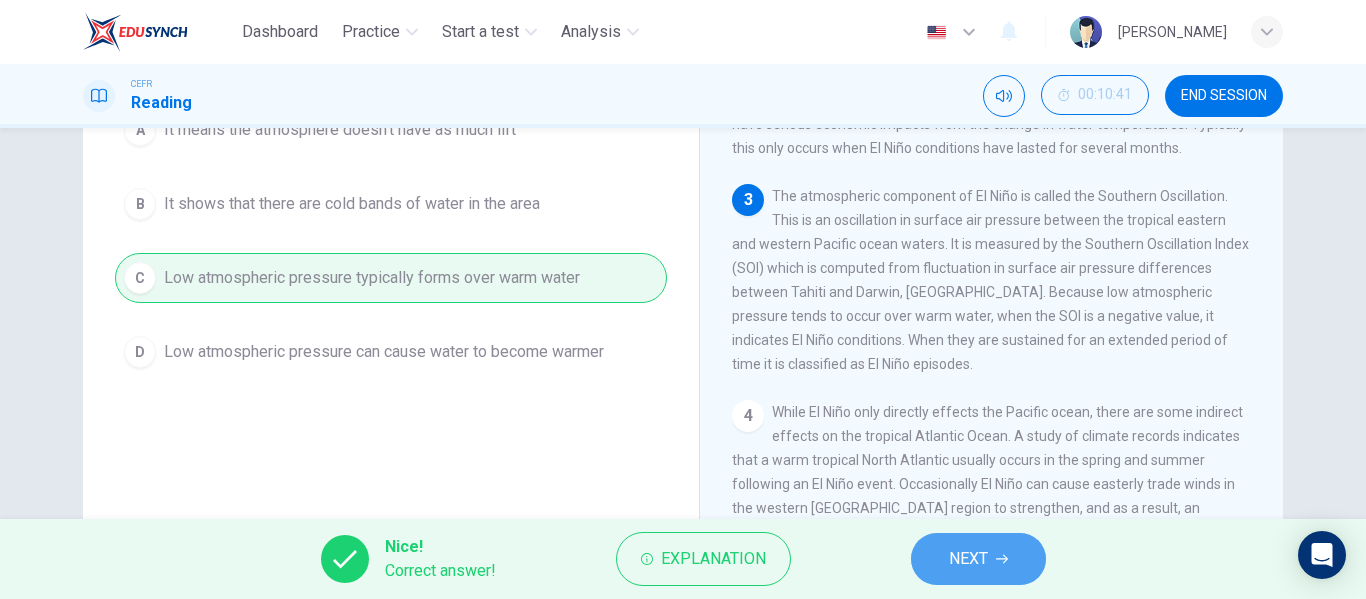 click on "NEXT" at bounding box center [978, 559] 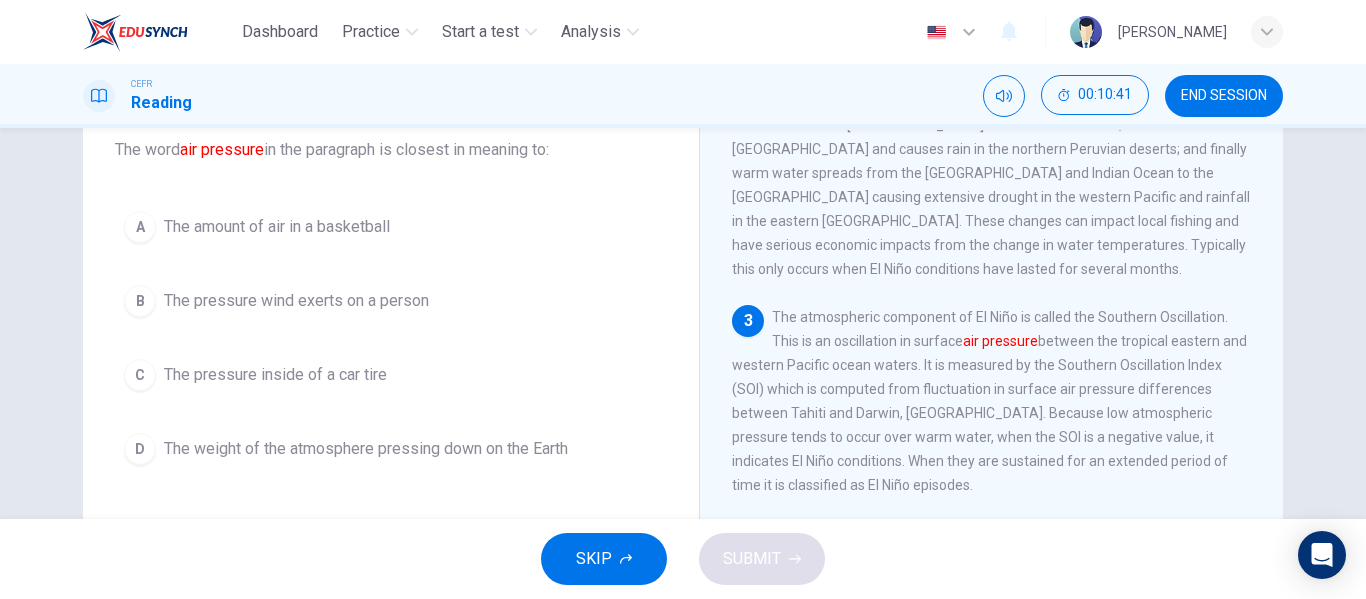 scroll, scrollTop: 122, scrollLeft: 0, axis: vertical 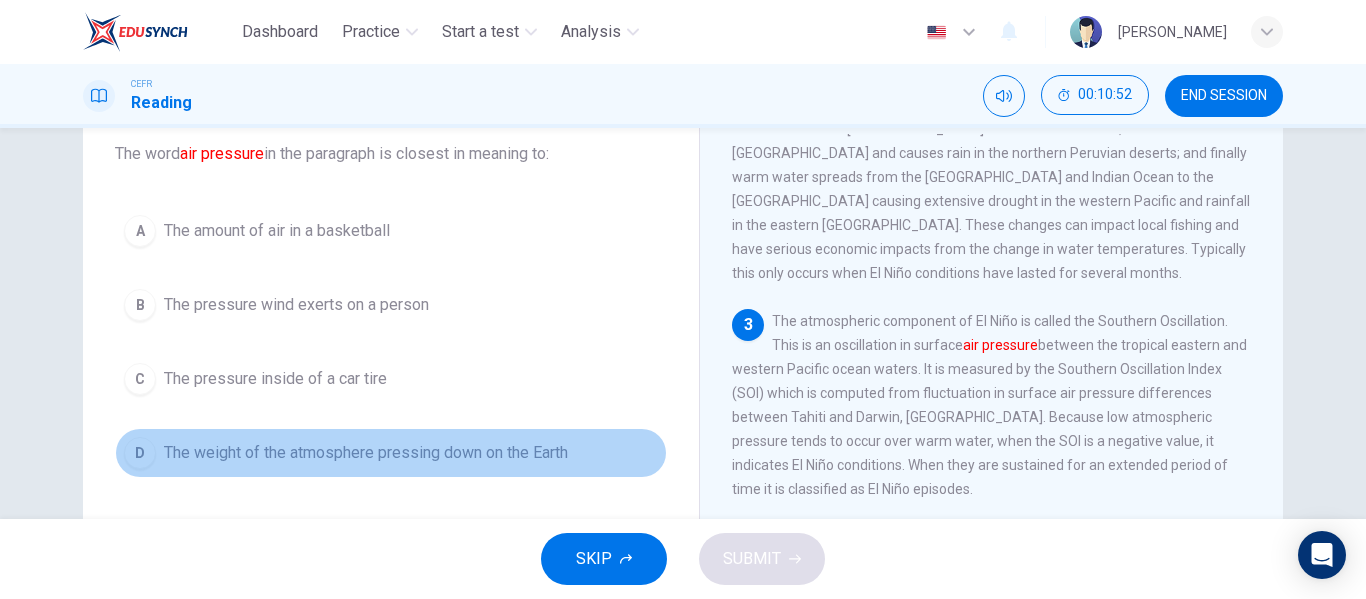 click on "The weight of the atmosphere pressing down on the Earth" at bounding box center [366, 453] 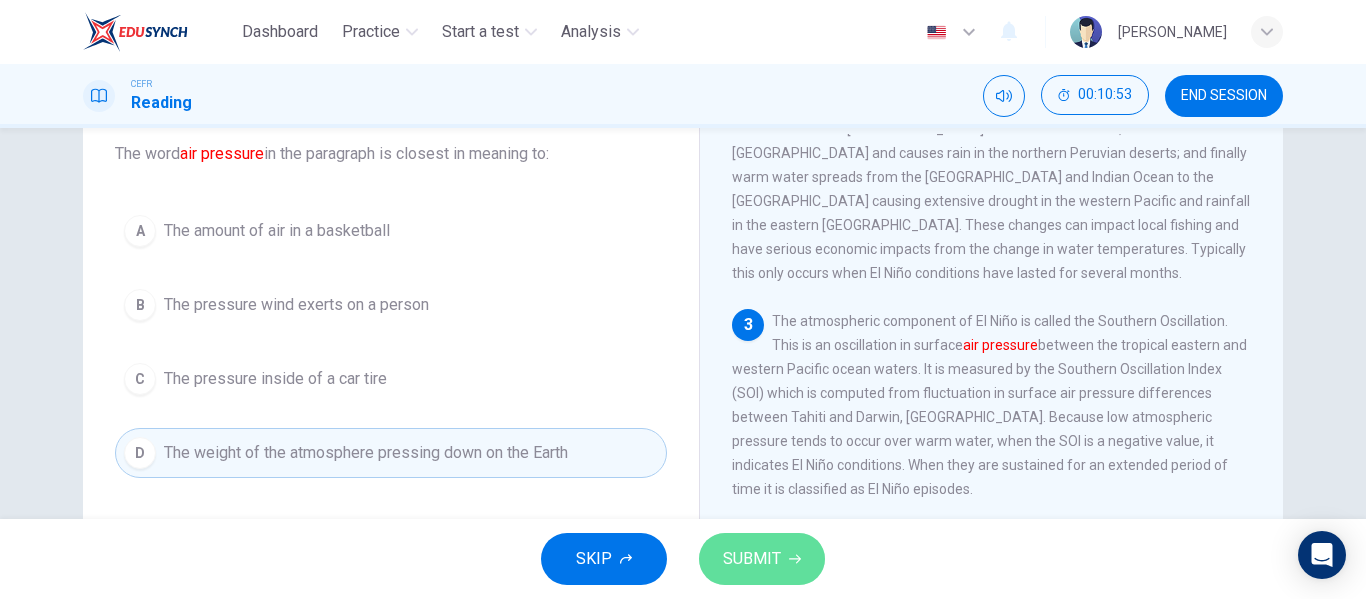 click on "SUBMIT" at bounding box center (752, 559) 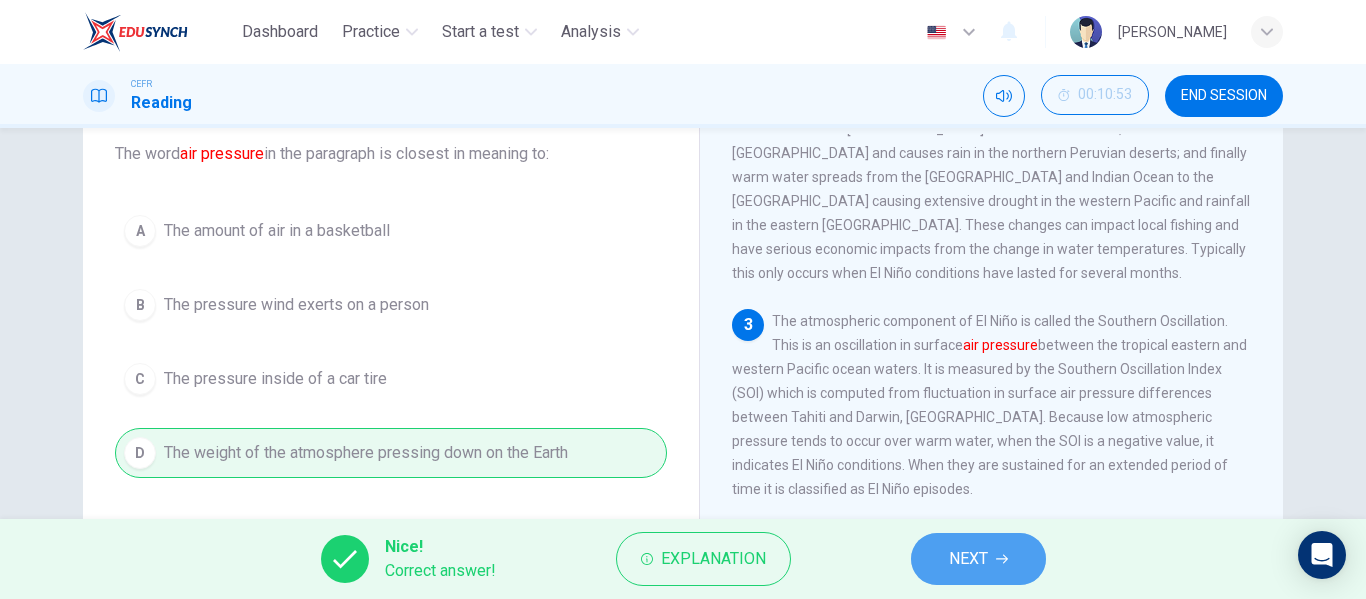 click on "NEXT" at bounding box center [968, 559] 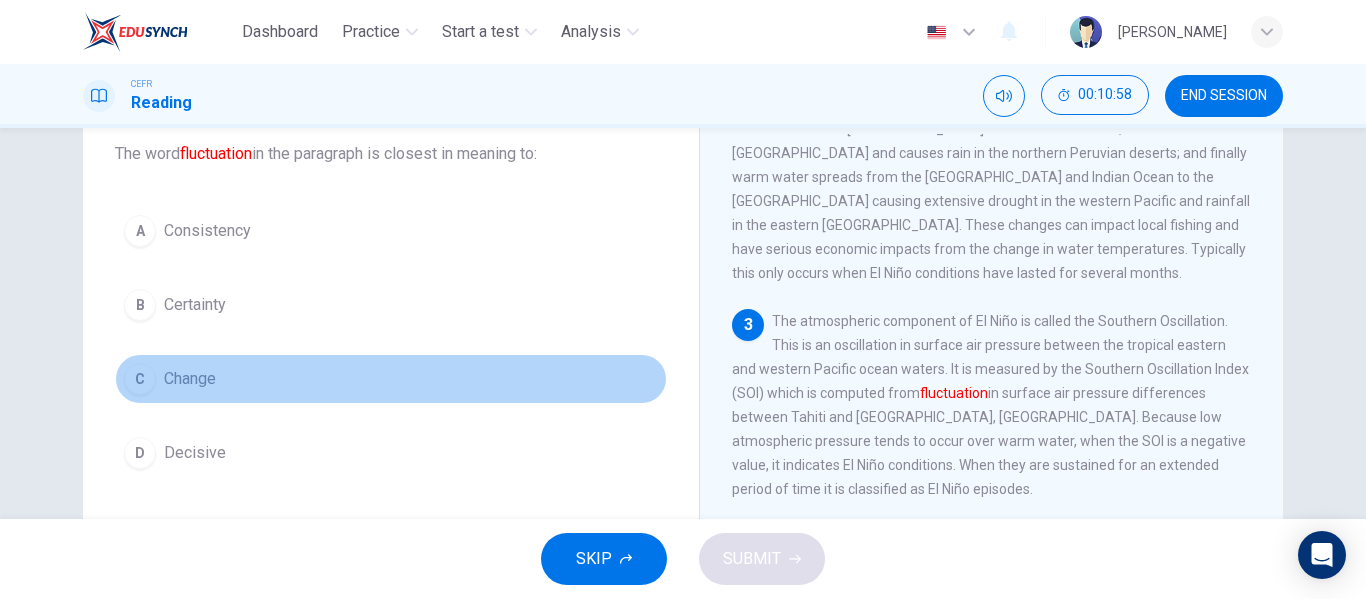 click on "Change" at bounding box center (190, 379) 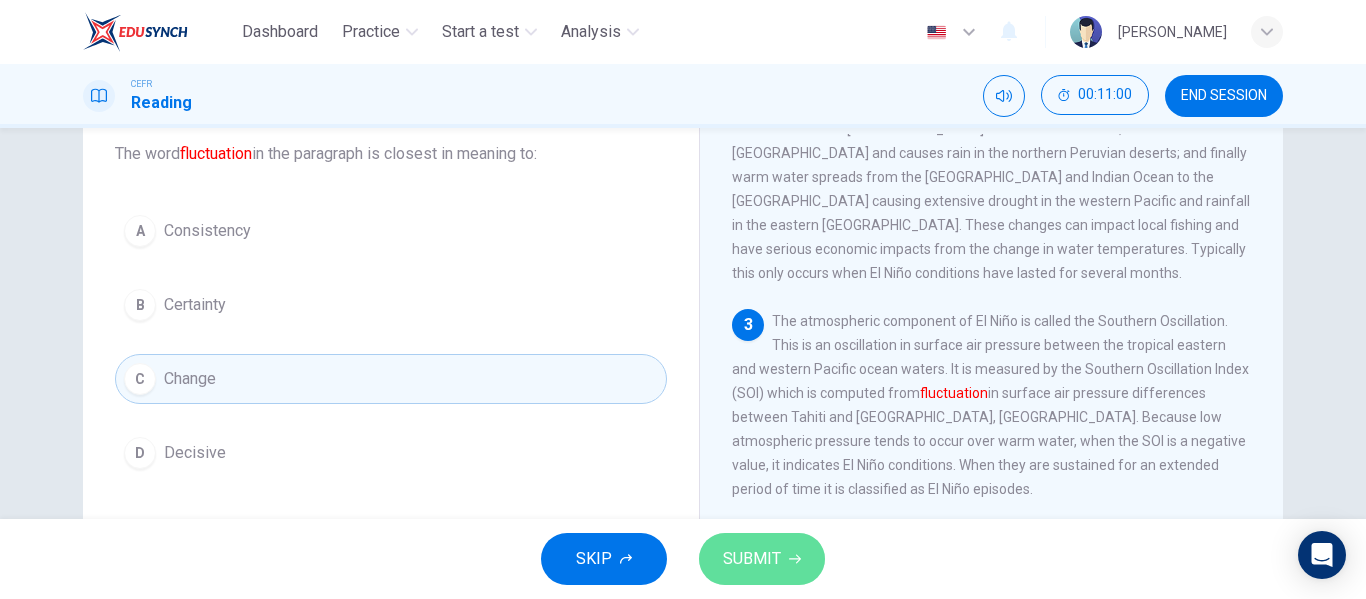 click on "SUBMIT" at bounding box center (752, 559) 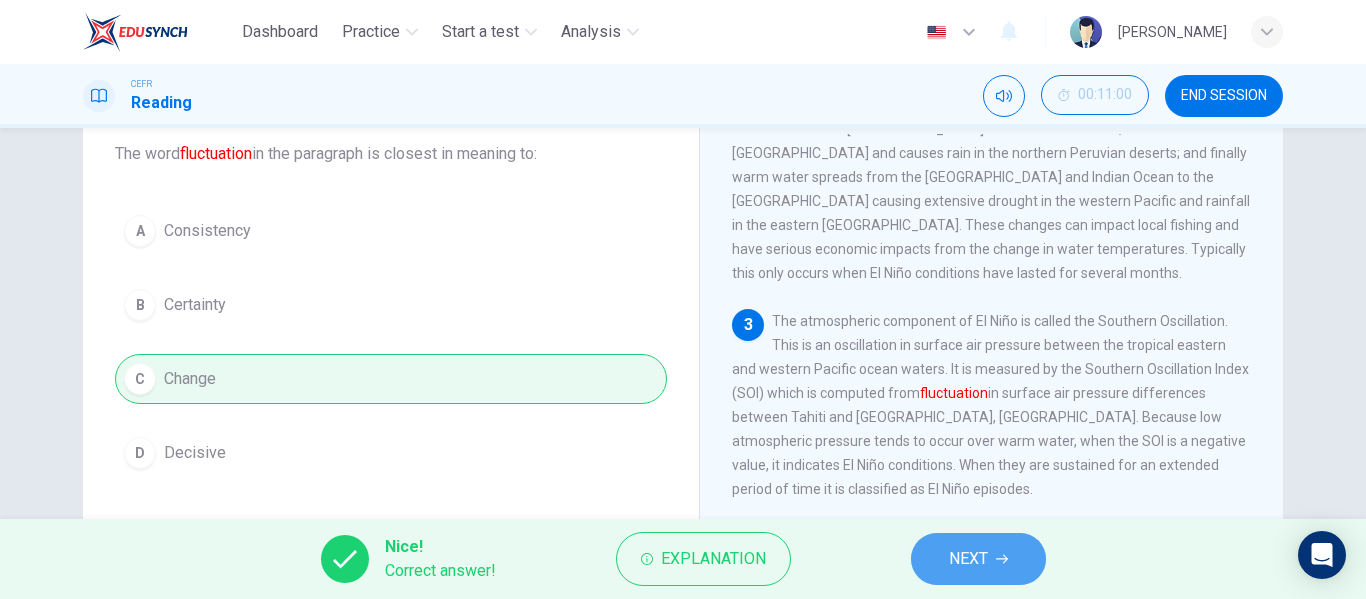 click on "NEXT" at bounding box center [978, 559] 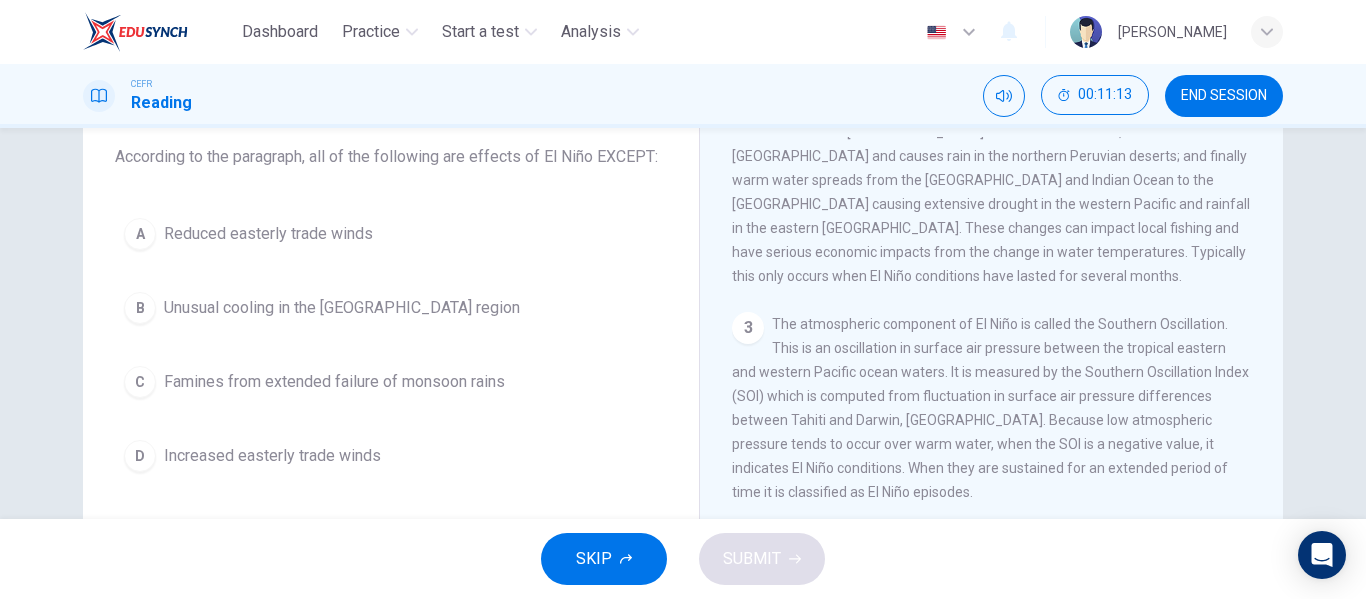 scroll, scrollTop: 127, scrollLeft: 0, axis: vertical 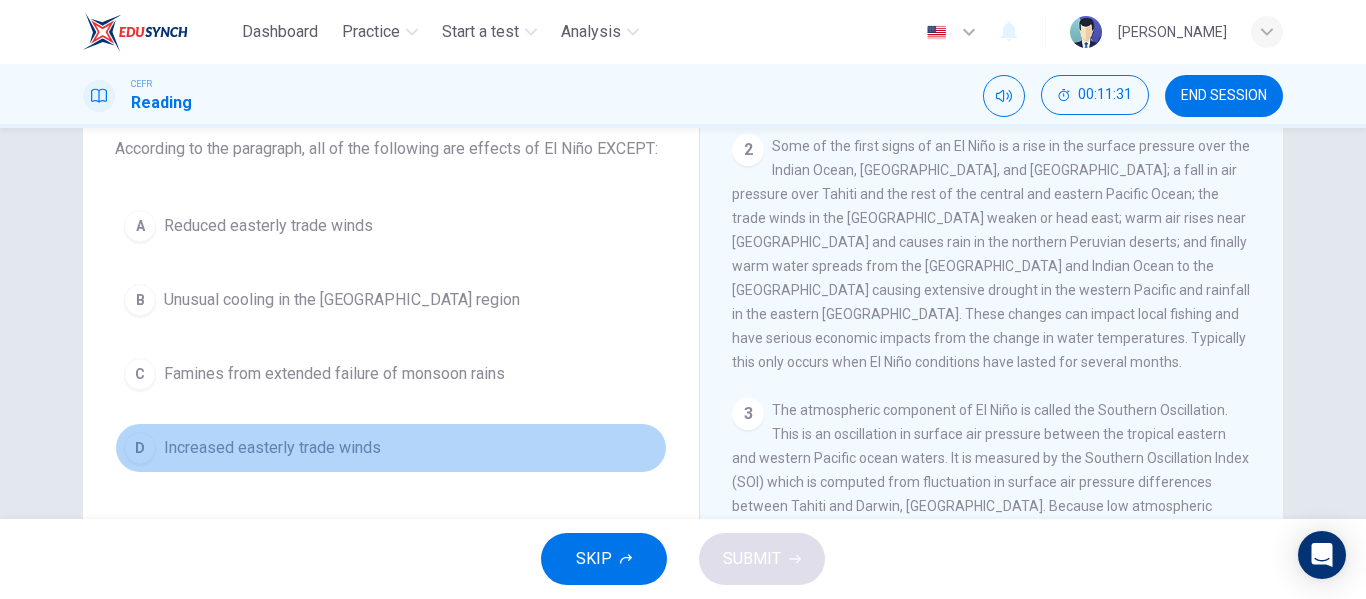 click on "Increased easterly trade winds" at bounding box center [272, 448] 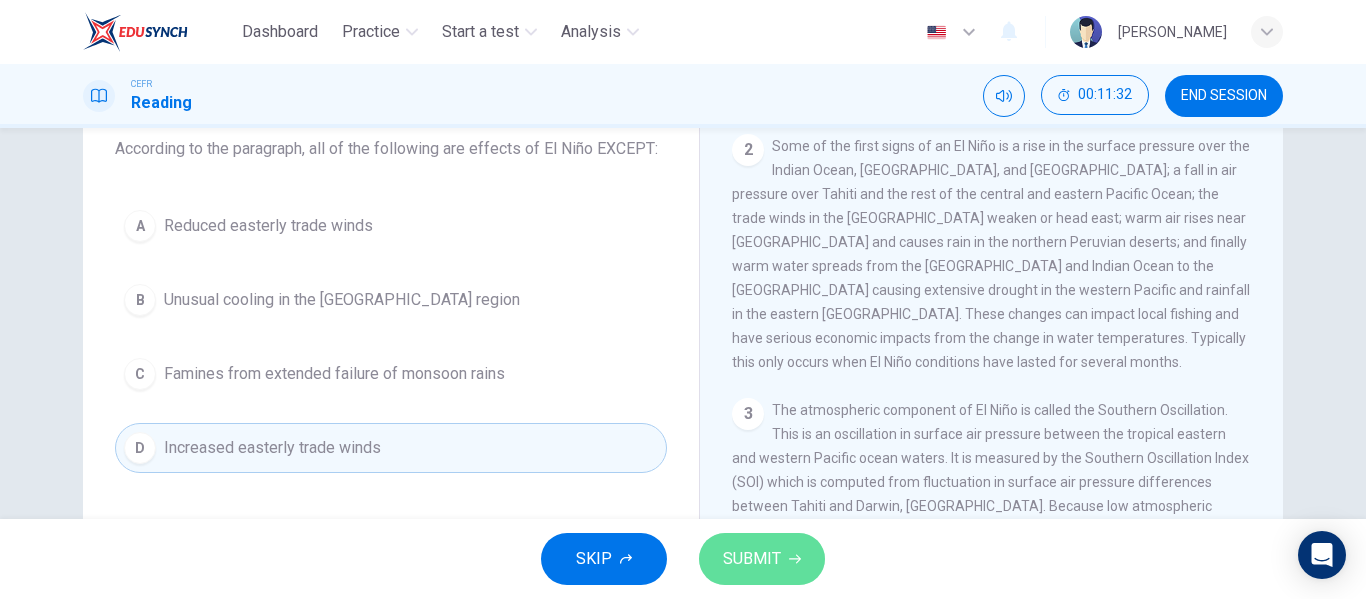 click on "SUBMIT" at bounding box center [752, 559] 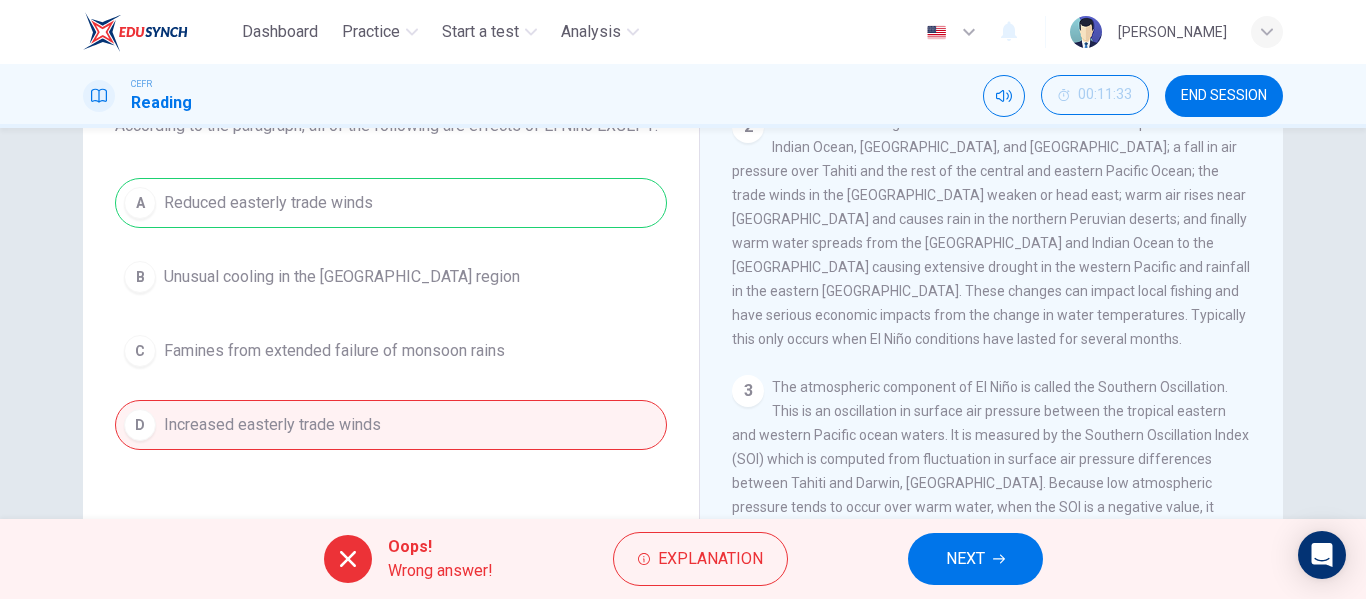 scroll, scrollTop: 152, scrollLeft: 0, axis: vertical 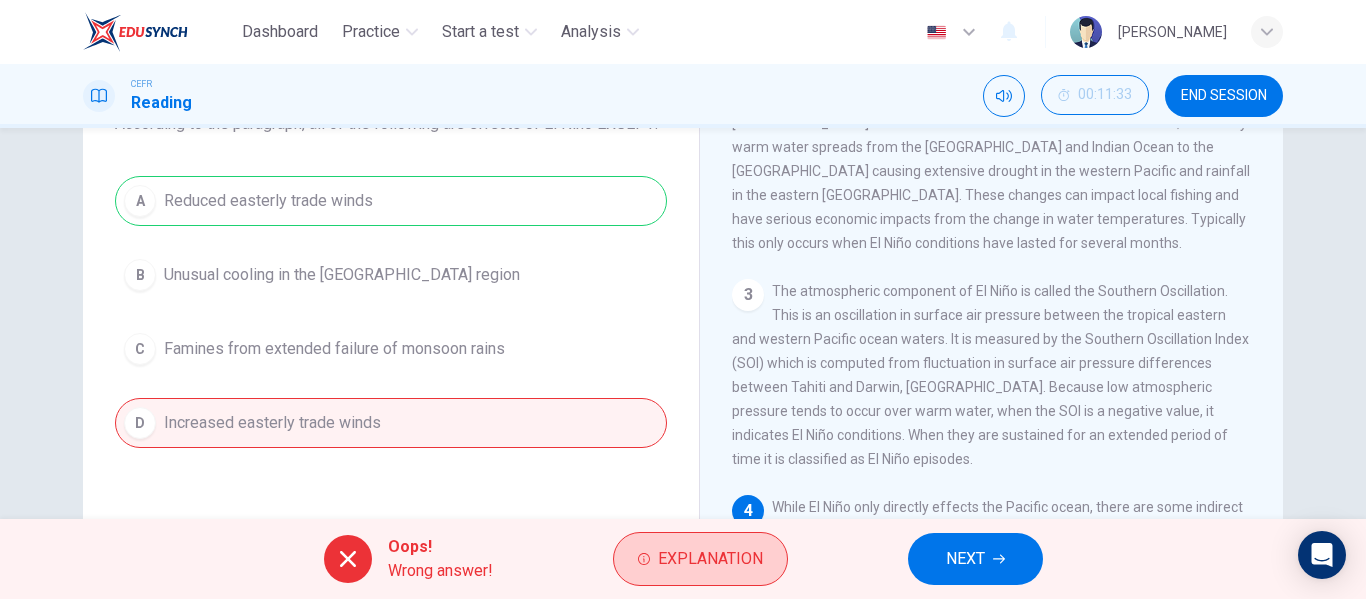 click on "Explanation" at bounding box center (700, 559) 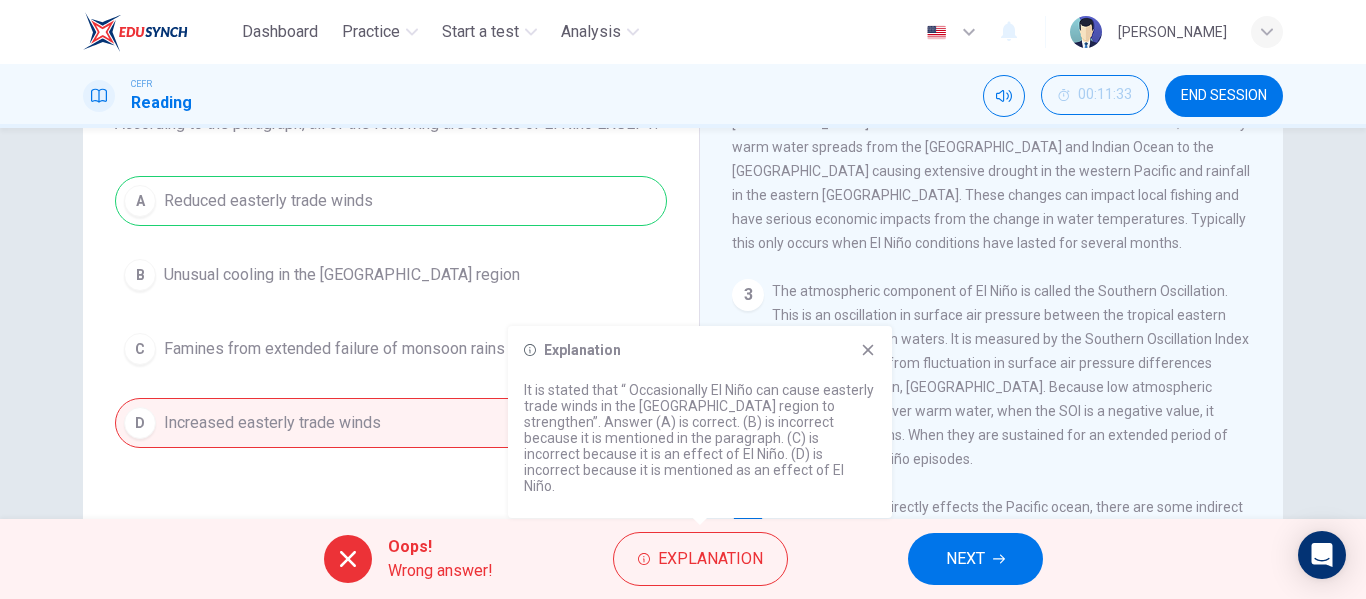 click 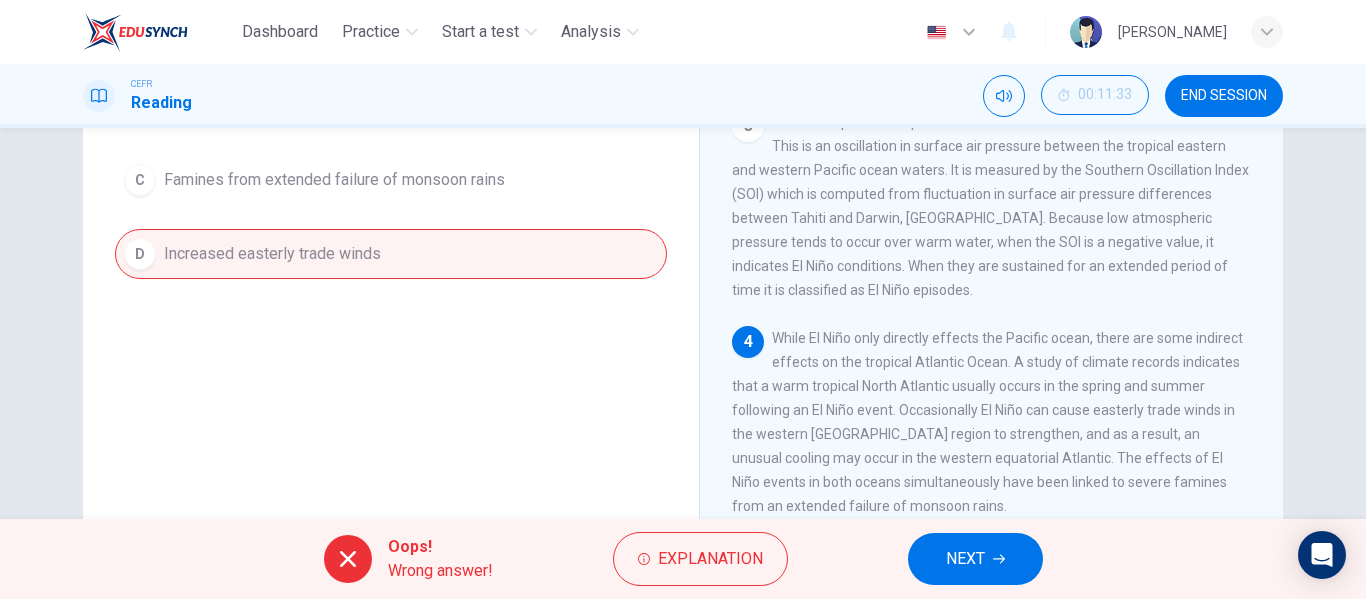 scroll, scrollTop: 322, scrollLeft: 0, axis: vertical 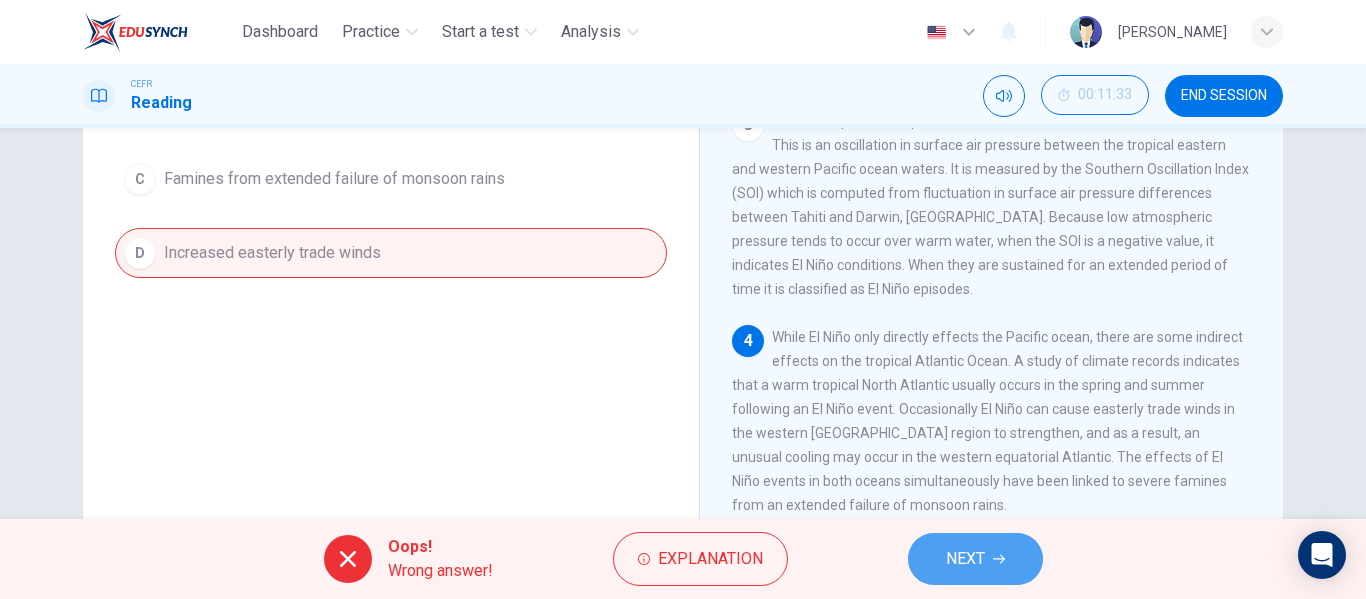 click on "NEXT" at bounding box center [975, 559] 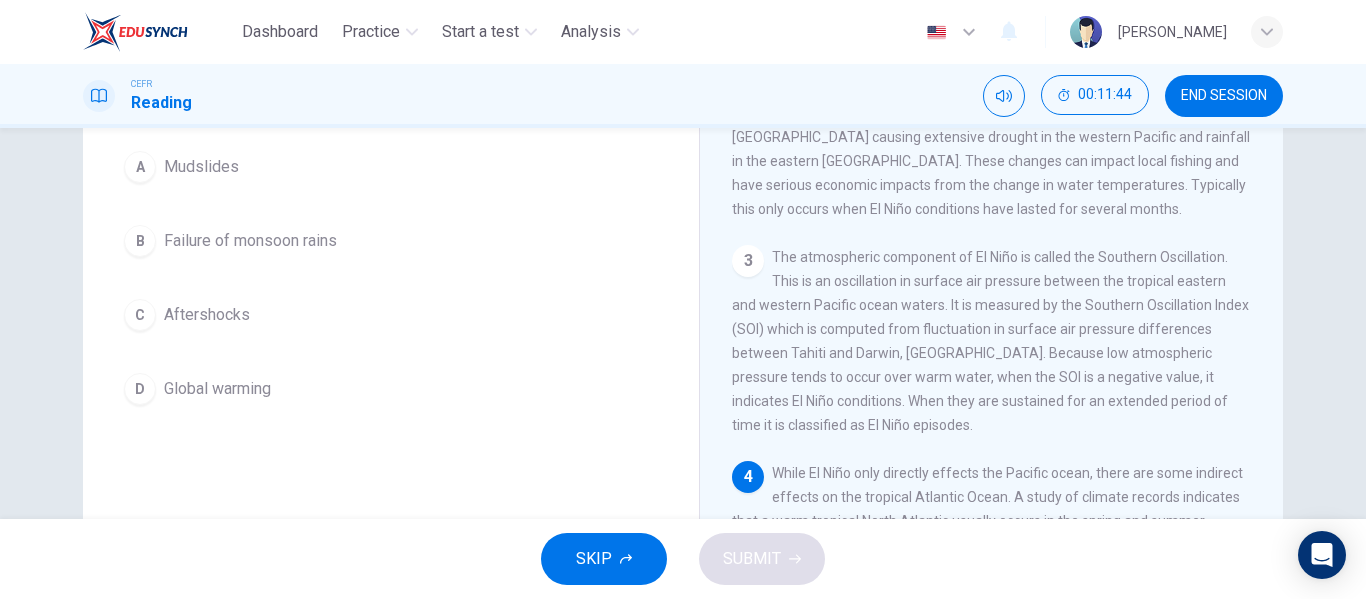 scroll, scrollTop: 187, scrollLeft: 0, axis: vertical 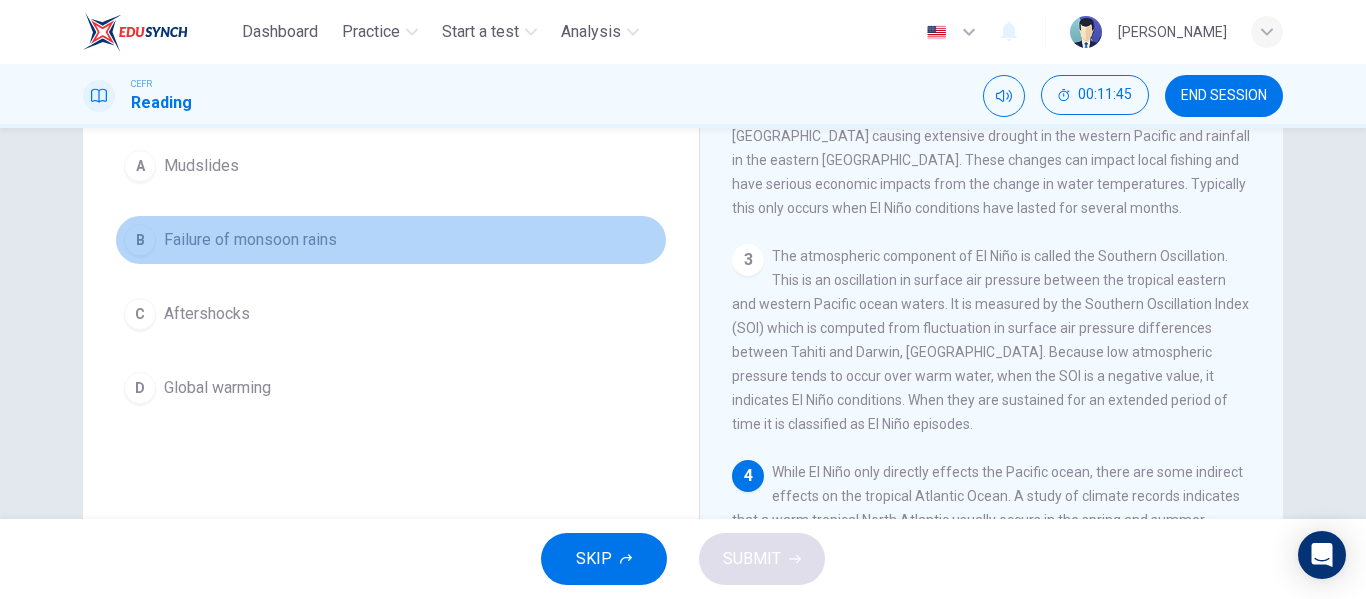 click on "Failure of monsoon rains" at bounding box center (250, 240) 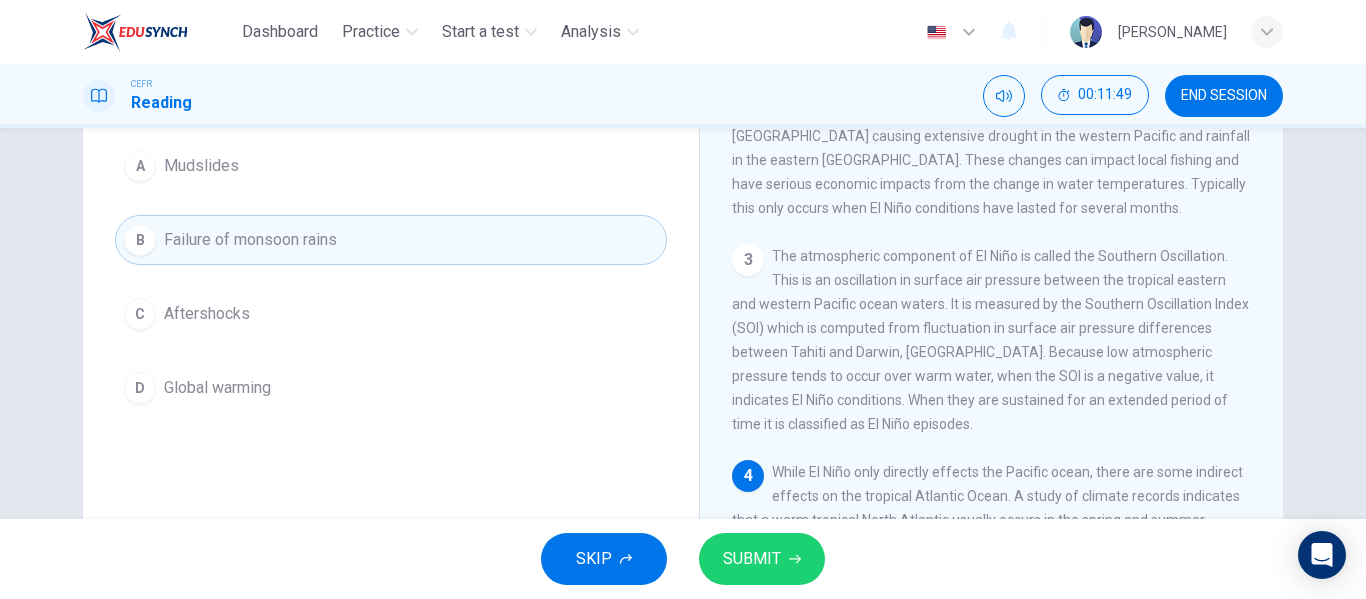 scroll, scrollTop: 384, scrollLeft: 0, axis: vertical 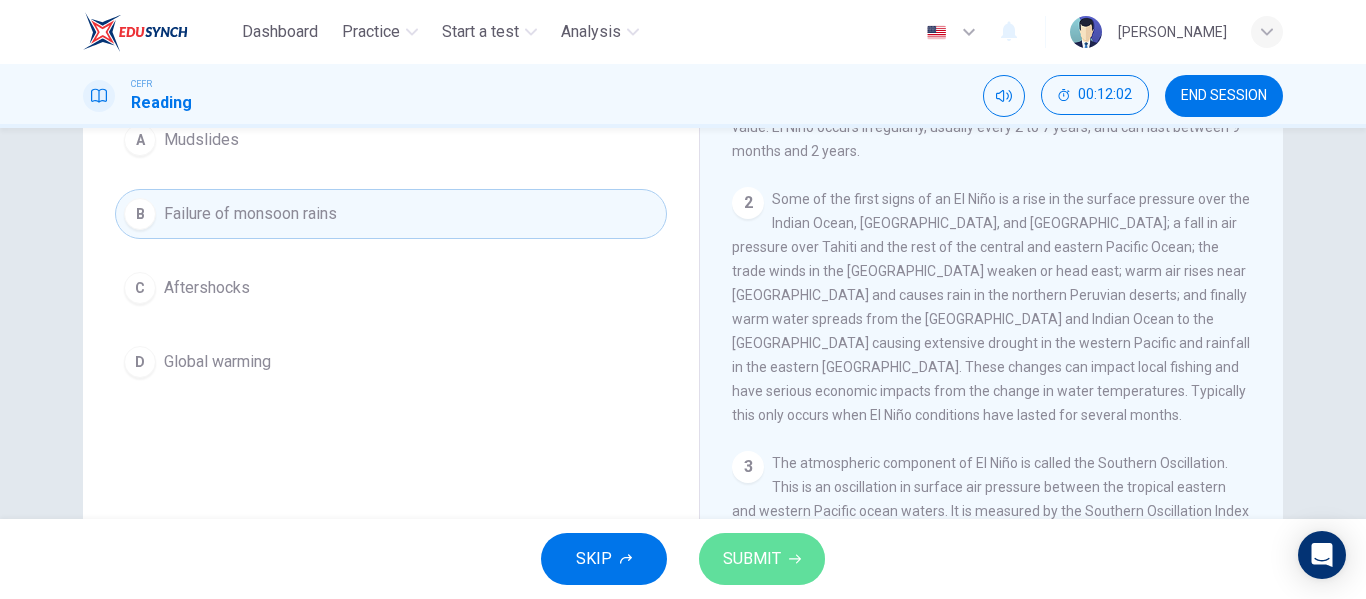 click on "SUBMIT" at bounding box center (762, 559) 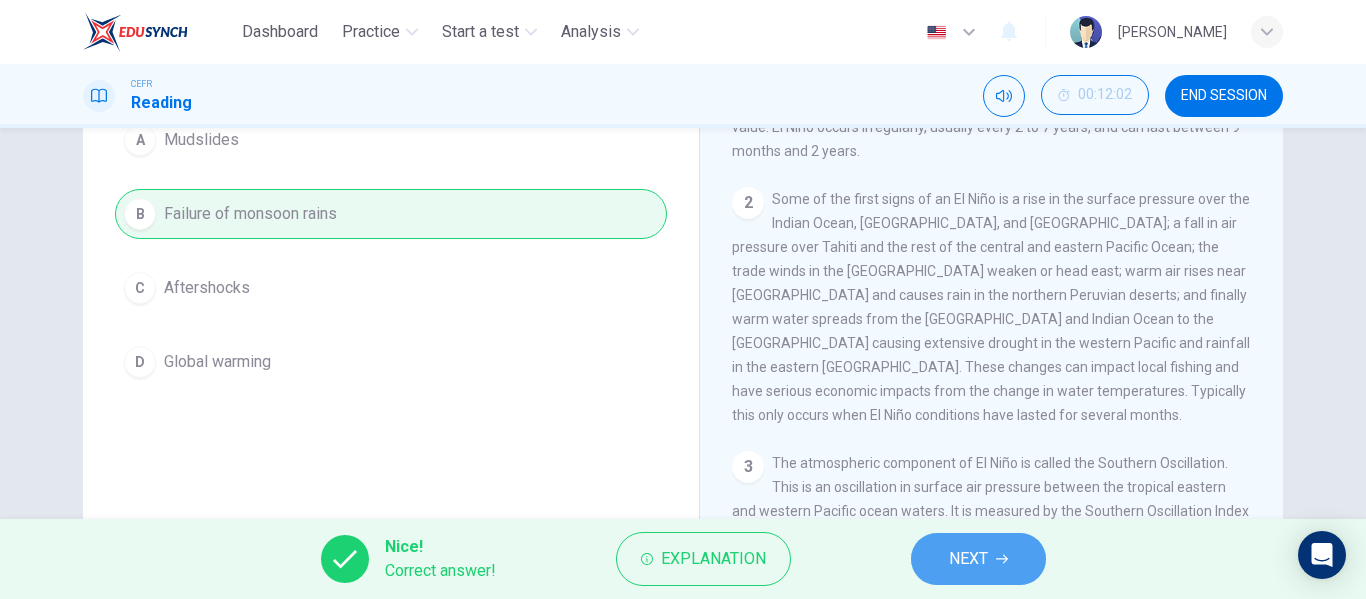 click on "NEXT" at bounding box center [968, 559] 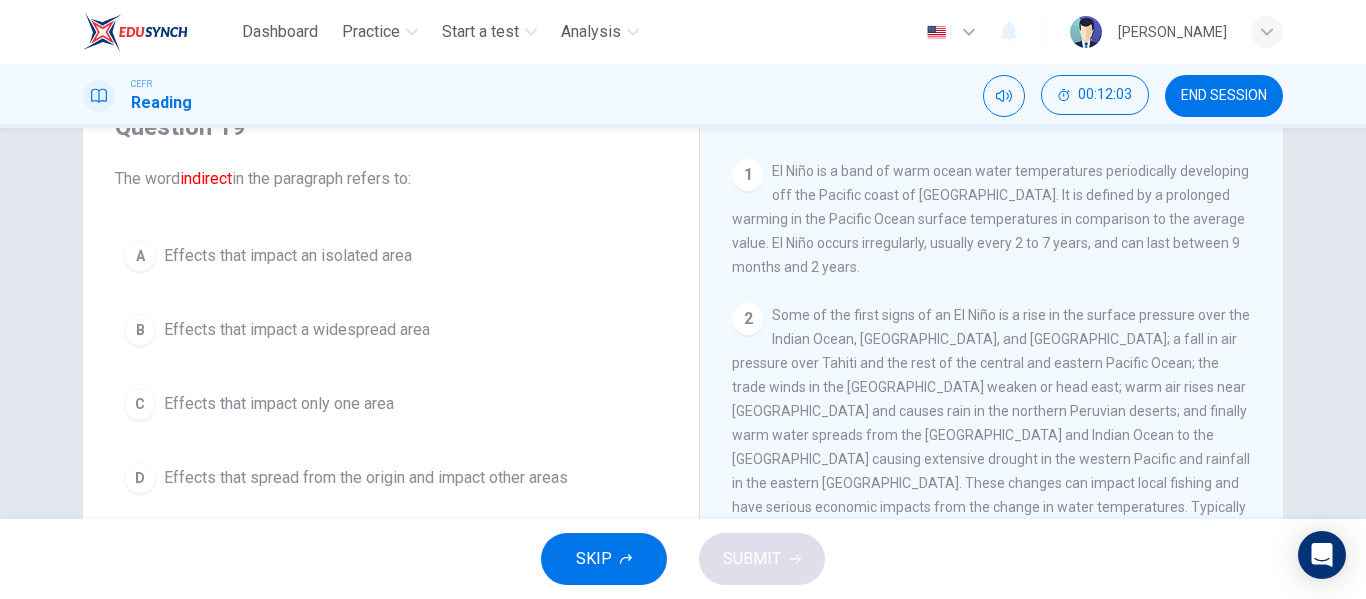 scroll, scrollTop: 107, scrollLeft: 0, axis: vertical 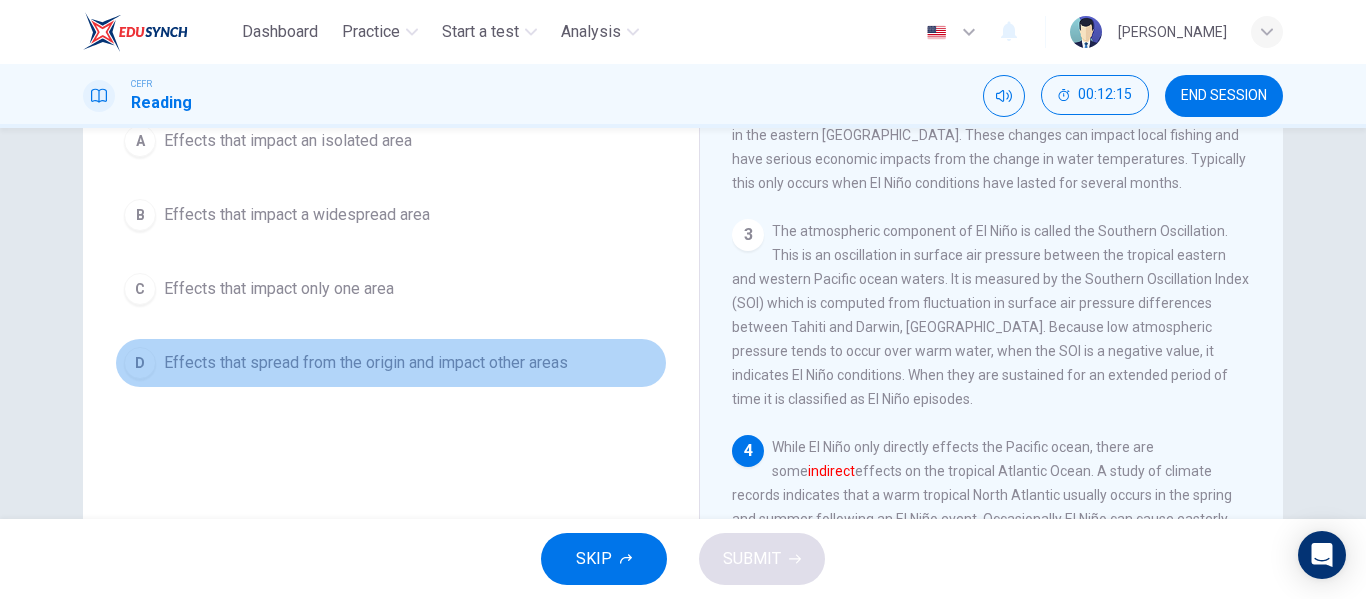 click on "Effects that spread from the origin and impact other areas" at bounding box center [366, 363] 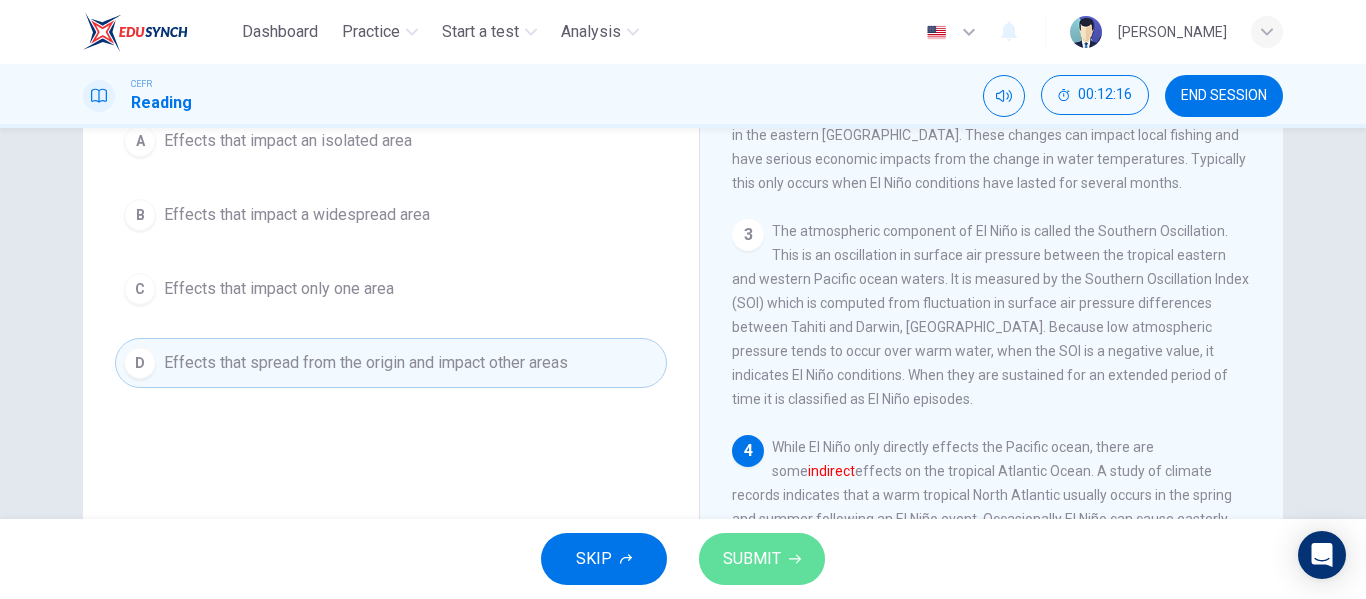 click on "SUBMIT" at bounding box center [752, 559] 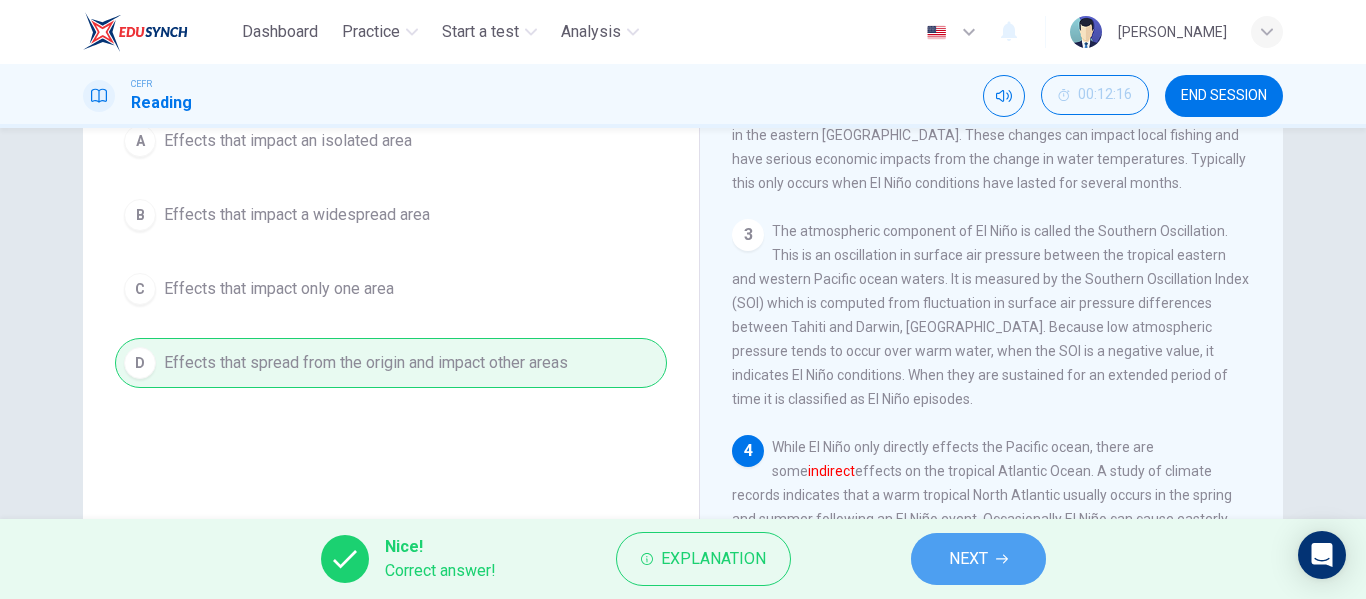 click on "NEXT" at bounding box center (968, 559) 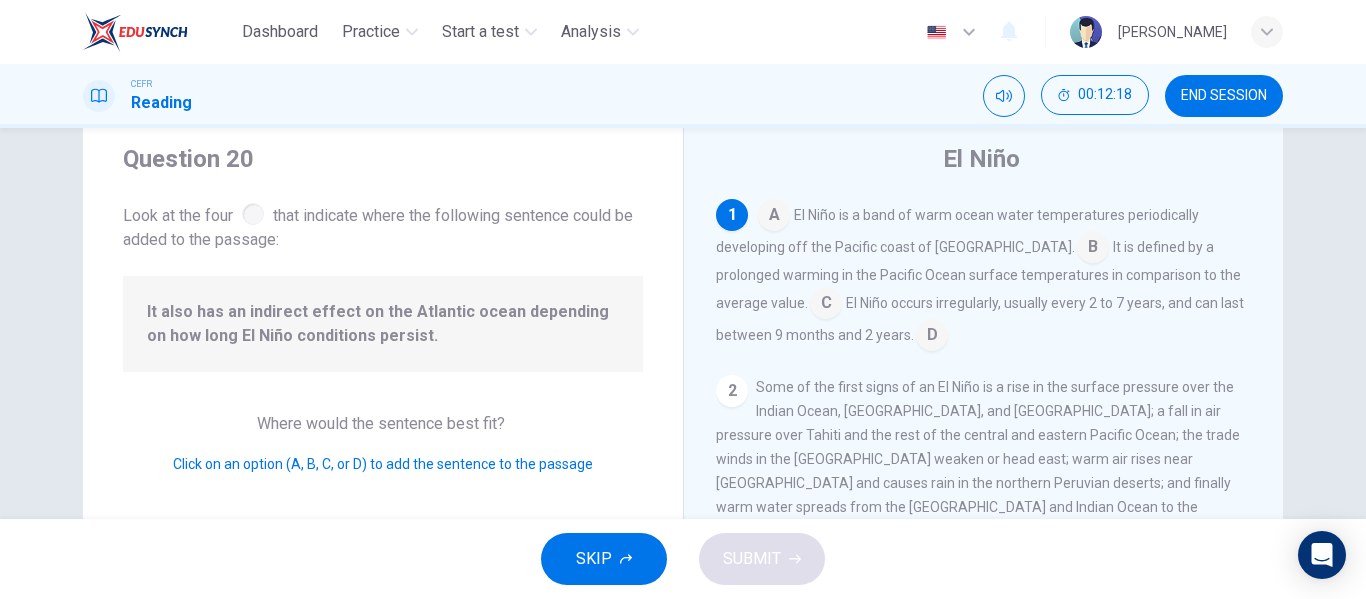 scroll, scrollTop: 56, scrollLeft: 0, axis: vertical 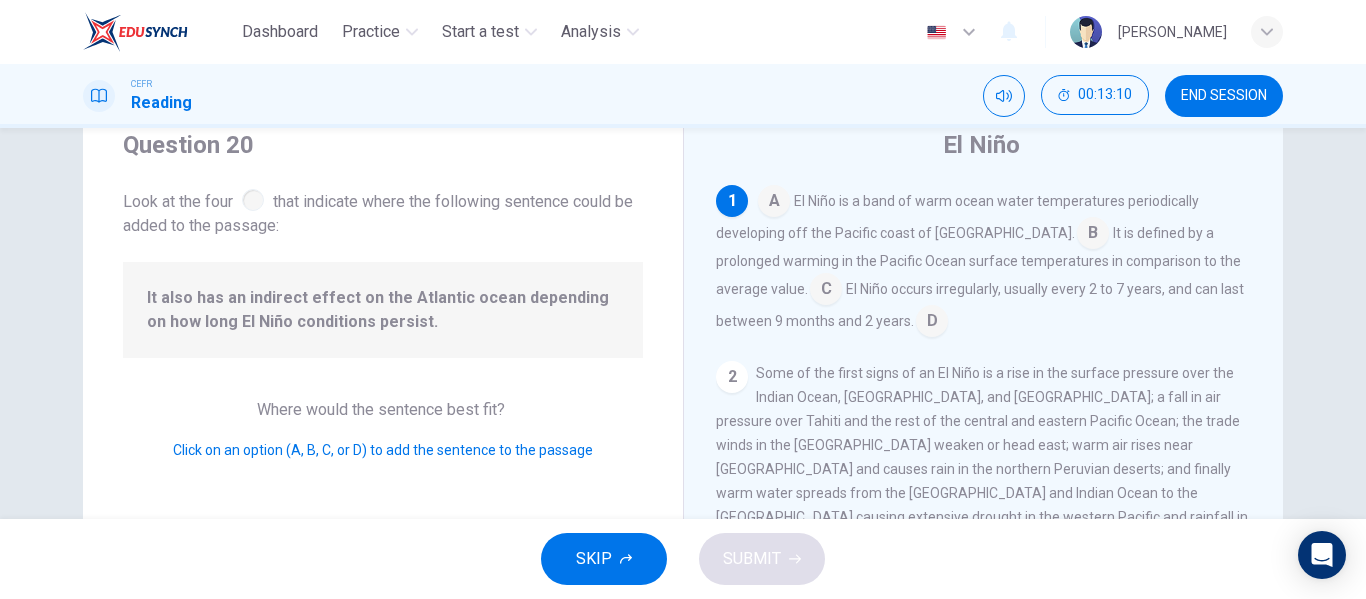 click at bounding box center [932, 323] 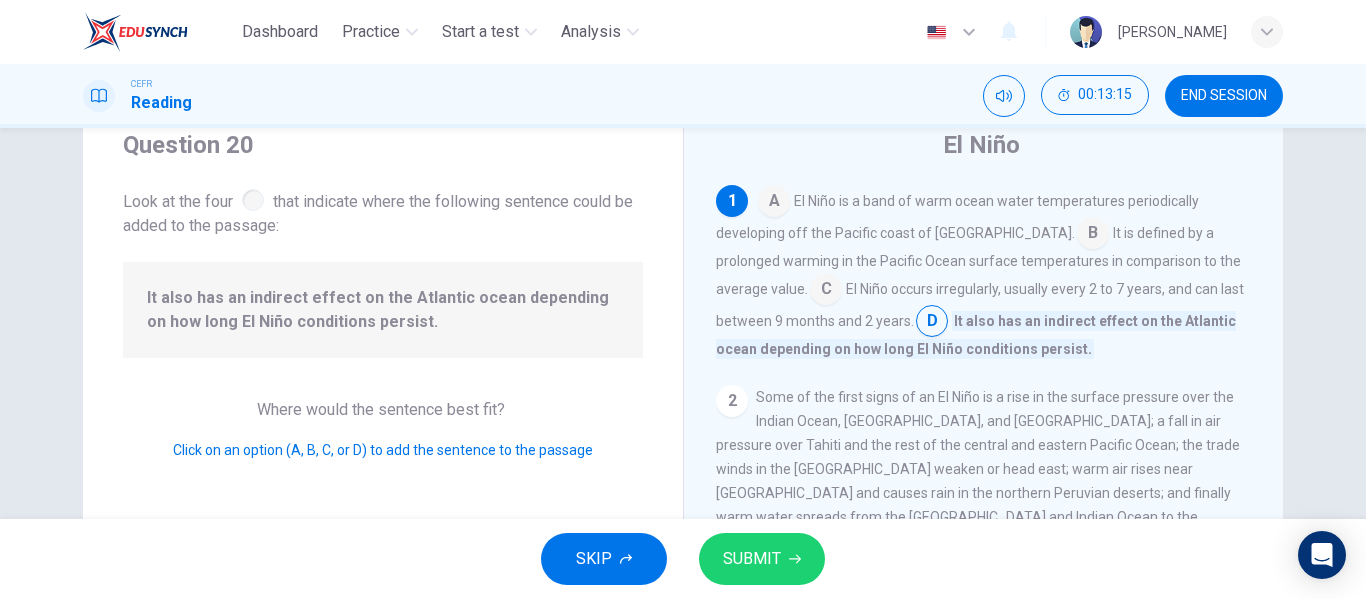 click at bounding box center [826, 291] 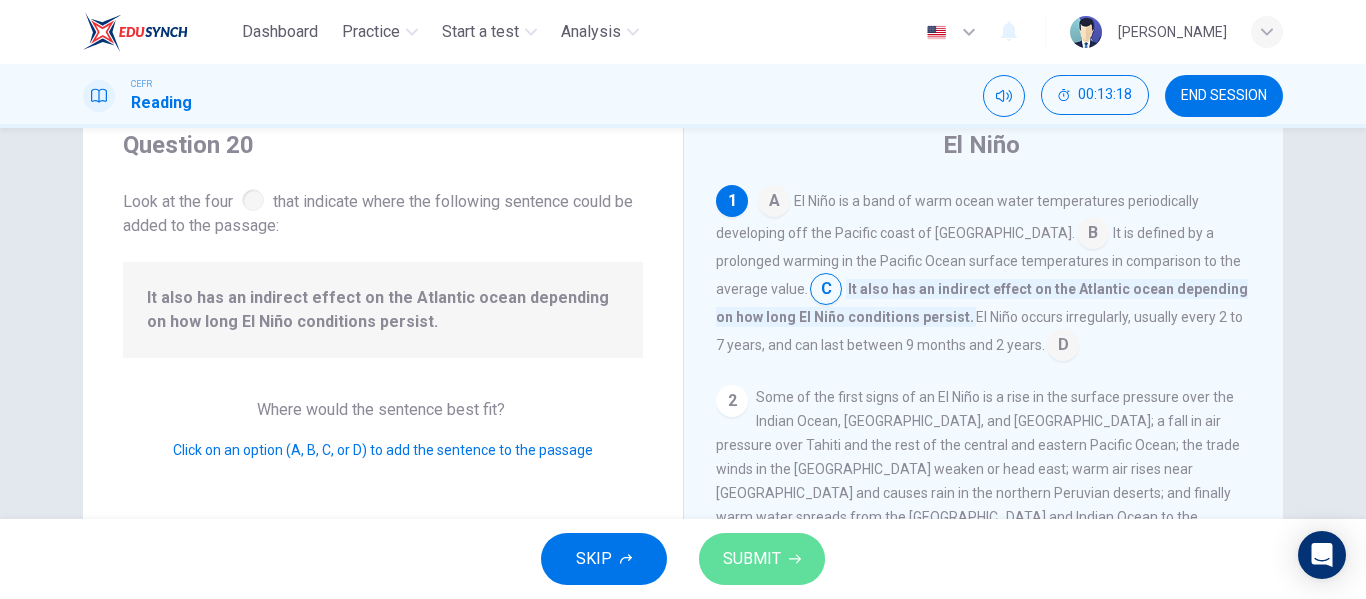 click on "SUBMIT" at bounding box center (762, 559) 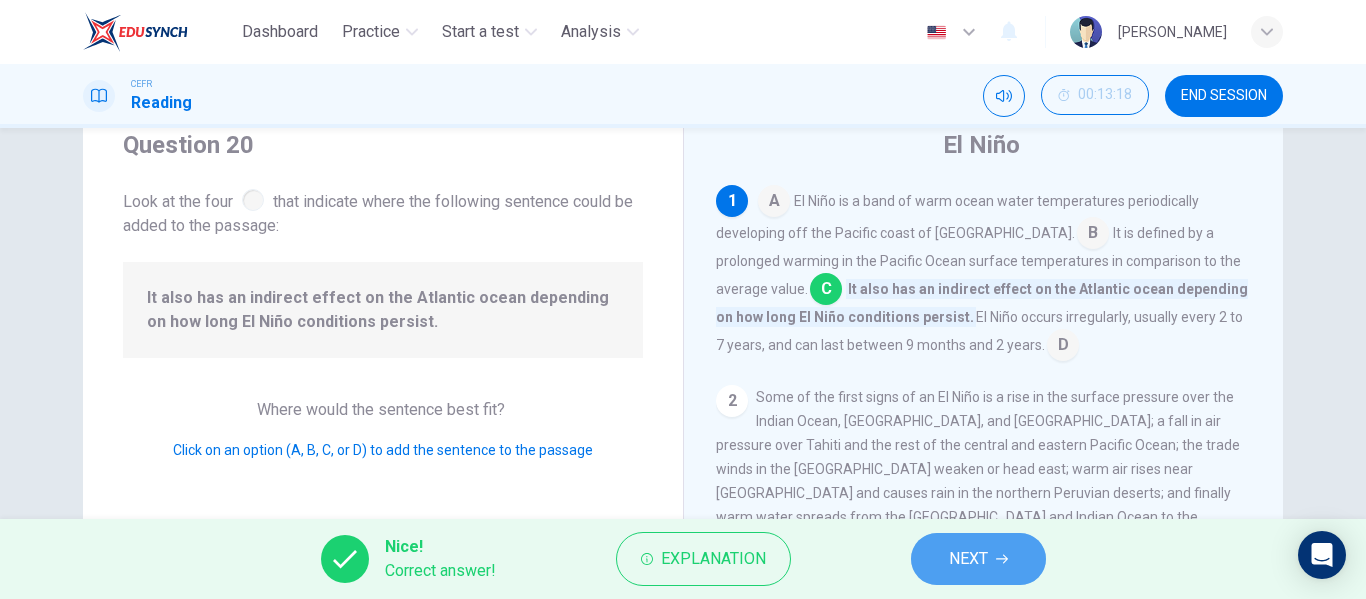 click on "NEXT" at bounding box center [968, 559] 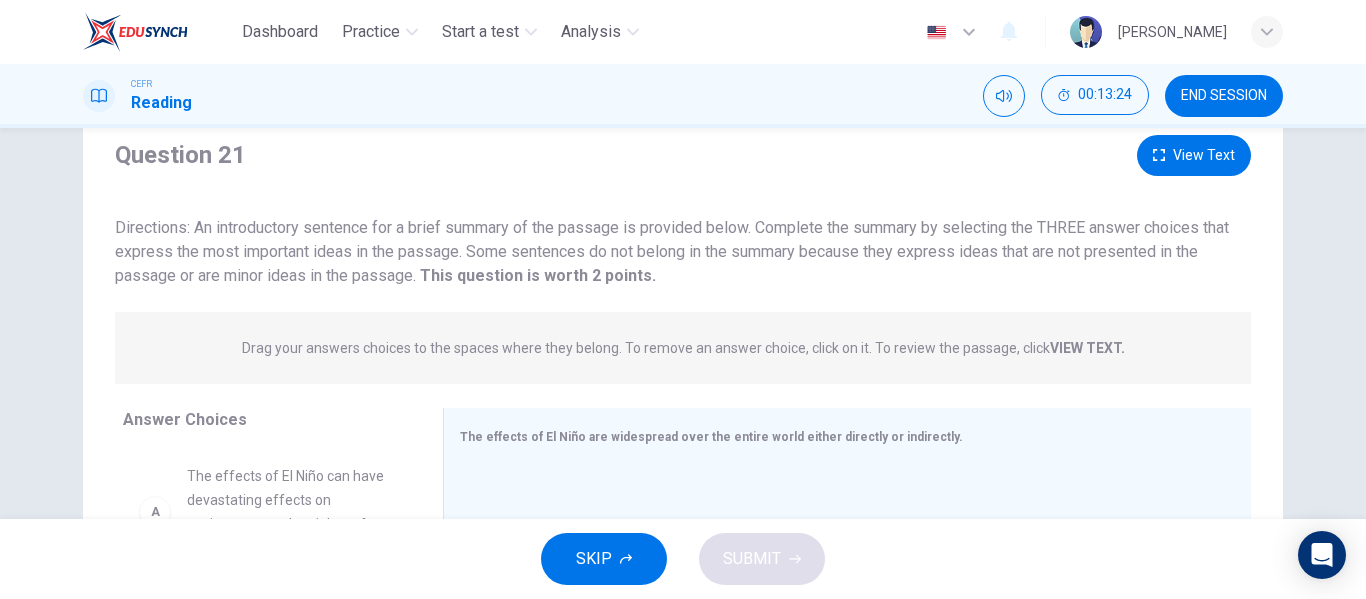 scroll, scrollTop: 64, scrollLeft: 0, axis: vertical 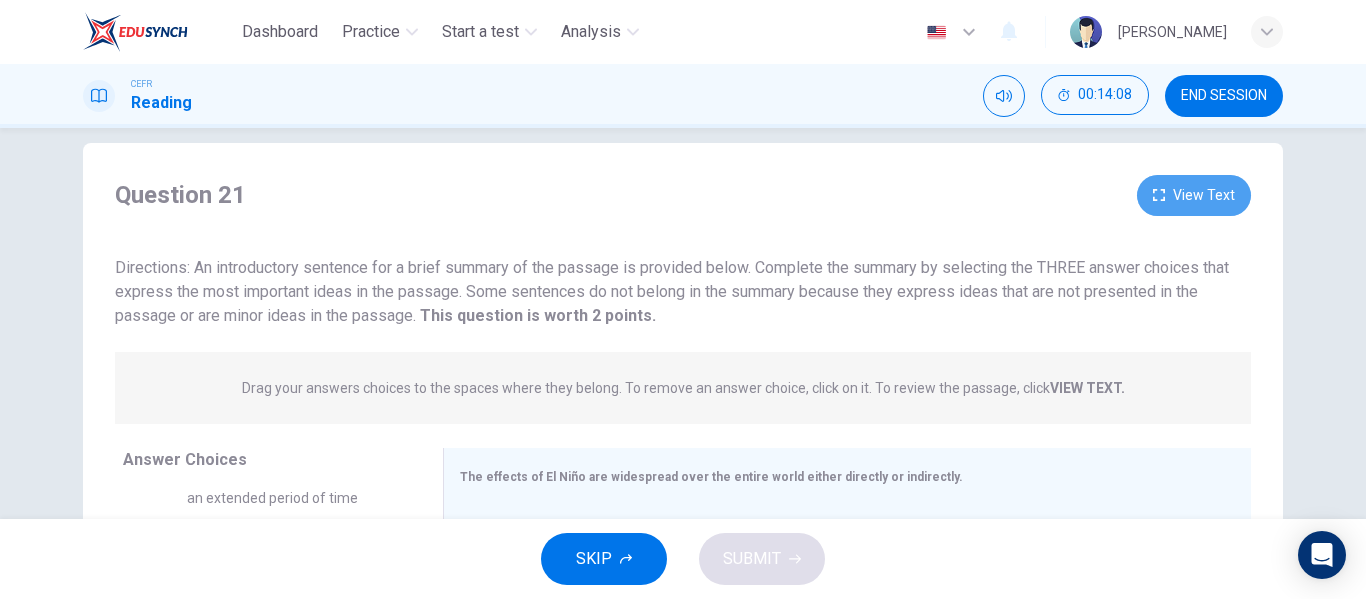 click on "View Text" at bounding box center [1194, 195] 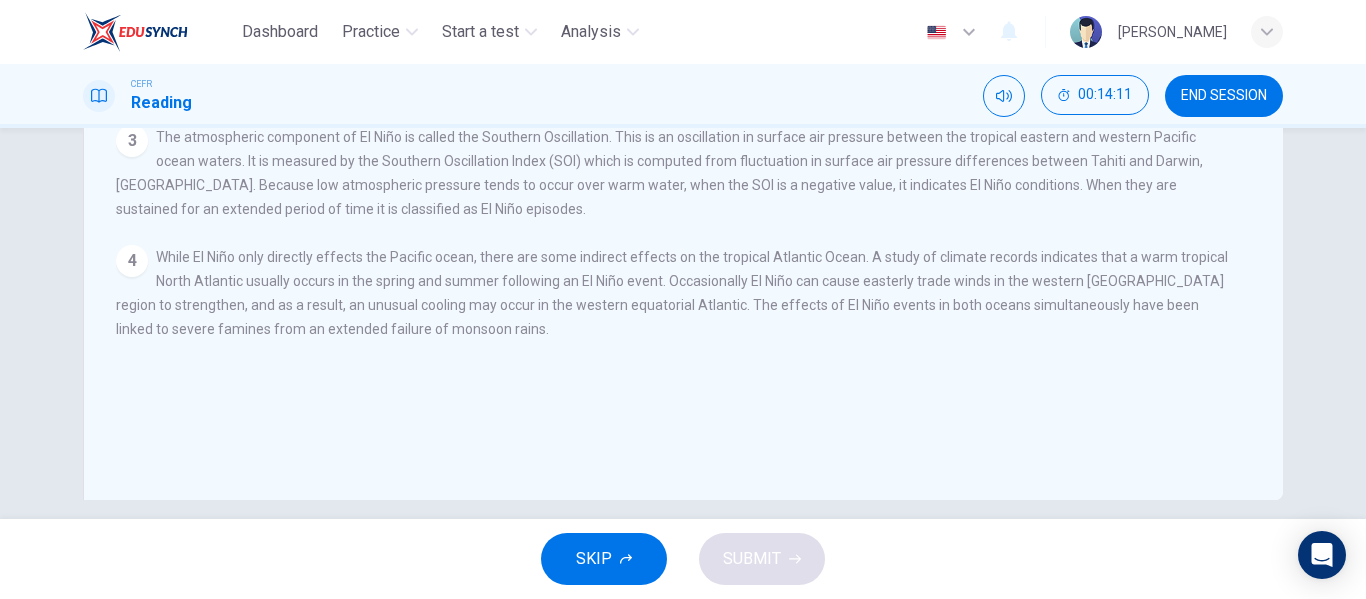 scroll, scrollTop: 27, scrollLeft: 0, axis: vertical 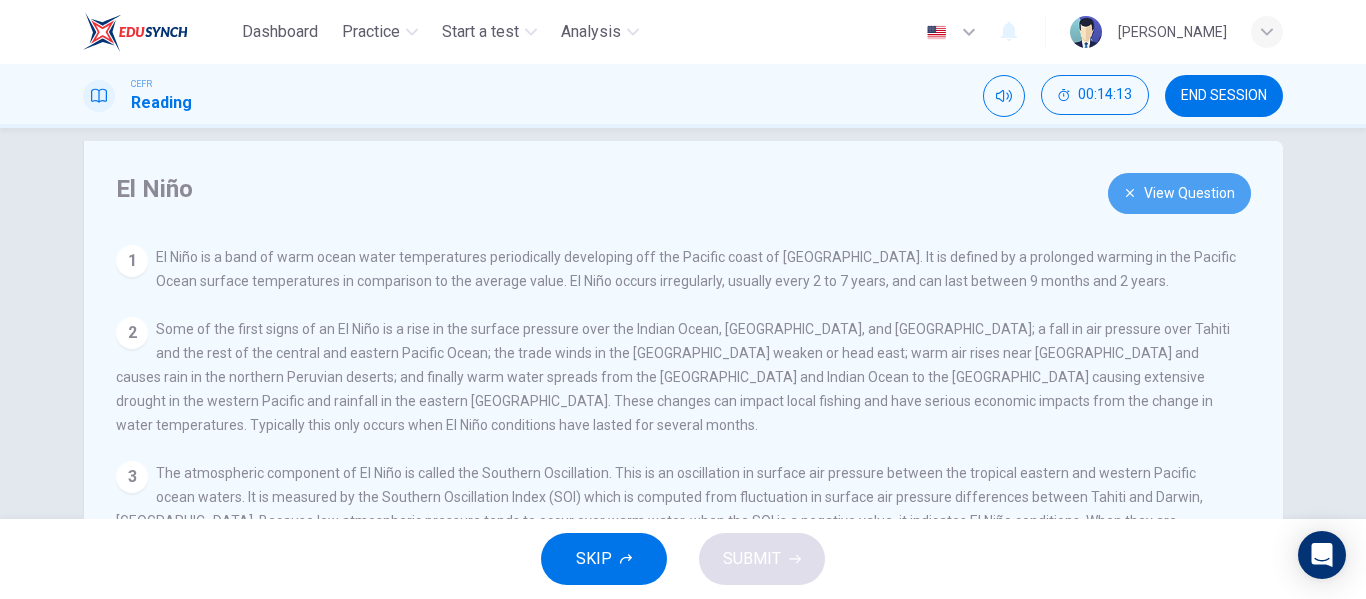 click on "View Question" at bounding box center [1179, 193] 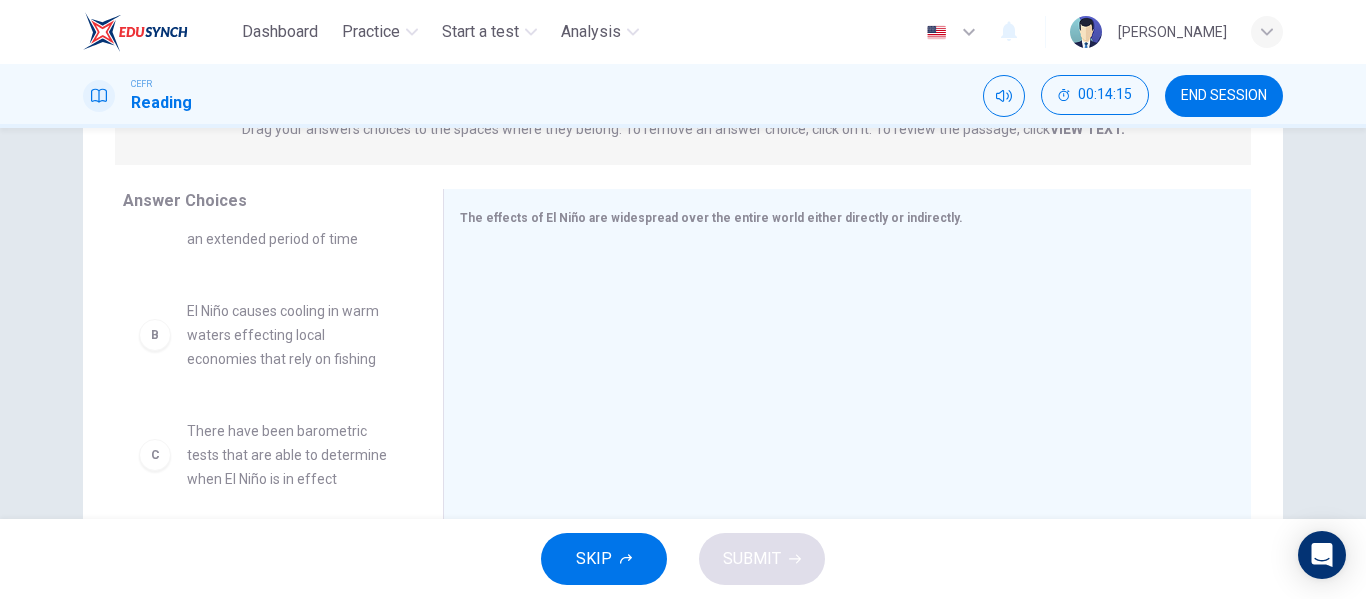 scroll, scrollTop: 297, scrollLeft: 0, axis: vertical 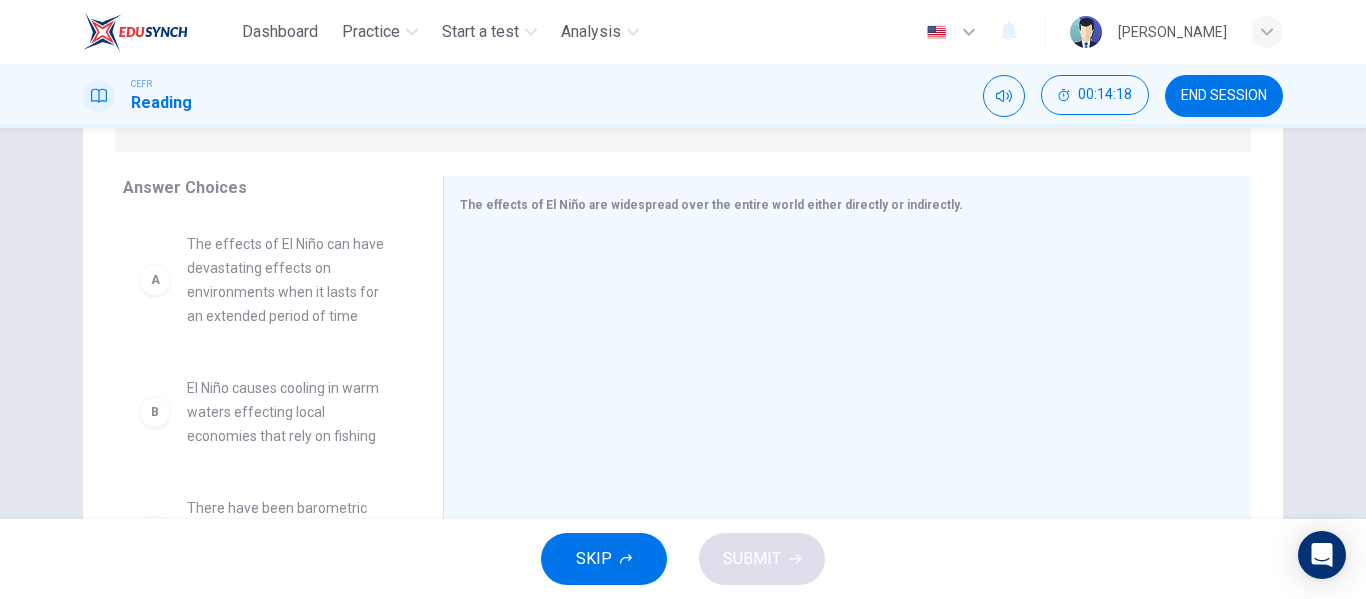 click on "The effects of El Niño can have devastating effects on environments when it lasts for an extended period of time" at bounding box center [291, 280] 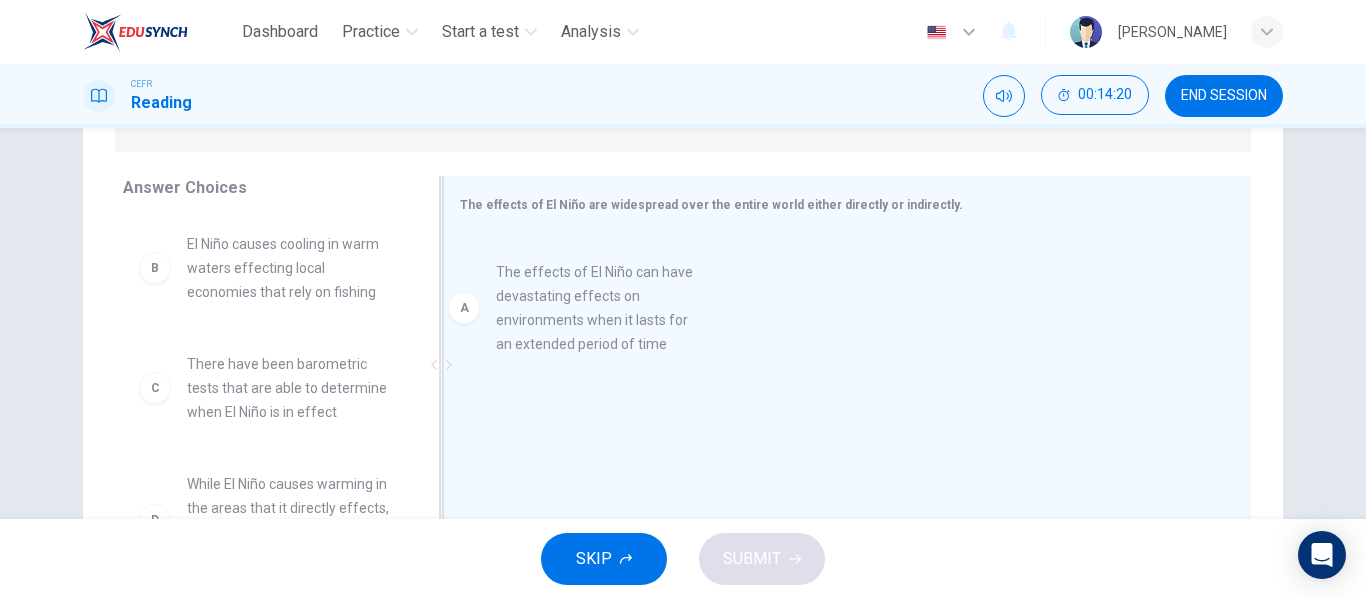 drag, startPoint x: 195, startPoint y: 294, endPoint x: 540, endPoint y: 320, distance: 345.97833 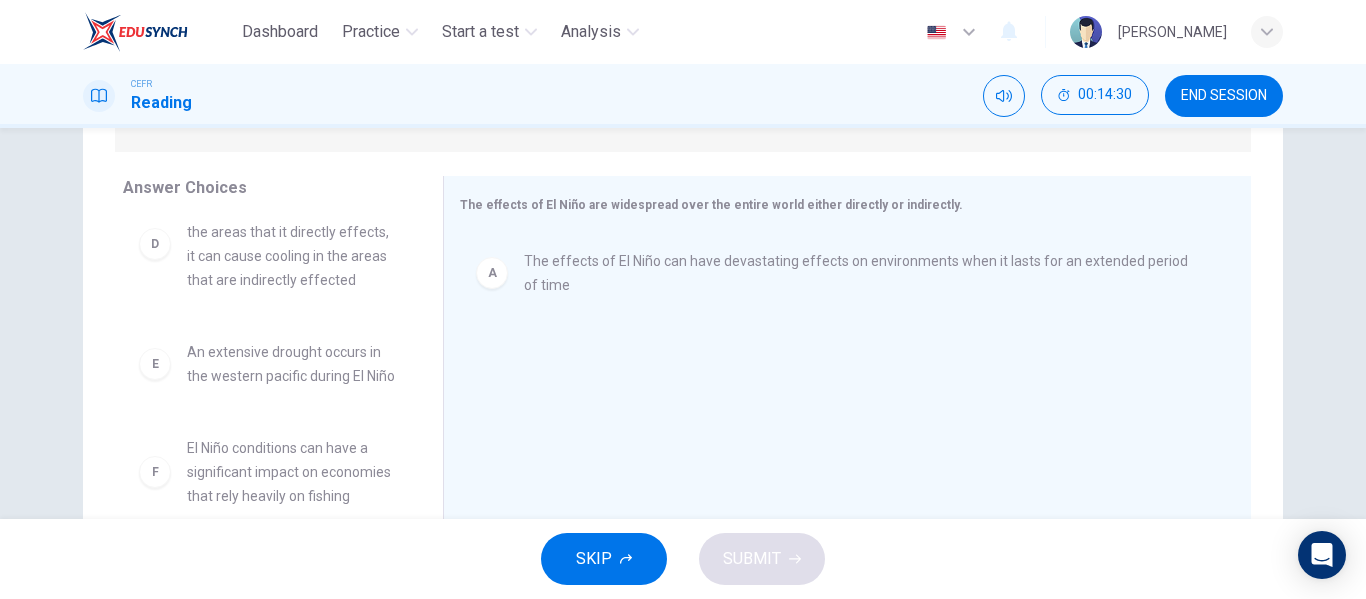 scroll, scrollTop: 333, scrollLeft: 0, axis: vertical 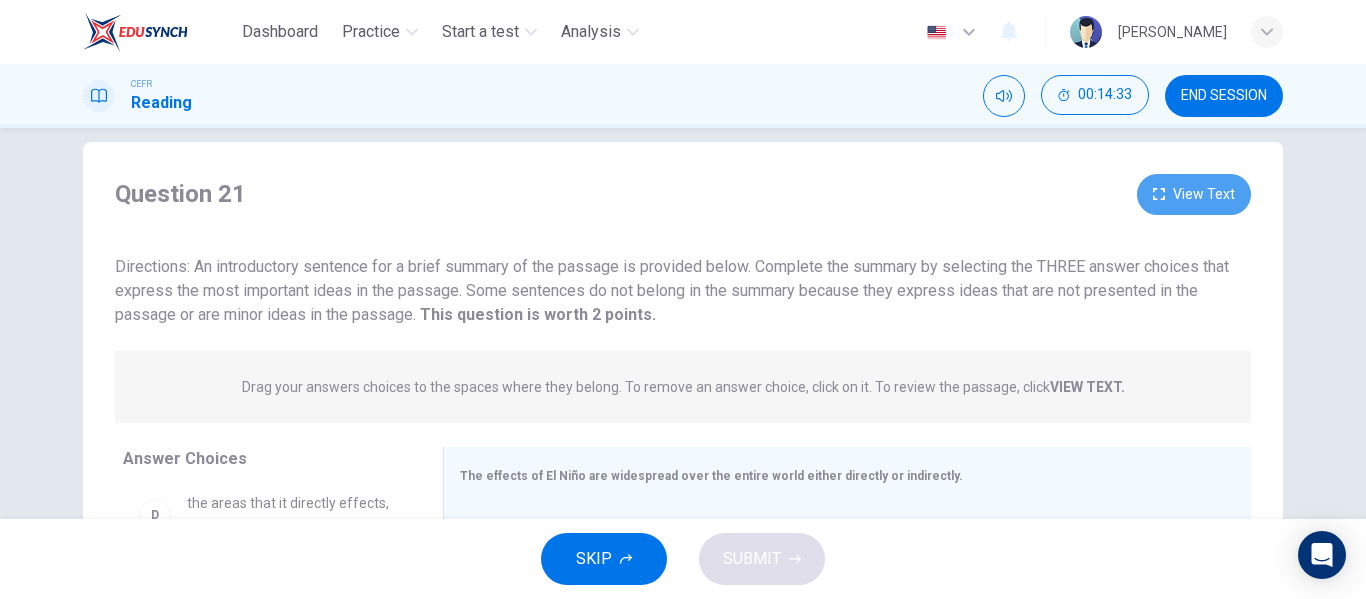 click on "View Text" at bounding box center [1194, 194] 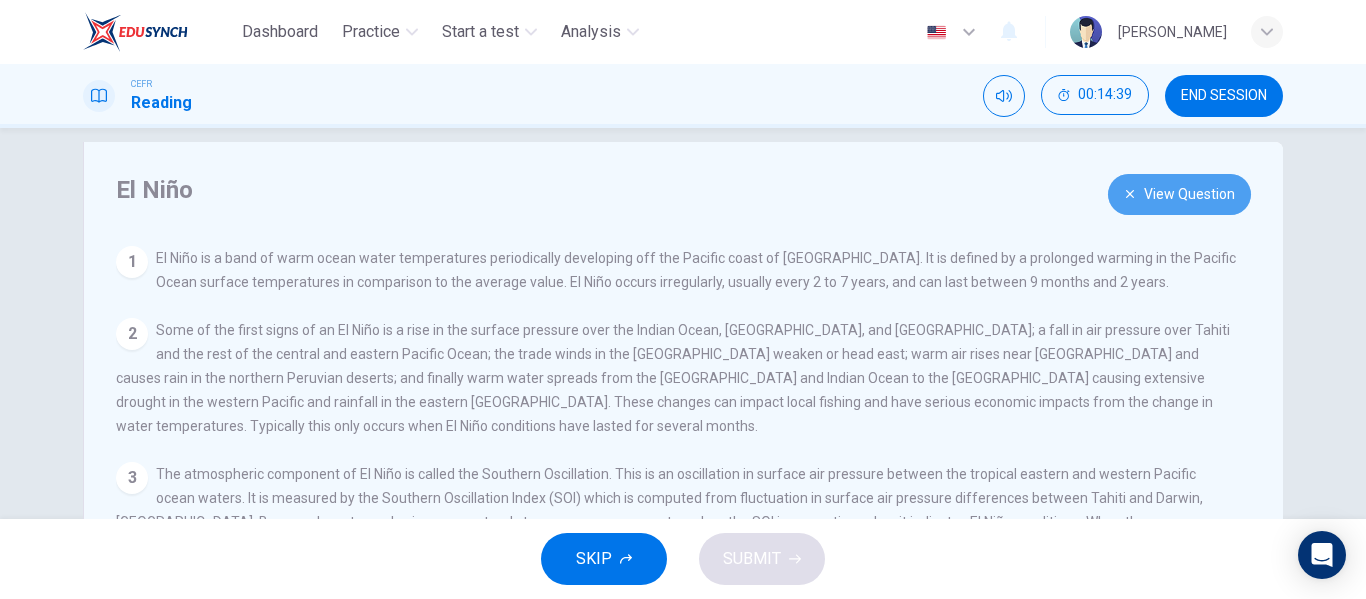 click on "View Question" at bounding box center [1179, 194] 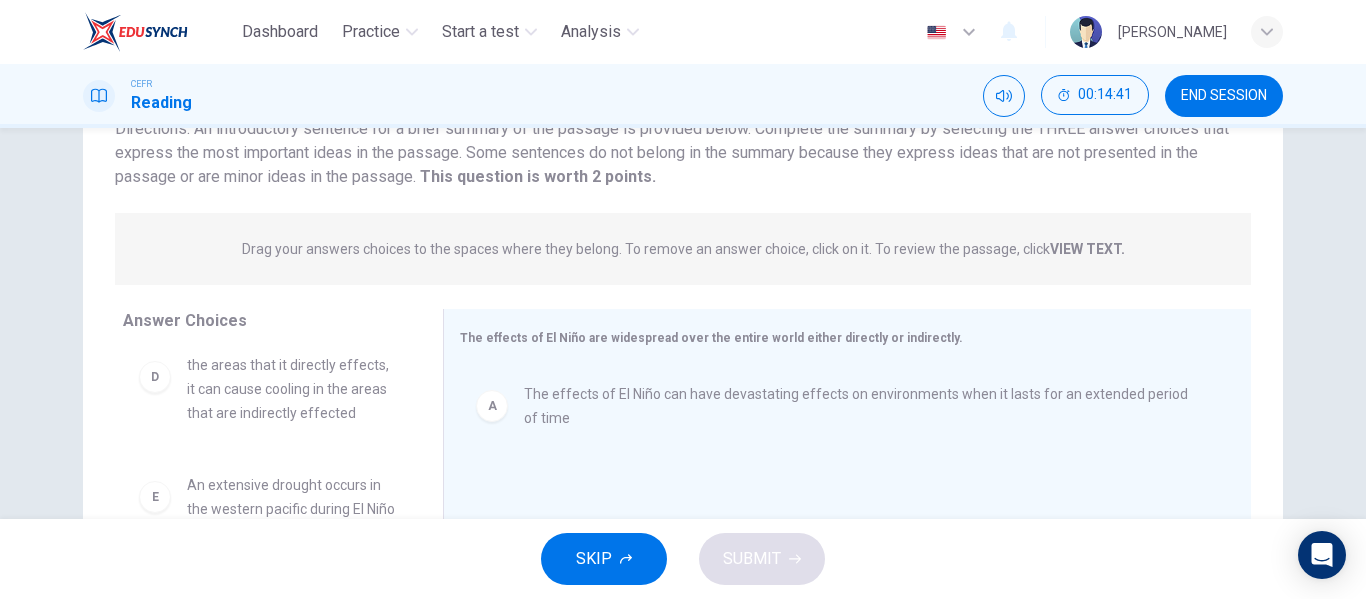 scroll, scrollTop: 165, scrollLeft: 0, axis: vertical 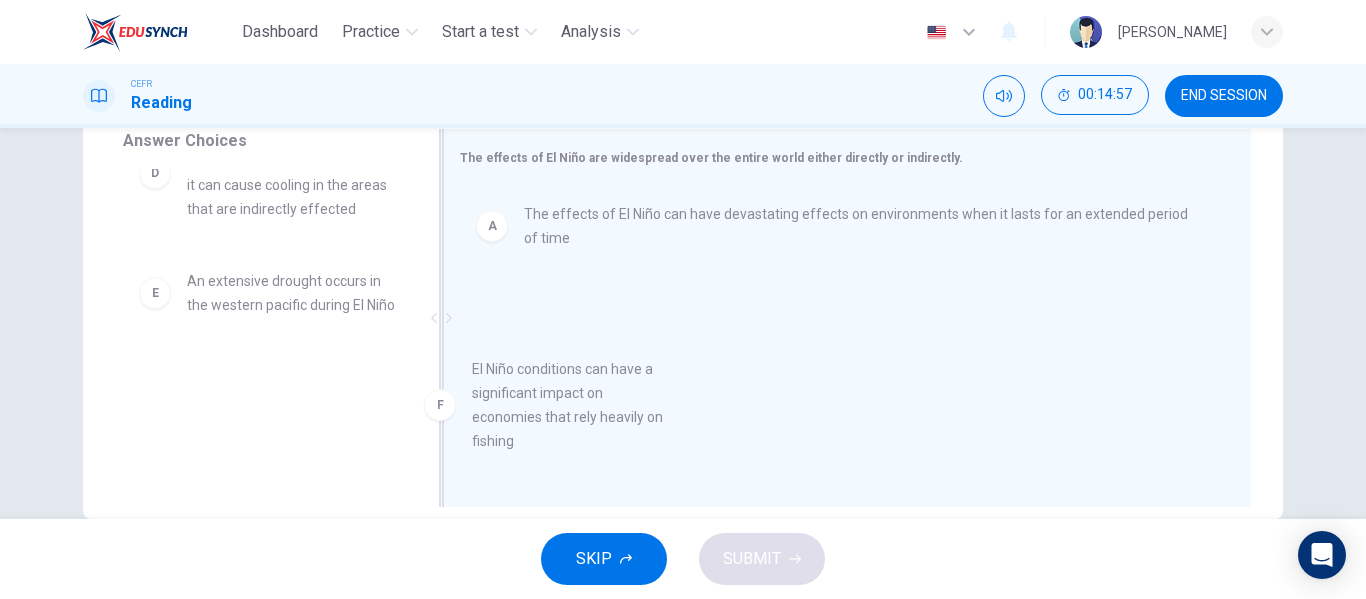 drag, startPoint x: 296, startPoint y: 416, endPoint x: 612, endPoint y: 405, distance: 316.1914 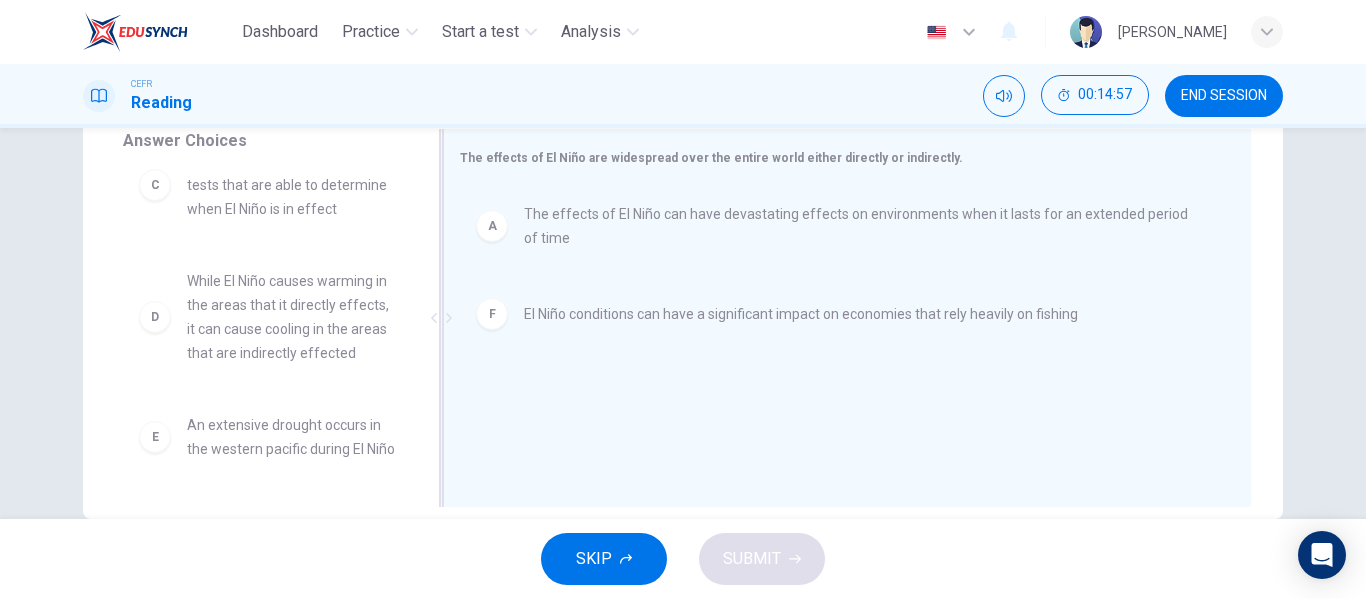 scroll, scrollTop: 204, scrollLeft: 0, axis: vertical 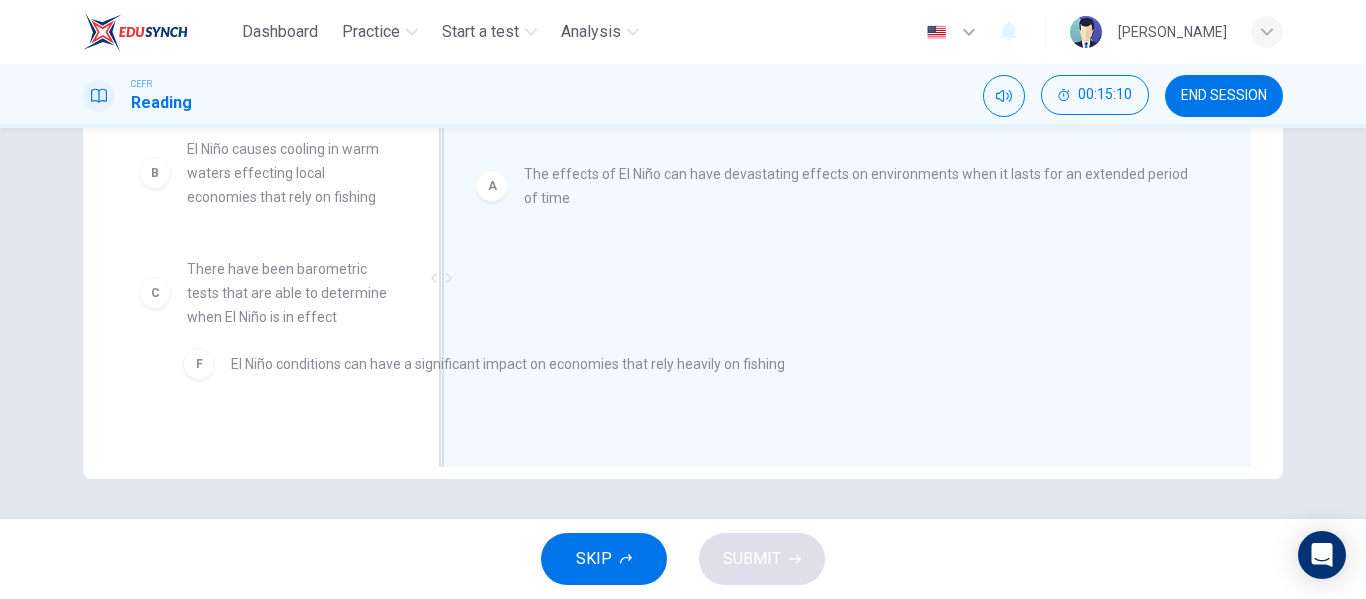 drag, startPoint x: 545, startPoint y: 275, endPoint x: 252, endPoint y: 369, distance: 307.7093 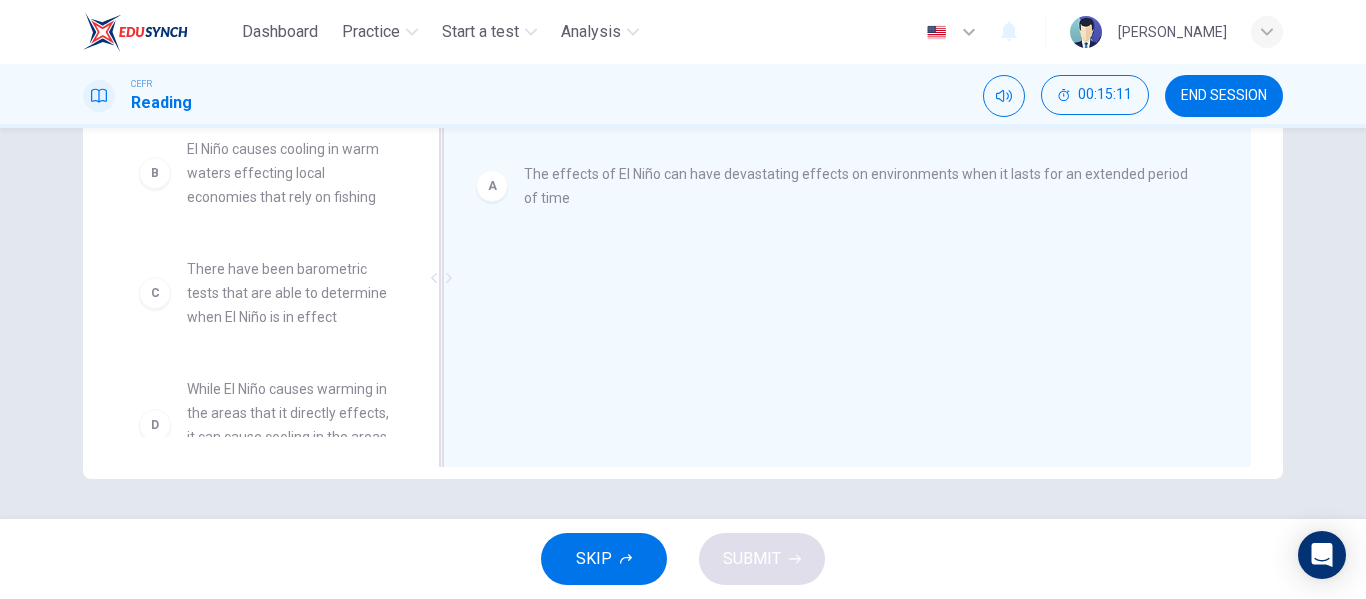 scroll, scrollTop: 6, scrollLeft: 0, axis: vertical 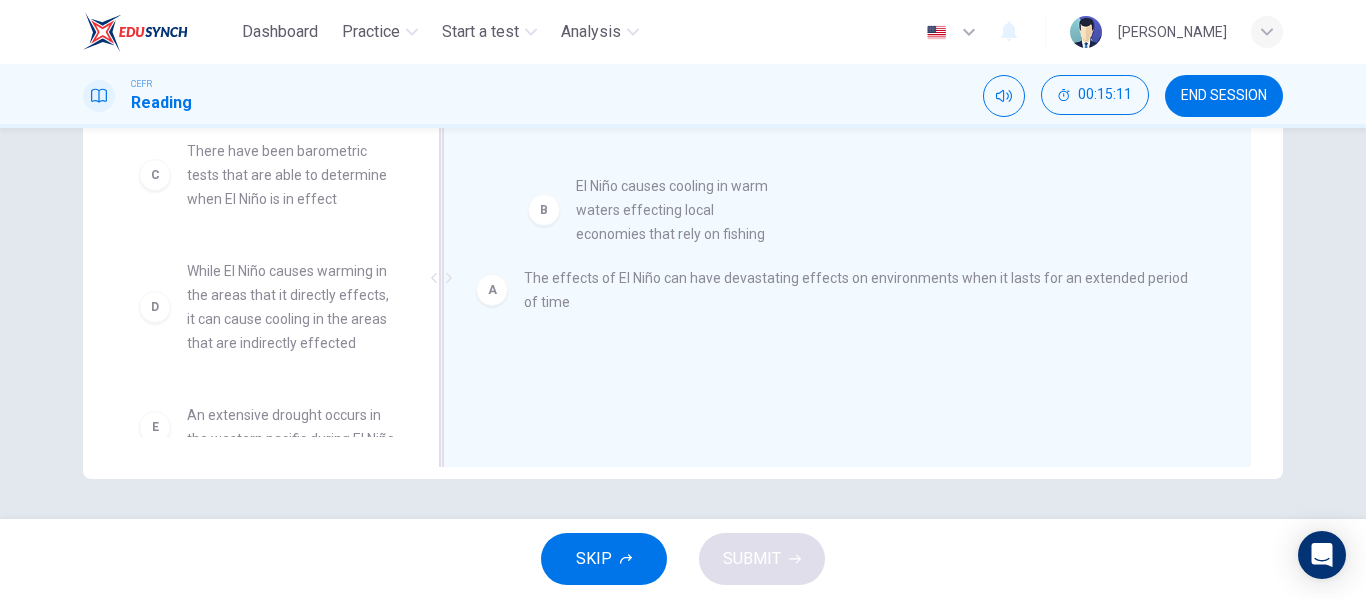 drag, startPoint x: 241, startPoint y: 190, endPoint x: 679, endPoint y: 241, distance: 440.95917 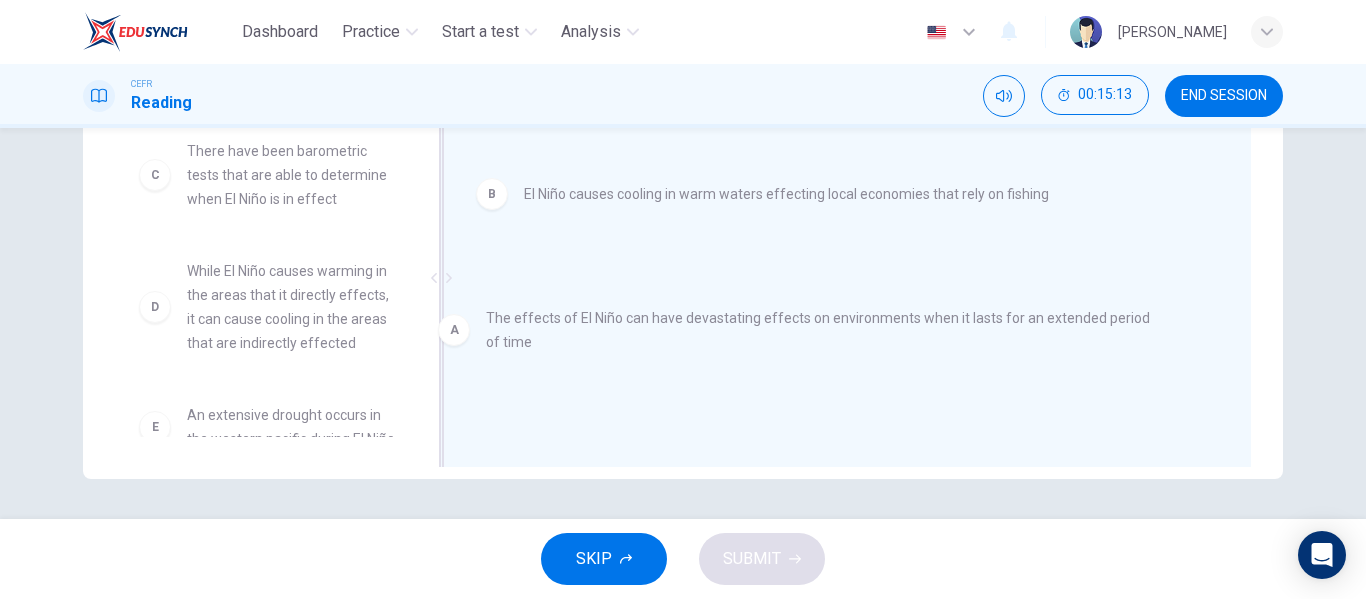 drag, startPoint x: 663, startPoint y: 203, endPoint x: 642, endPoint y: 326, distance: 124.77981 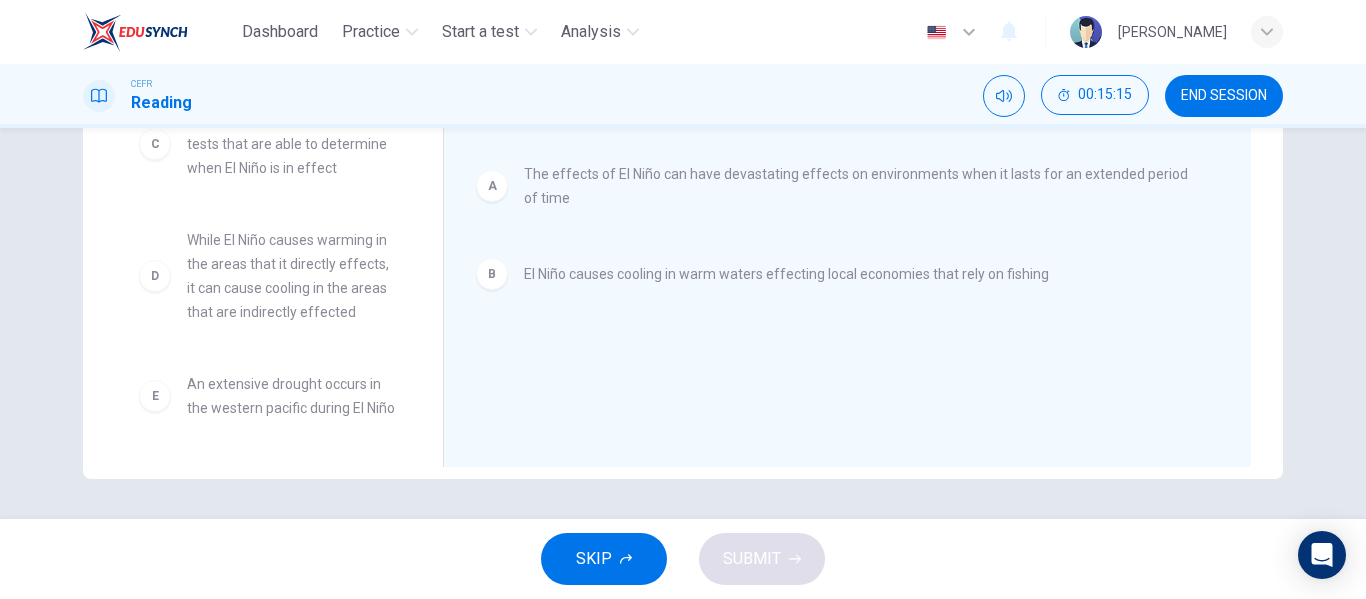 scroll, scrollTop: 38, scrollLeft: 0, axis: vertical 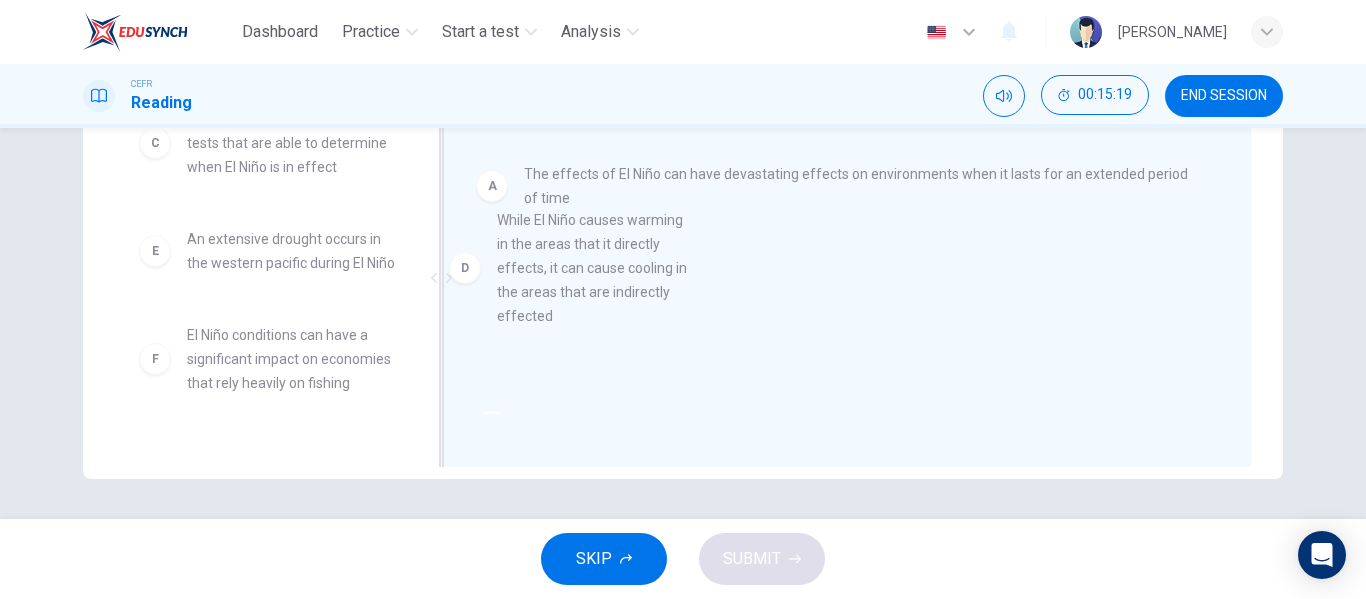 drag, startPoint x: 279, startPoint y: 304, endPoint x: 599, endPoint y: 283, distance: 320.68832 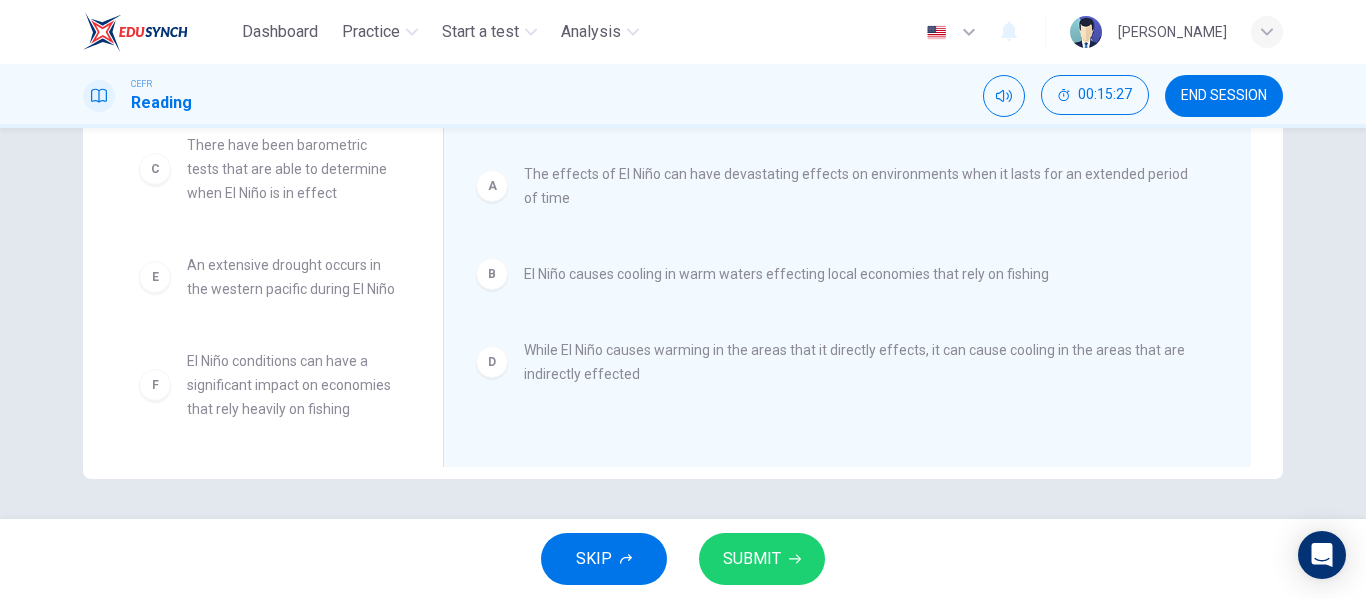 scroll, scrollTop: 60, scrollLeft: 0, axis: vertical 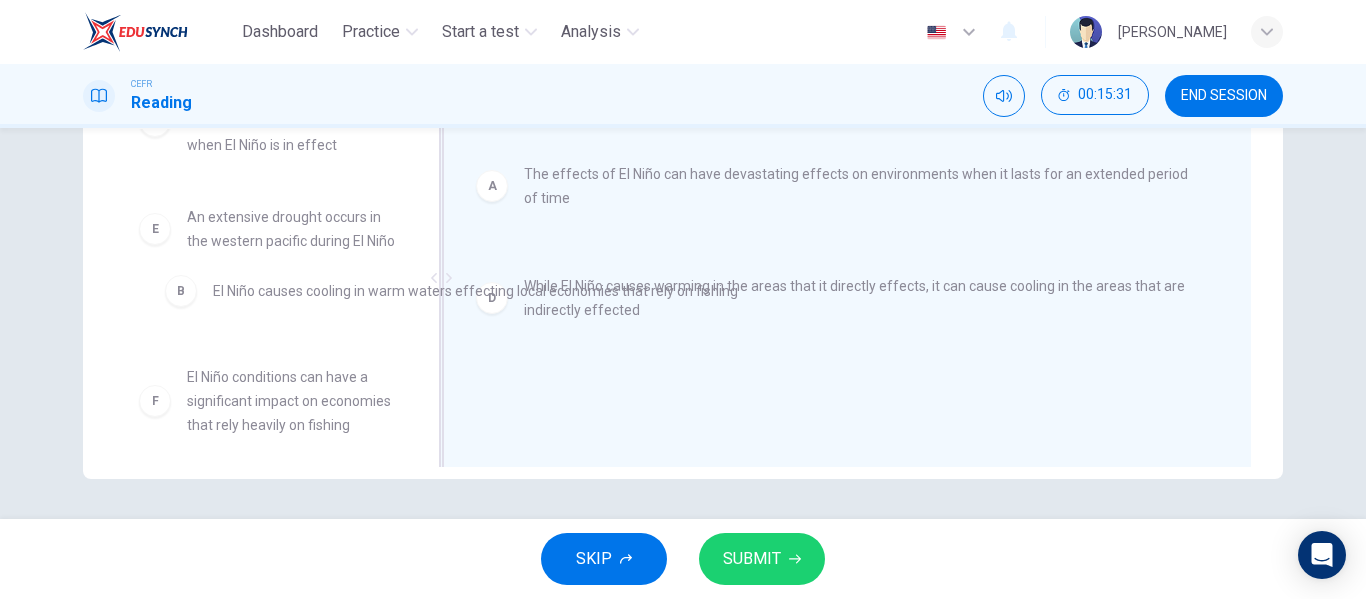 drag, startPoint x: 585, startPoint y: 287, endPoint x: 244, endPoint y: 307, distance: 341.586 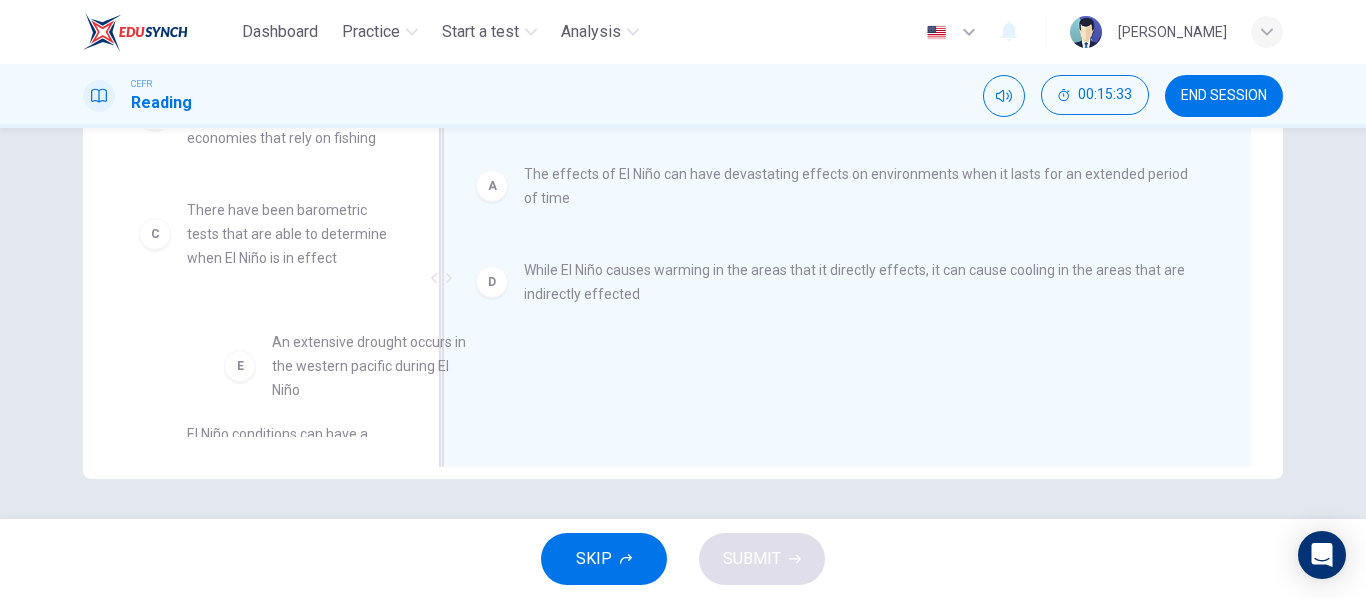 scroll, scrollTop: 68, scrollLeft: 0, axis: vertical 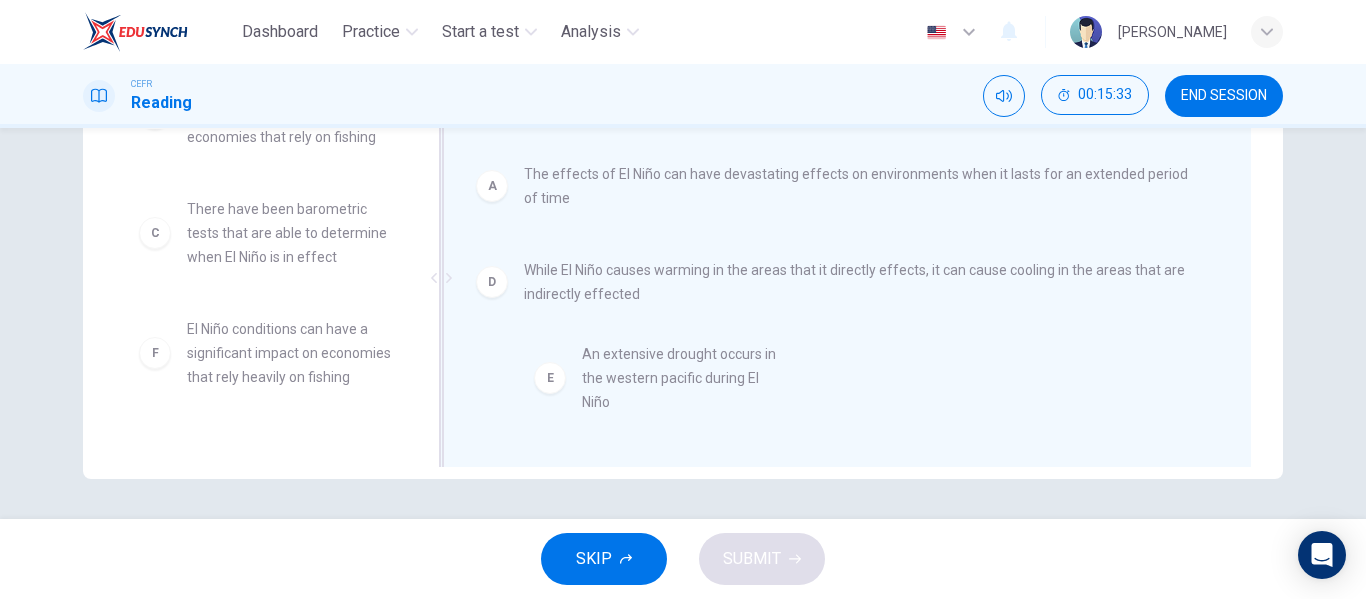 drag, startPoint x: 202, startPoint y: 376, endPoint x: 610, endPoint y: 393, distance: 408.354 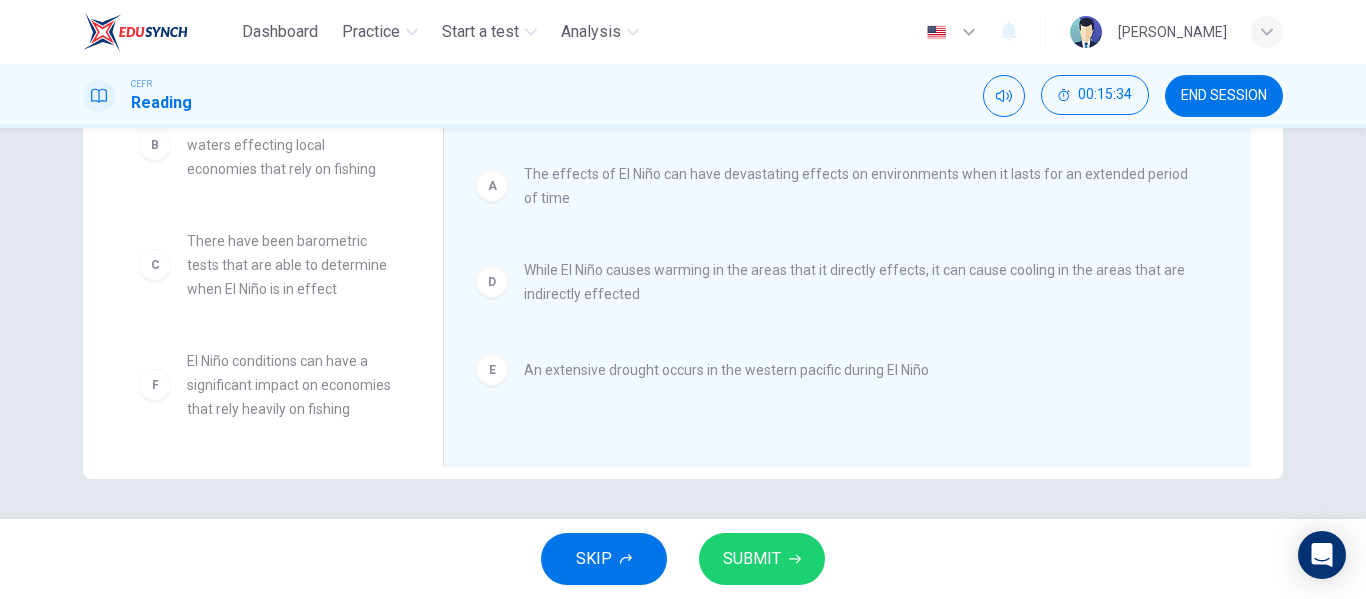 scroll, scrollTop: 60, scrollLeft: 0, axis: vertical 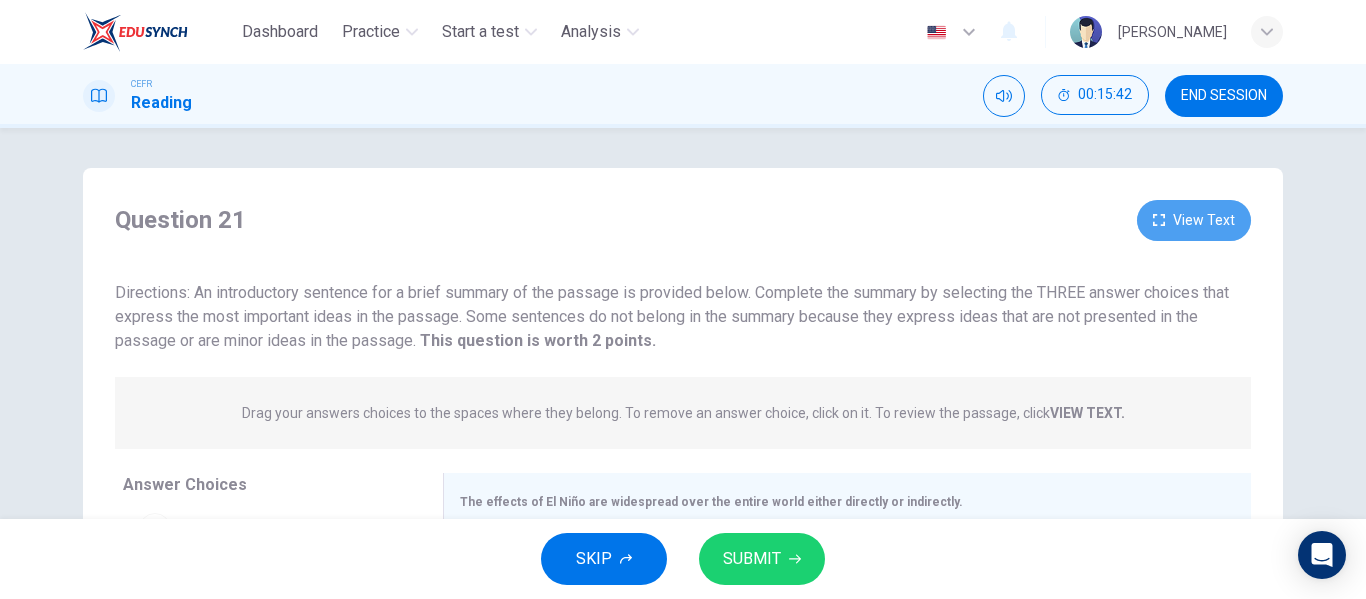 click on "View Text" at bounding box center [1194, 220] 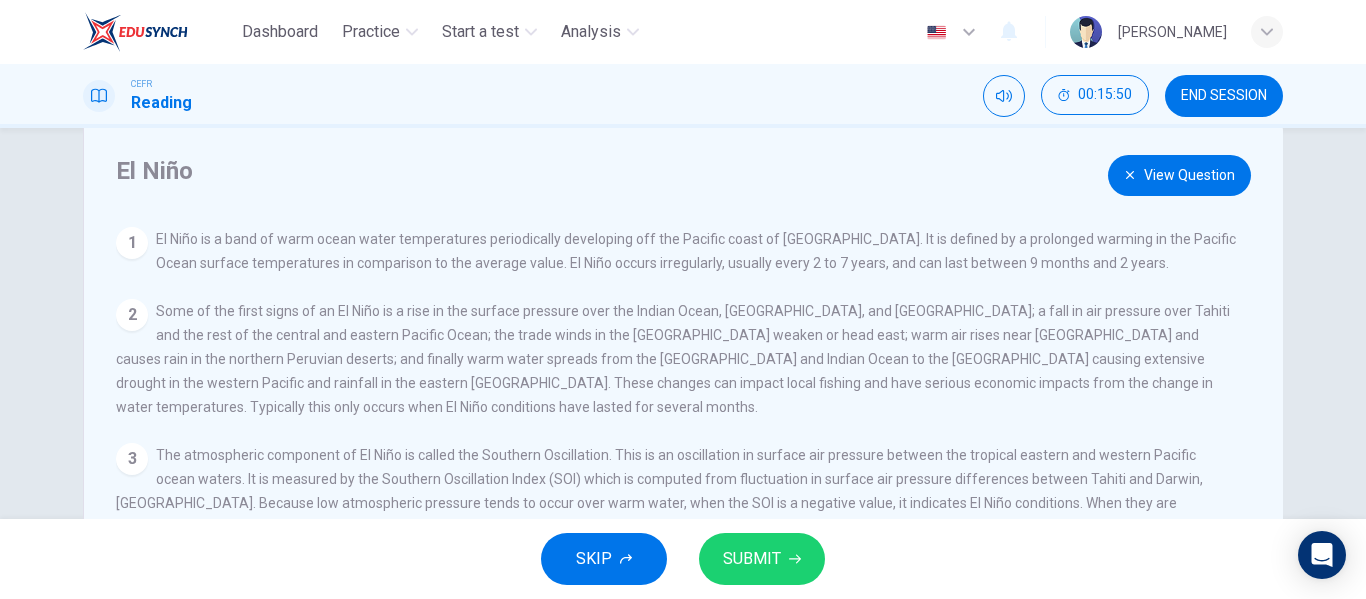 scroll, scrollTop: 35, scrollLeft: 0, axis: vertical 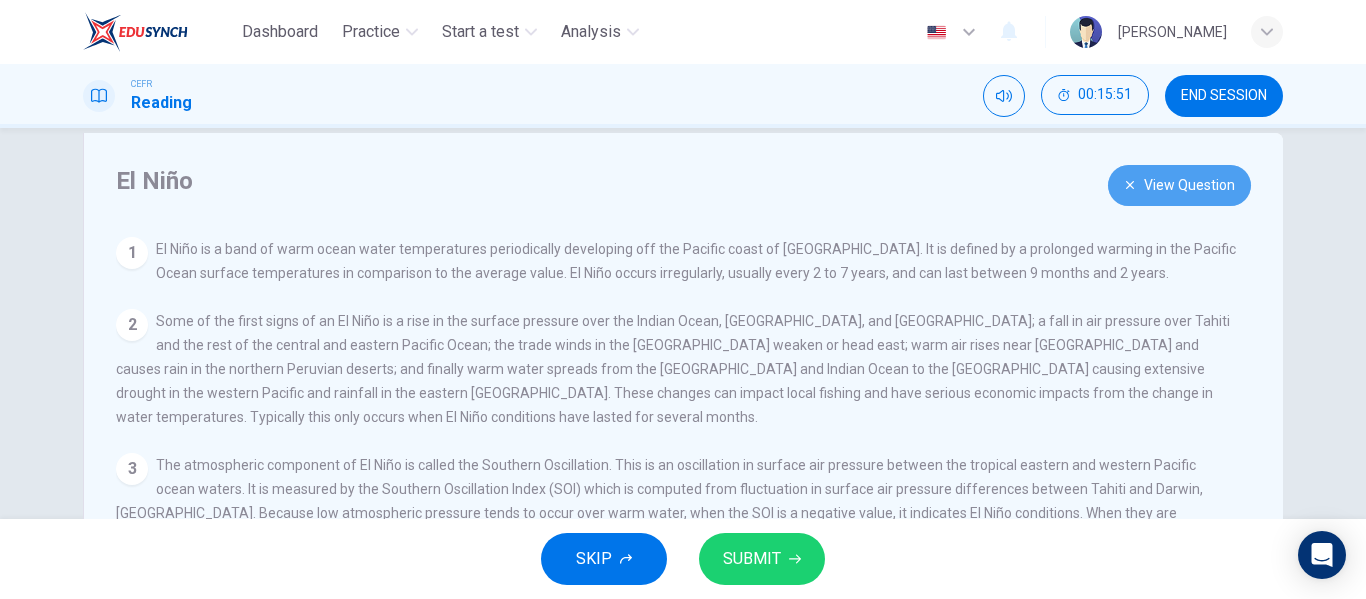 click on "View Question" at bounding box center (1179, 185) 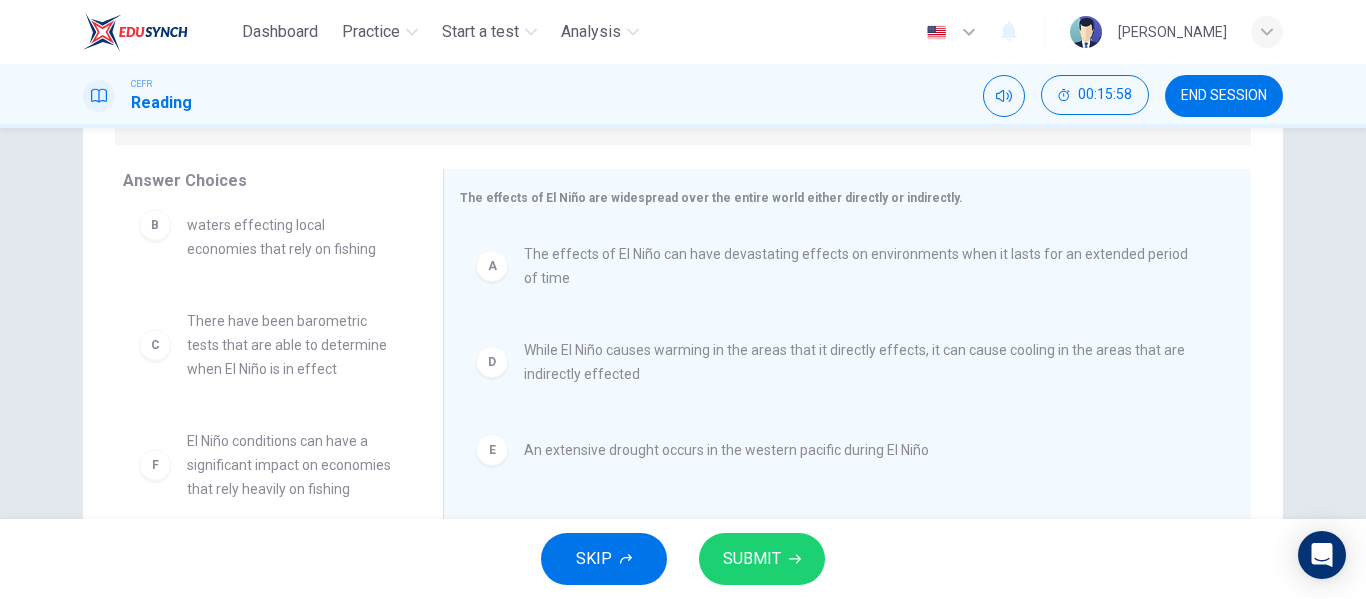 scroll, scrollTop: 384, scrollLeft: 0, axis: vertical 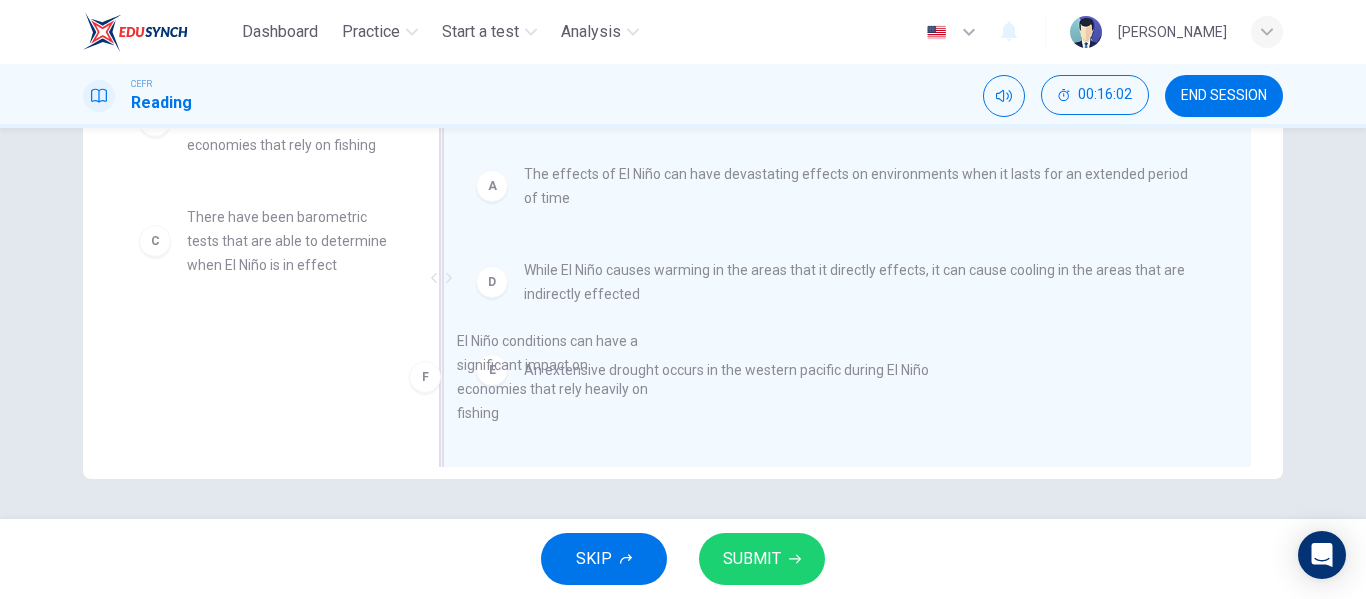 drag, startPoint x: 287, startPoint y: 392, endPoint x: 625, endPoint y: 408, distance: 338.37848 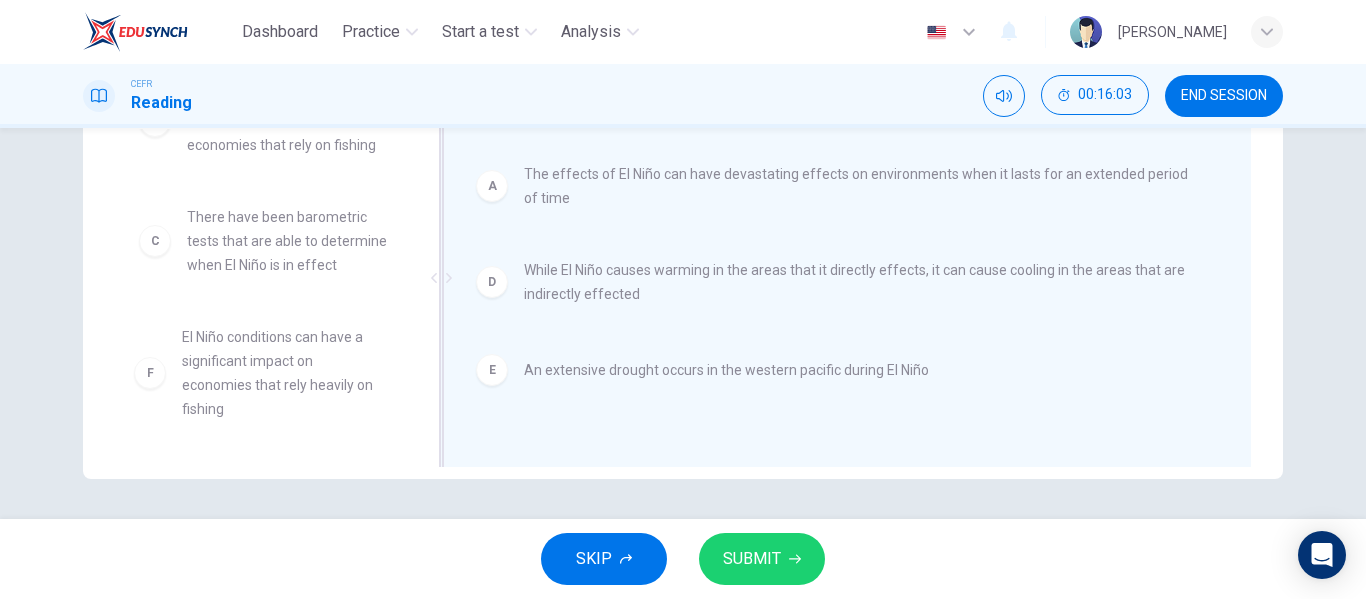 click on "A The effects of El Niño can have devastating effects on environments when it lasts for an extended period of time D While El Niño causes warming in the areas that it directly effects, it can cause cooling in the areas that are indirectly effected E An extensive drought occurs in the western pacific during El Niño" at bounding box center (839, 280) 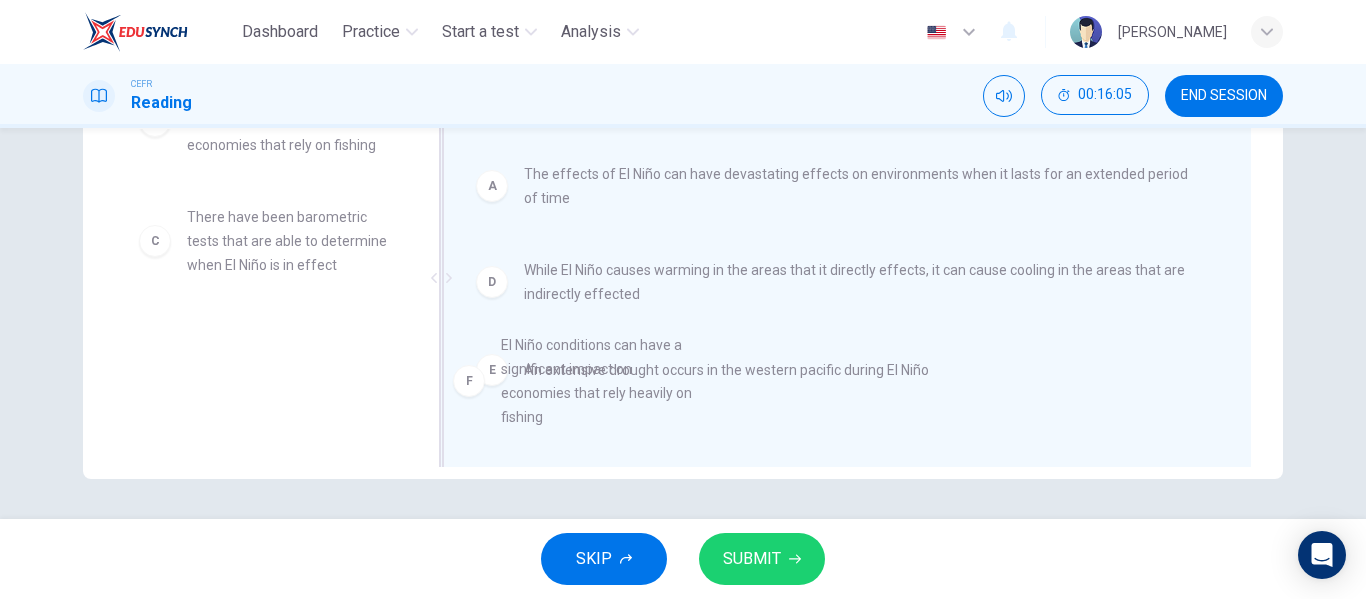 drag, startPoint x: 304, startPoint y: 353, endPoint x: 688, endPoint y: 358, distance: 384.03256 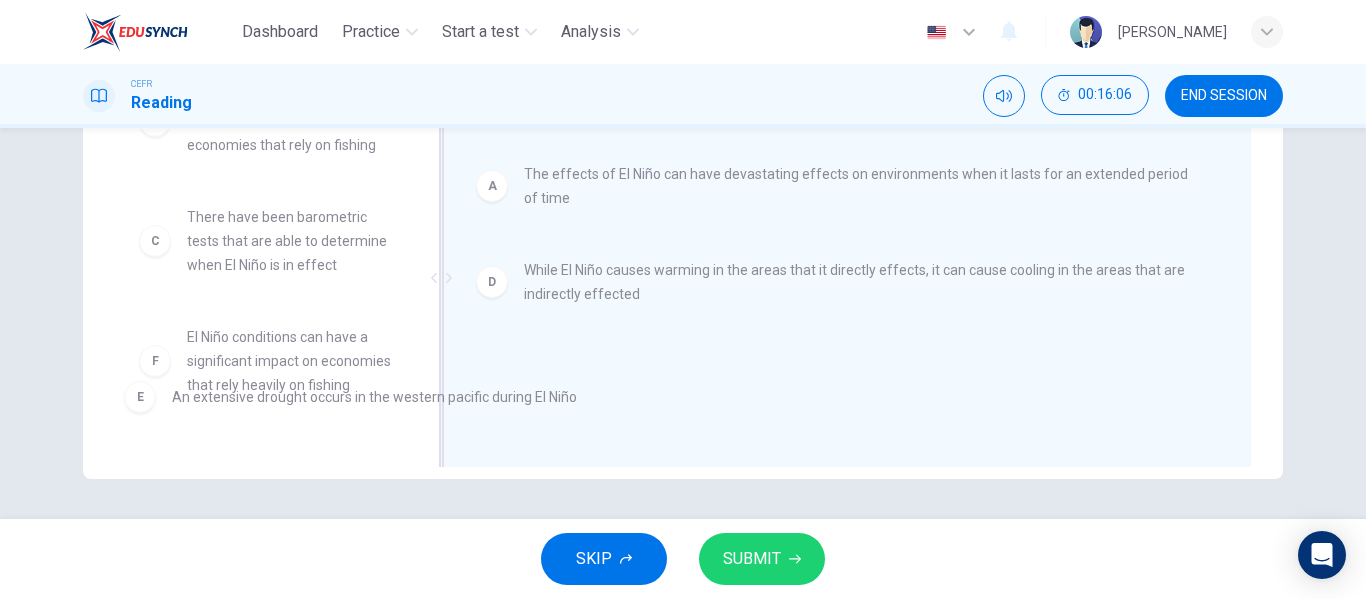 scroll, scrollTop: 140, scrollLeft: 0, axis: vertical 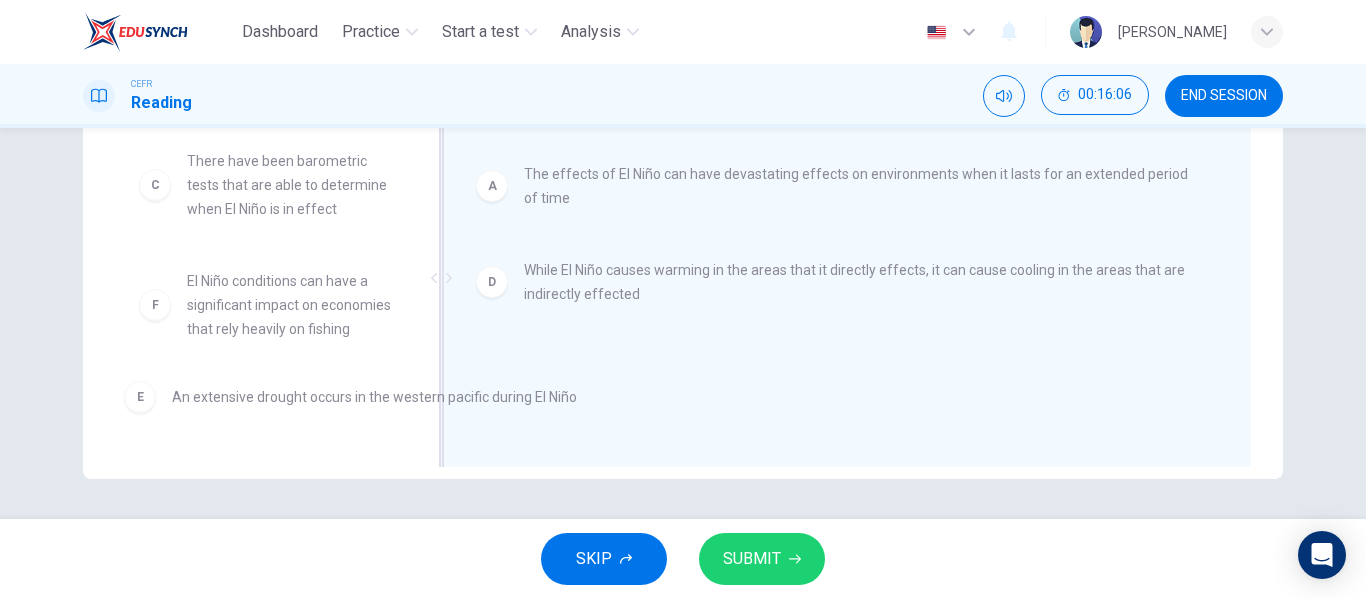 drag, startPoint x: 679, startPoint y: 375, endPoint x: 252, endPoint y: 413, distance: 428.68753 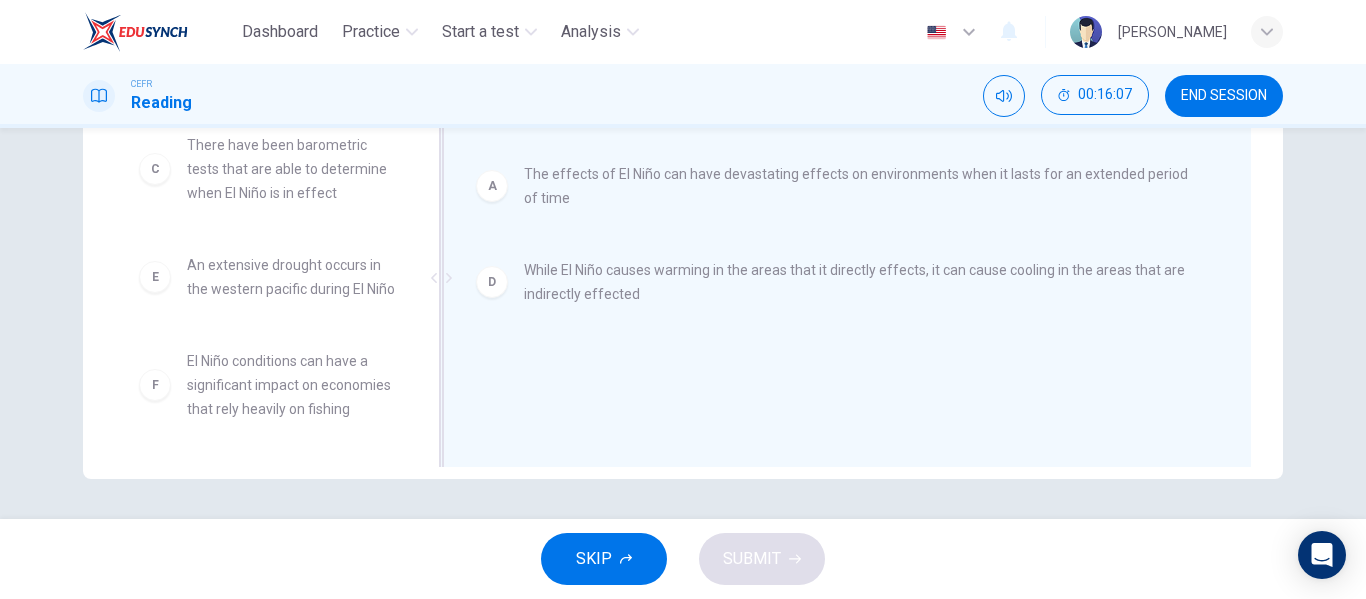 click on "E An extensive drought occurs in the western pacific during El Niño" at bounding box center [267, 277] 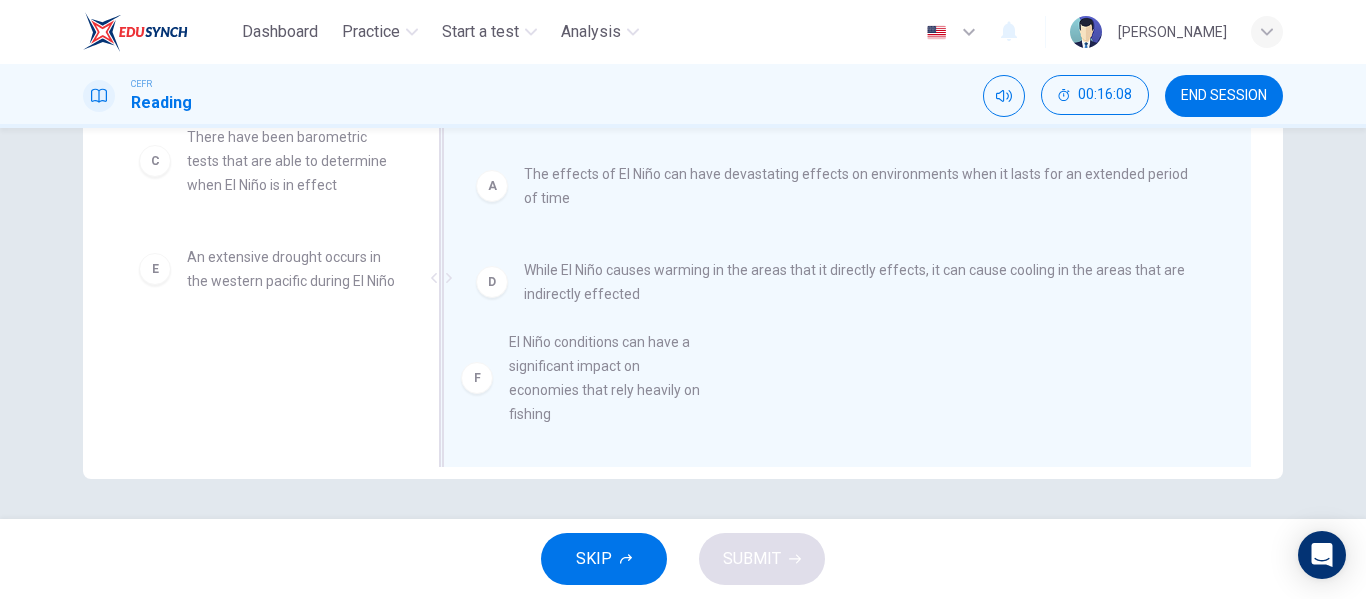 scroll, scrollTop: 143, scrollLeft: 0, axis: vertical 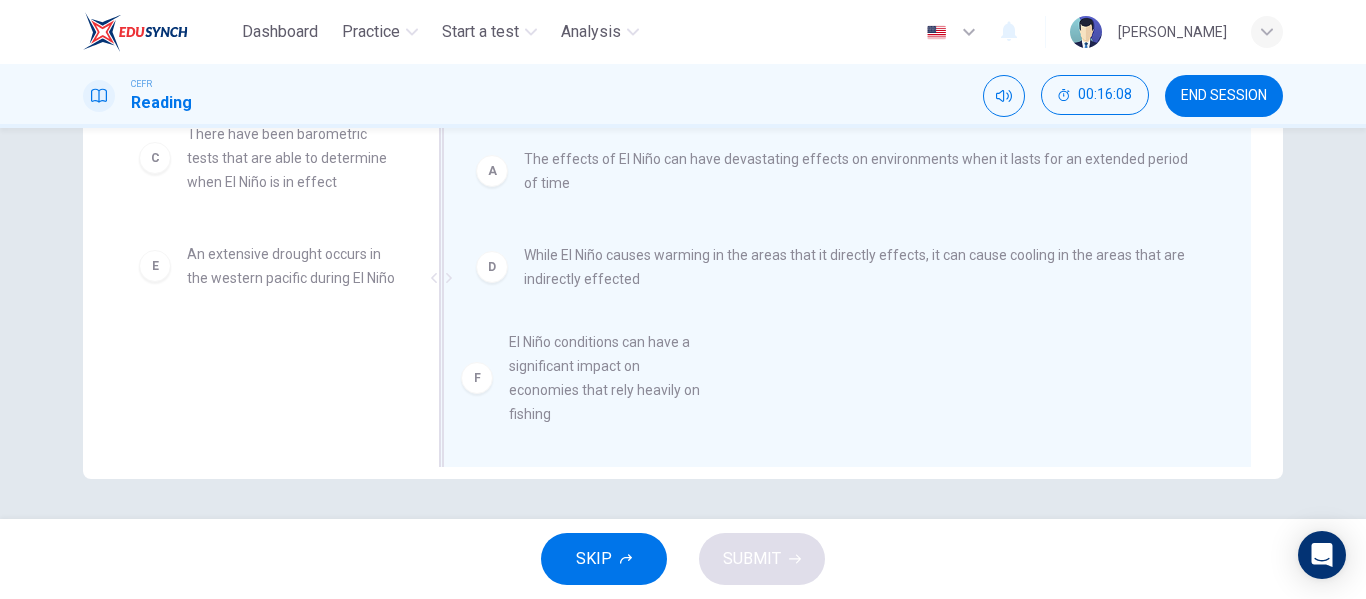 drag, startPoint x: 250, startPoint y: 410, endPoint x: 732, endPoint y: 372, distance: 483.4956 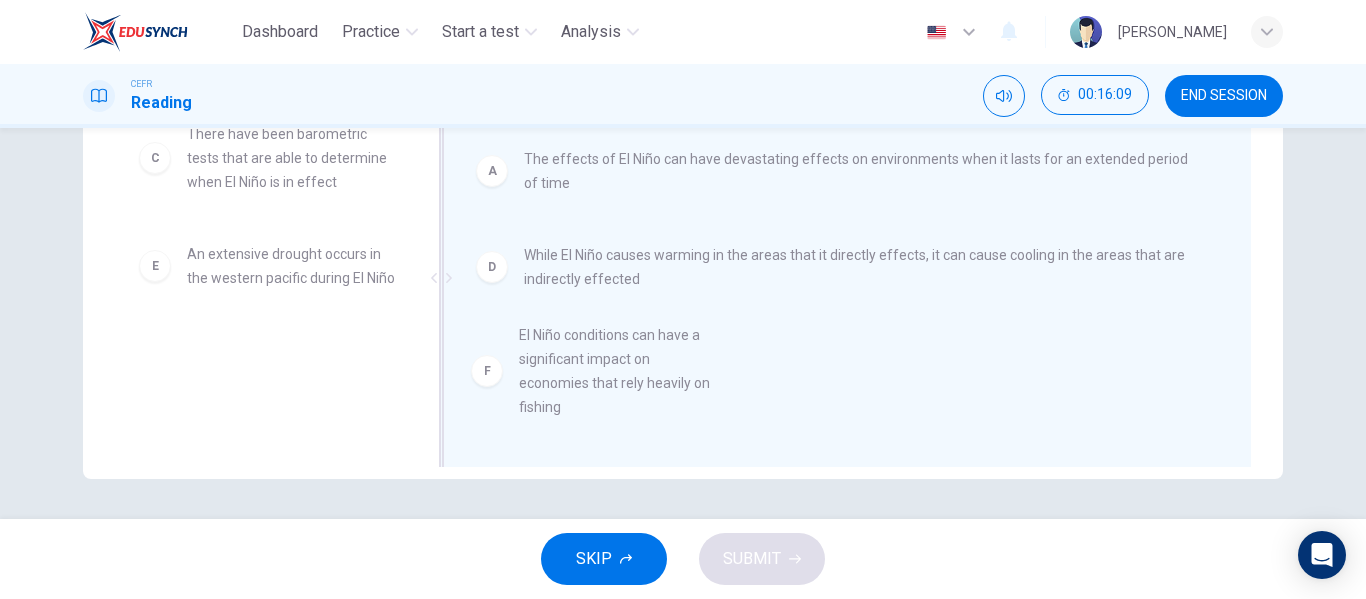 scroll, scrollTop: 0, scrollLeft: 0, axis: both 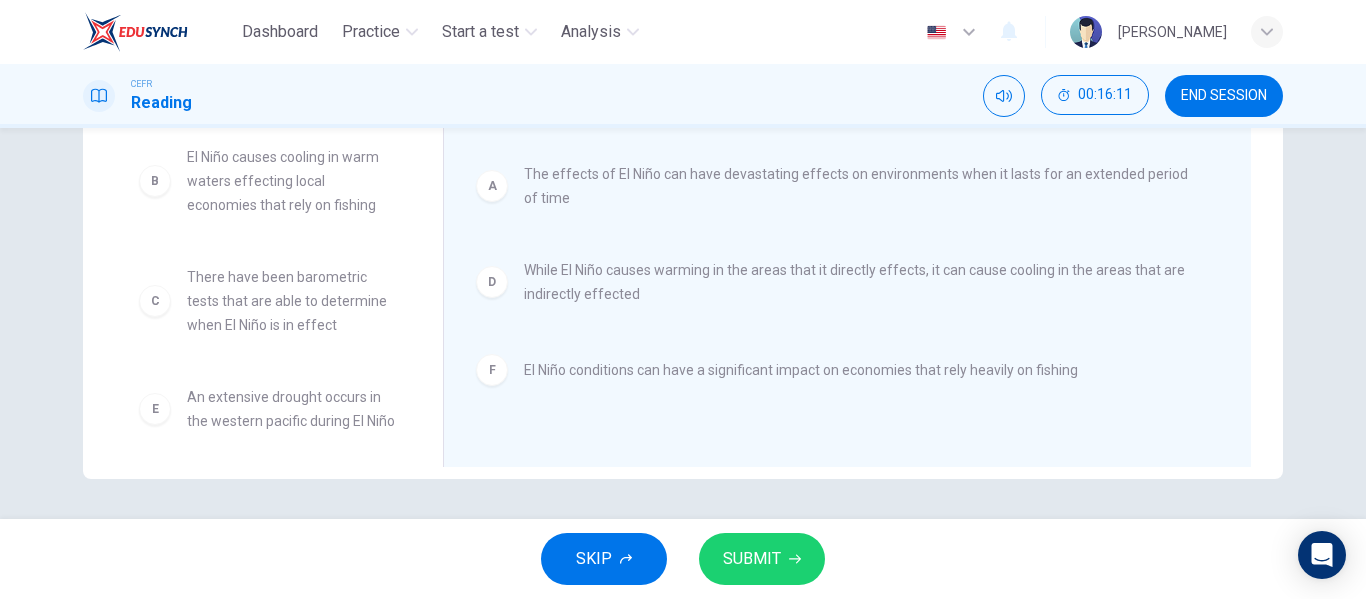click on "B El Niño causes cooling in warm waters effecting local economies that rely on fishing C There have been barometric tests that are able to determine when El Niño is in effect E An extensive drought occurs in the western pacific during El Niño" at bounding box center (267, 283) 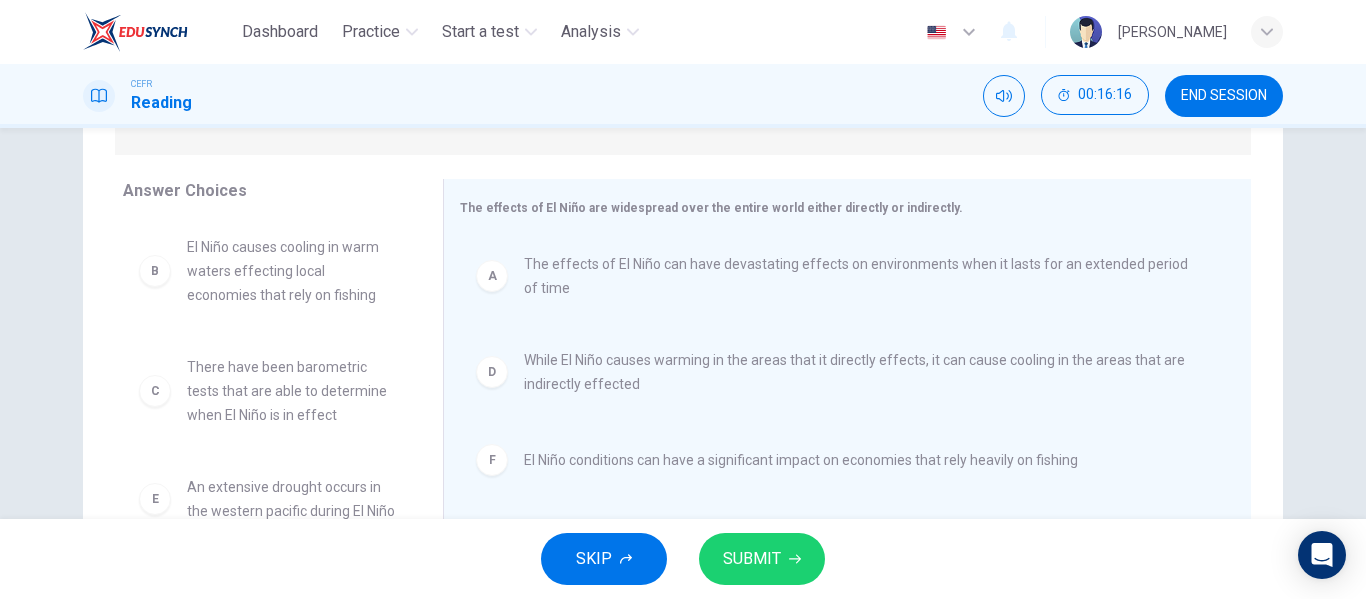 scroll, scrollTop: 293, scrollLeft: 0, axis: vertical 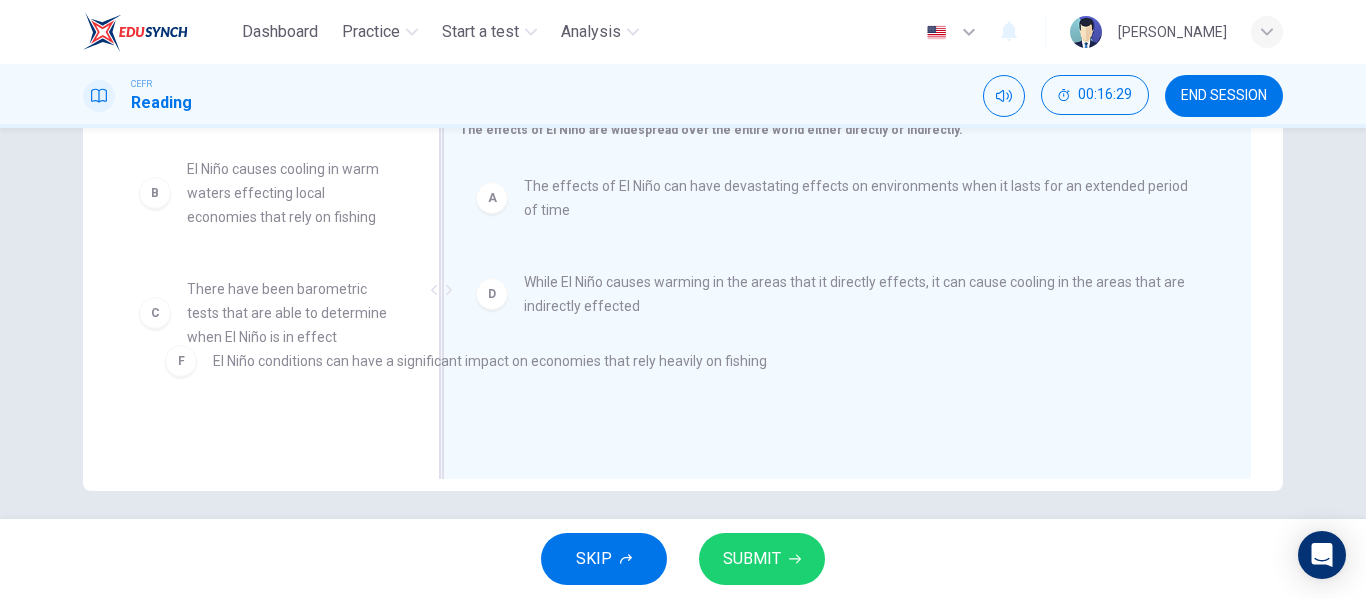 drag, startPoint x: 548, startPoint y: 381, endPoint x: 207, endPoint y: 359, distance: 341.70895 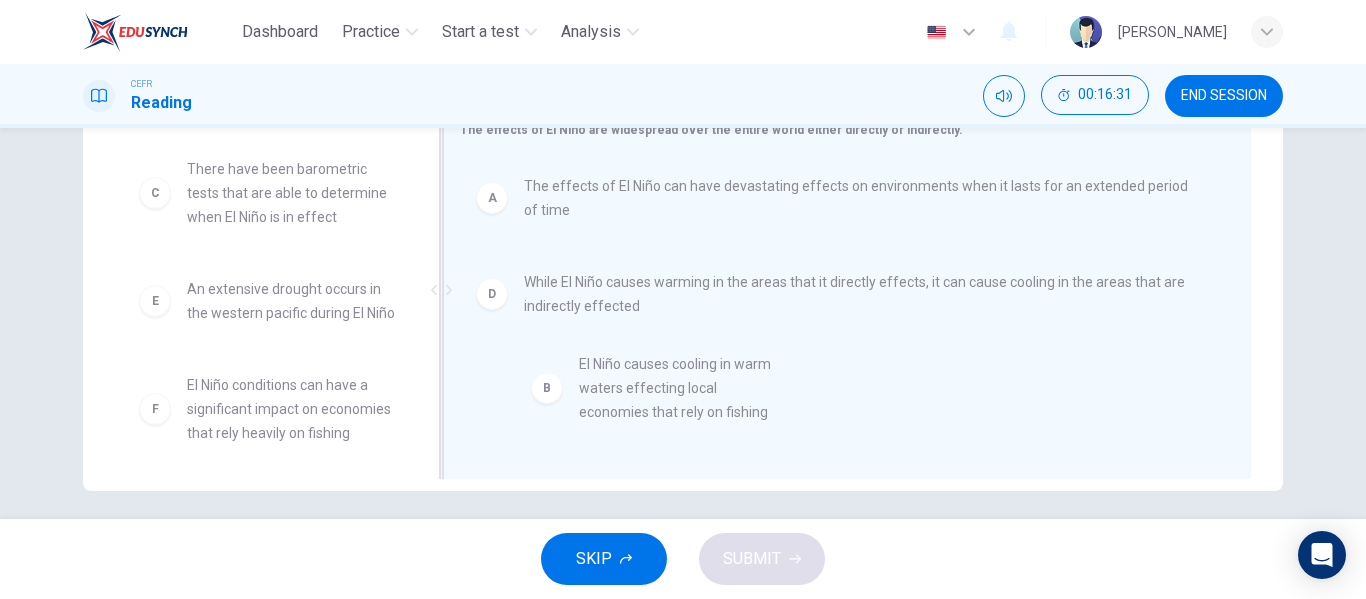 drag, startPoint x: 207, startPoint y: 226, endPoint x: 624, endPoint y: 423, distance: 461.19193 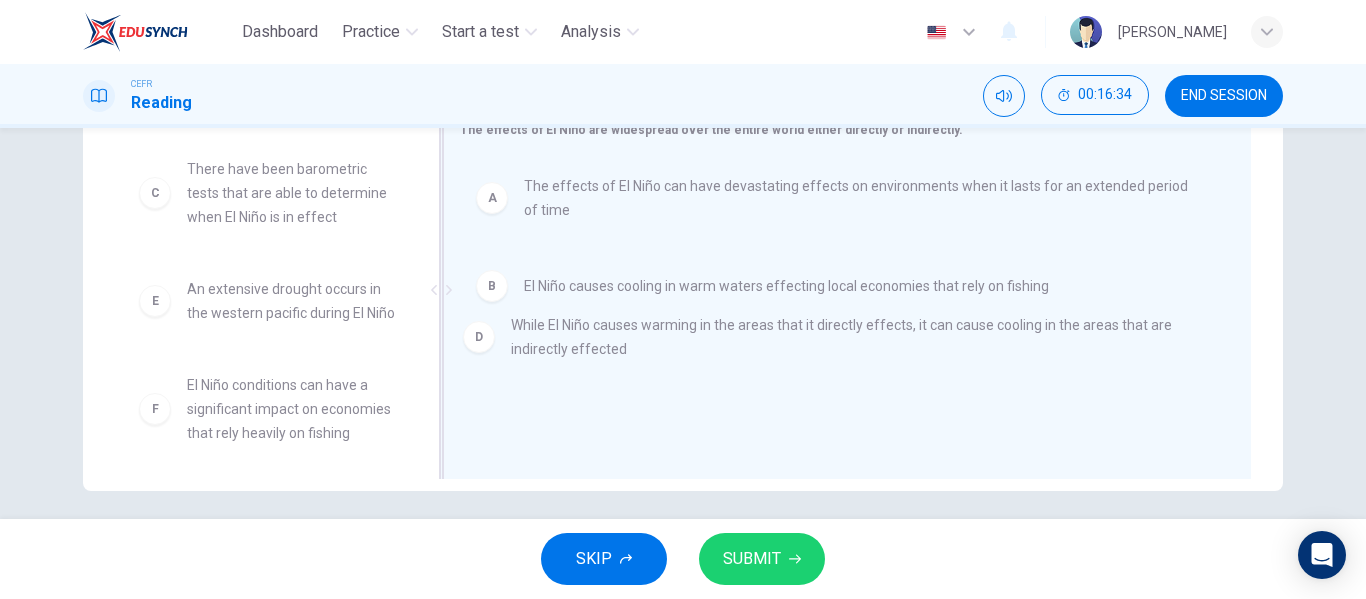 drag, startPoint x: 641, startPoint y: 382, endPoint x: 632, endPoint y: 342, distance: 41 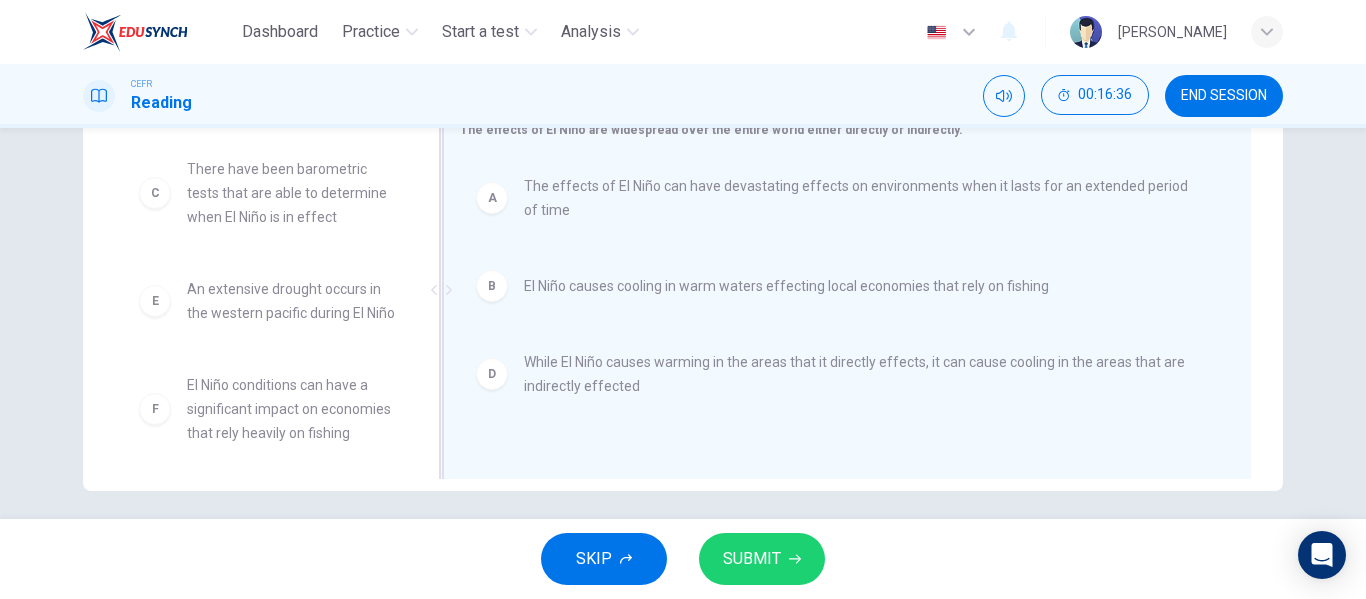 click on "El Niño causes cooling in warm waters effecting local economies that rely on fishing" at bounding box center [786, 286] 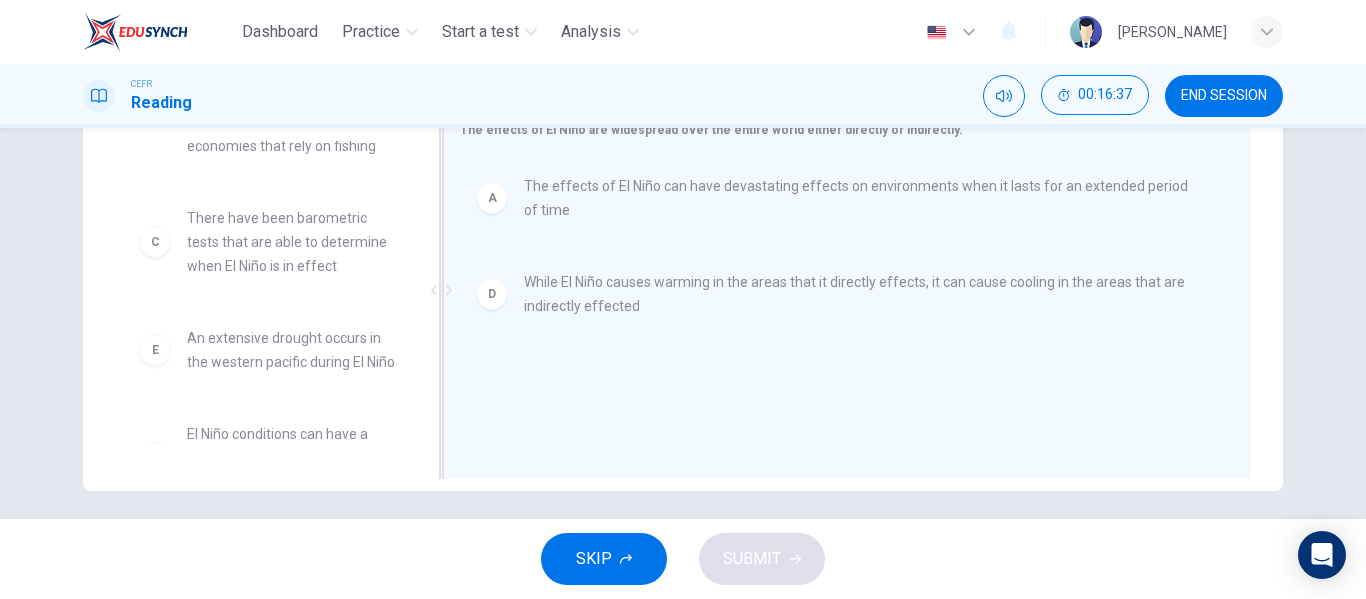 scroll, scrollTop: 72, scrollLeft: 0, axis: vertical 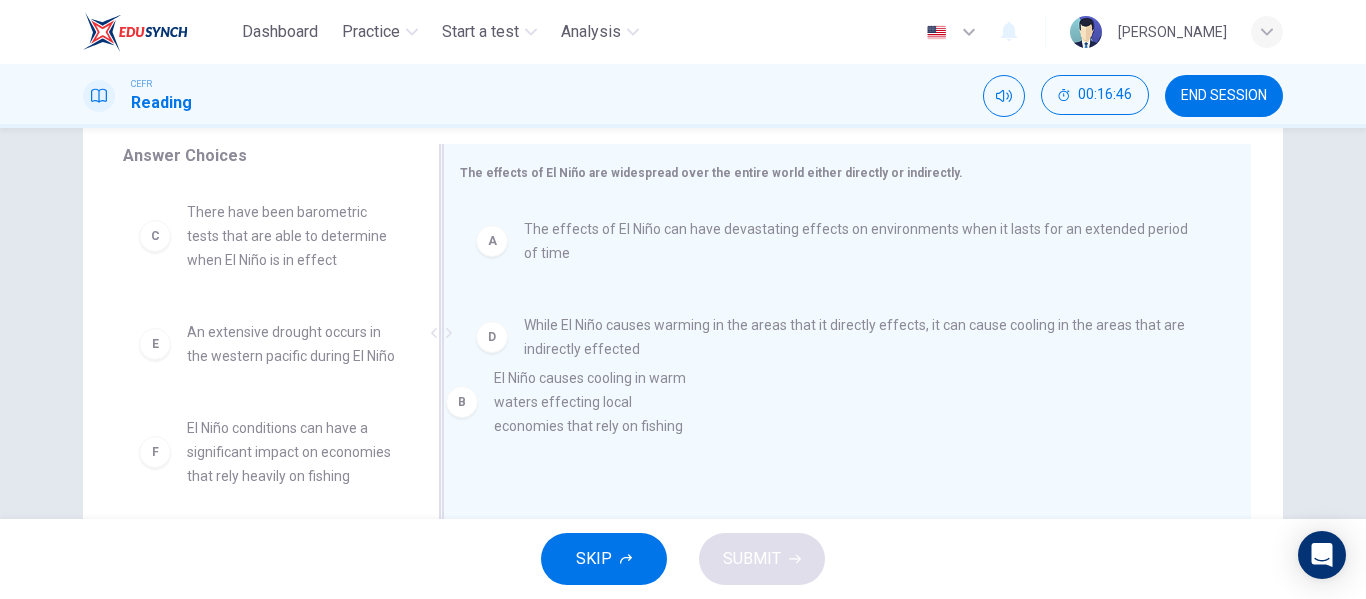 drag, startPoint x: 263, startPoint y: 246, endPoint x: 631, endPoint y: 450, distance: 420.7612 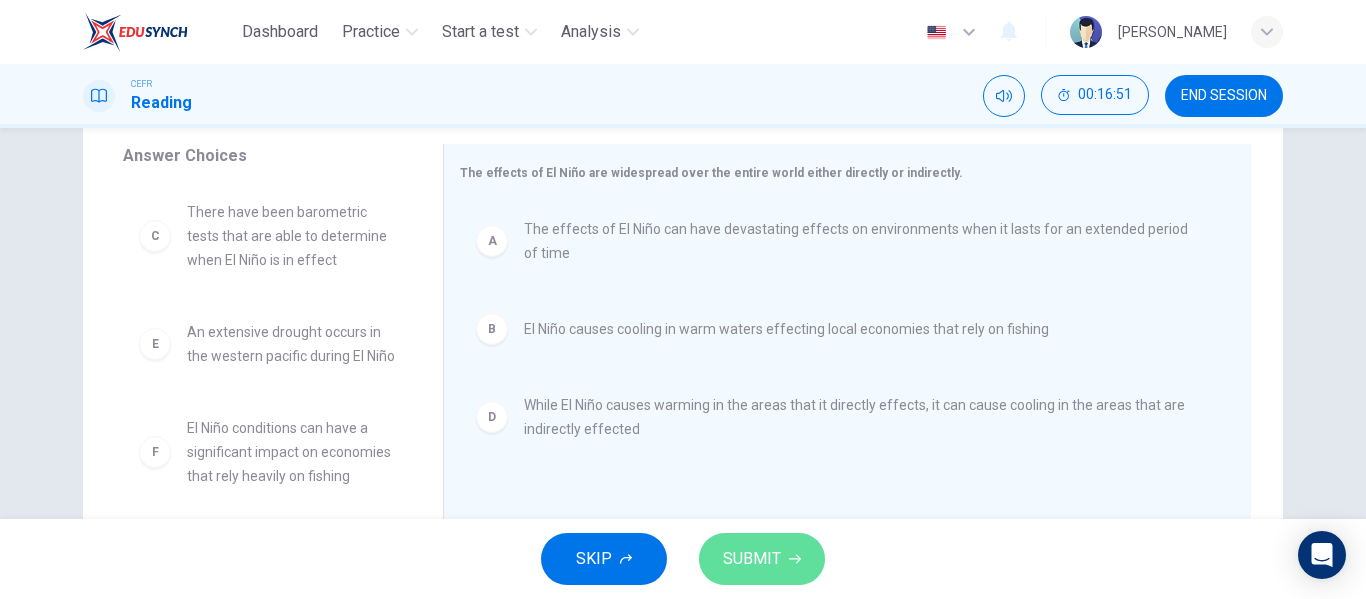 click on "SUBMIT" at bounding box center (762, 559) 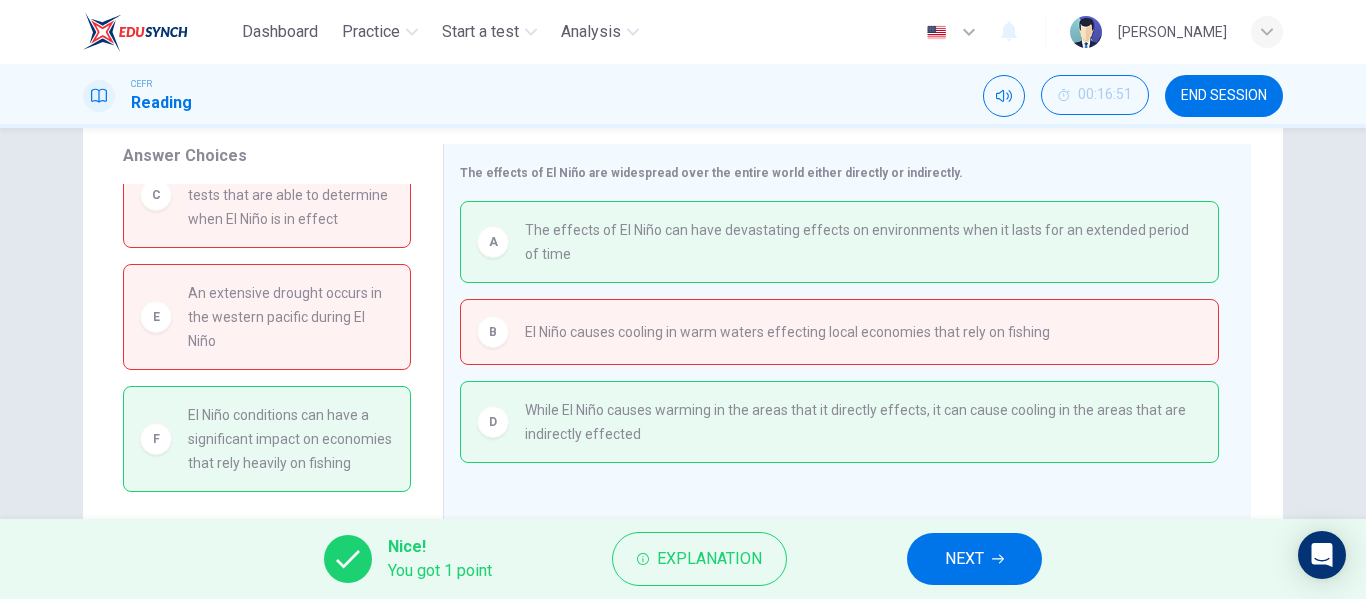 scroll, scrollTop: 66, scrollLeft: 0, axis: vertical 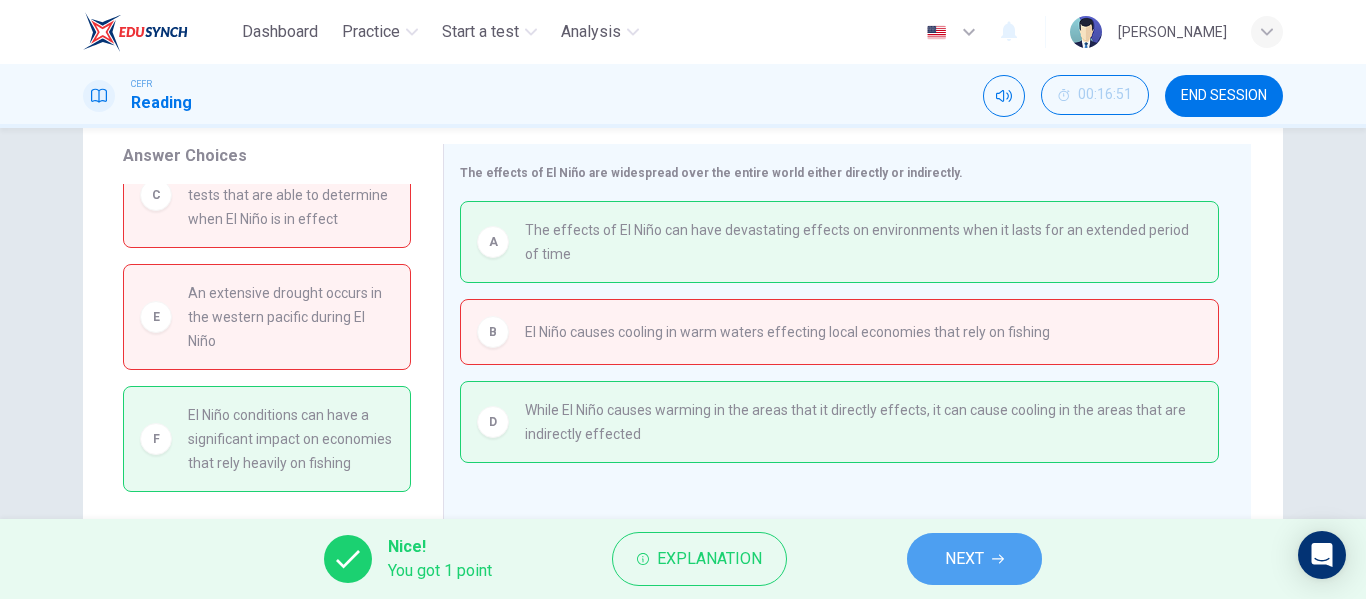 click on "NEXT" at bounding box center [964, 559] 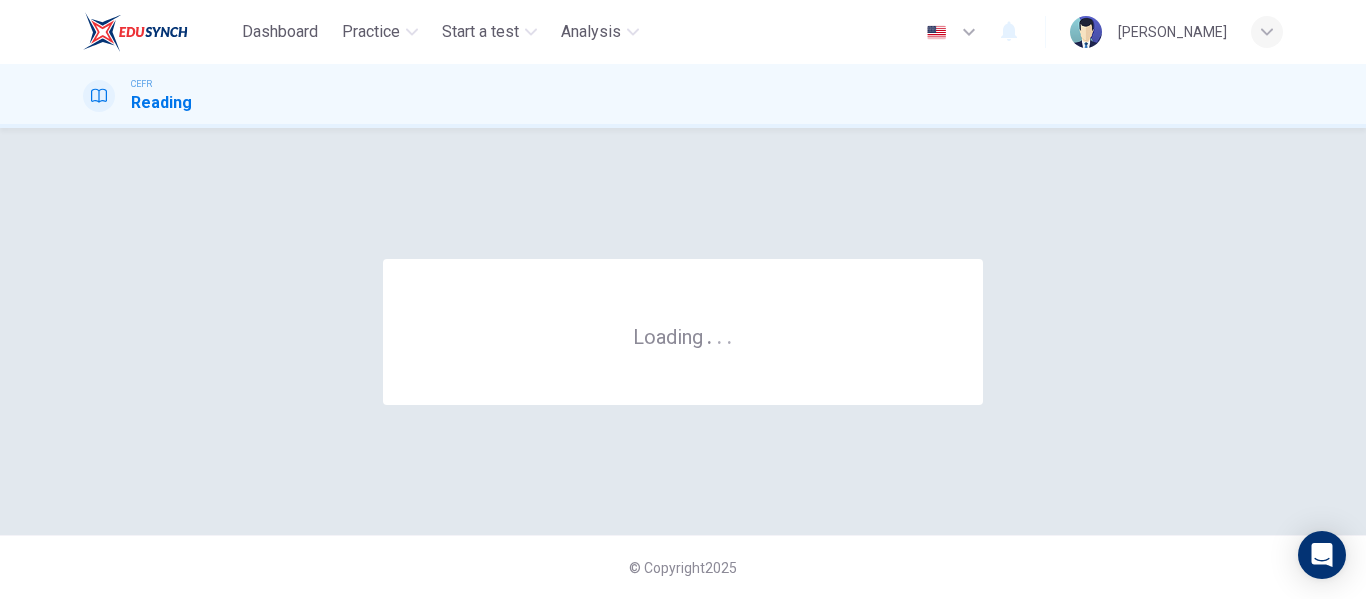 scroll, scrollTop: 0, scrollLeft: 0, axis: both 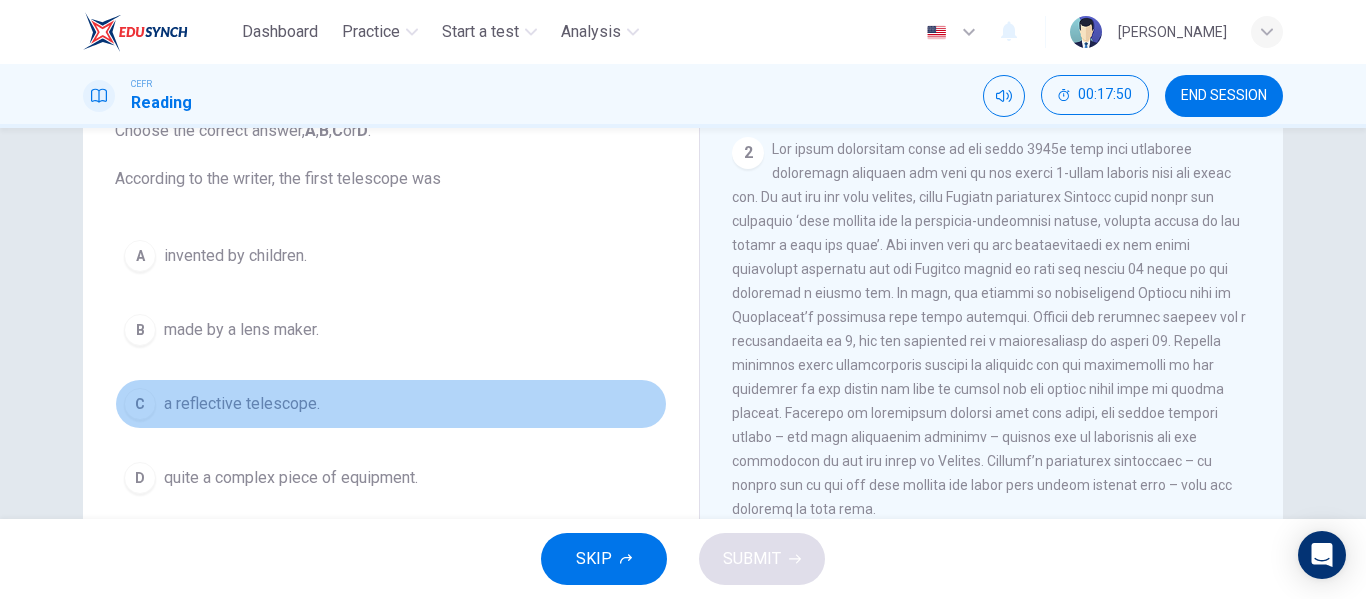 click on "a reflective telescope." at bounding box center (242, 404) 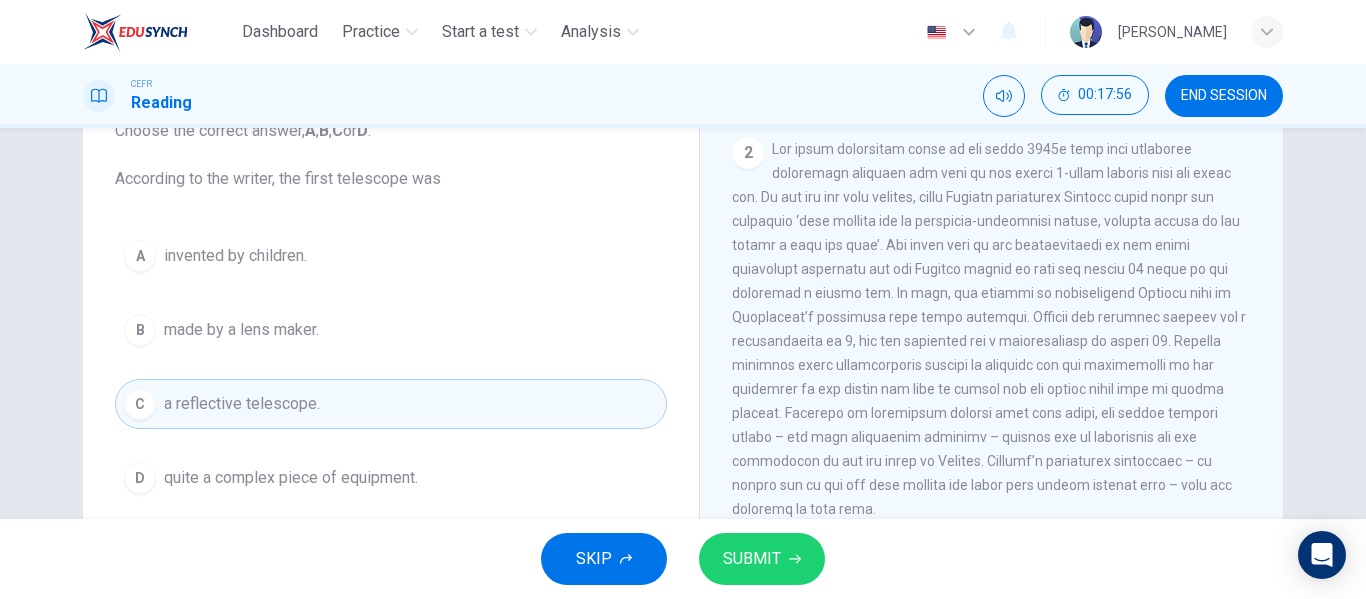 type 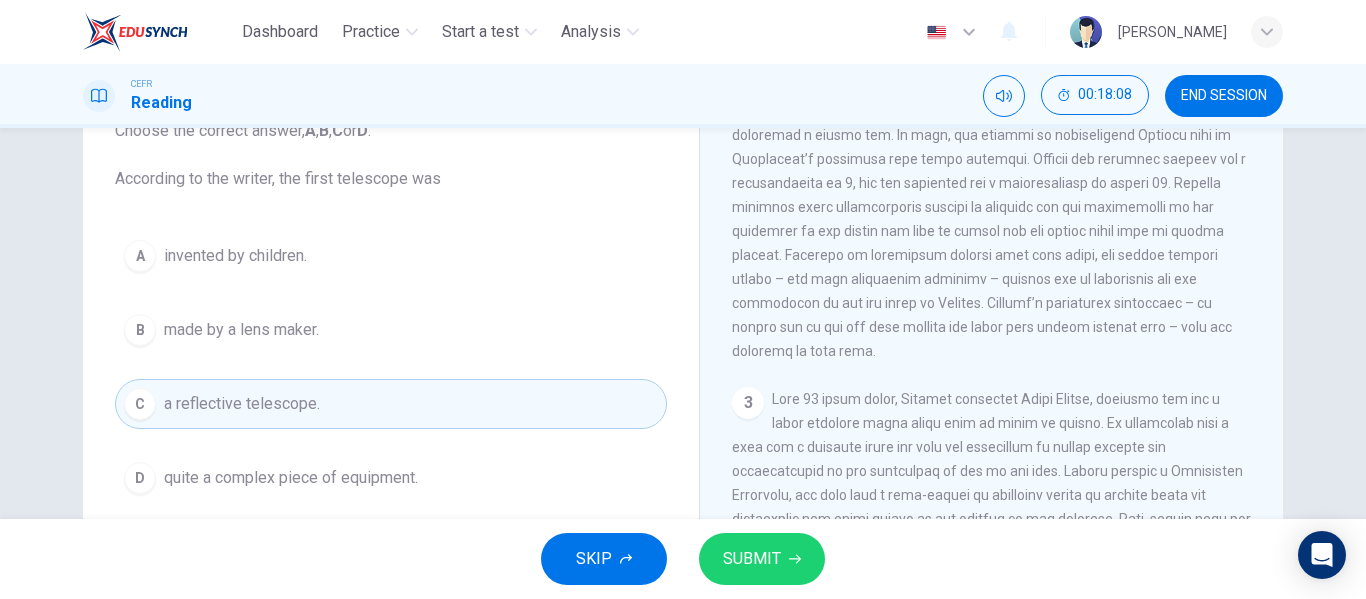 scroll, scrollTop: 744, scrollLeft: 0, axis: vertical 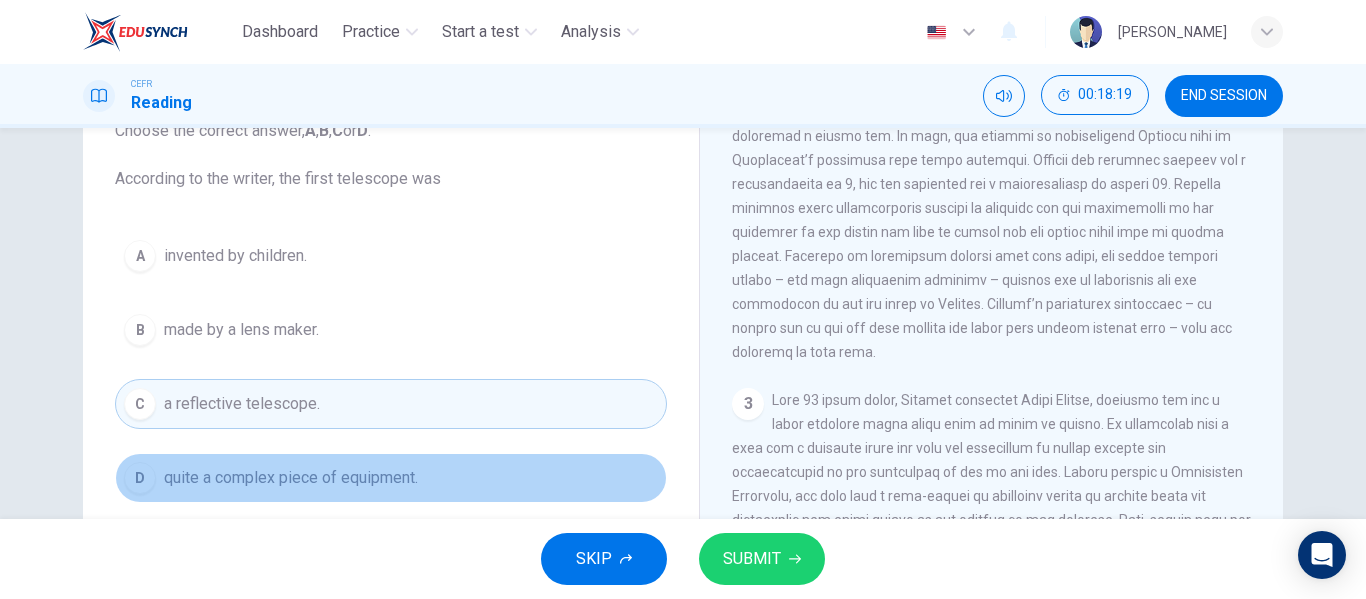 click on "quite a complex piece of equipment." at bounding box center [291, 478] 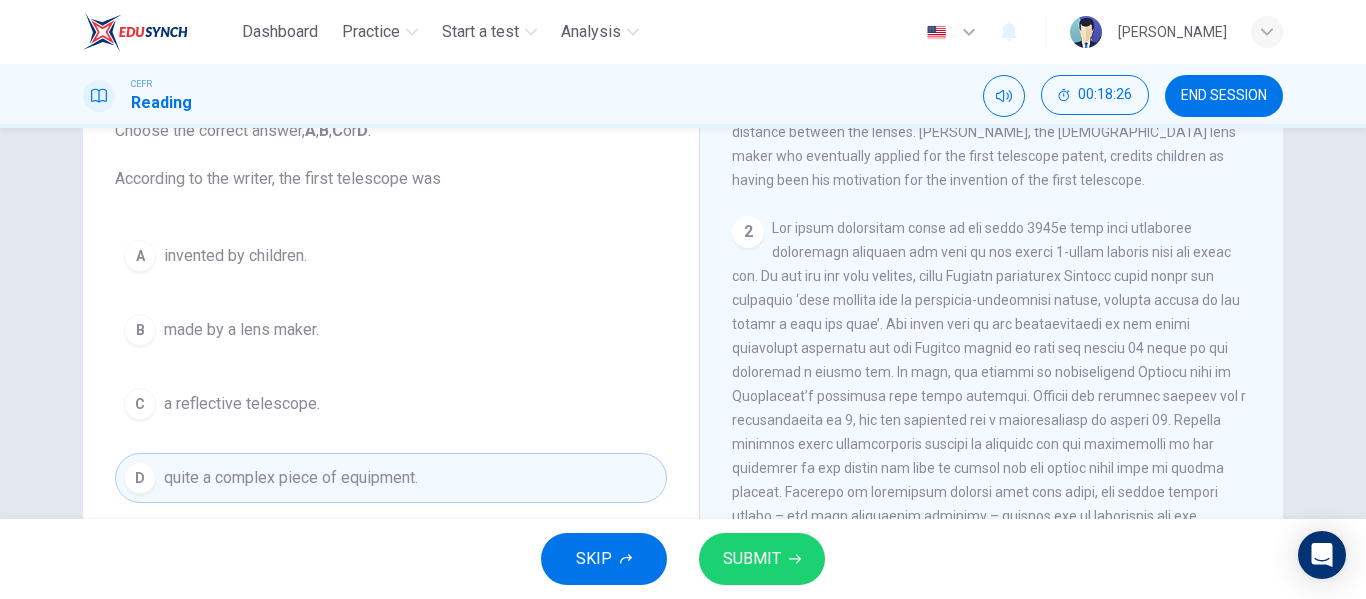 scroll, scrollTop: 507, scrollLeft: 0, axis: vertical 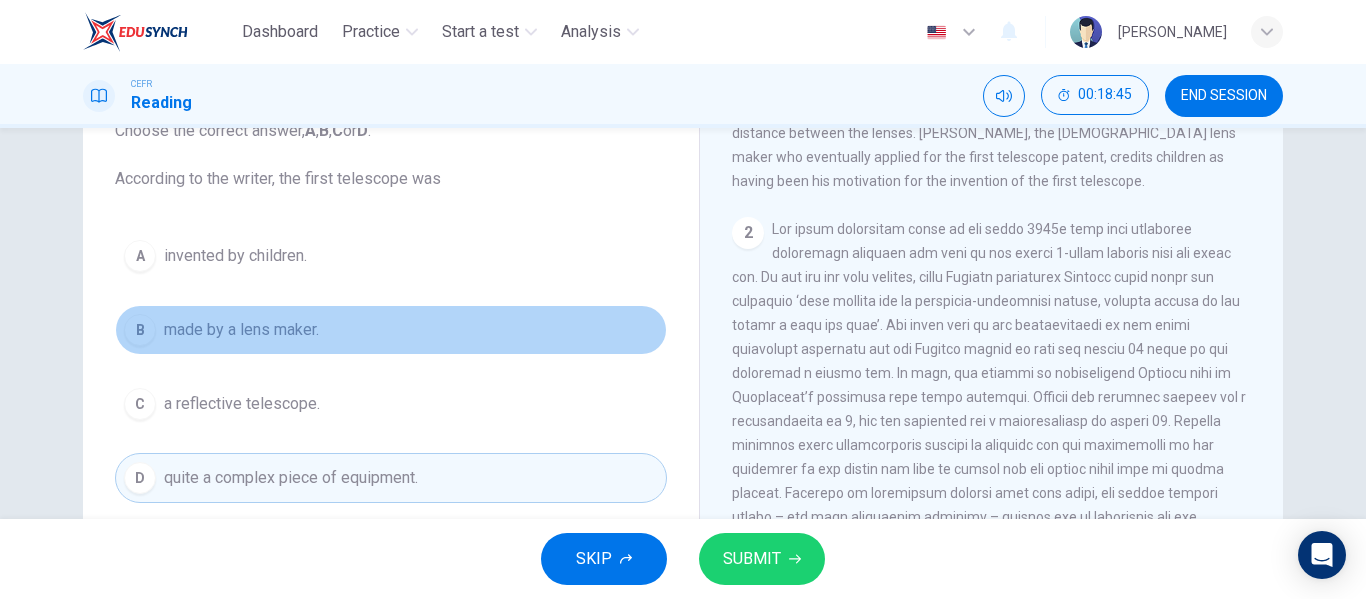 click on "B made by a lens maker." at bounding box center [391, 330] 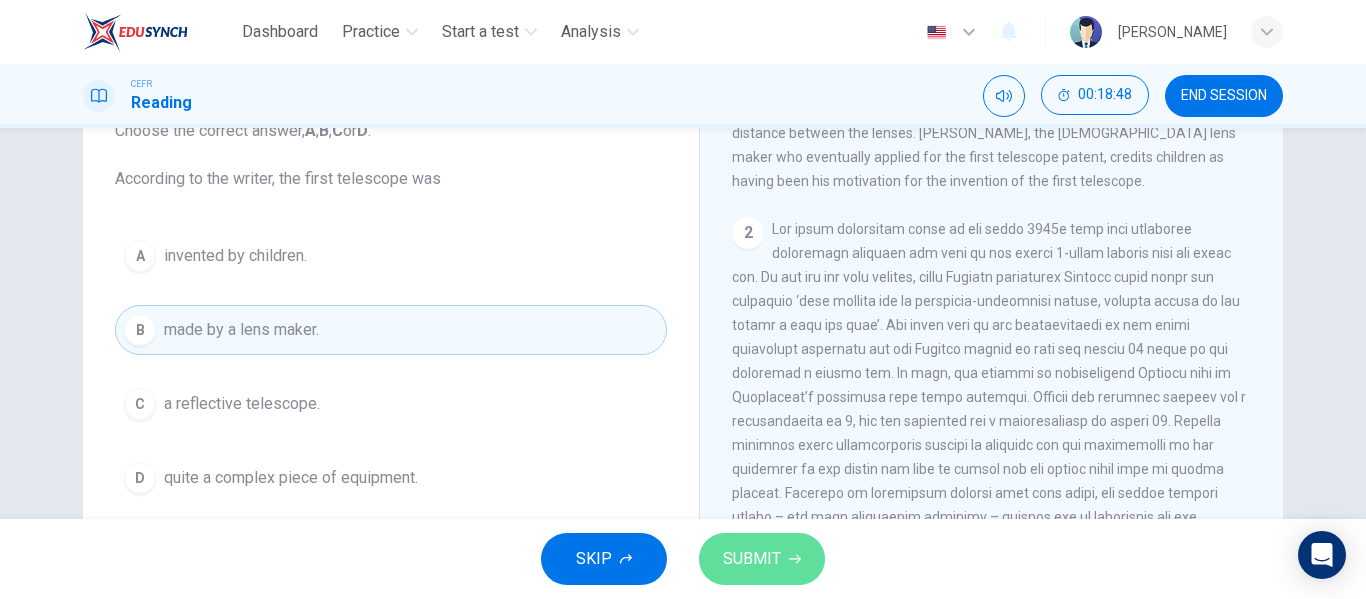 click on "SUBMIT" at bounding box center (752, 559) 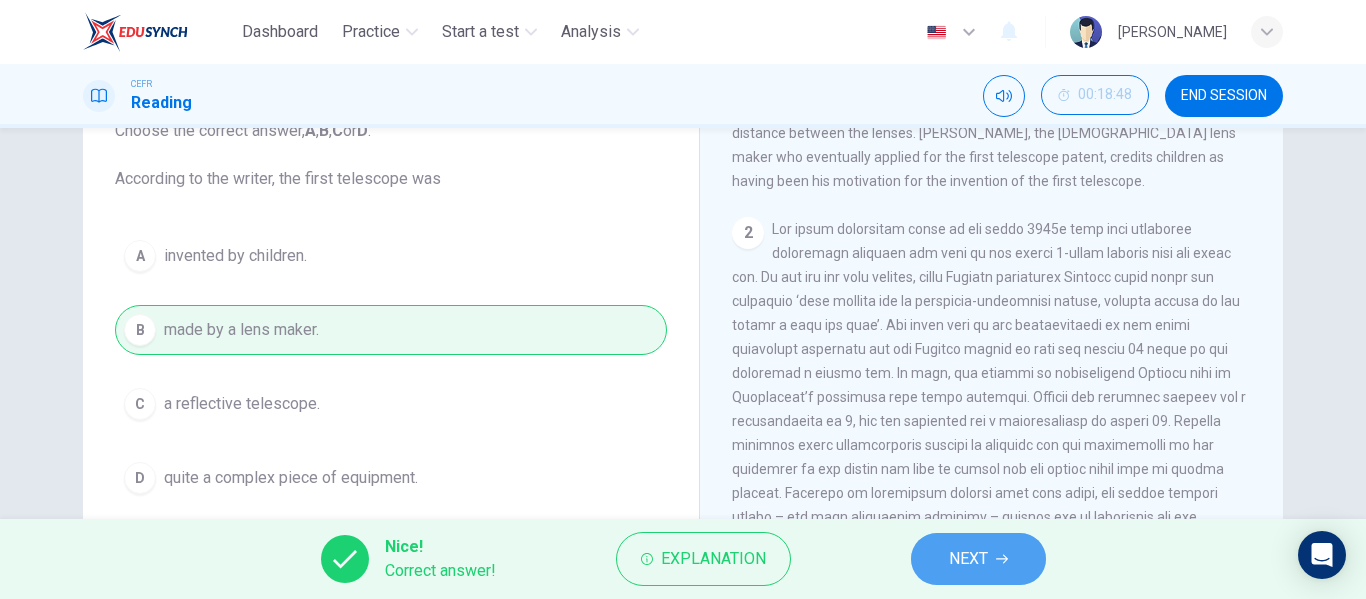 click on "NEXT" at bounding box center [968, 559] 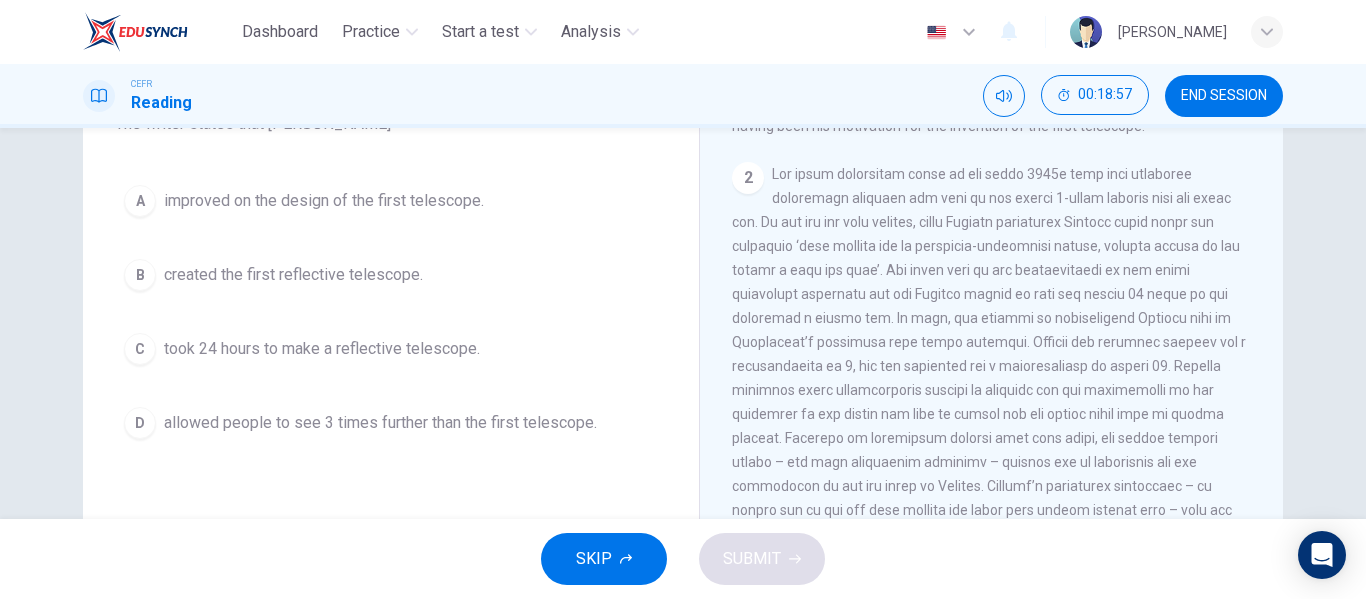 scroll, scrollTop: 201, scrollLeft: 0, axis: vertical 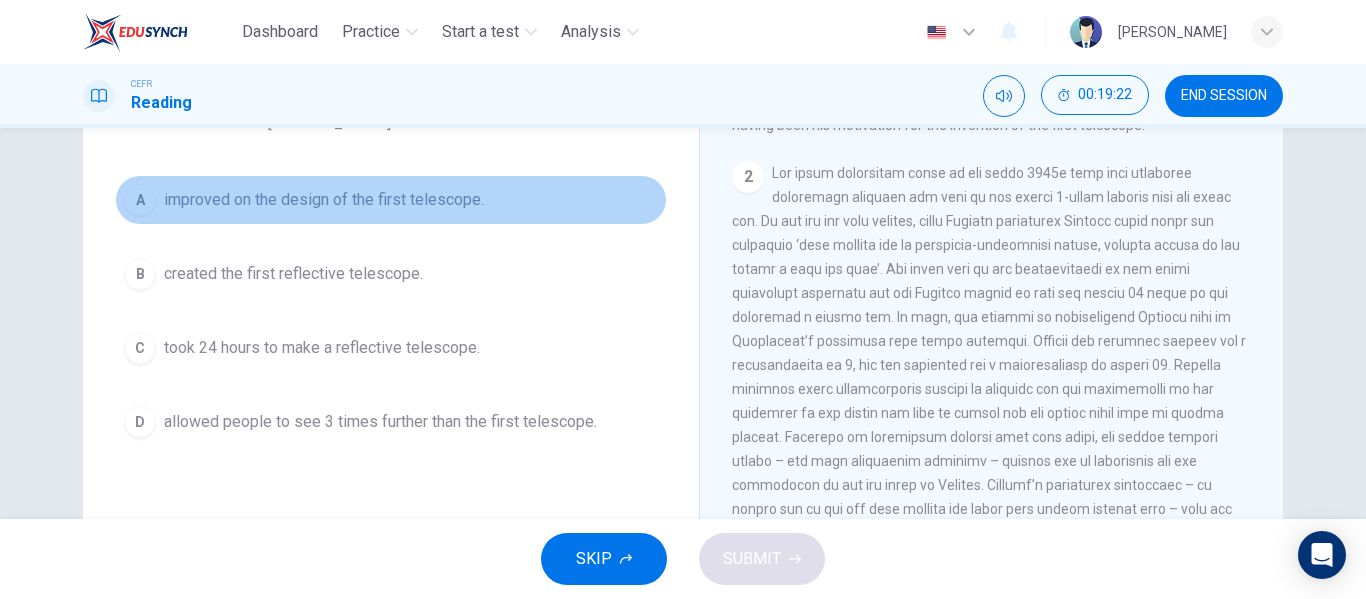 click on "improved on the design of the first telescope." at bounding box center [324, 200] 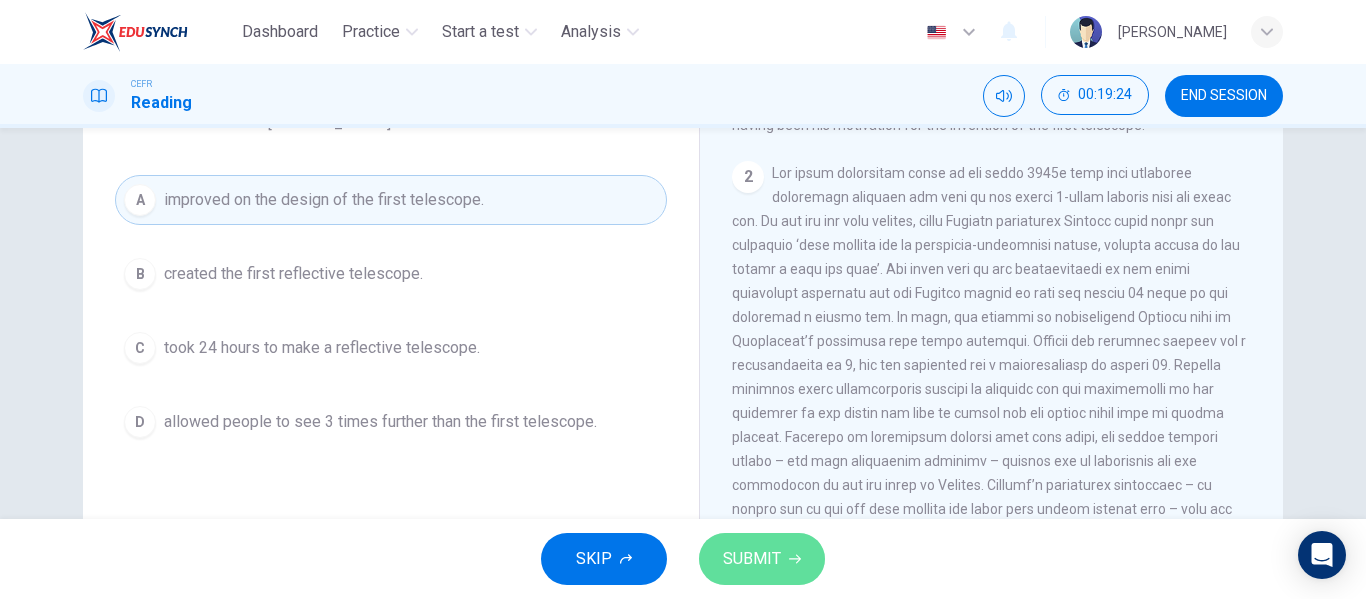 click on "SUBMIT" at bounding box center [762, 559] 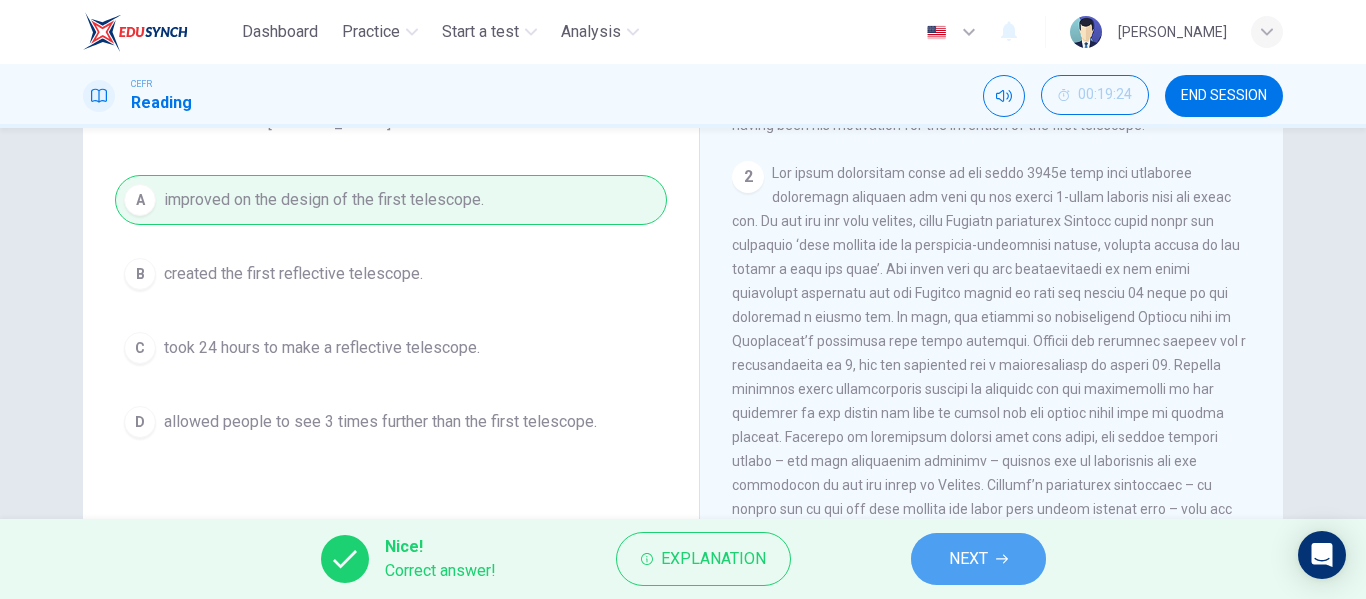 click on "NEXT" at bounding box center (968, 559) 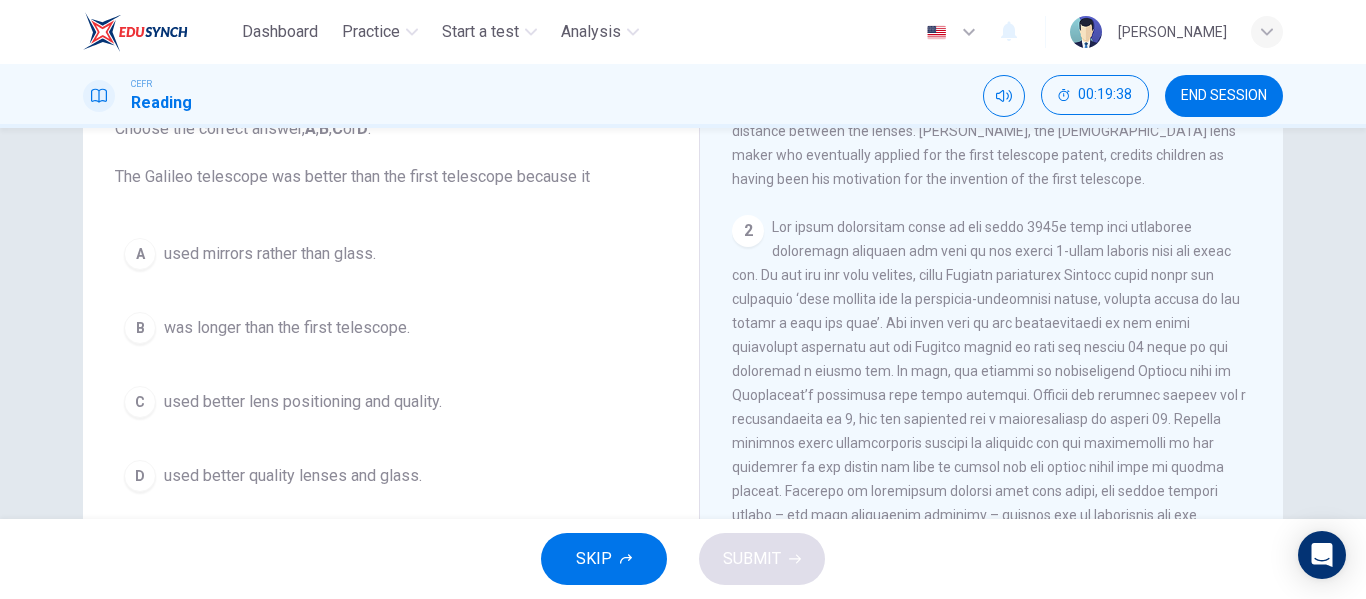 scroll, scrollTop: 161, scrollLeft: 0, axis: vertical 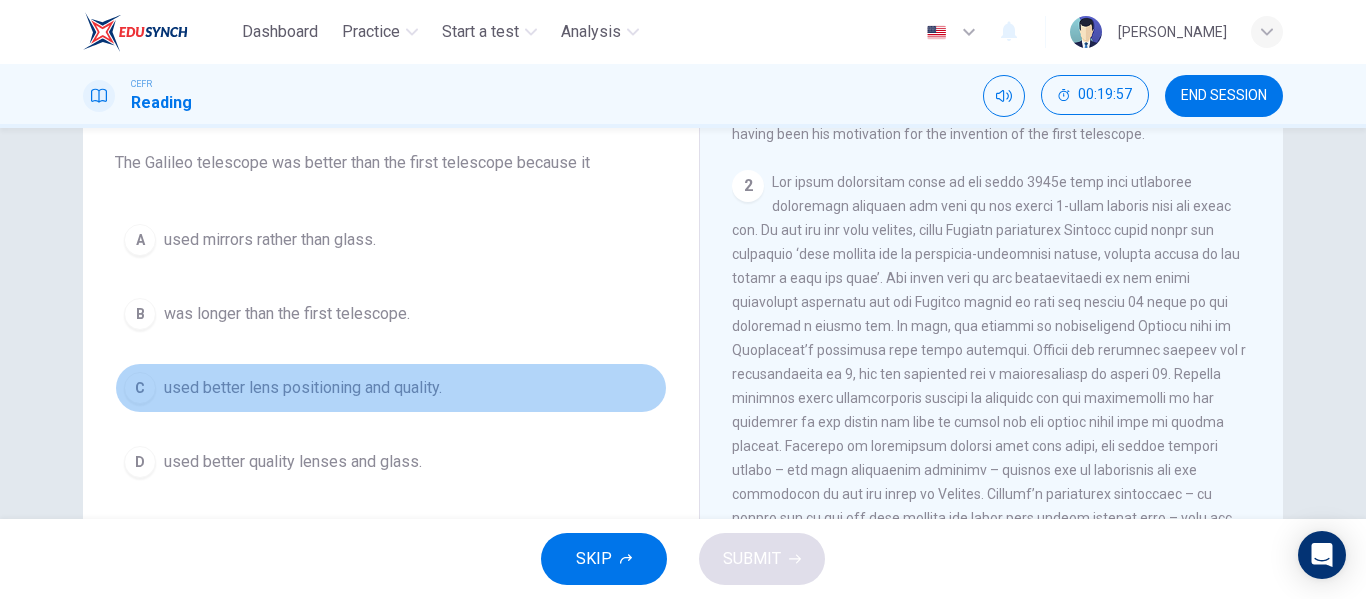 click on "used better lens positioning and quality." at bounding box center (303, 388) 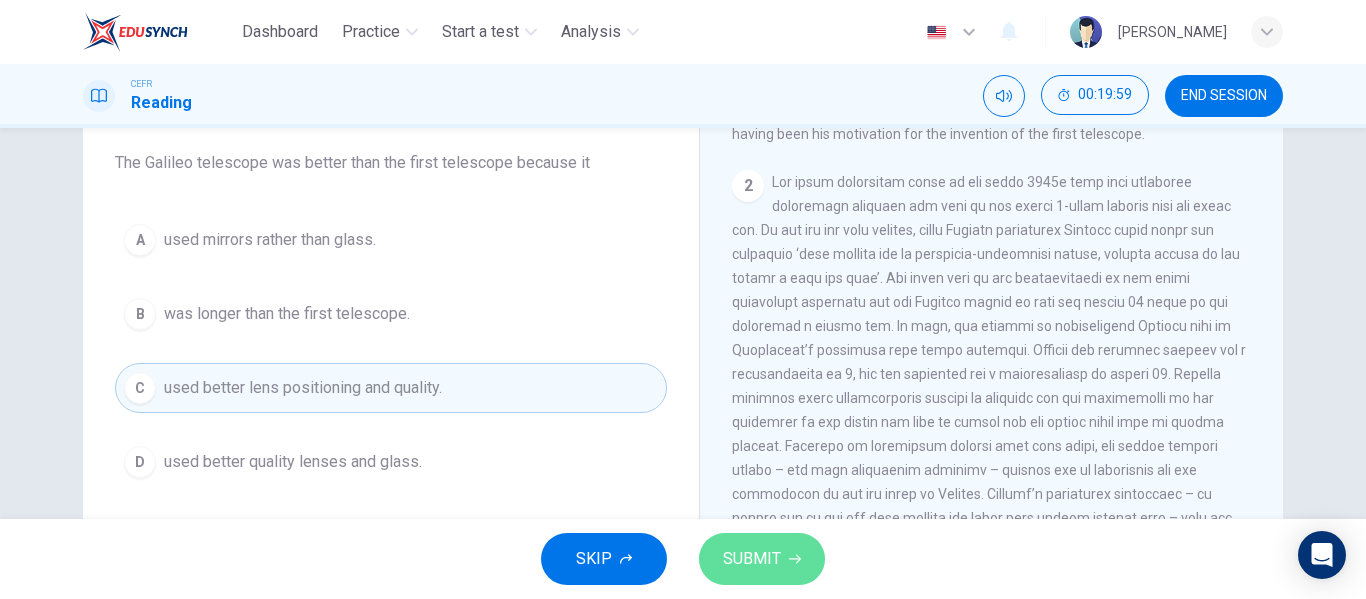 click on "SUBMIT" at bounding box center [752, 559] 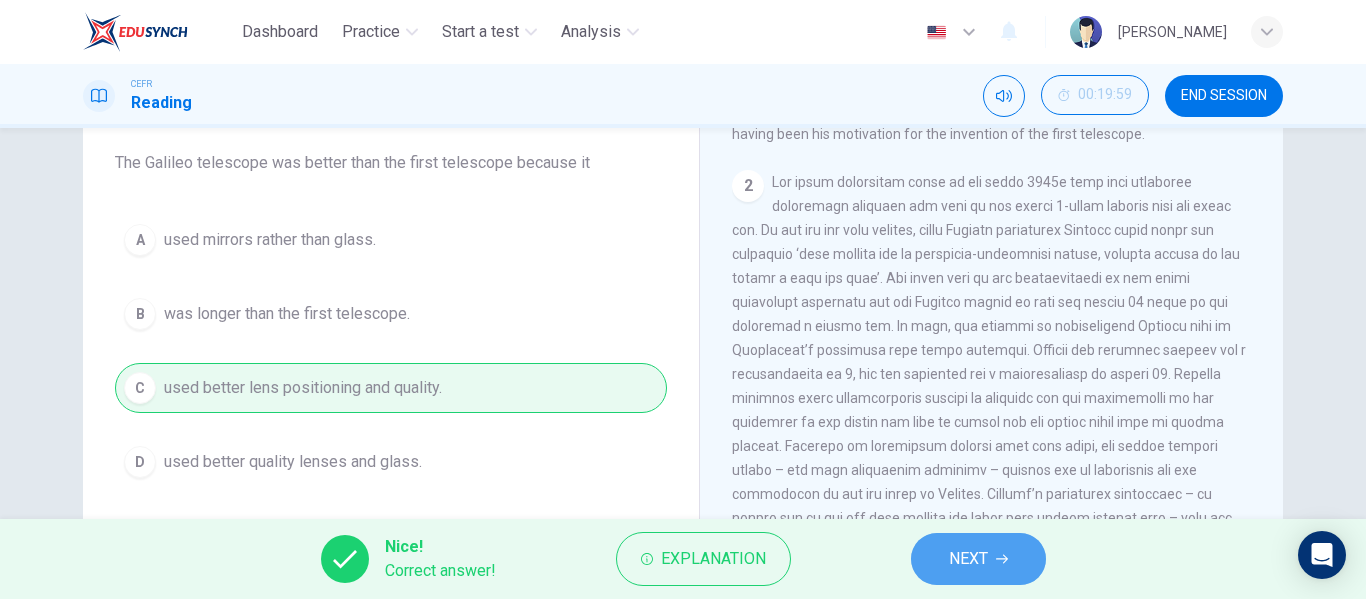 click on "NEXT" at bounding box center (978, 559) 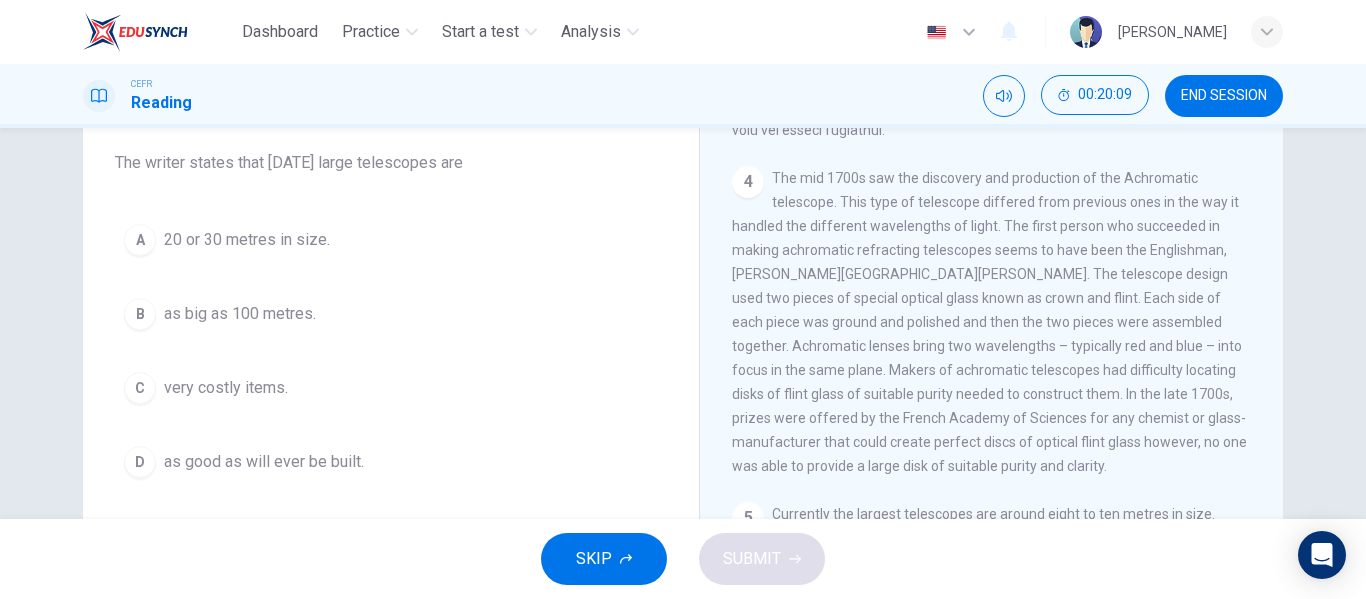scroll, scrollTop: 1459, scrollLeft: 0, axis: vertical 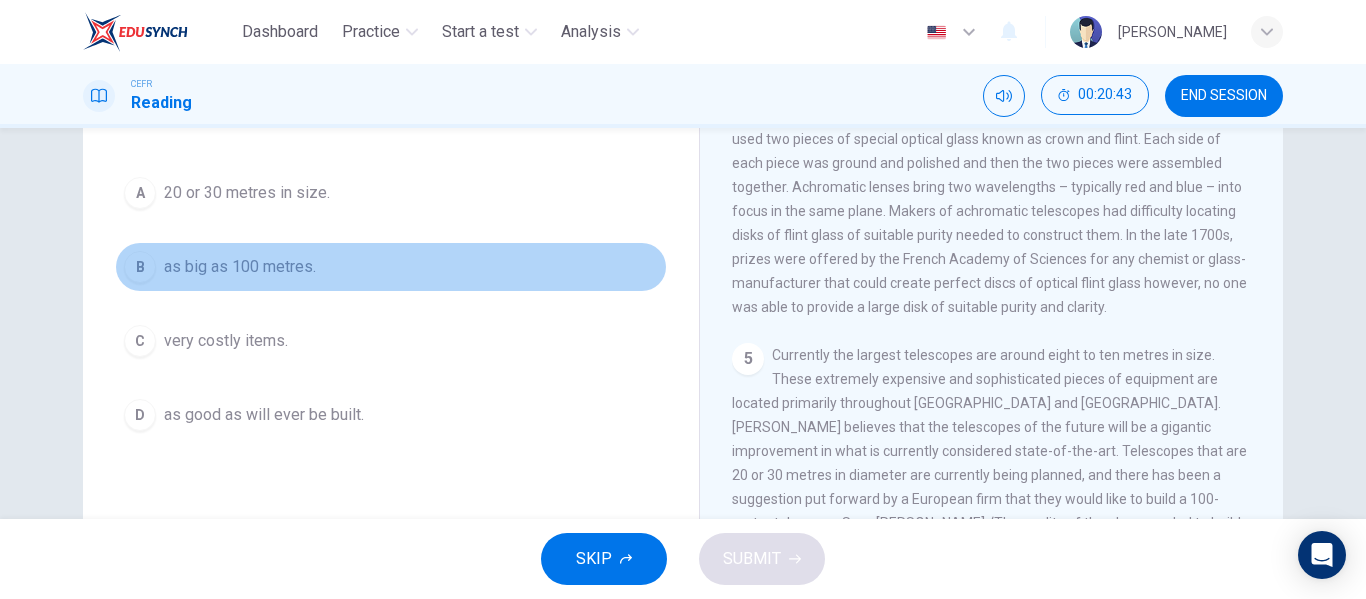 click on "as big as 100 metres." at bounding box center [240, 267] 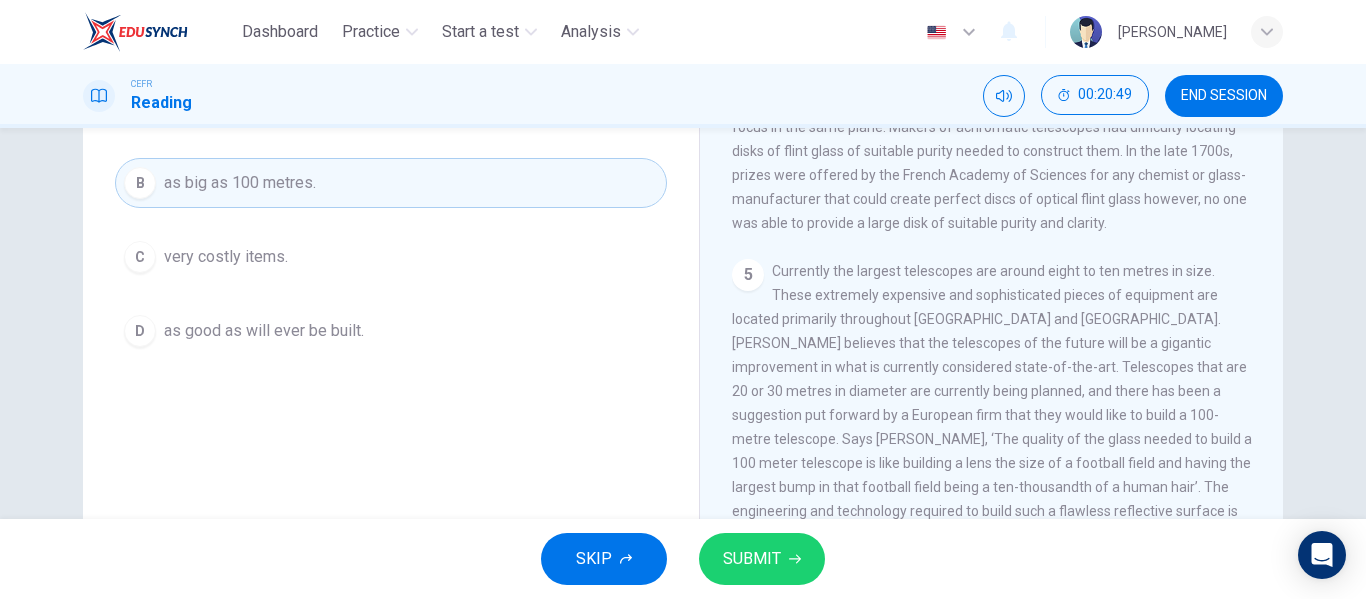 scroll, scrollTop: 295, scrollLeft: 0, axis: vertical 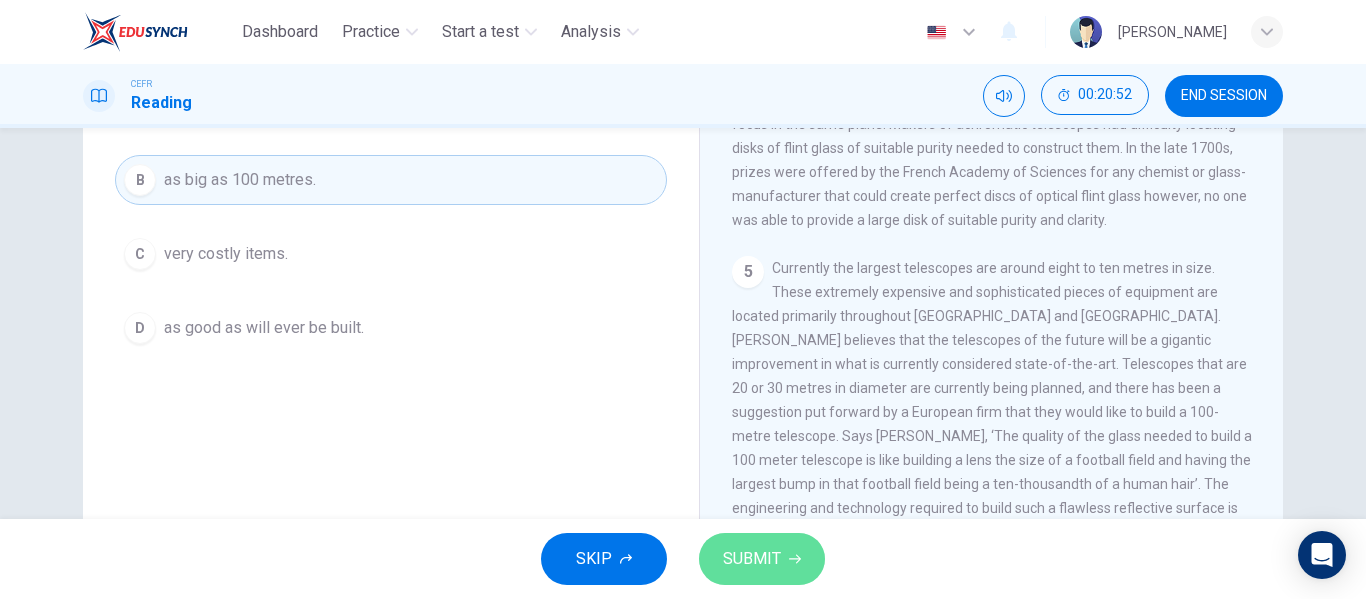 click on "SUBMIT" at bounding box center [762, 559] 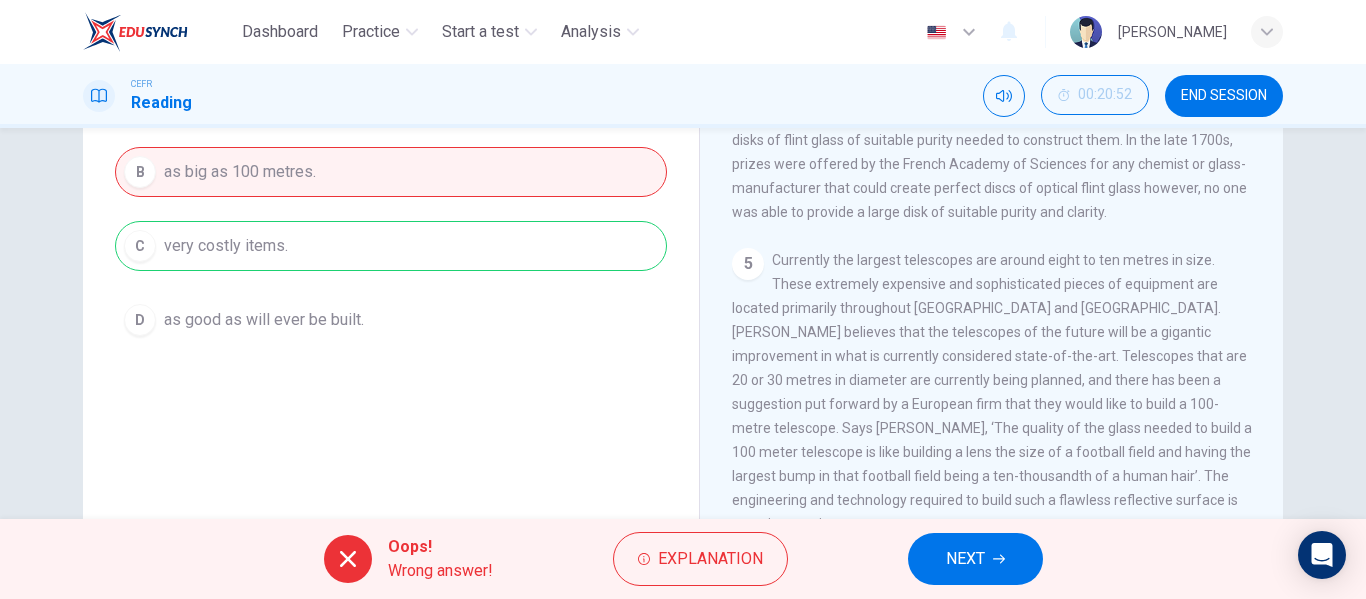 scroll, scrollTop: 333, scrollLeft: 0, axis: vertical 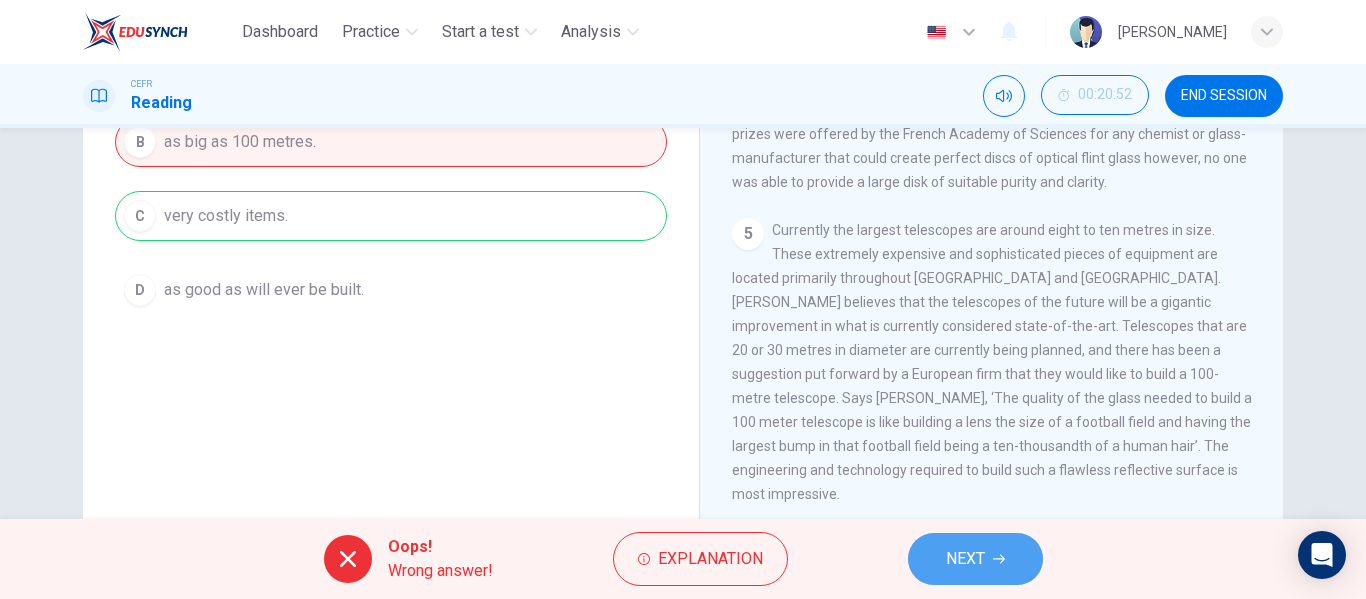 click on "NEXT" at bounding box center (975, 559) 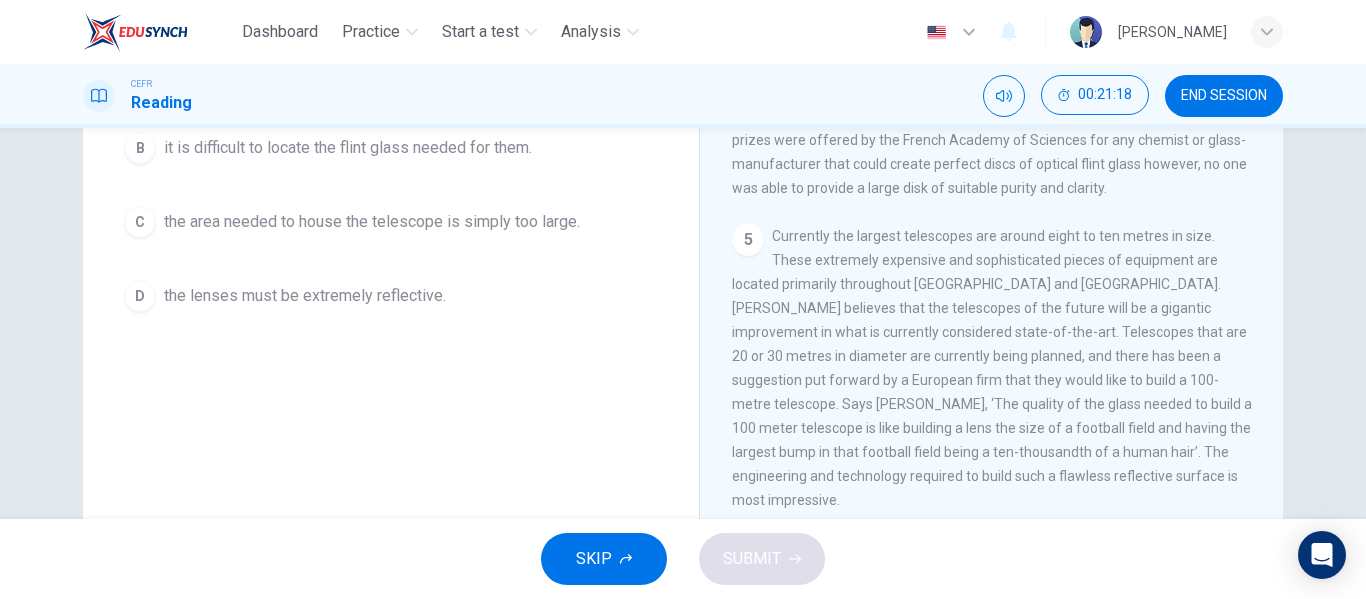 scroll, scrollTop: 327, scrollLeft: 0, axis: vertical 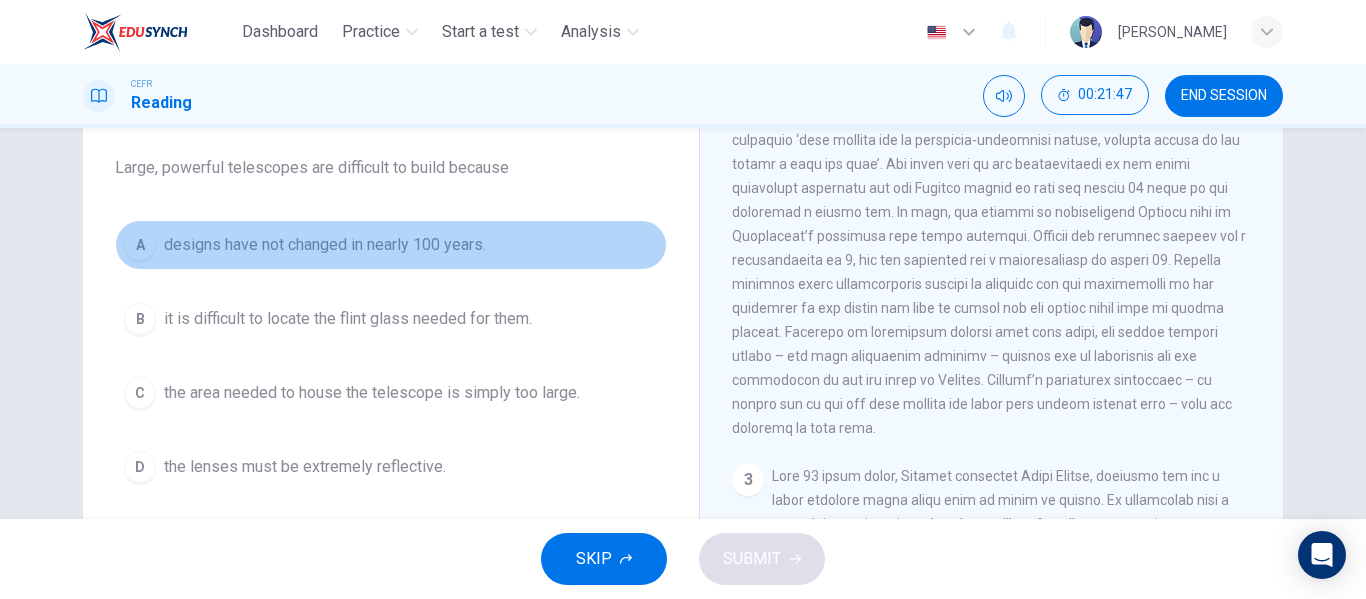 click on "designs have not changed in nearly 100 years." at bounding box center (325, 245) 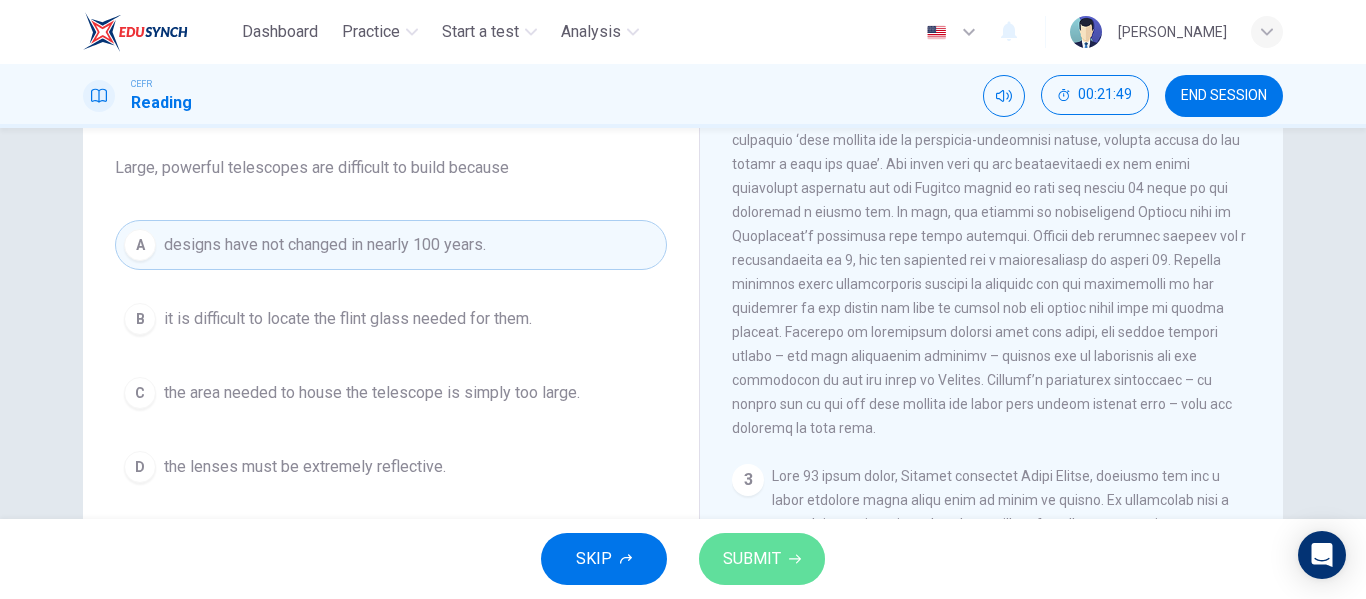 click on "SUBMIT" at bounding box center [762, 559] 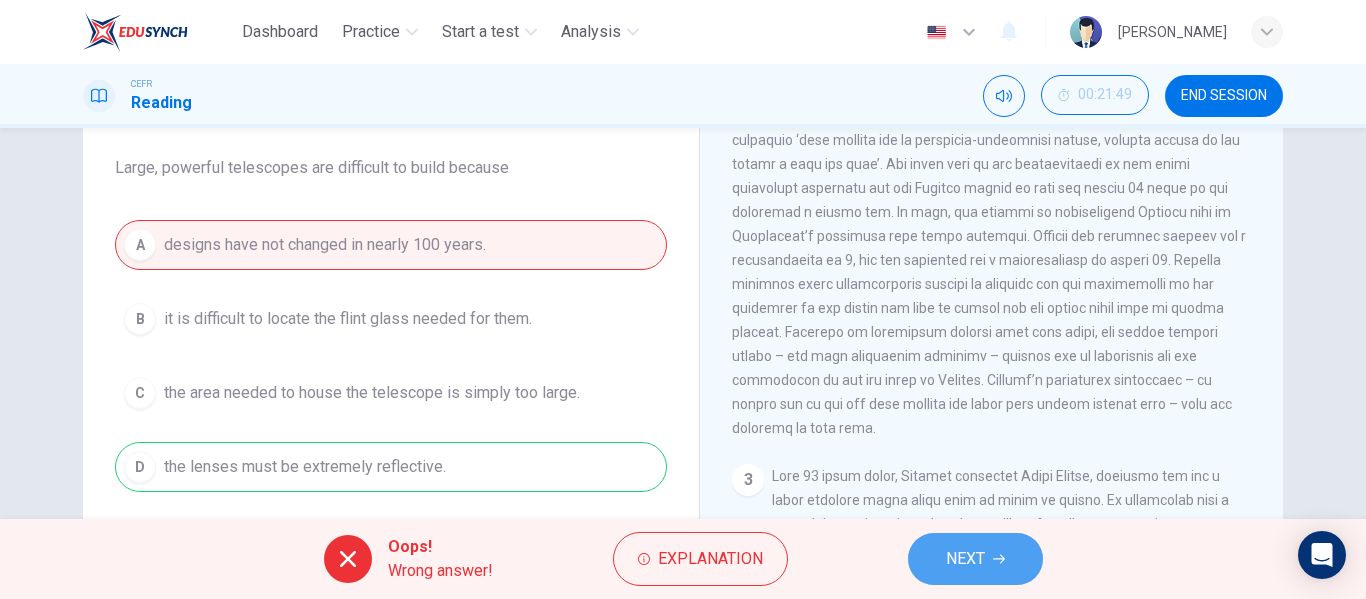 click on "NEXT" at bounding box center [975, 559] 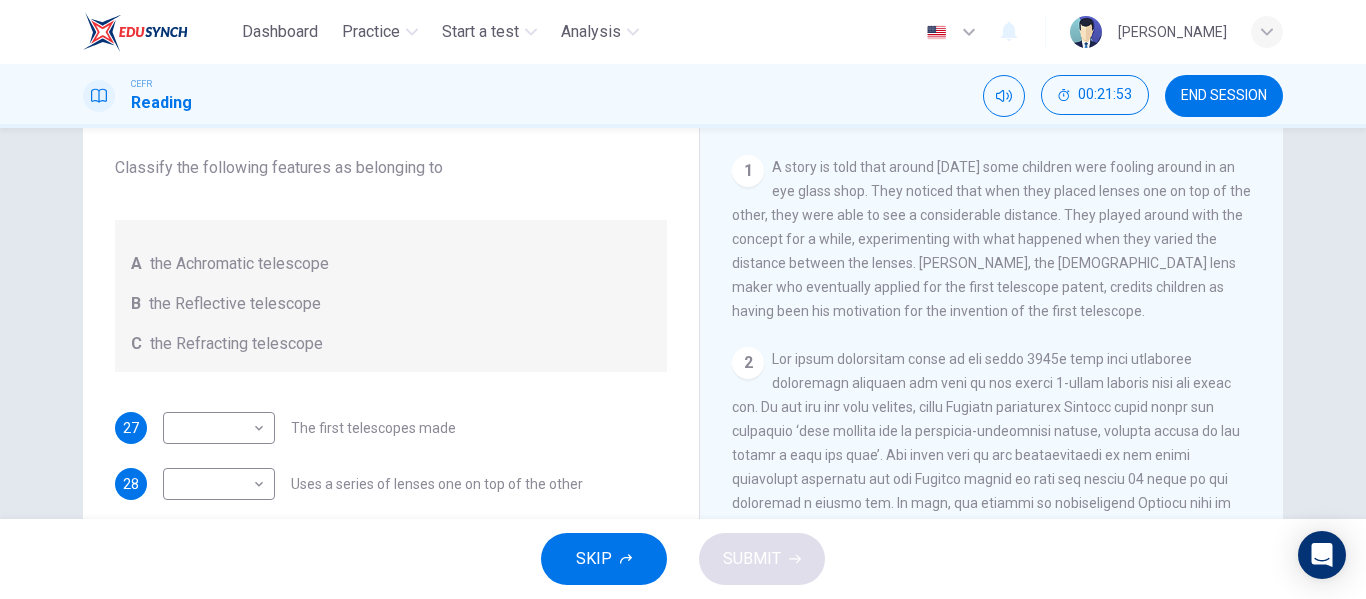 scroll, scrollTop: 366, scrollLeft: 0, axis: vertical 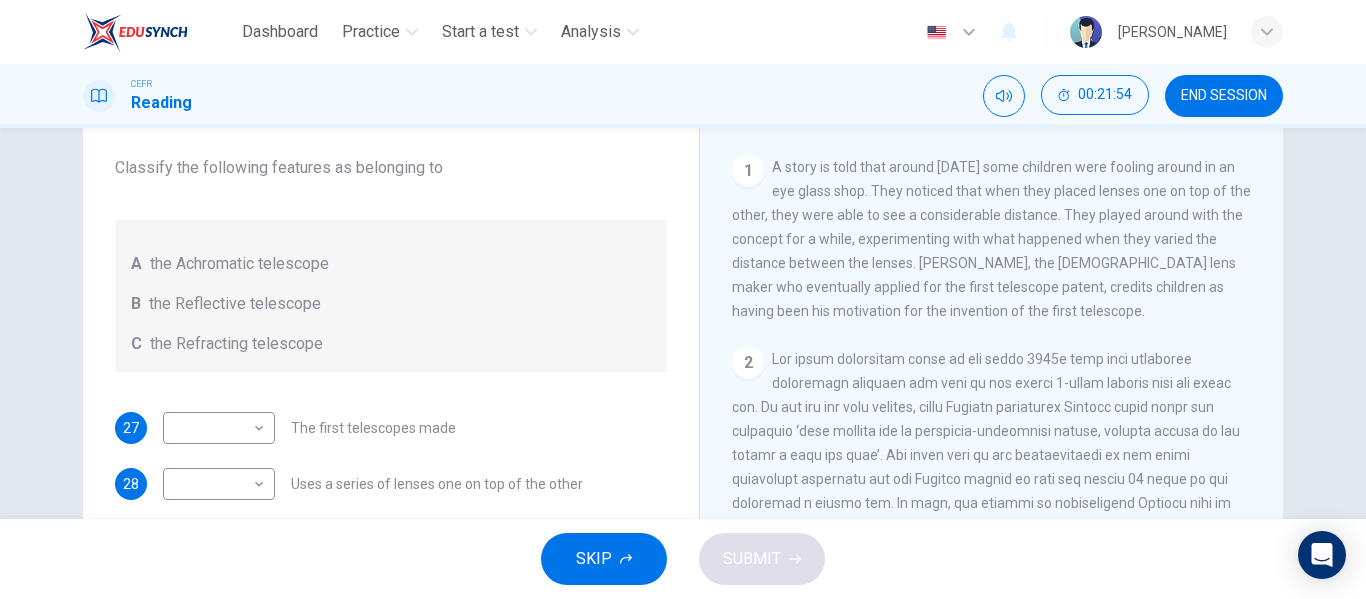 click on "CLICK TO ZOOM Click to Zoom 1 A story is told that around 400 years ago some children were fooling around in
an eye glass shop. They noticed that when they placed lenses one on top of the
other, they were able to see a considerable distance. They played around with
the concept for a while, experimenting with what happened when they varied
the distance between the lenses. Hans Lippershey, the Dutch lens maker who
eventually applied for the first telescope patent, credits children as having
been his motivation for the invention of the first telescope. 2 3 4 5" at bounding box center (1005, 403) 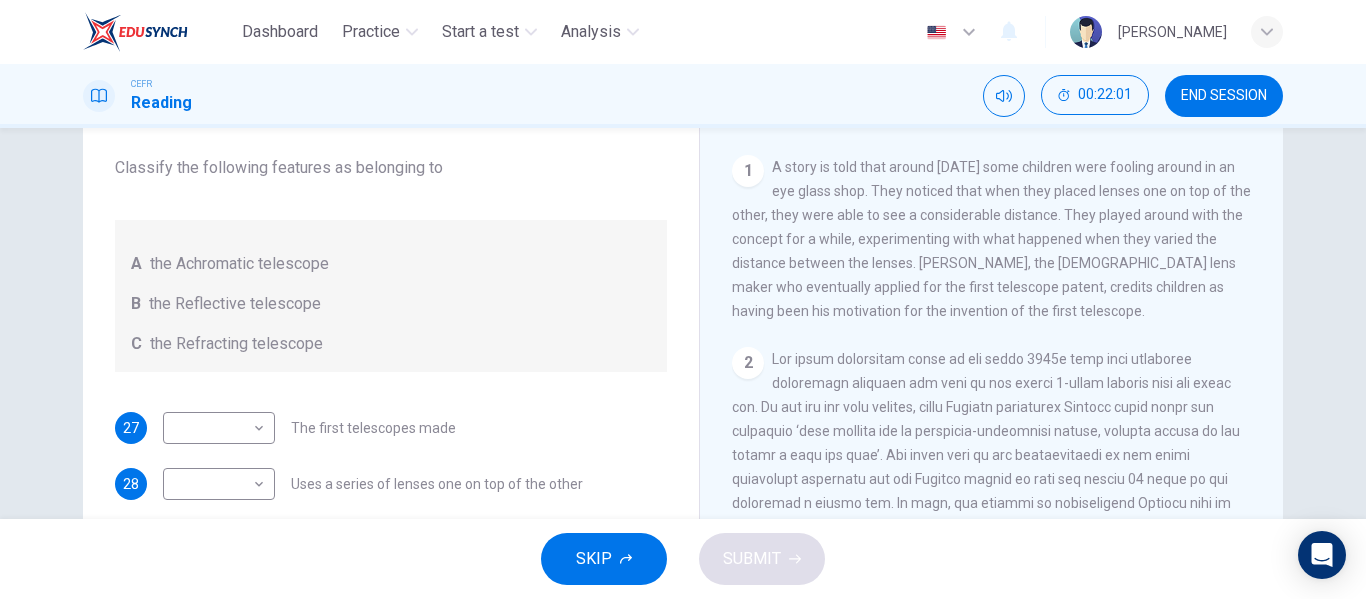 scroll, scrollTop: 1, scrollLeft: 0, axis: vertical 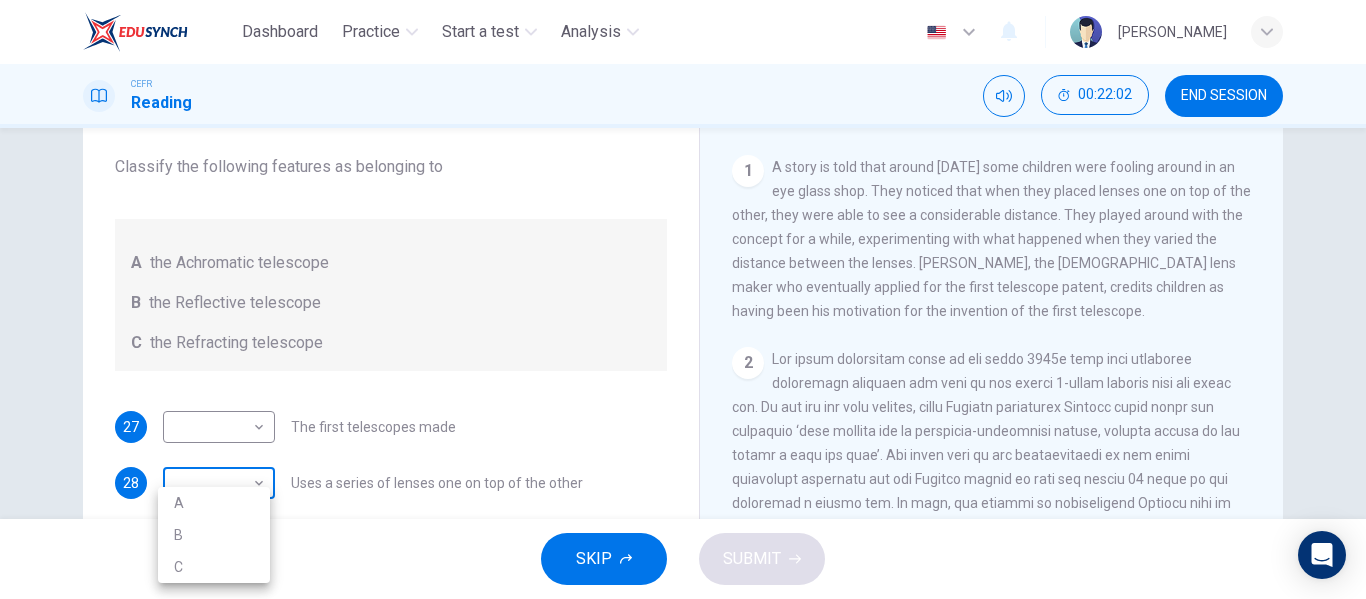 click on "Dashboard Practice Start a test Analysis English en ​ AIN HAZIQA BINTI MOHD NOOR CEFR Reading 00:22:02 END SESSION Questions 27 - 31 Write the correct letter A, B or C, in the boxes below.
Classify the following features as belonging to A the Achromatic telescope B the Reflective telescope C the Refracting telescope 27 ​ ​ The first telescopes made 28 ​ ​ Uses a series of lenses one on top of the other 29 ​ ​ Highly polished lenses 30 ​ ​ First use of mirrors to collect light 31 ​ ​ Two pieces of glass stuck together Looking in the Telescope CLICK TO ZOOM Click to Zoom 1 2 3 4 5 SKIP SUBMIT EduSynch - Online Language Proficiency Testing
Dashboard Practice Start a test Analysis Notifications © Copyright  2025 A B C" at bounding box center [683, 299] 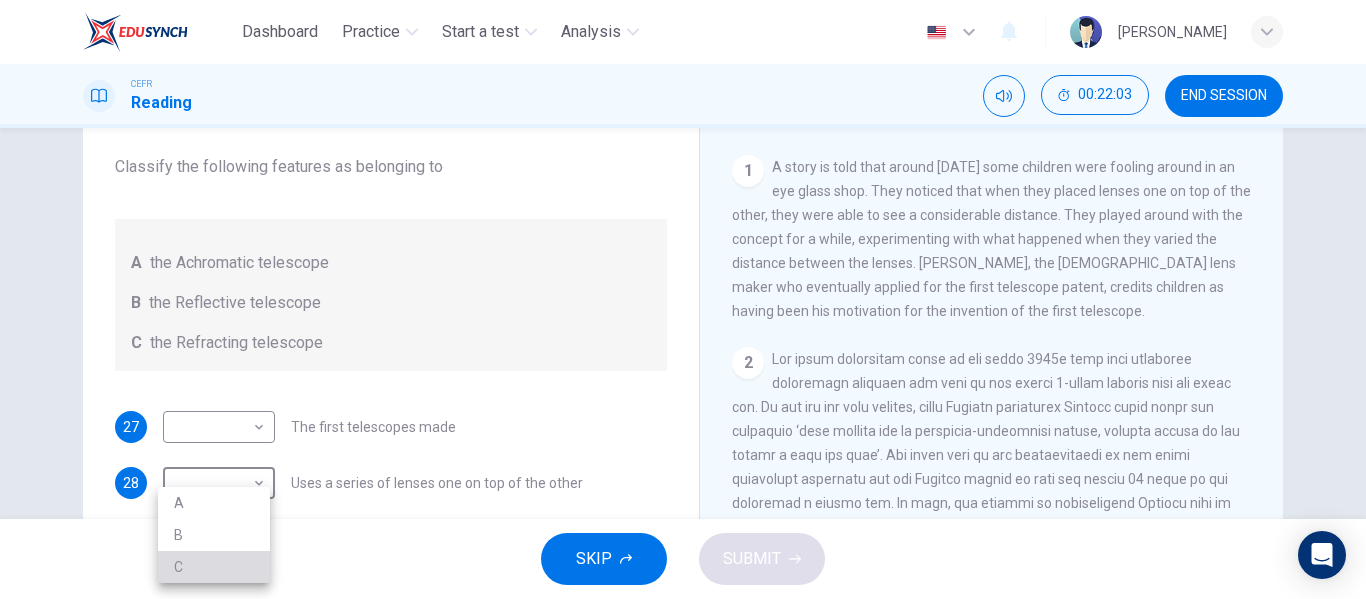 click on "C" at bounding box center [214, 567] 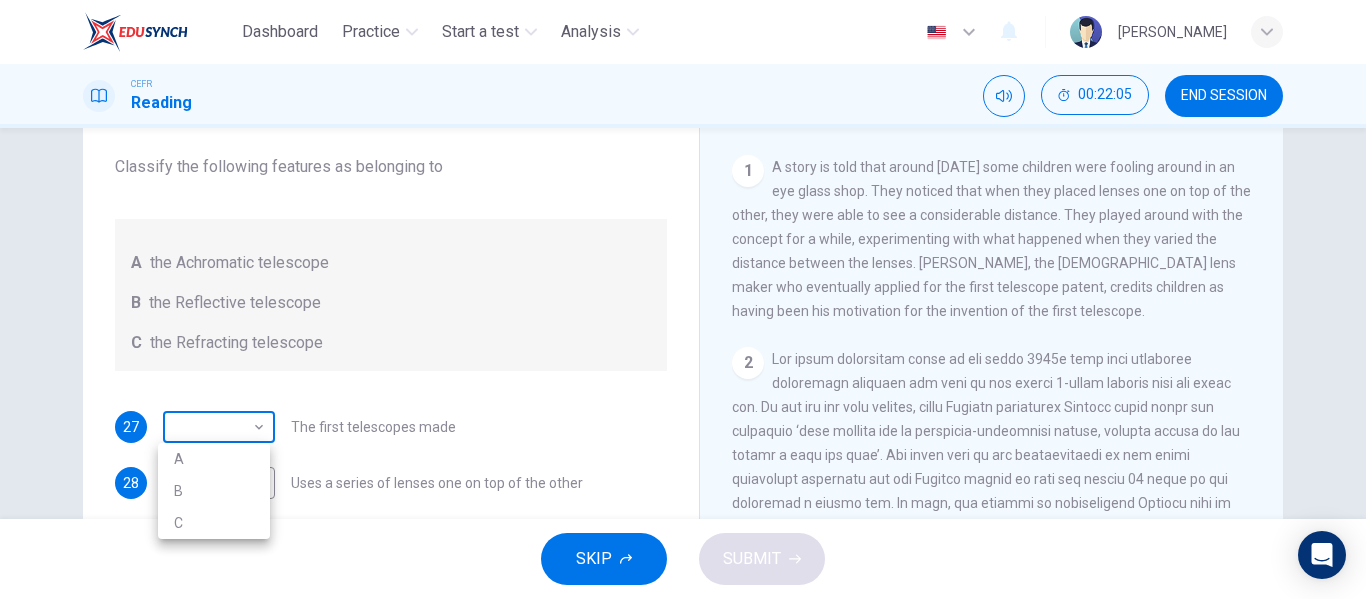 click on "Dashboard Practice Start a test Analysis English en ​ AIN HAZIQA BINTI MOHD NOOR CEFR Reading 00:22:05 END SESSION Questions 27 - 31 Write the correct letter A, B or C, in the boxes below.
Classify the following features as belonging to A the Achromatic telescope B the Reflective telescope C the Refracting telescope 27 ​ ​ The first telescopes made 28 C C ​ Uses a series of lenses one on top of the other 29 ​ ​ Highly polished lenses 30 ​ ​ First use of mirrors to collect light 31 ​ ​ Two pieces of glass stuck together Looking in the Telescope CLICK TO ZOOM Click to Zoom 1 2 3 4 5 SKIP SUBMIT EduSynch - Online Language Proficiency Testing
Dashboard Practice Start a test Analysis Notifications © Copyright  2025 A B C" at bounding box center [683, 299] 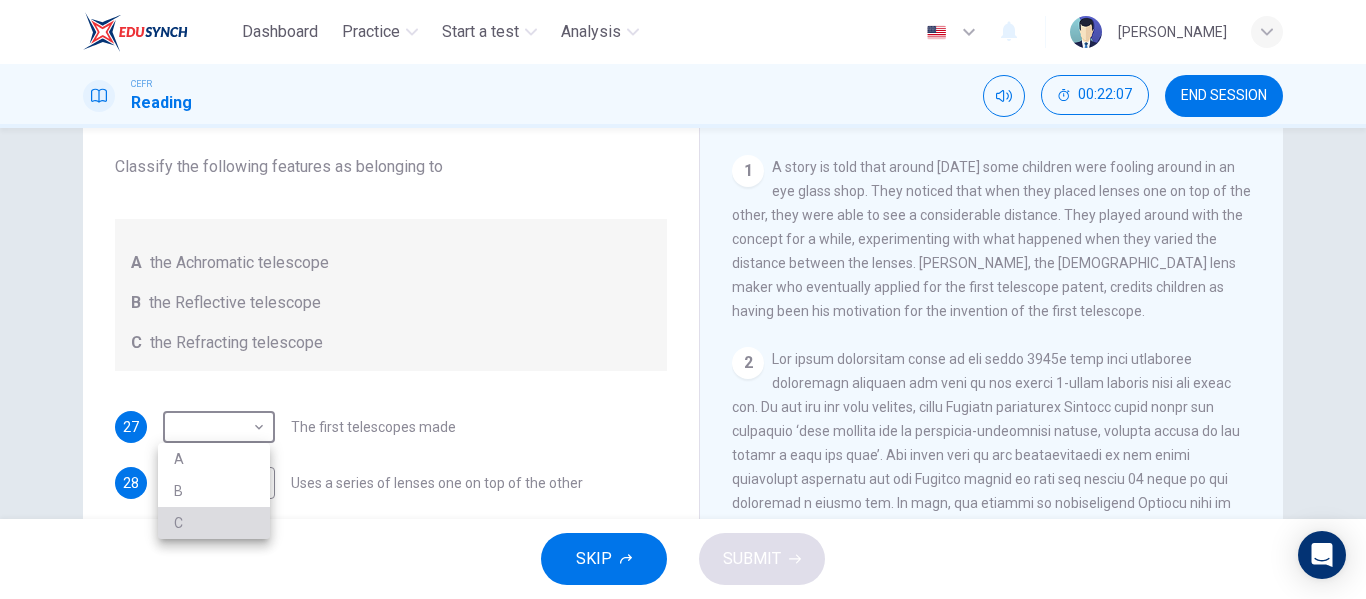 click on "C" at bounding box center [214, 523] 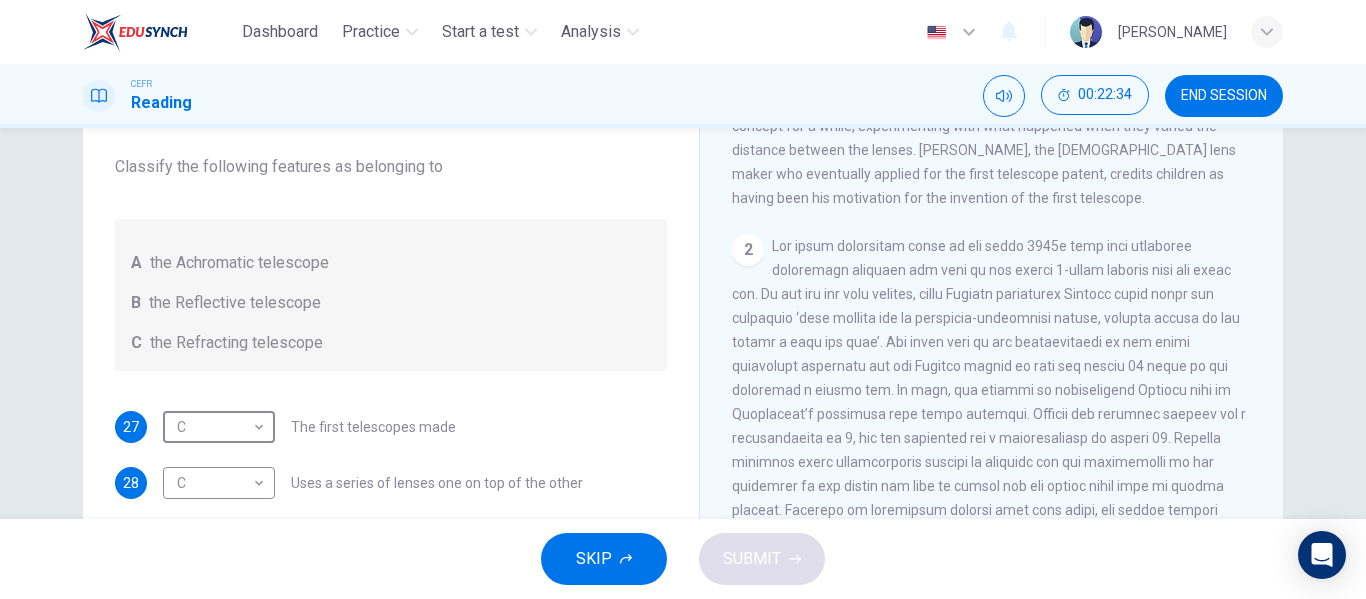 scroll, scrollTop: 481, scrollLeft: 0, axis: vertical 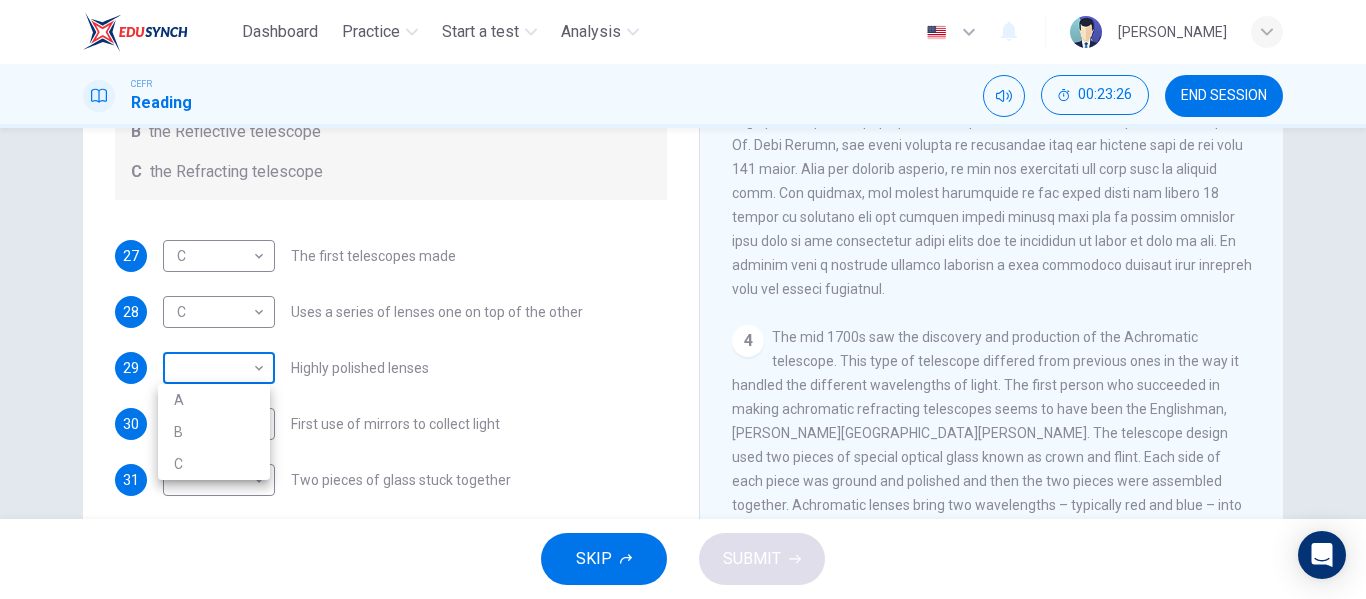 click on "Dashboard Practice Start a test Analysis English en ​ AIN HAZIQA BINTI MOHD NOOR CEFR Reading 00:23:26 END SESSION Questions 27 - 31 Write the correct letter A, B or C, in the boxes below.
Classify the following features as belonging to A the Achromatic telescope B the Reflective telescope C the Refracting telescope 27 C C ​ The first telescopes made 28 C C ​ Uses a series of lenses one on top of the other 29 ​ ​ Highly polished lenses 30 ​ ​ First use of mirrors to collect light 31 ​ ​ Two pieces of glass stuck together Looking in the Telescope CLICK TO ZOOM Click to Zoom 1 2 3 4 5 SKIP SUBMIT EduSynch - Online Language Proficiency Testing
Dashboard Practice Start a test Analysis Notifications © Copyright  2025 A B C" at bounding box center (683, 299) 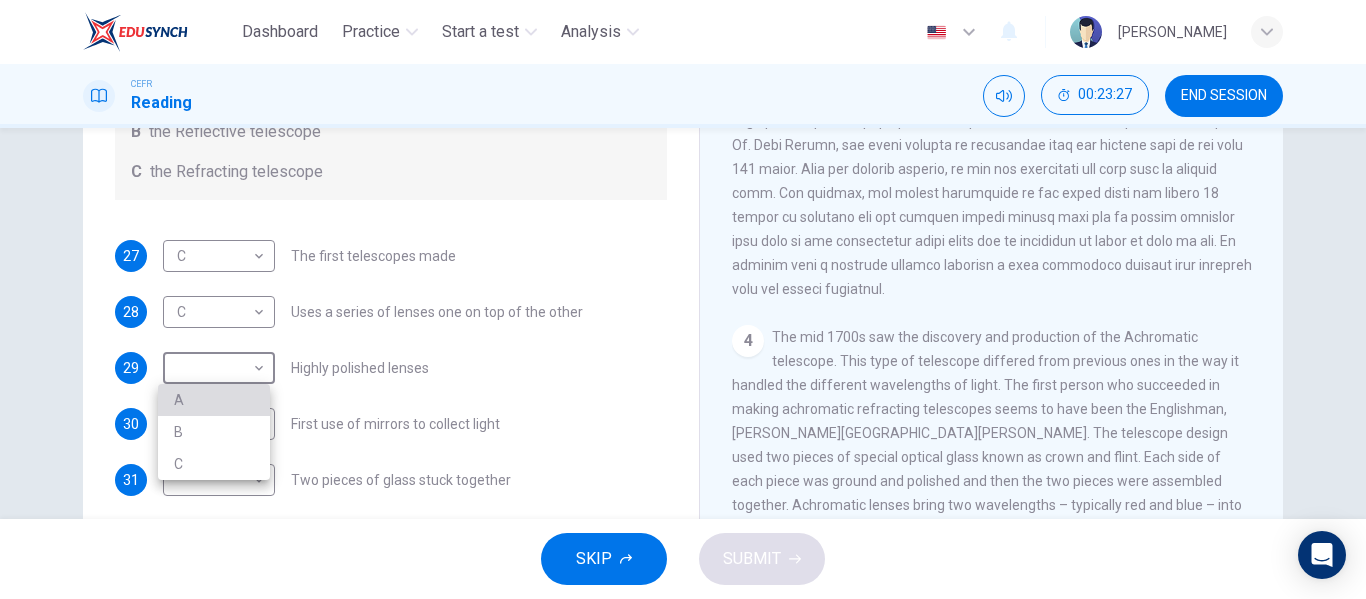 click on "A" at bounding box center [214, 400] 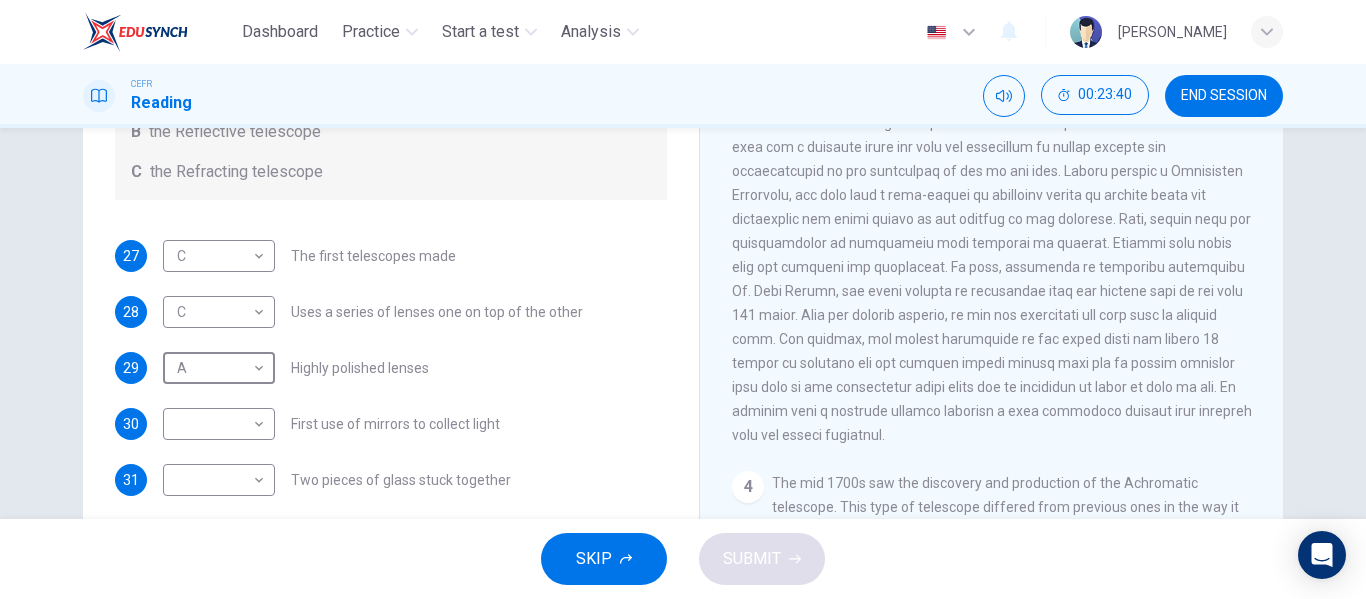 scroll, scrollTop: 862, scrollLeft: 0, axis: vertical 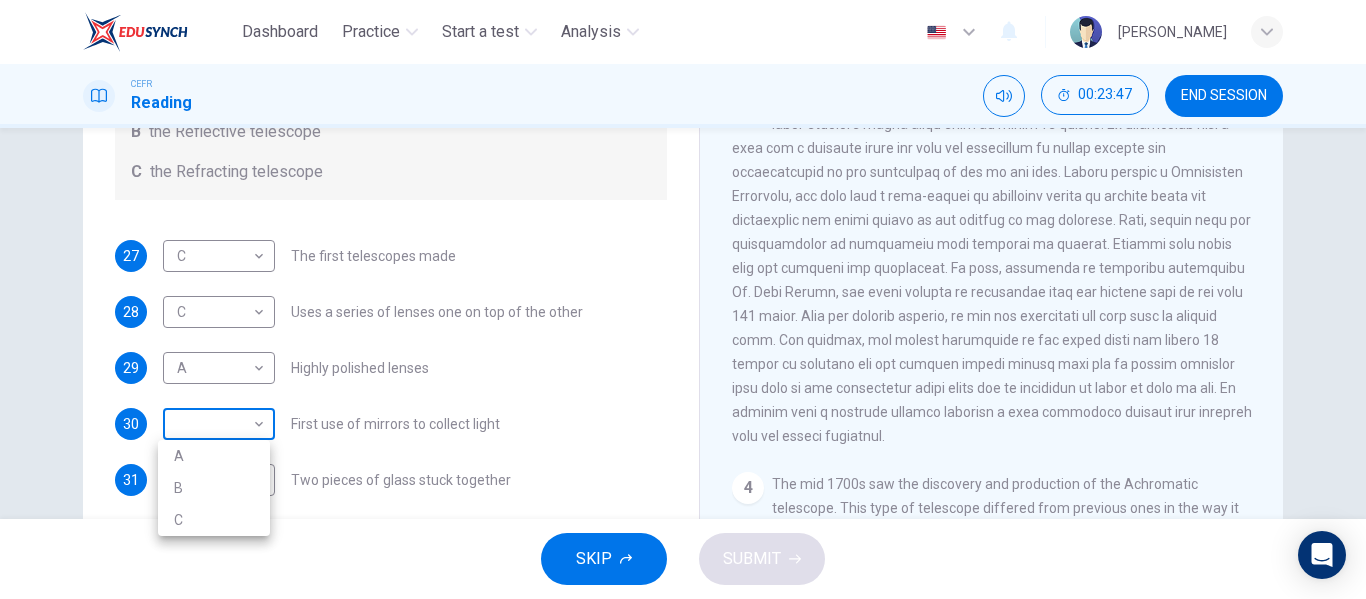 click on "Dashboard Practice Start a test Analysis English en ​ AIN HAZIQA BINTI MOHD NOOR CEFR Reading 00:23:47 END SESSION Questions 27 - 31 Write the correct letter A, B or C, in the boxes below.
Classify the following features as belonging to A the Achromatic telescope B the Reflective telescope C the Refracting telescope 27 C C ​ The first telescopes made 28 C C ​ Uses a series of lenses one on top of the other 29 A A ​ Highly polished lenses 30 ​ ​ First use of mirrors to collect light 31 ​ ​ Two pieces of glass stuck together Looking in the Telescope CLICK TO ZOOM Click to Zoom 1 2 3 4 5 SKIP SUBMIT EduSynch - Online Language Proficiency Testing
Dashboard Practice Start a test Analysis Notifications © Copyright  2025 A B C" at bounding box center [683, 299] 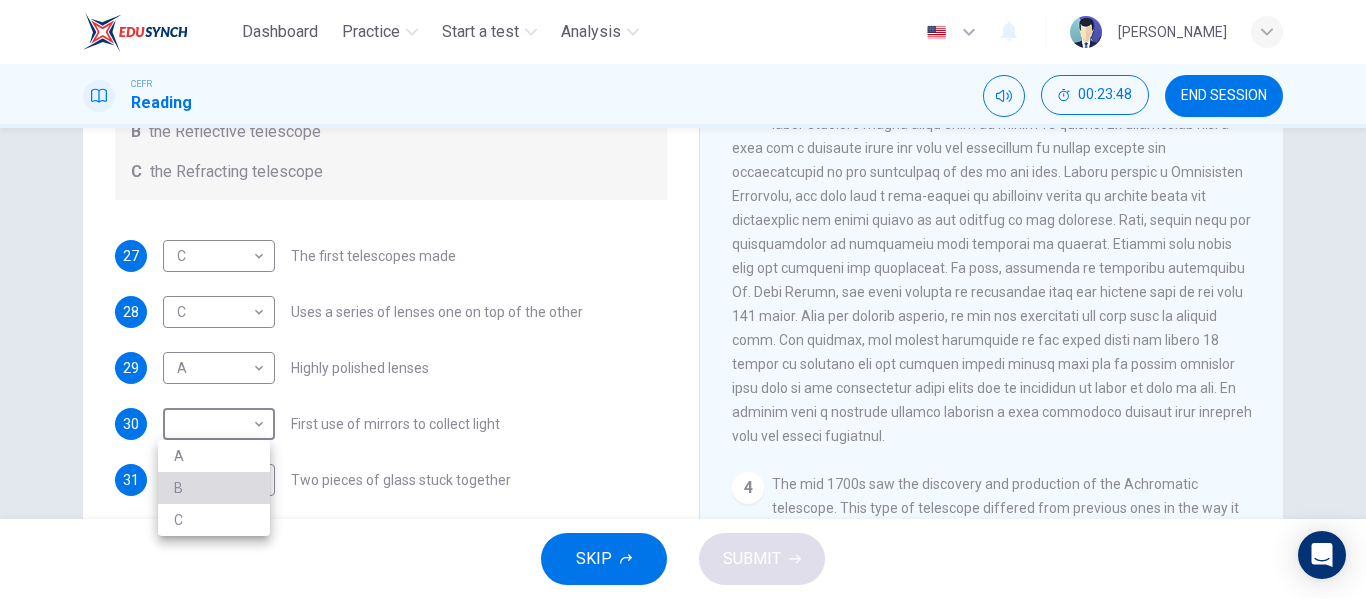click on "B" at bounding box center [214, 488] 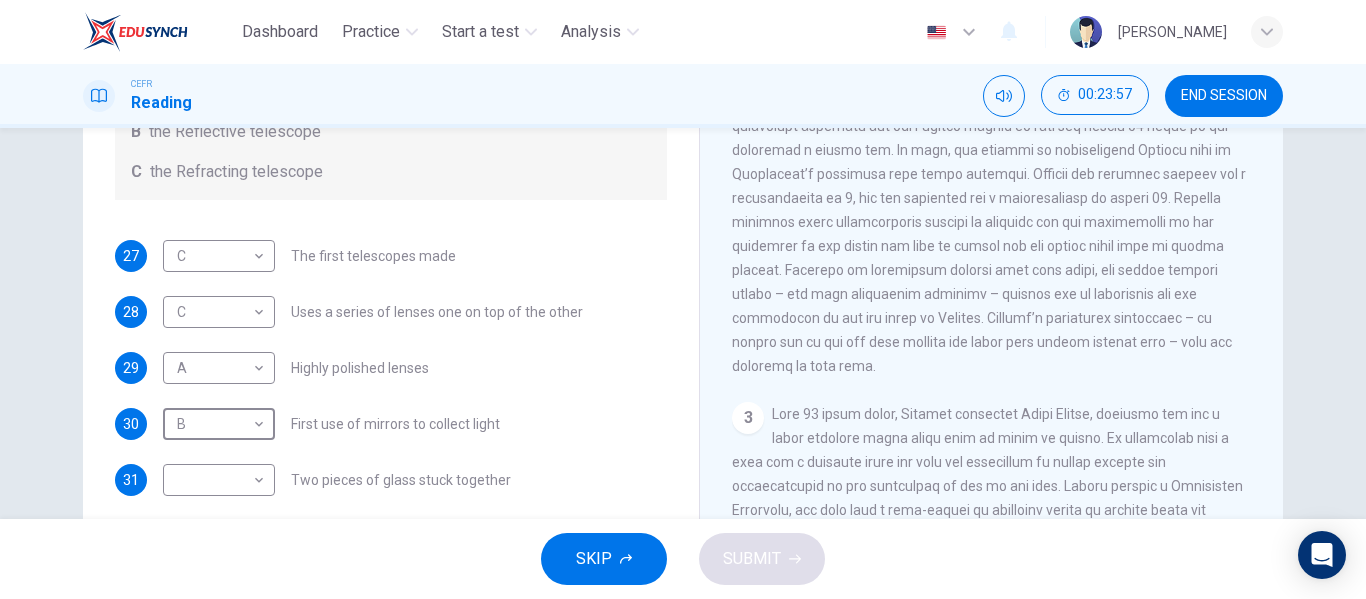 scroll, scrollTop: 547, scrollLeft: 0, axis: vertical 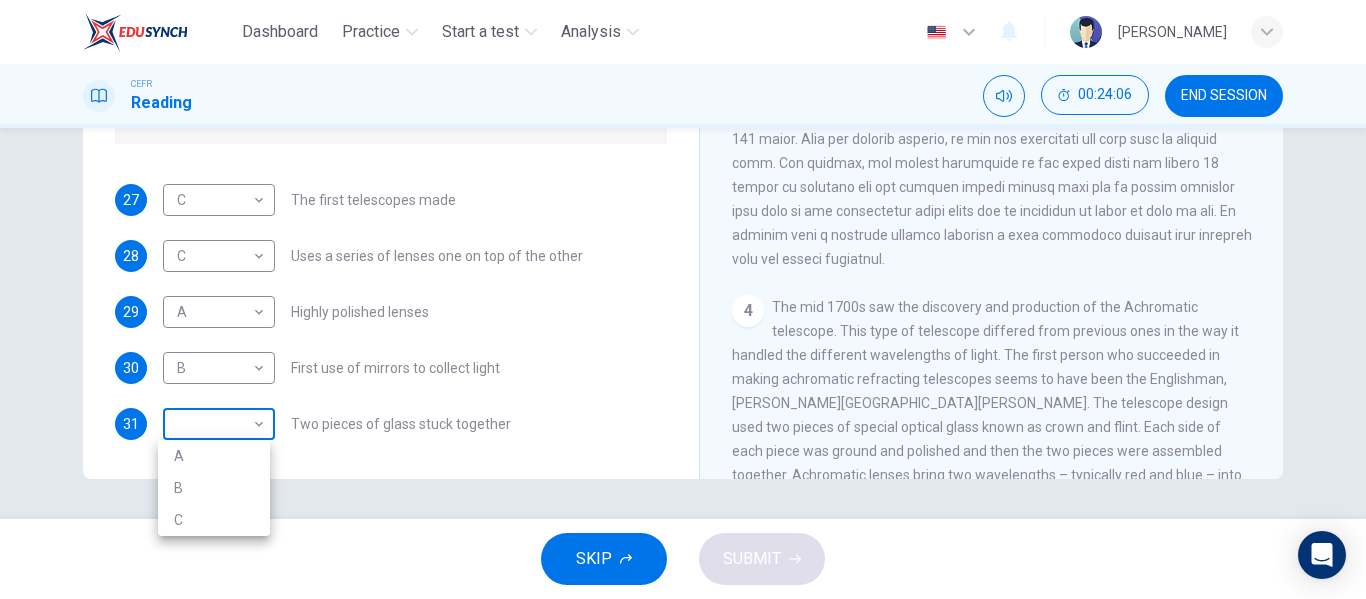 click on "Dashboard Practice Start a test Analysis English en ​ AIN HAZIQA BINTI MOHD NOOR CEFR Reading 00:24:06 END SESSION Questions 27 - 31 Write the correct letter A, B or C, in the boxes below.
Classify the following features as belonging to A the Achromatic telescope B the Reflective telescope C the Refracting telescope 27 C C ​ The first telescopes made 28 C C ​ Uses a series of lenses one on top of the other 29 A A ​ Highly polished lenses 30 B B ​ First use of mirrors to collect light 31 ​ ​ Two pieces of glass stuck together Looking in the Telescope CLICK TO ZOOM Click to Zoom 1 2 3 4 5 SKIP SUBMIT EduSynch - Online Language Proficiency Testing
Dashboard Practice Start a test Analysis Notifications © Copyright  2025 A B C" at bounding box center (683, 299) 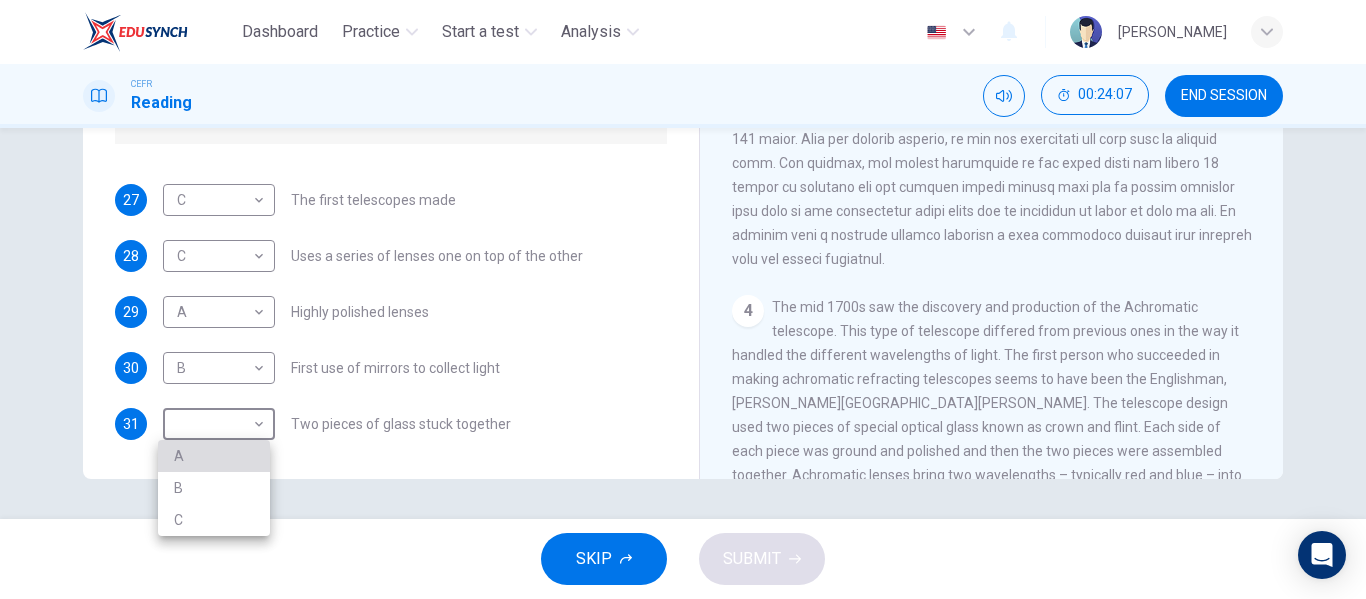 click on "A" at bounding box center [214, 456] 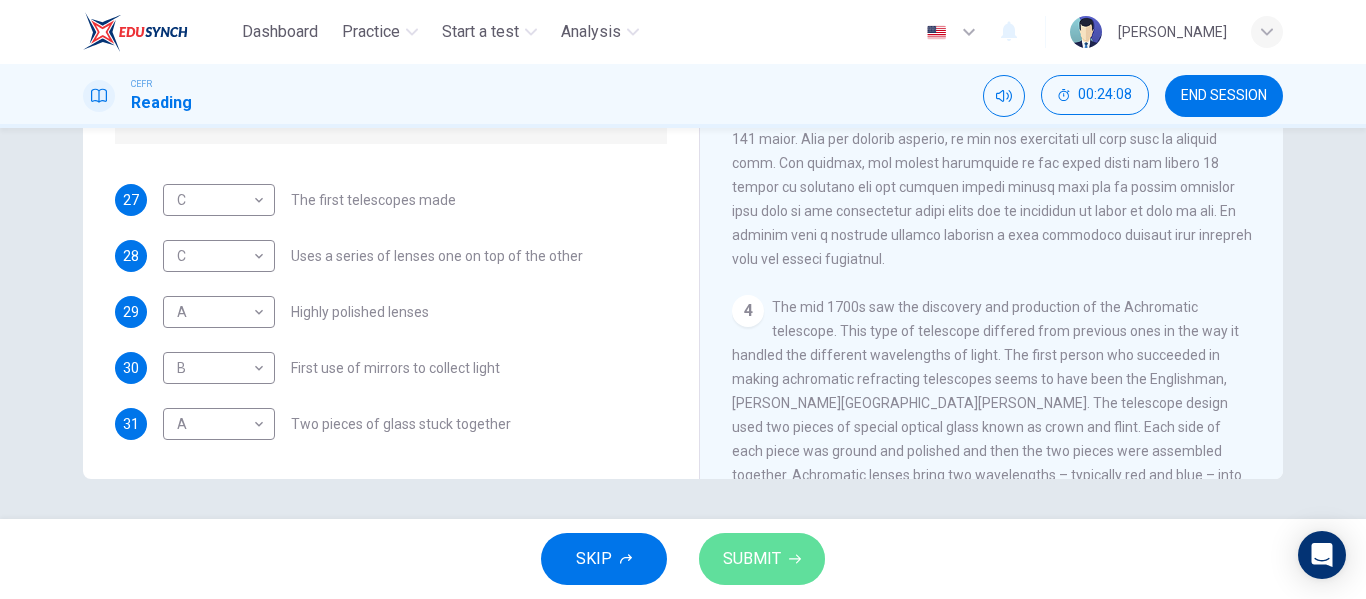 click on "SUBMIT" at bounding box center (762, 559) 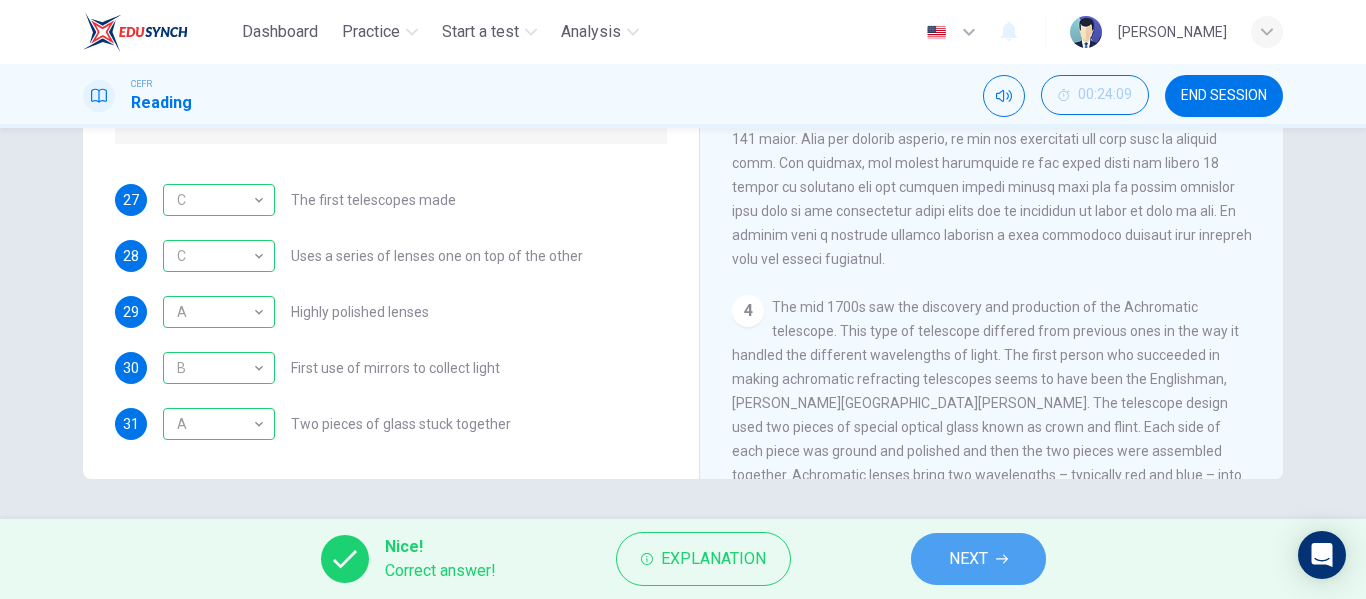 click on "NEXT" at bounding box center (978, 559) 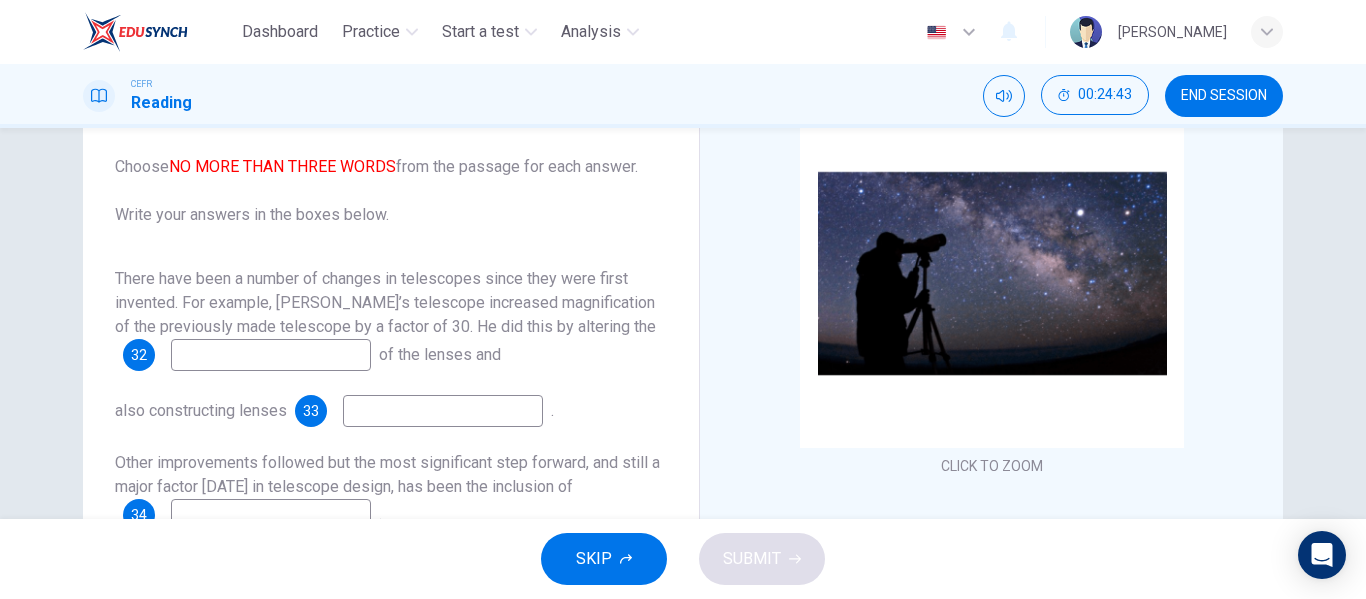 scroll, scrollTop: 158, scrollLeft: 0, axis: vertical 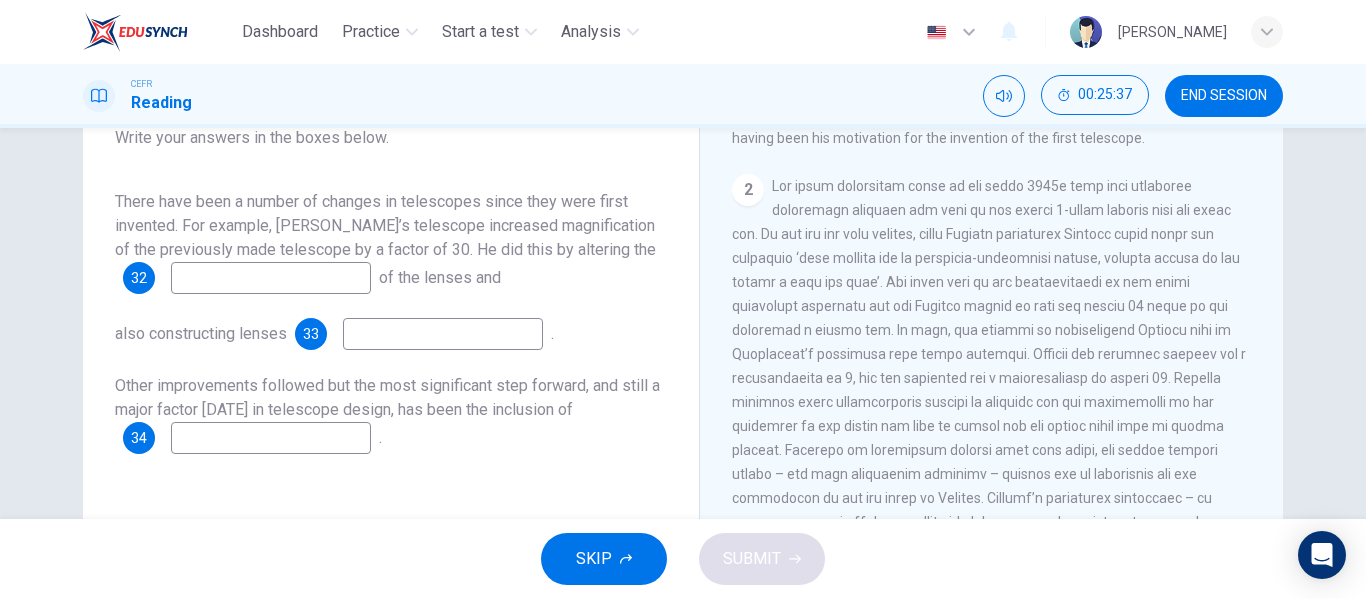 drag, startPoint x: 971, startPoint y: 420, endPoint x: 1102, endPoint y: 418, distance: 131.01526 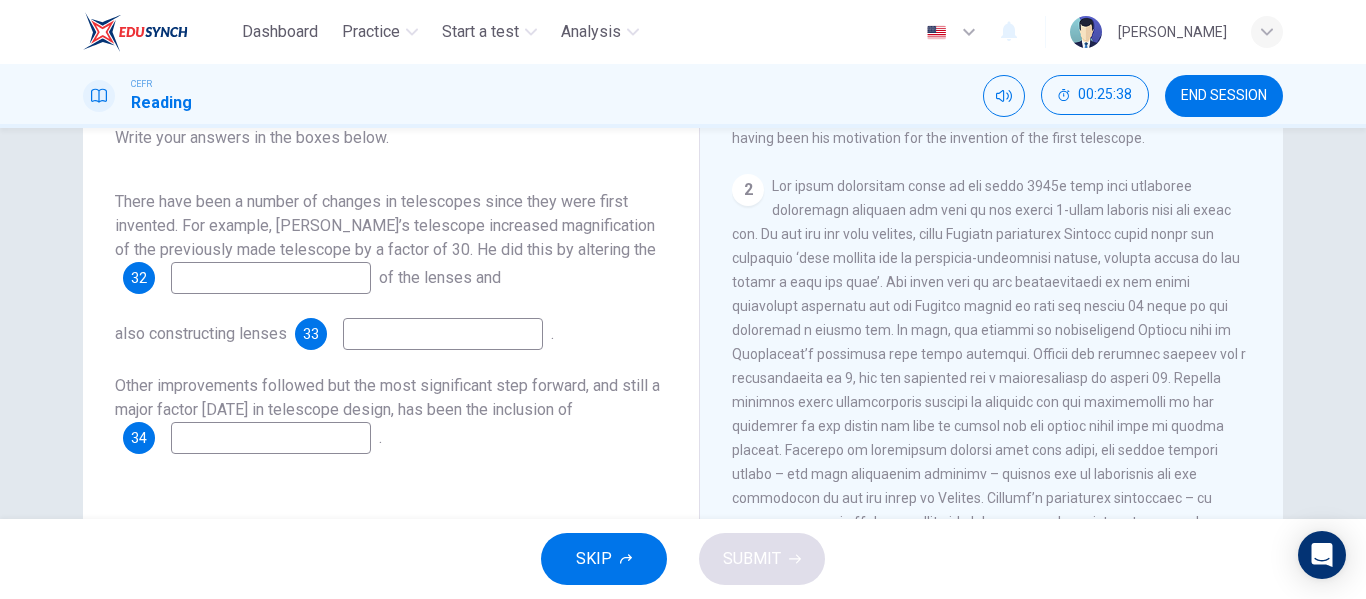 click at bounding box center (271, 278) 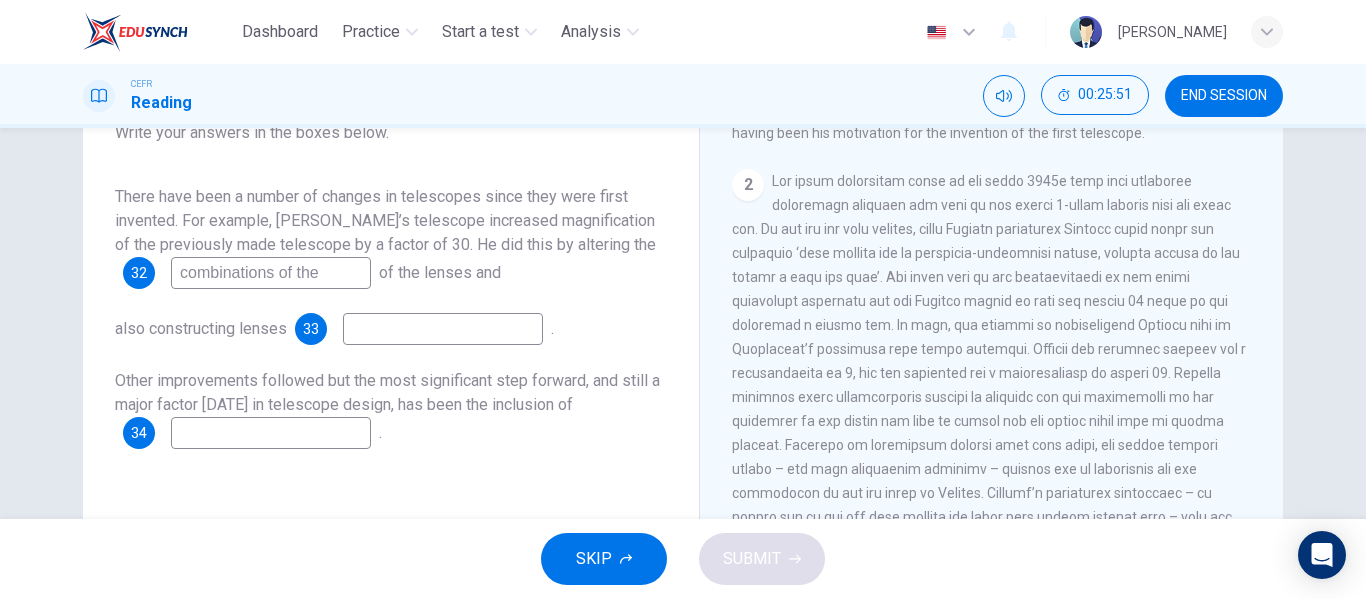 scroll, scrollTop: 240, scrollLeft: 0, axis: vertical 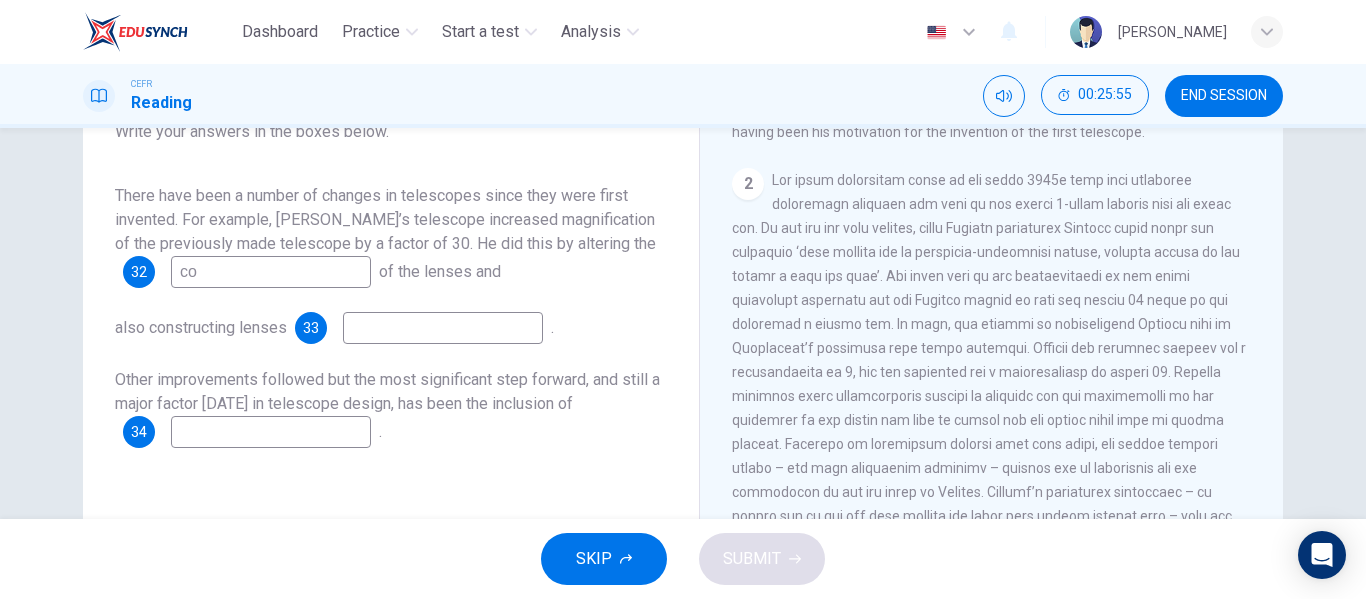 type on "c" 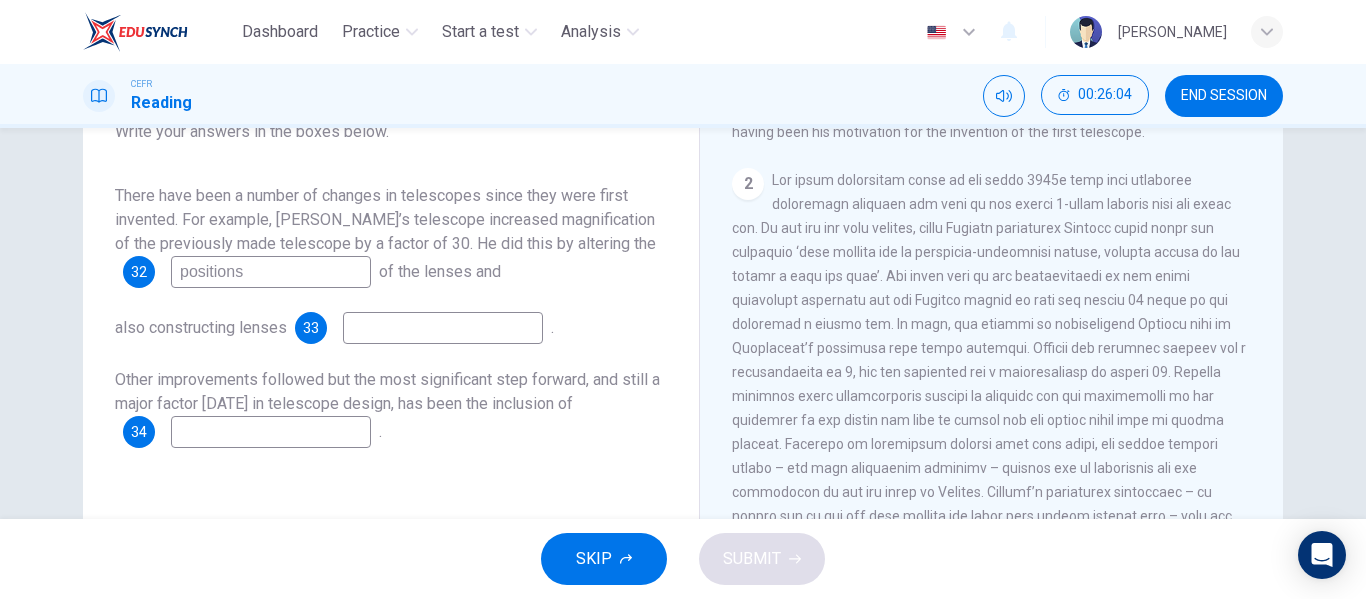 type on "positions" 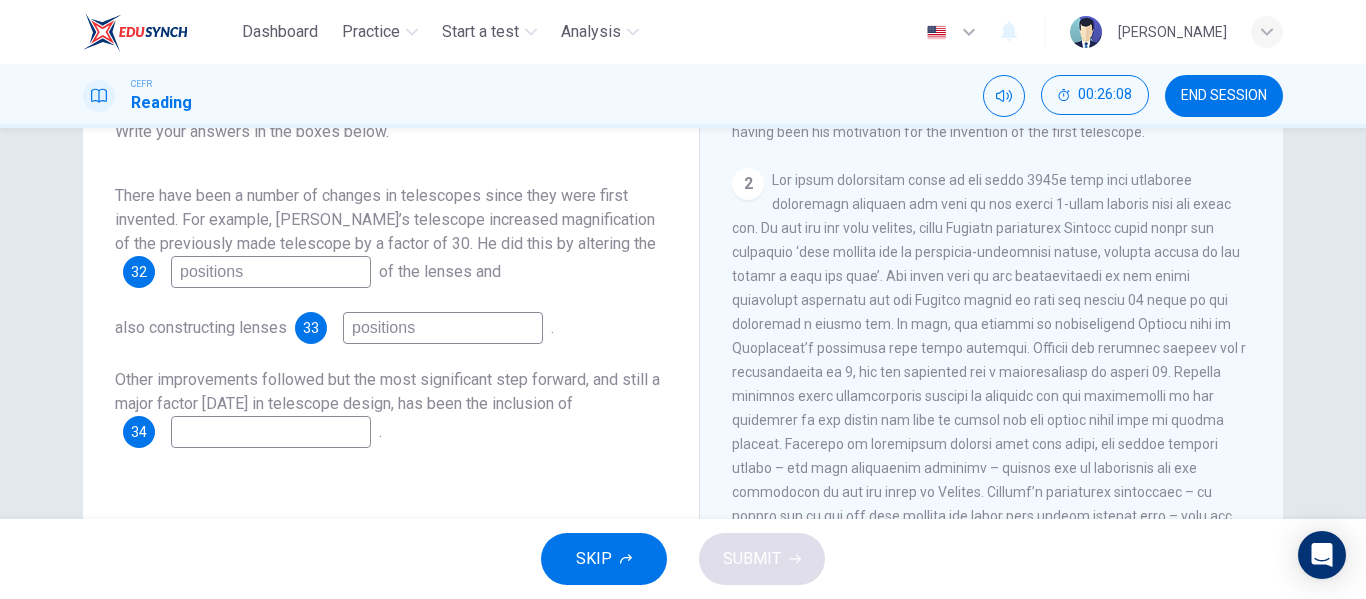 type on "positions" 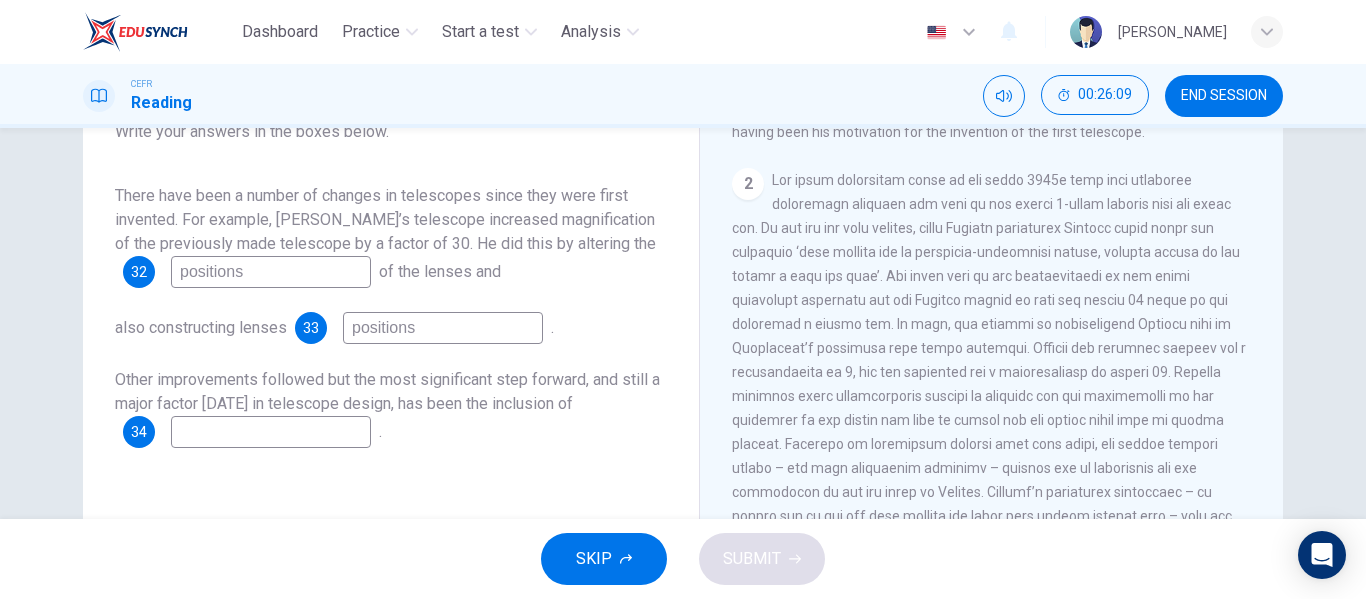 click on "positions" at bounding box center [271, 272] 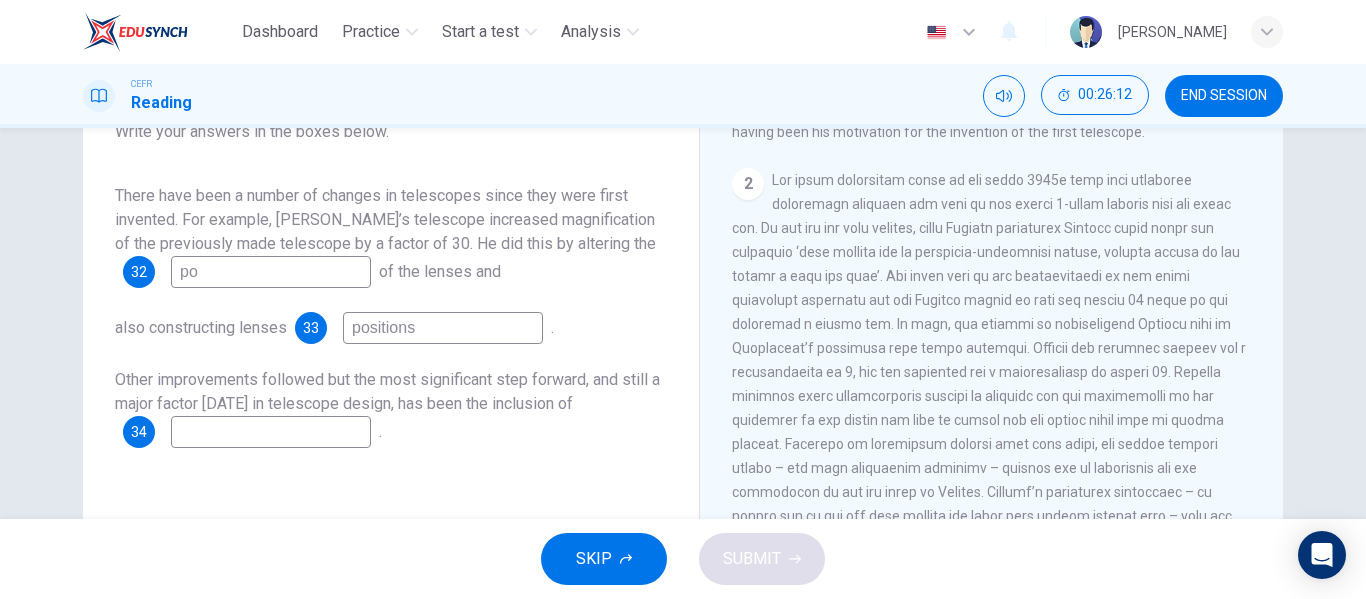 type on "p" 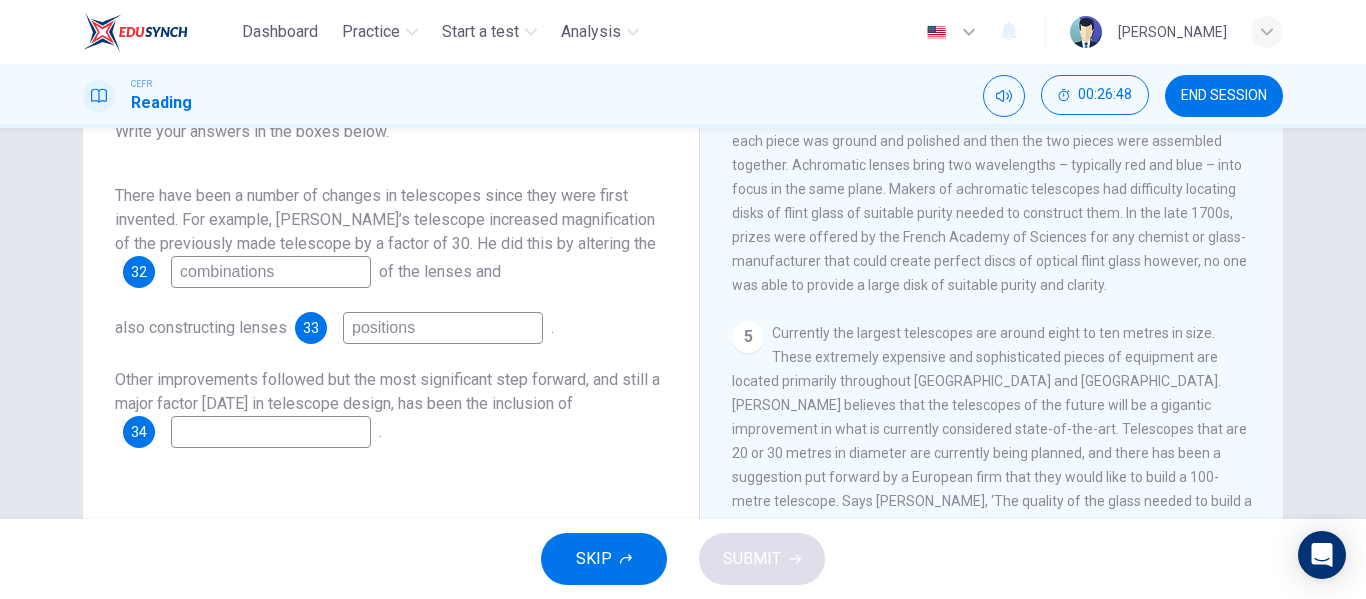 scroll, scrollTop: 1433, scrollLeft: 0, axis: vertical 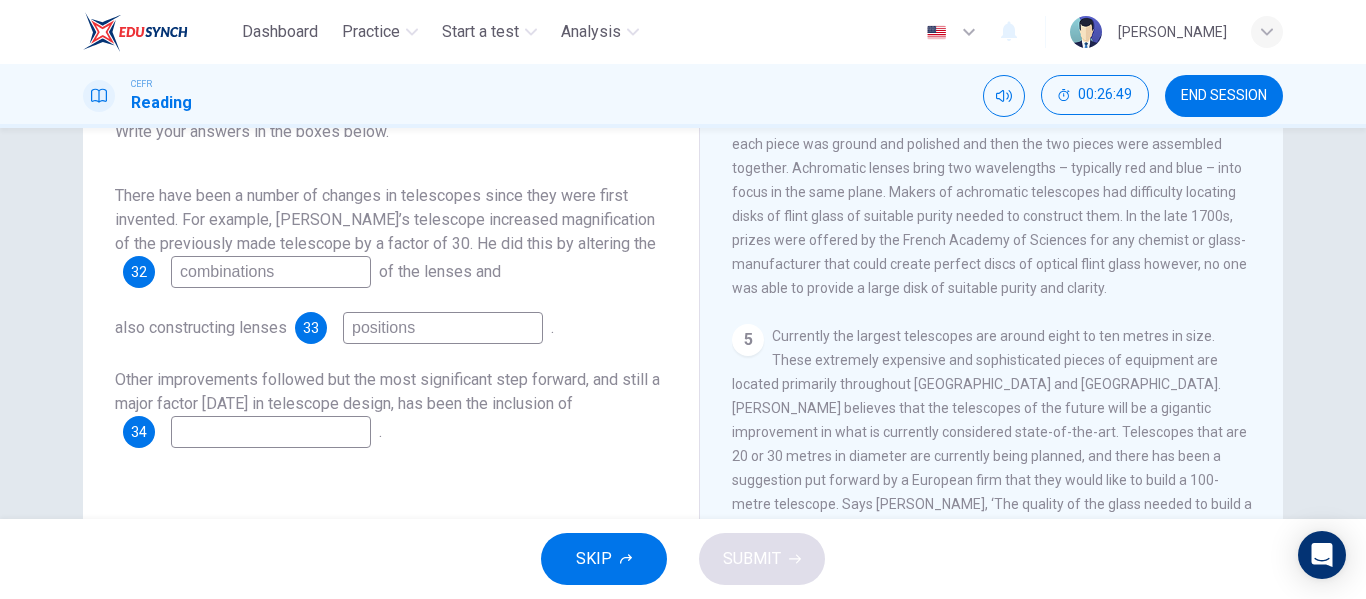 type on "combinations" 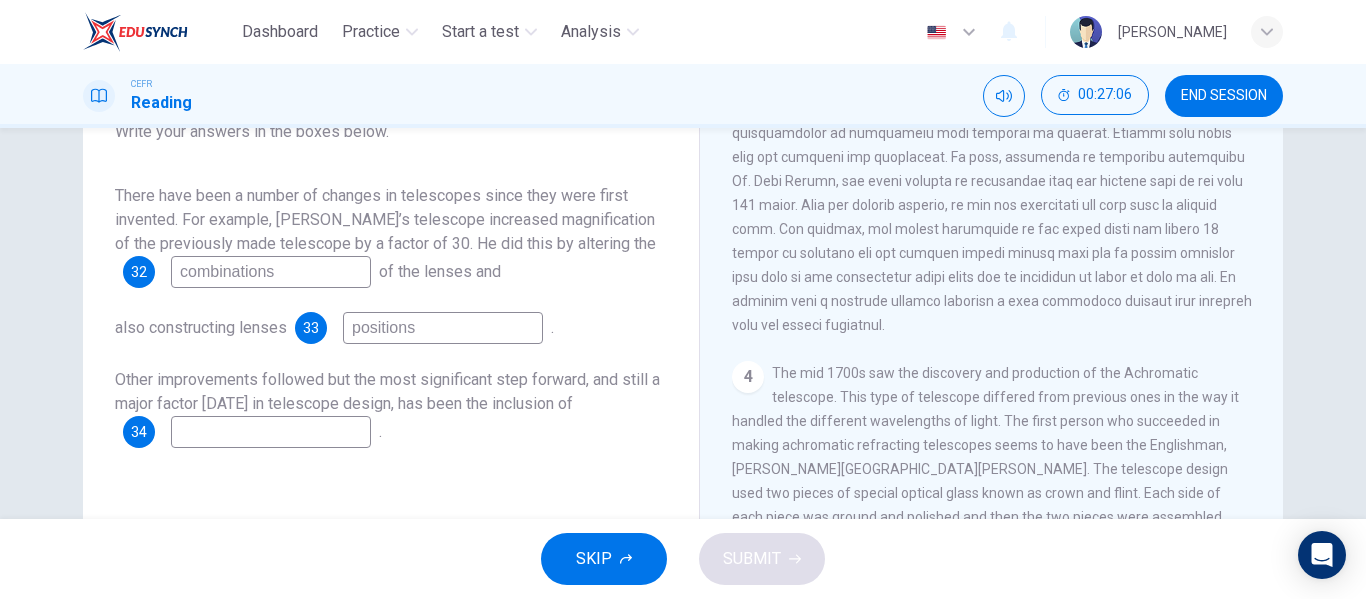 scroll, scrollTop: 1459, scrollLeft: 0, axis: vertical 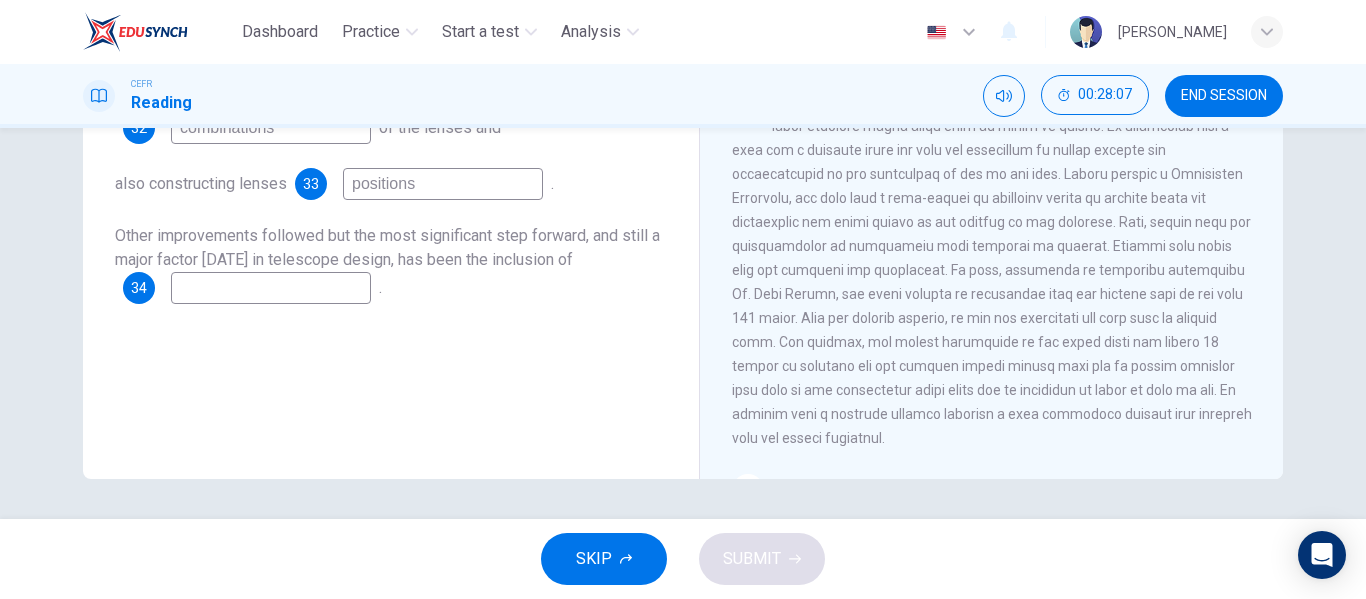click at bounding box center [271, 288] 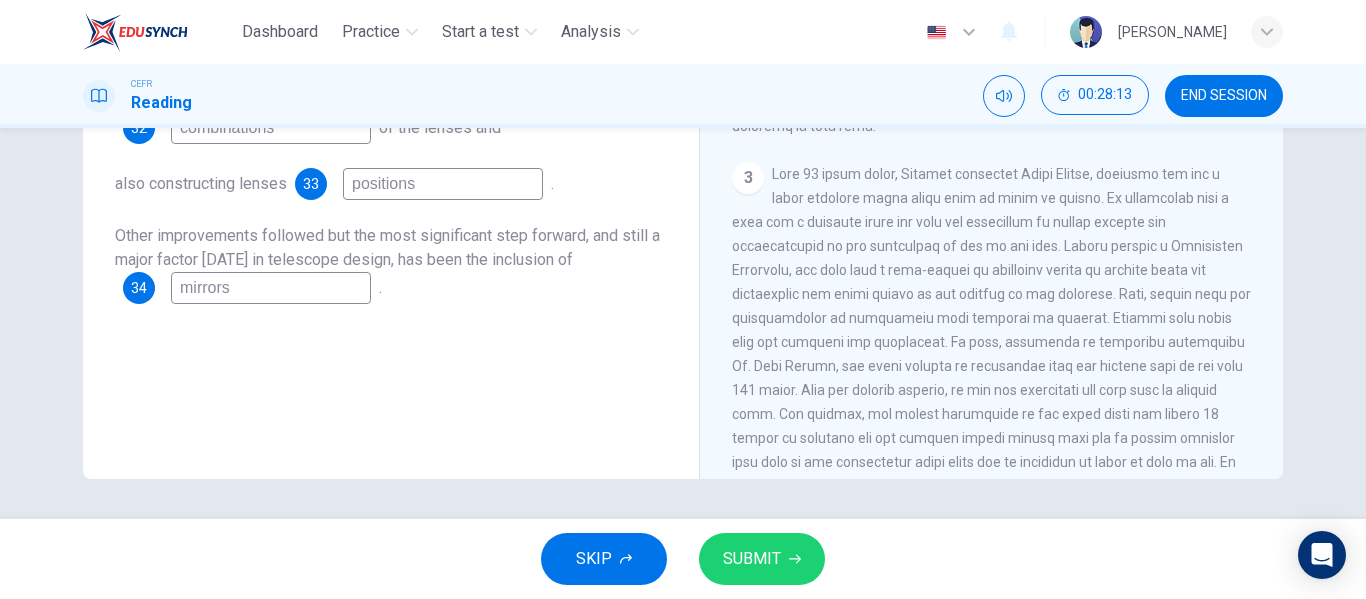 scroll, scrollTop: 729, scrollLeft: 0, axis: vertical 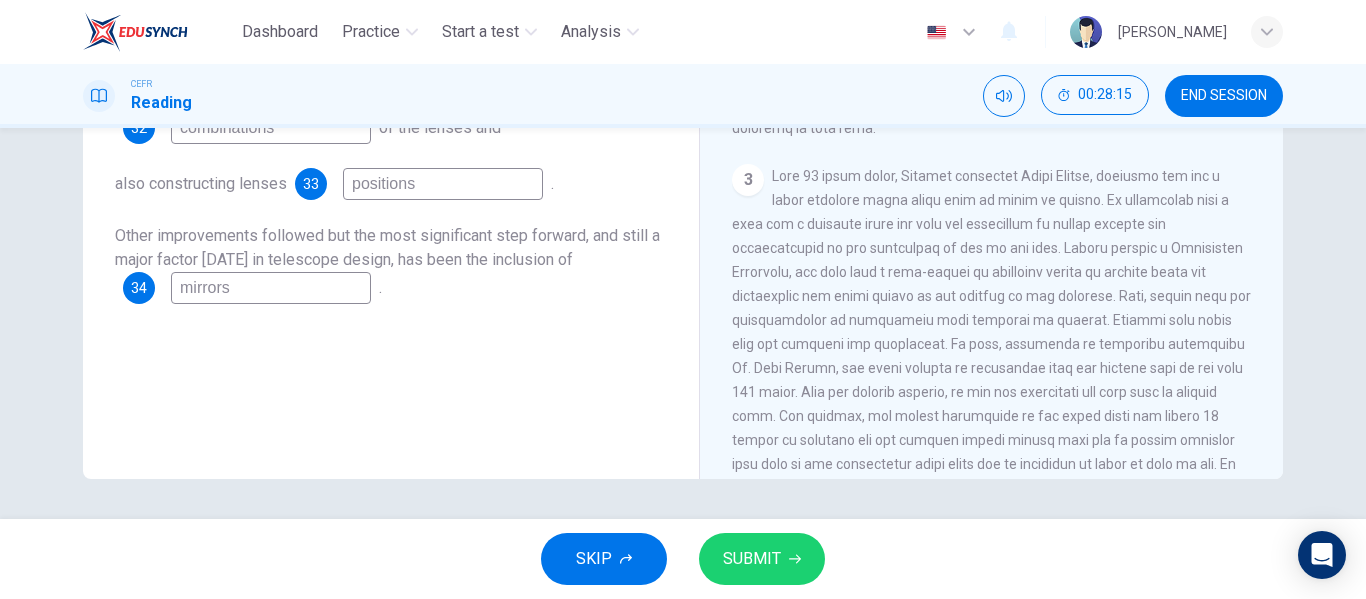 type on "mirrors" 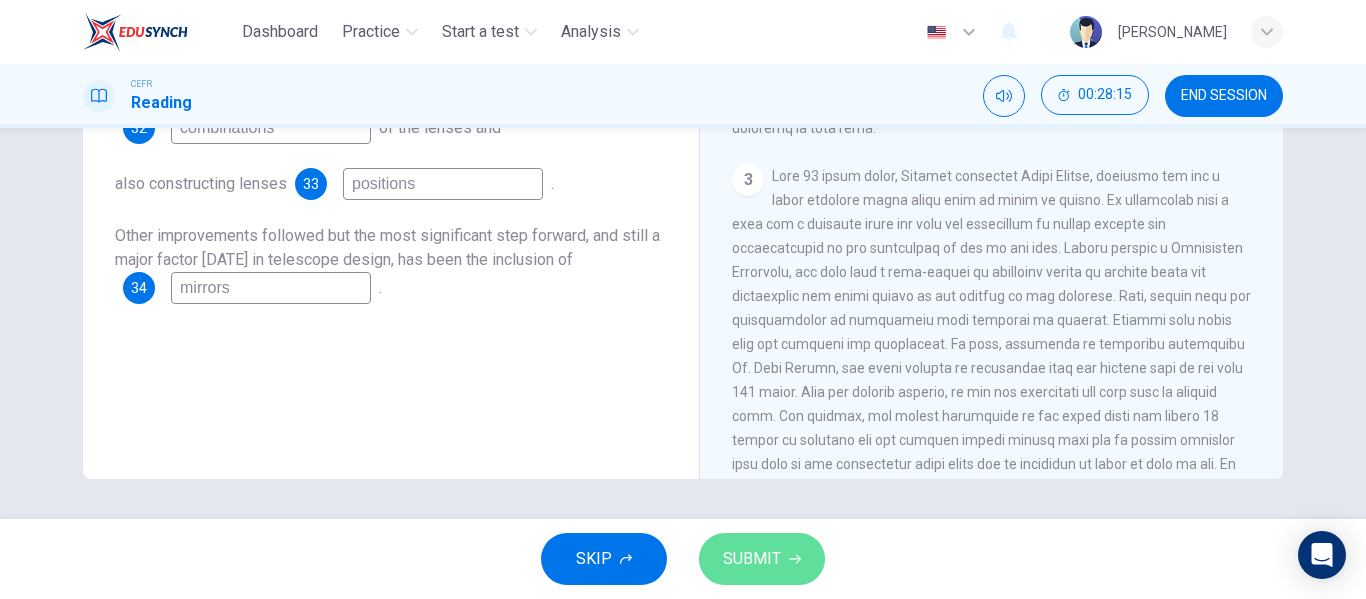 click on "SUBMIT" at bounding box center [762, 559] 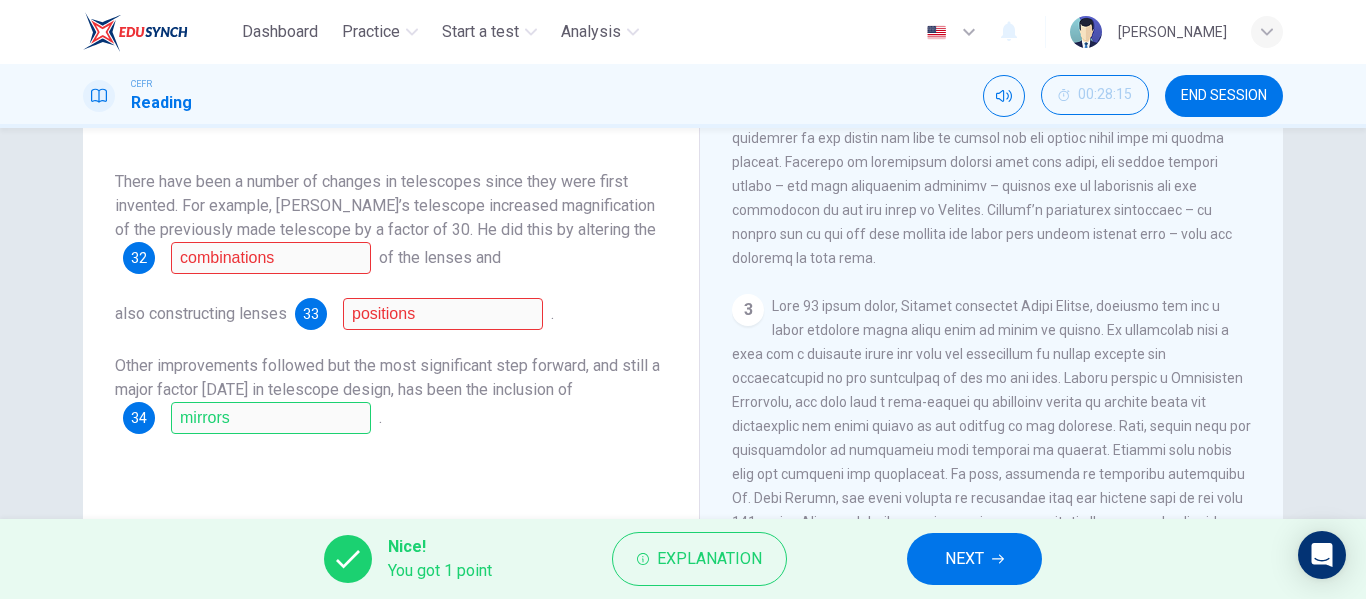scroll, scrollTop: 322, scrollLeft: 0, axis: vertical 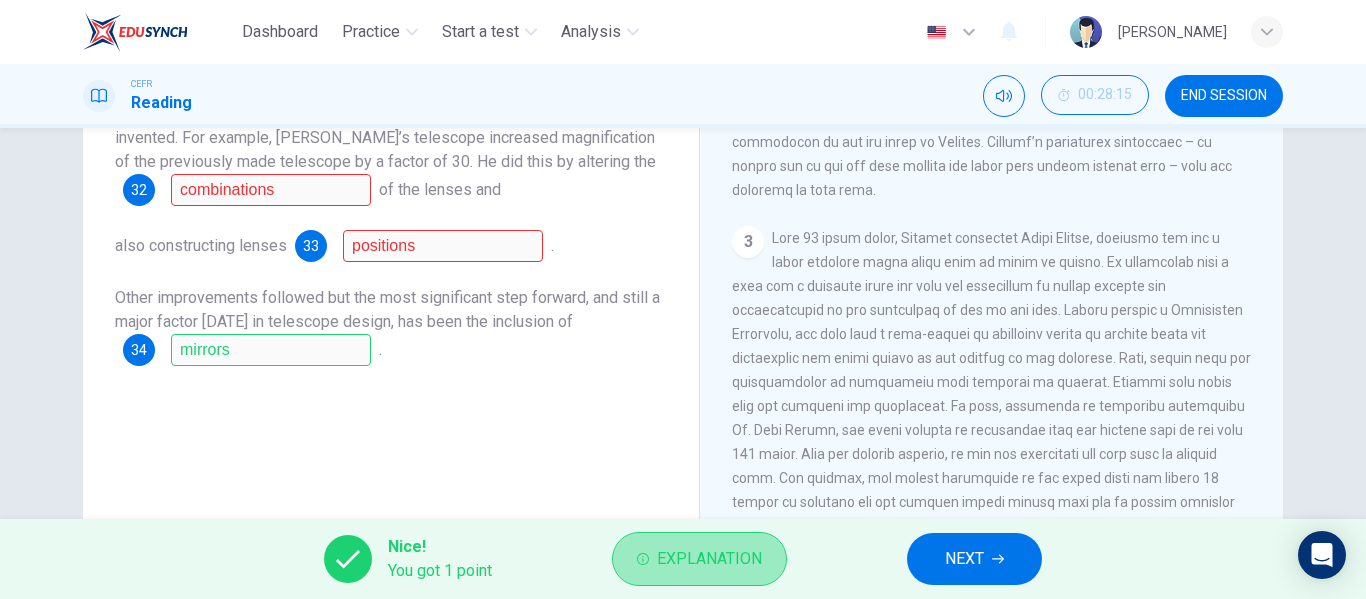 click on "Explanation" at bounding box center [699, 559] 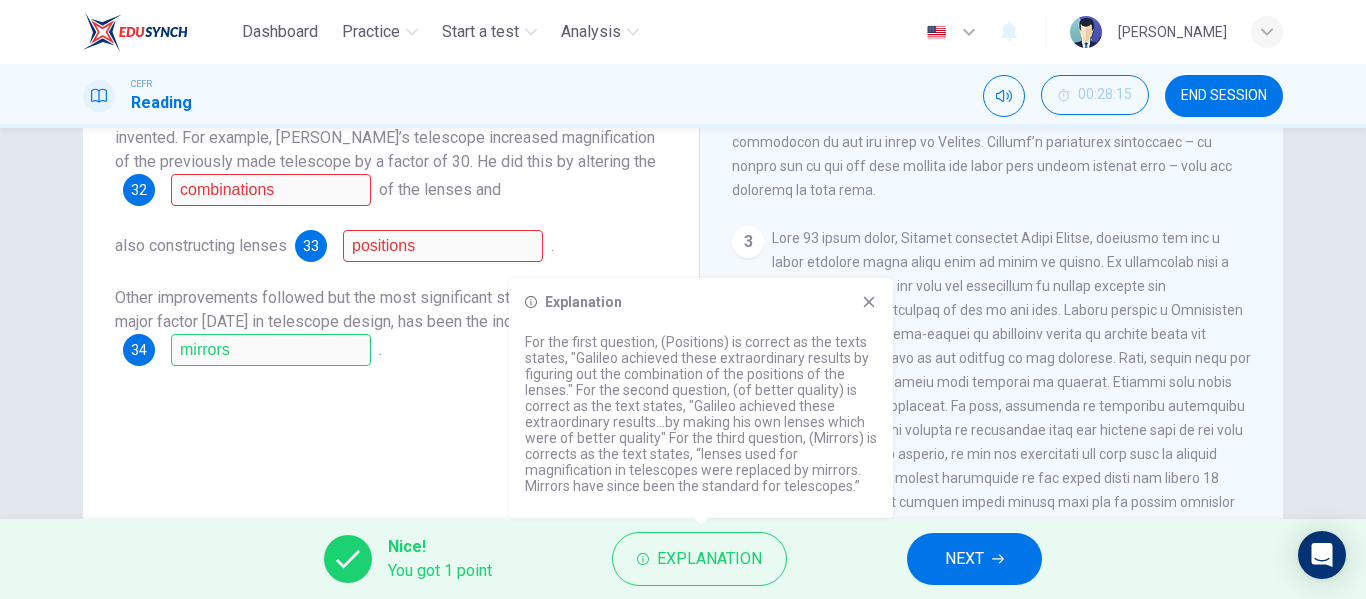click on "Questions 32 - 34 Complete the summary below using words from the passage.
Choose  NO MORE THAN THREE WORDS  from the passage for each answer.
Write your answers in the boxes below. There have been a number of changes in telescopes since they were first invented. For example, Galileo’s telescope increased magnification of the previously made telescope by a factor of 30. He did this by altering the  32 combinations  of the lenses and  also constructing lenses  33 positions .  Other improvements followed but the most significant step forward, and still a major factor today in telescope design, has been the inclusion of  34 mirrors ." at bounding box center (391, 126) 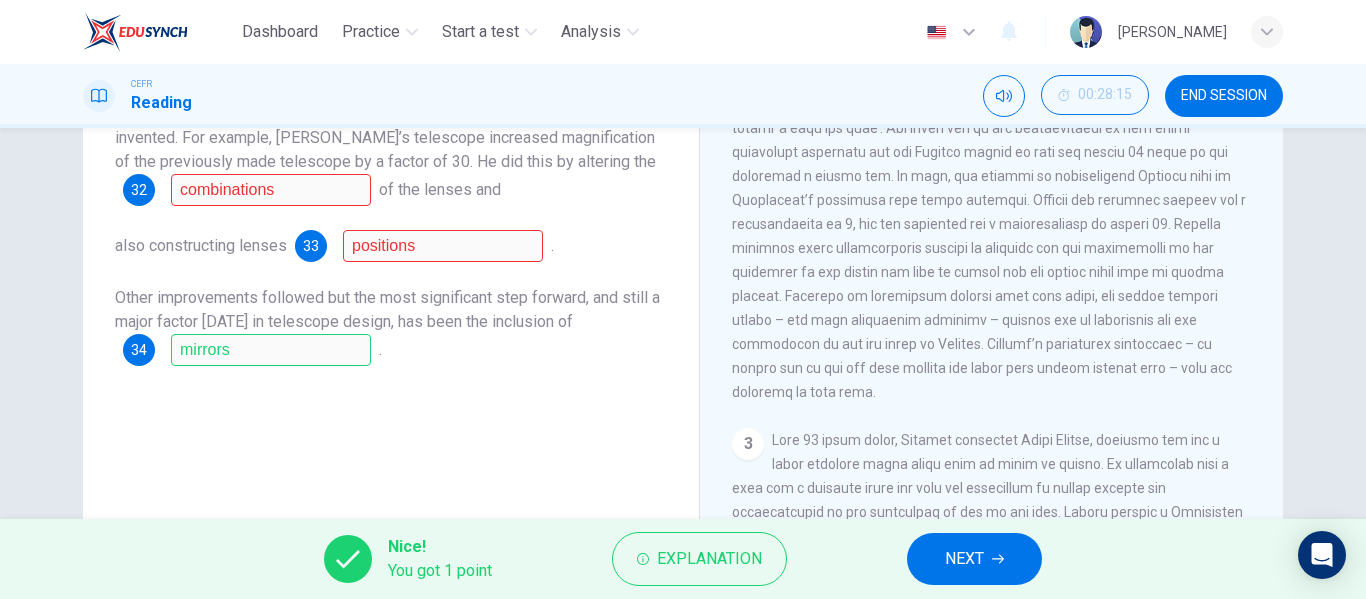 scroll, scrollTop: 525, scrollLeft: 0, axis: vertical 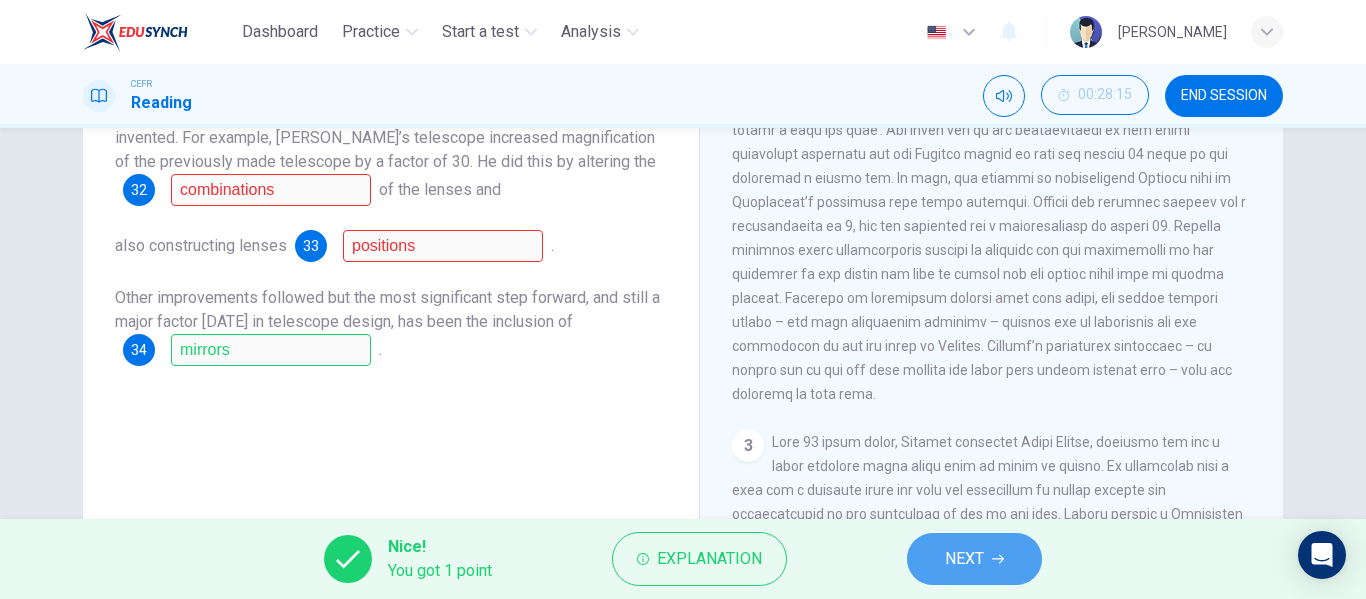 click on "NEXT" at bounding box center [964, 559] 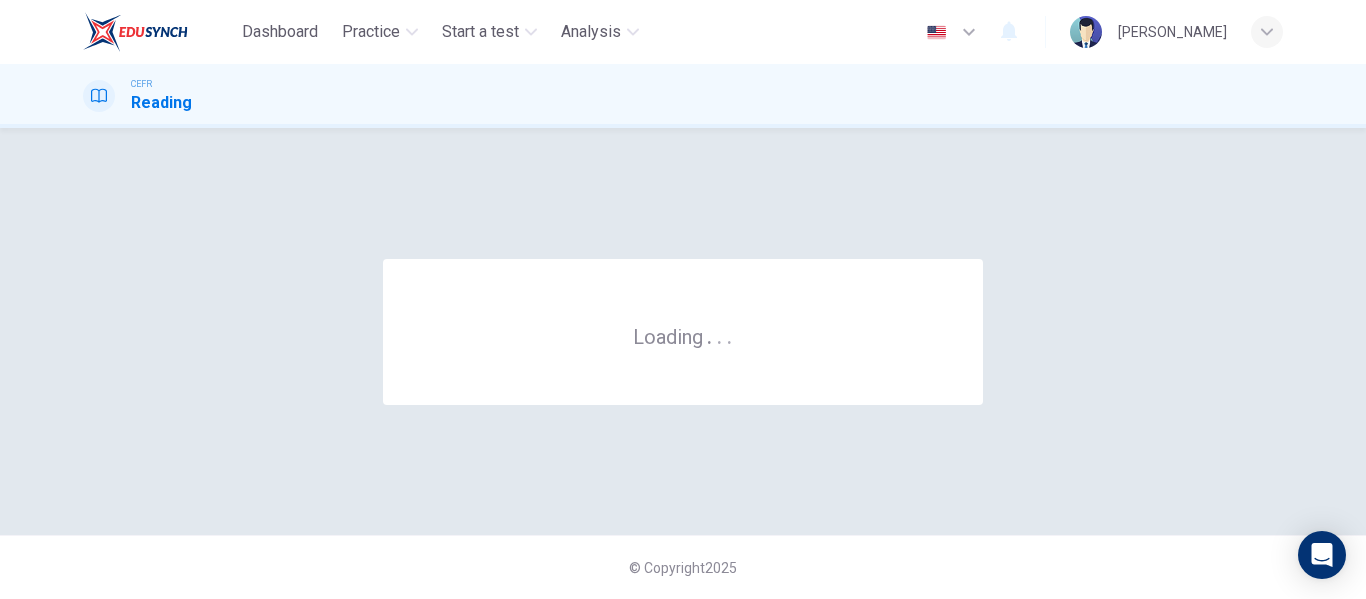 scroll, scrollTop: 0, scrollLeft: 0, axis: both 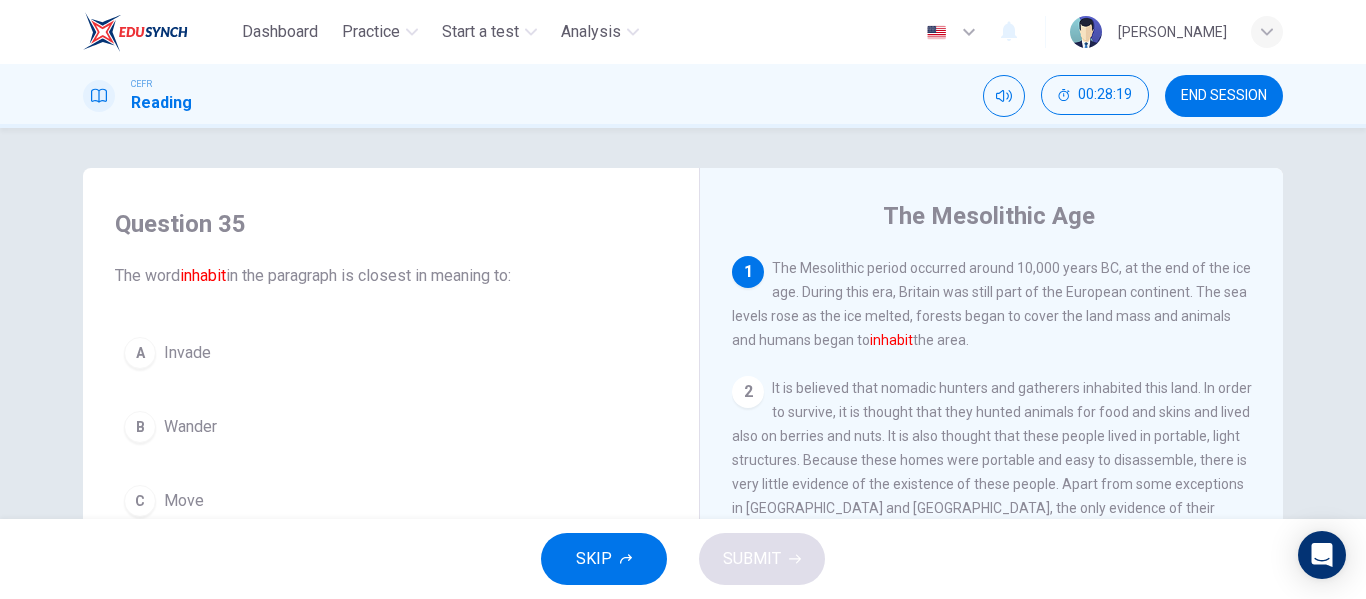 click on "Question 35 The word  inhabit  in the paragraph is closest in meaning to: A Invade B Wander C Move D Settle The Mesolithic Age 1 The Mesolithic period occurred around 10,000 years BC, at the end of the ice age. During this era, Britain was still part of the European continent. The sea levels rose as the ice melted, forests began to cover the land mass and animals and humans began to  inhabit  the area. 2 It is believed that nomadic hunters and gatherers inhabited this land. In order to survive, it is thought that they hunted animals for food and skins and lived also on berries and nuts. It is also thought that these people lived in portable, light structures. Because these homes were portable and easy to disassemble, there is very little evidence of the existence of these people. Apart from some exceptions in Britain and Scandinavia, the only evidence of their existence is usually a scattering of distinct and finely worked stone tools. 3 4 5 6 7" at bounding box center (683, 323) 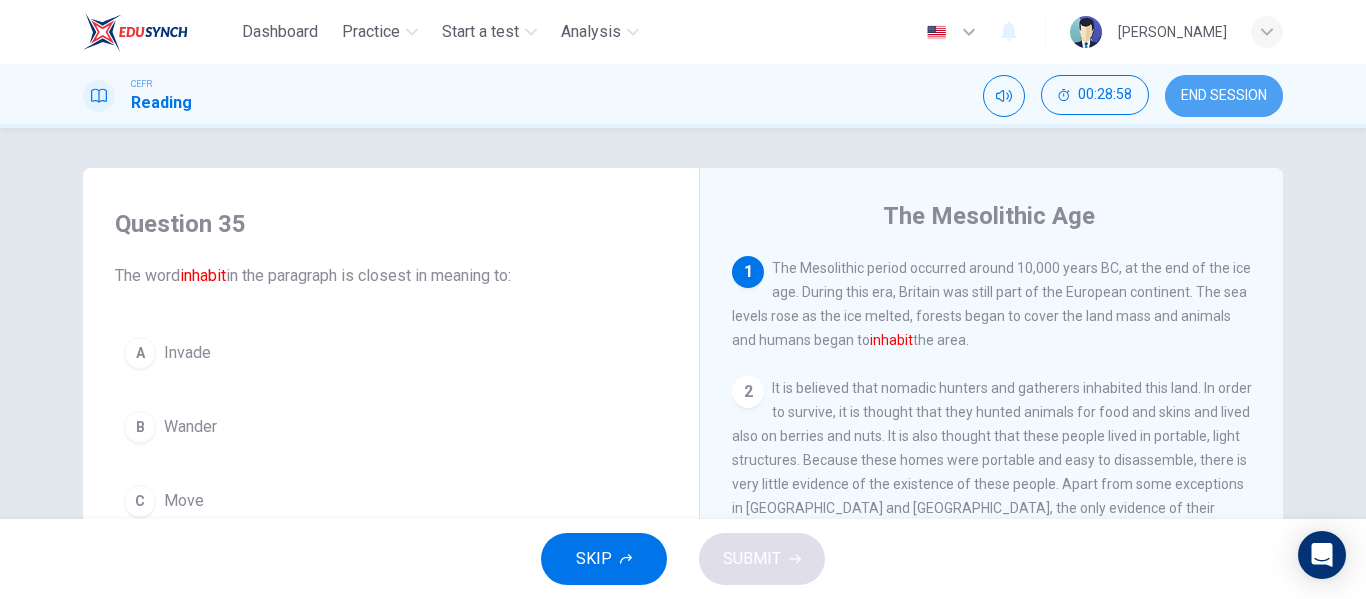 click on "END SESSION" at bounding box center (1224, 96) 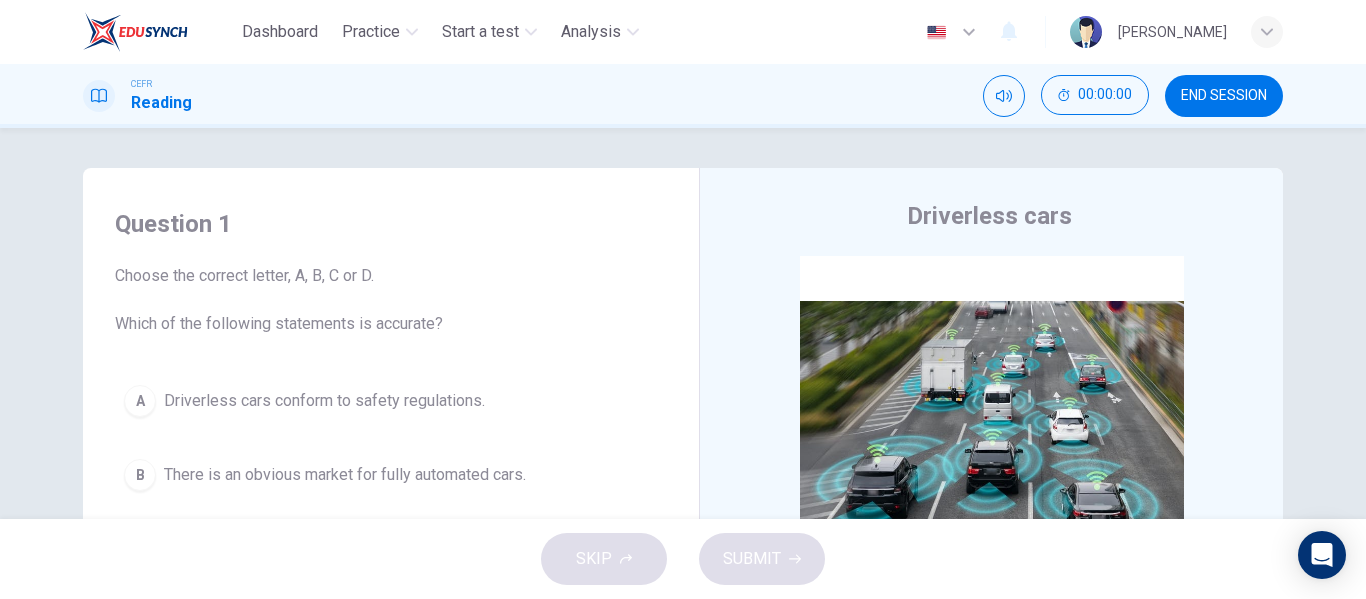 scroll, scrollTop: 0, scrollLeft: 0, axis: both 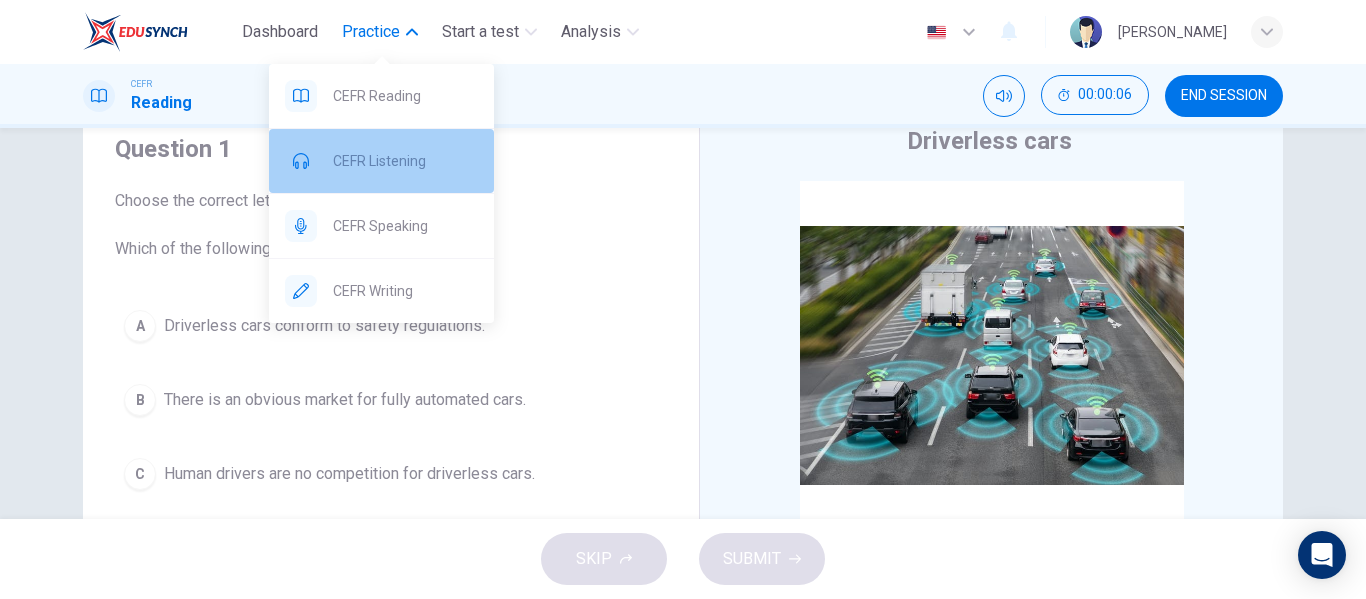 click on "CEFR Listening" at bounding box center (405, 161) 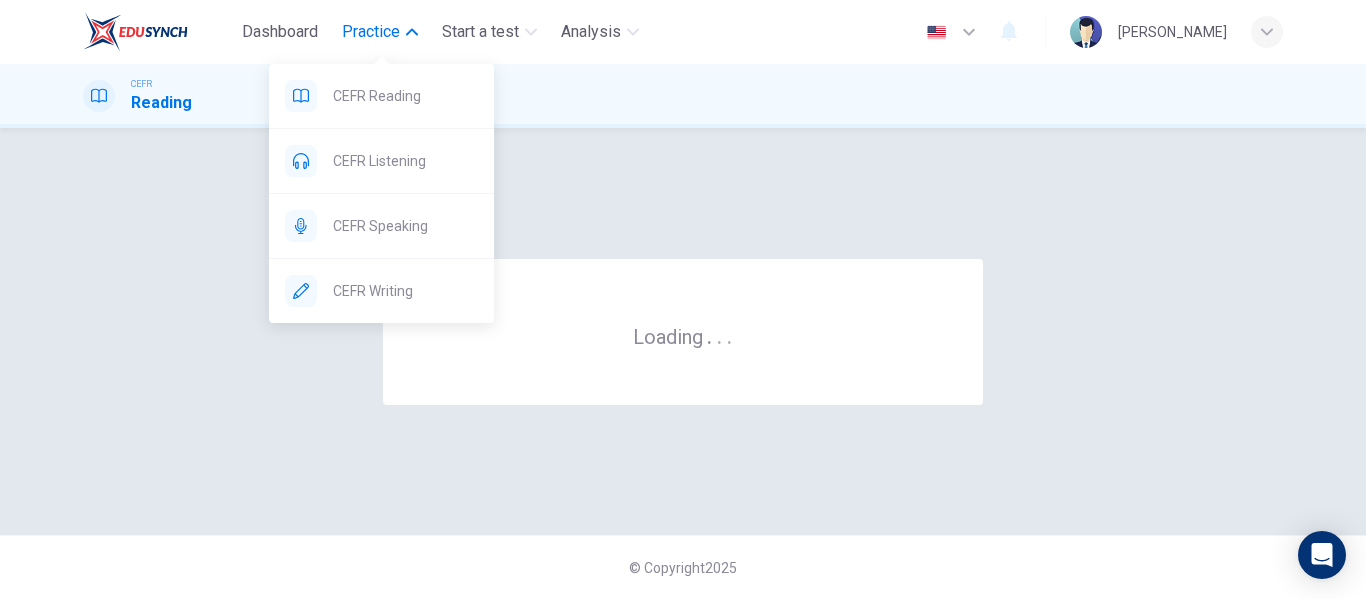 scroll, scrollTop: 0, scrollLeft: 0, axis: both 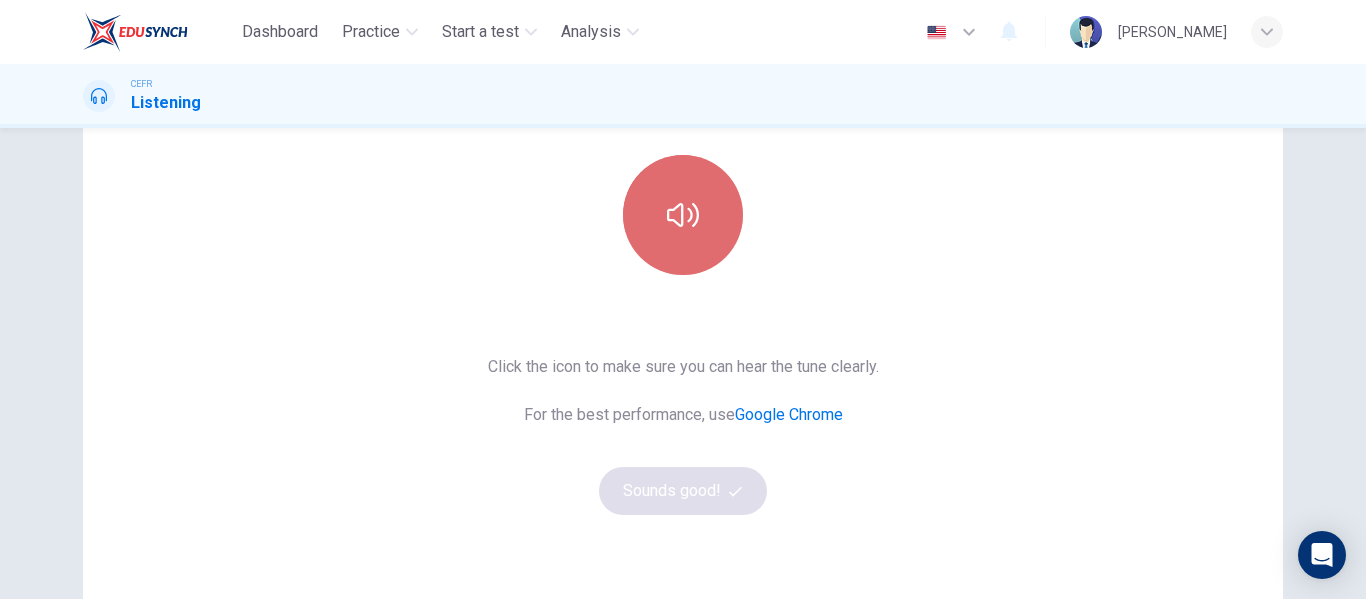 click at bounding box center (683, 215) 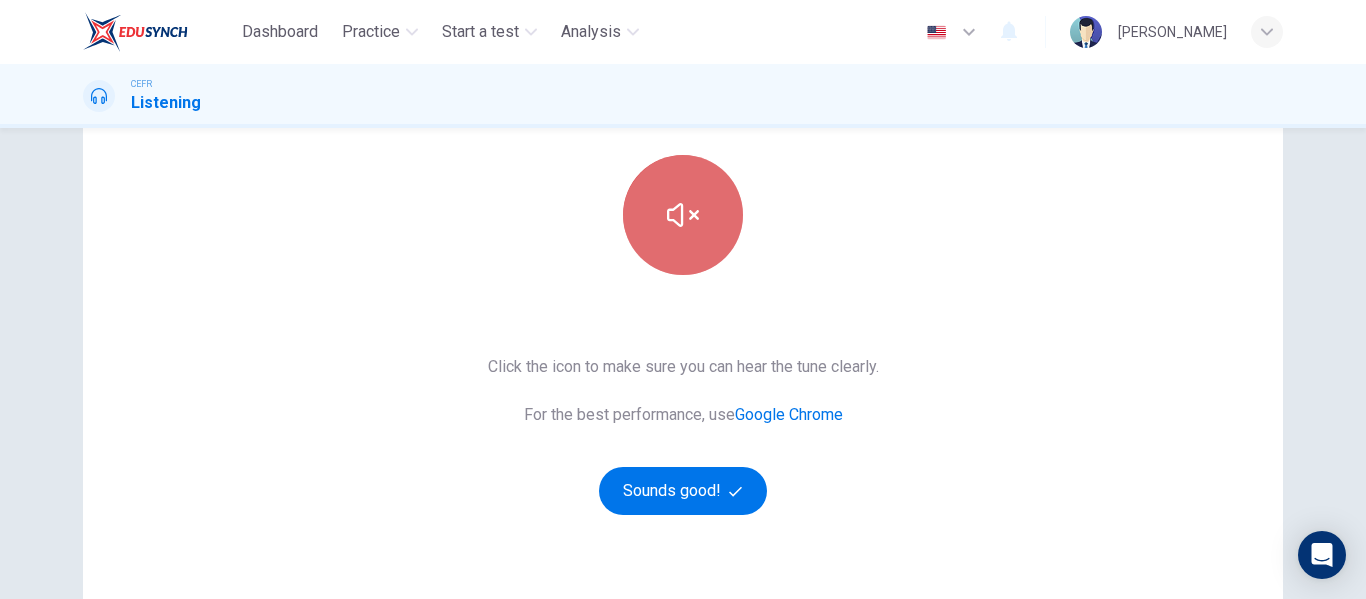 click at bounding box center (683, 215) 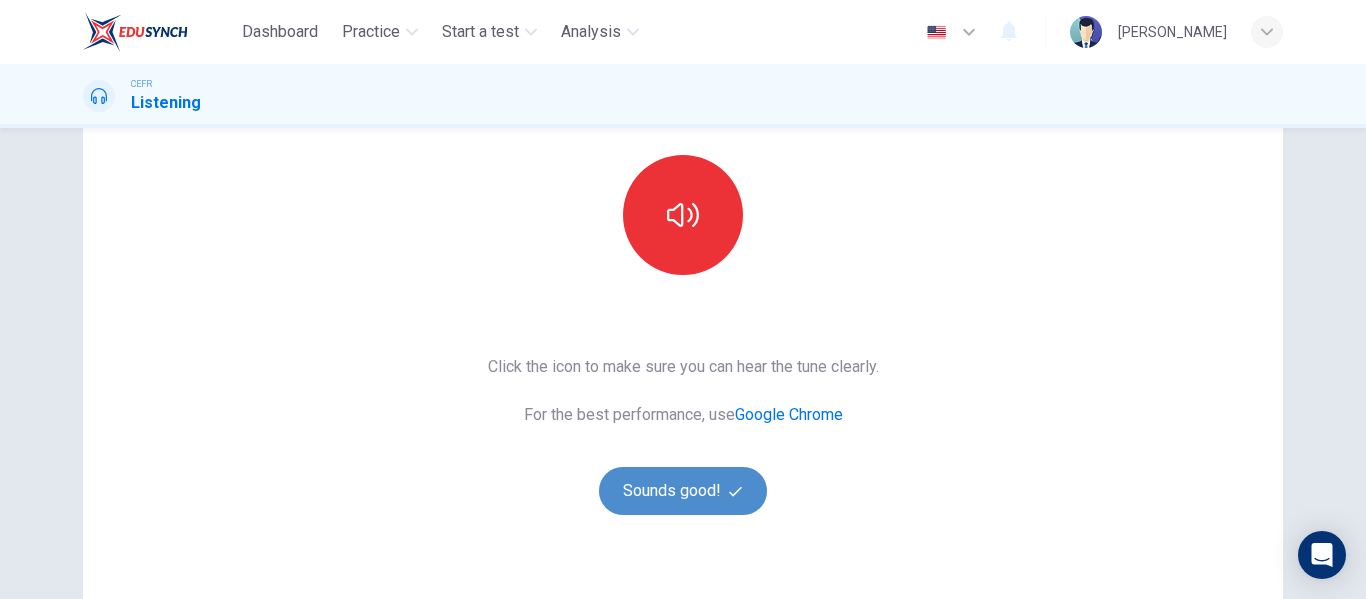 click on "Sounds good!" at bounding box center (683, 491) 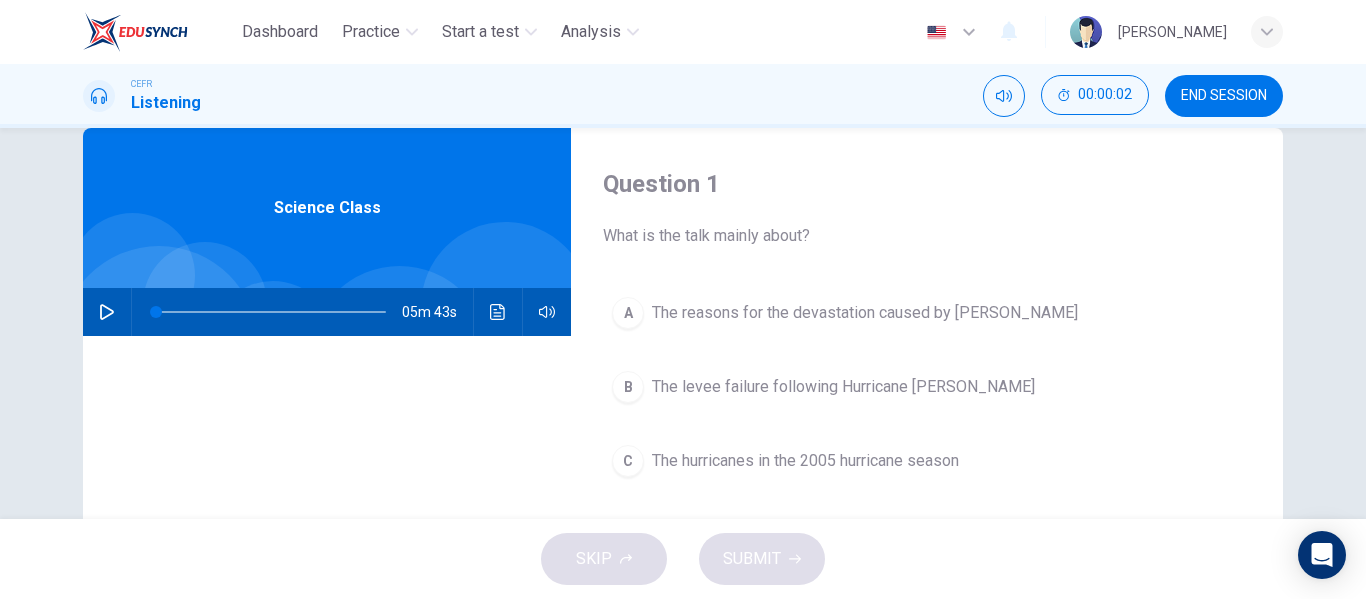 scroll, scrollTop: 38, scrollLeft: 0, axis: vertical 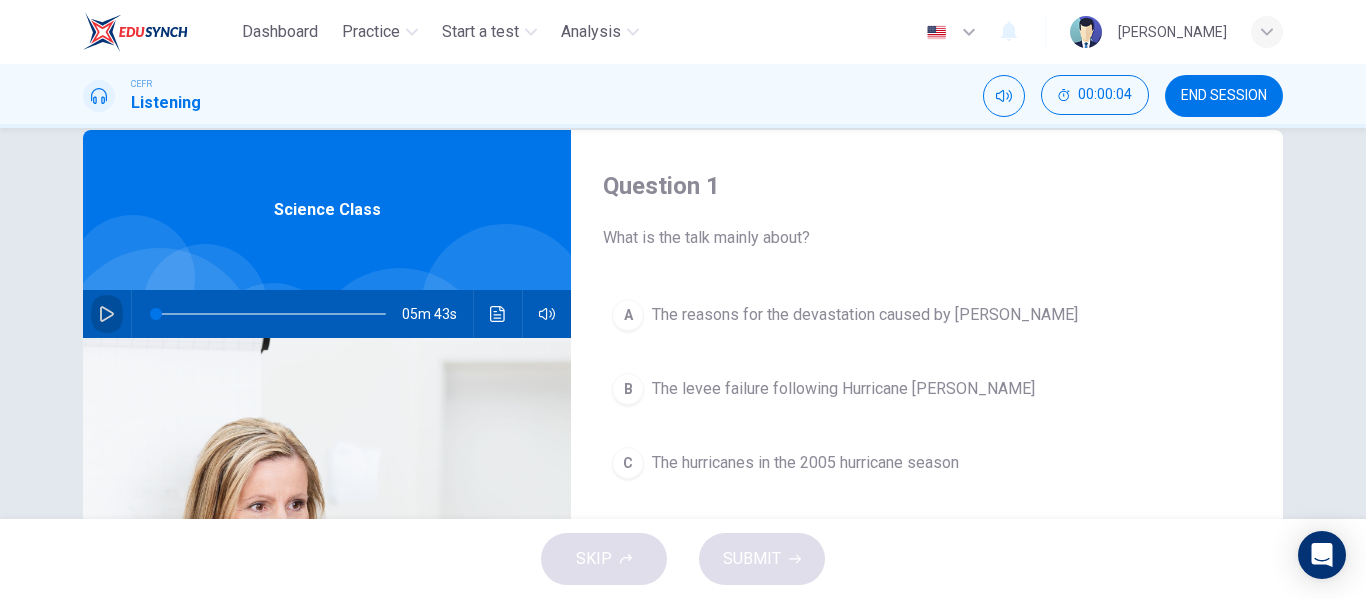 click at bounding box center [107, 314] 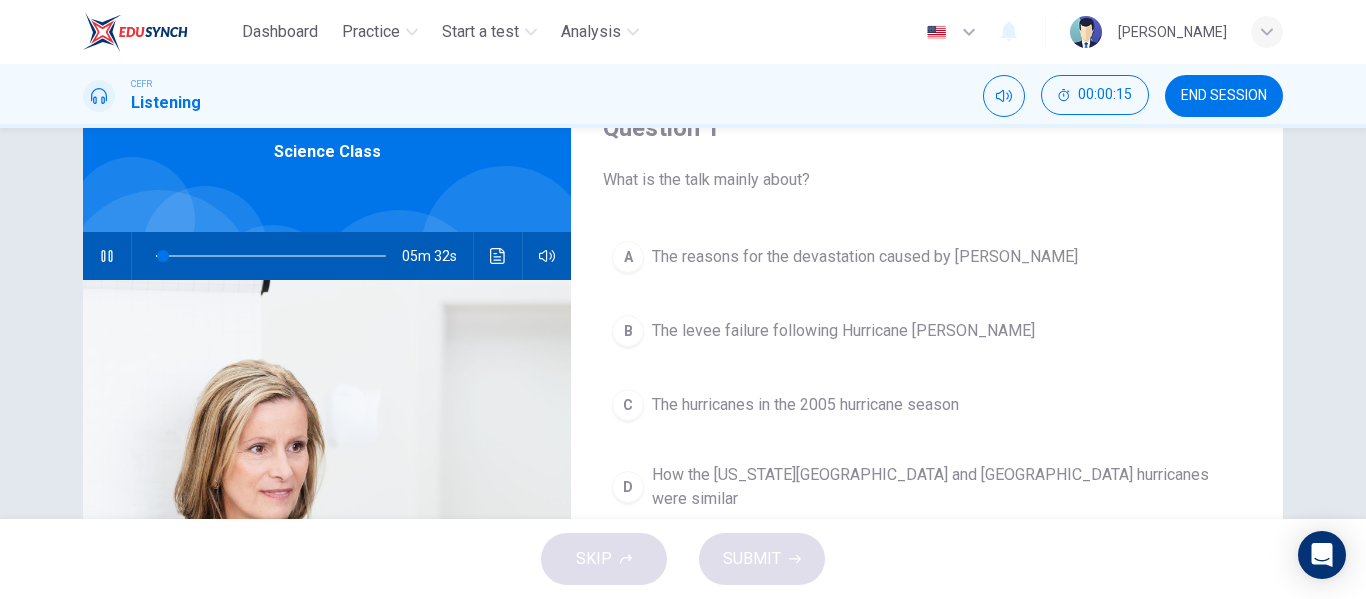 scroll, scrollTop: 97, scrollLeft: 0, axis: vertical 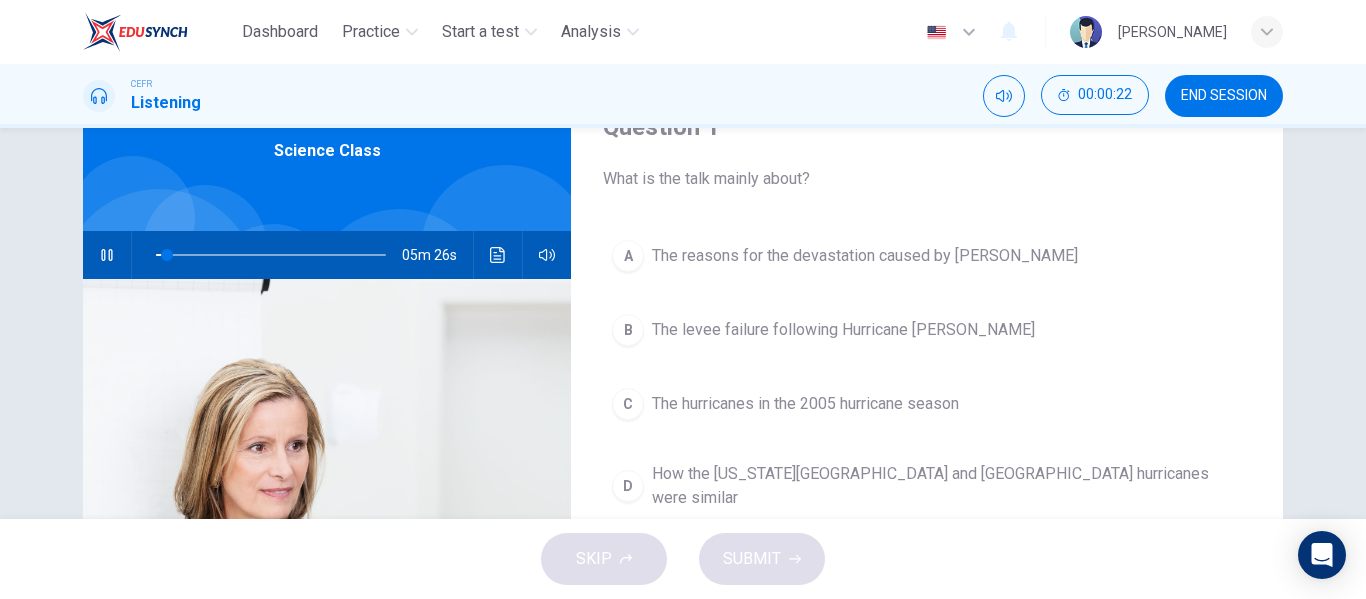 click on "Question 1 What is the talk mainly about? A The reasons for the devastation caused by [PERSON_NAME] The levee failure following Hurricane [PERSON_NAME] C The hurricanes in the 2005 hurricane season D How the [US_STATE] City and New Orleans hurricanes were similar" at bounding box center [927, 418] 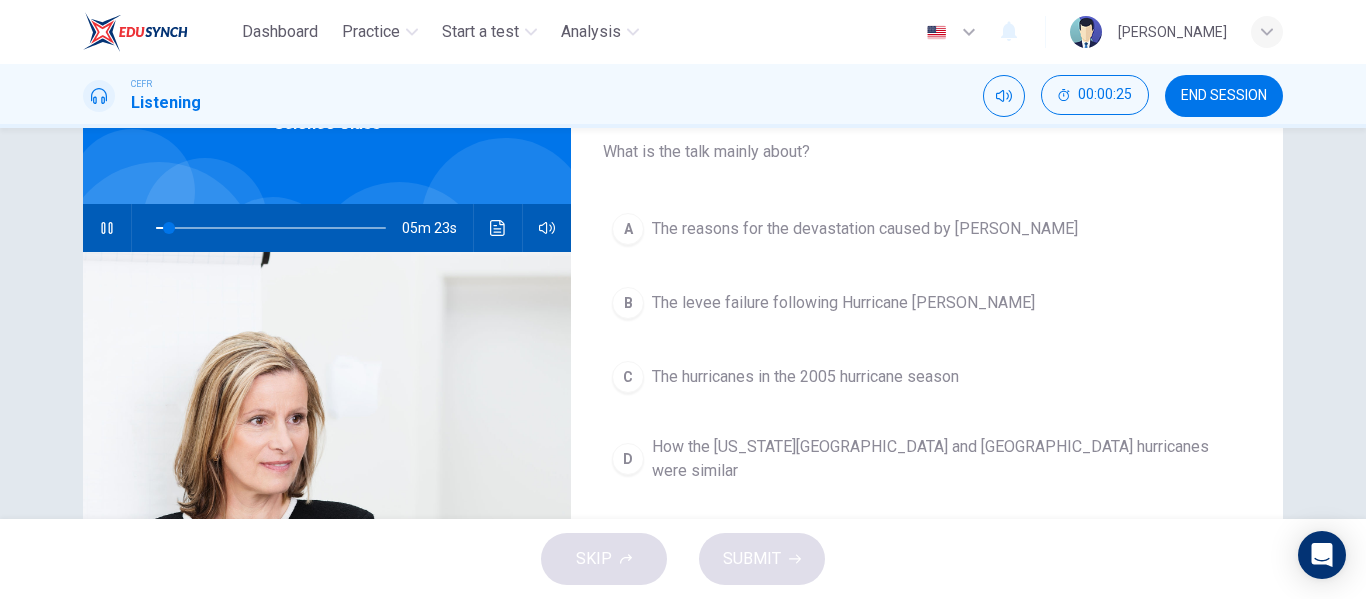 scroll, scrollTop: 124, scrollLeft: 0, axis: vertical 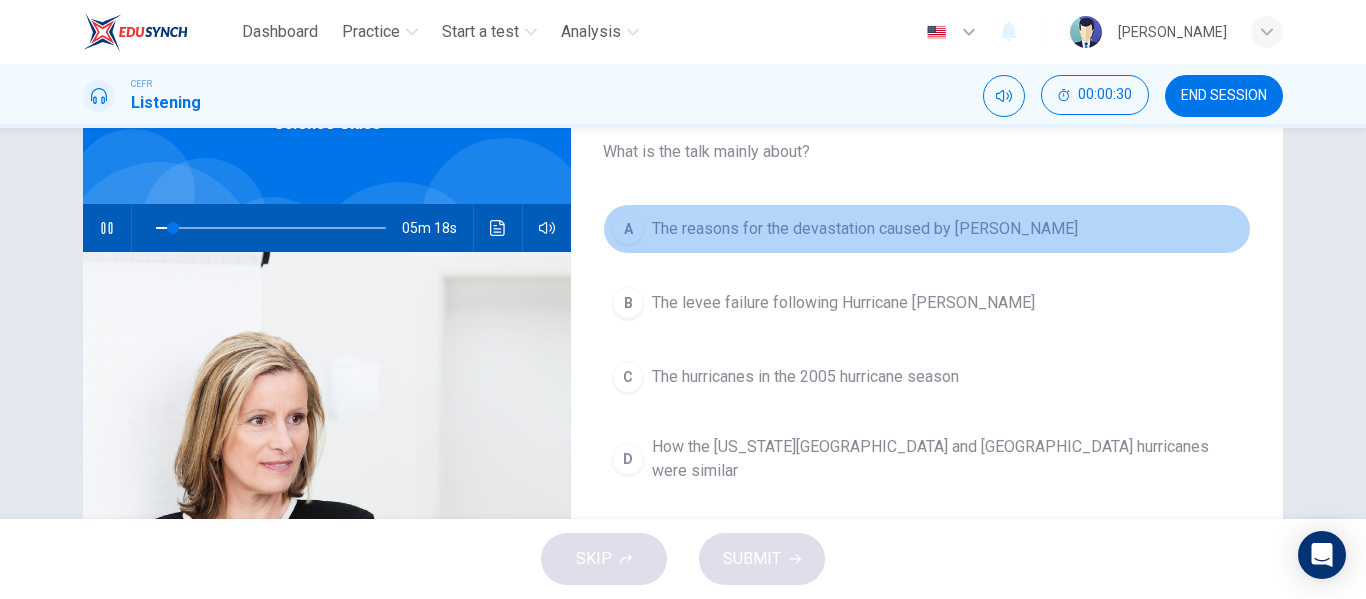 click on "The reasons for the devastation caused by [PERSON_NAME]" at bounding box center [865, 229] 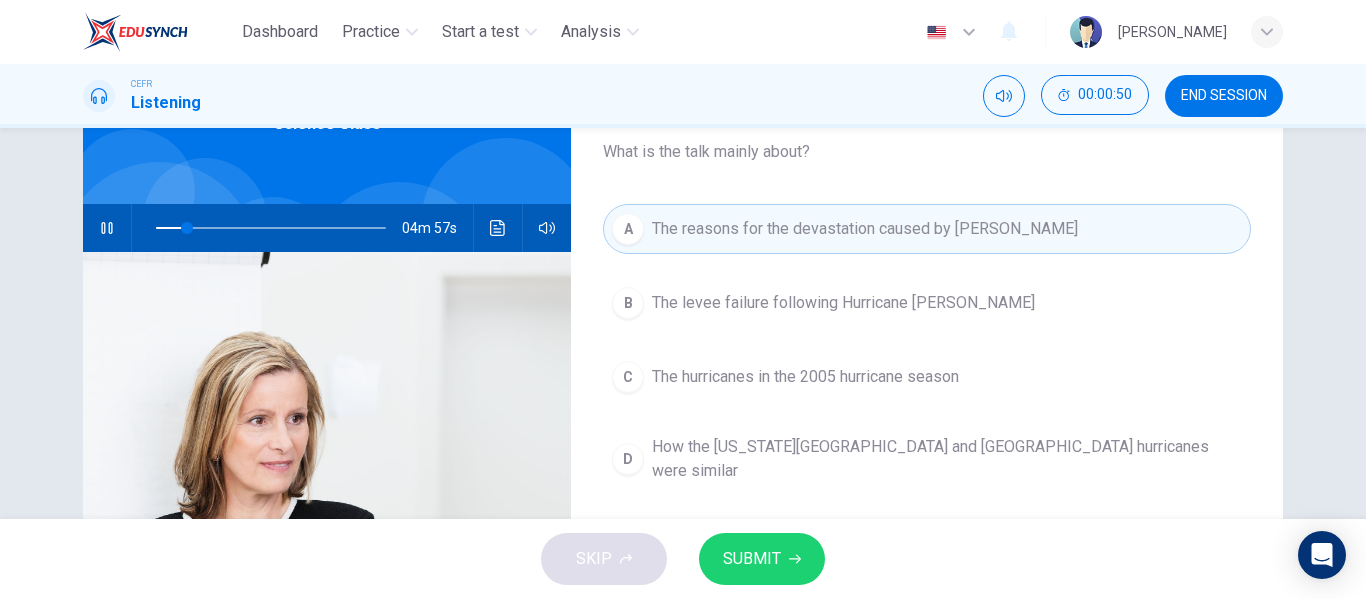 click on "The levee failure following Hurricane [PERSON_NAME]" at bounding box center (843, 303) 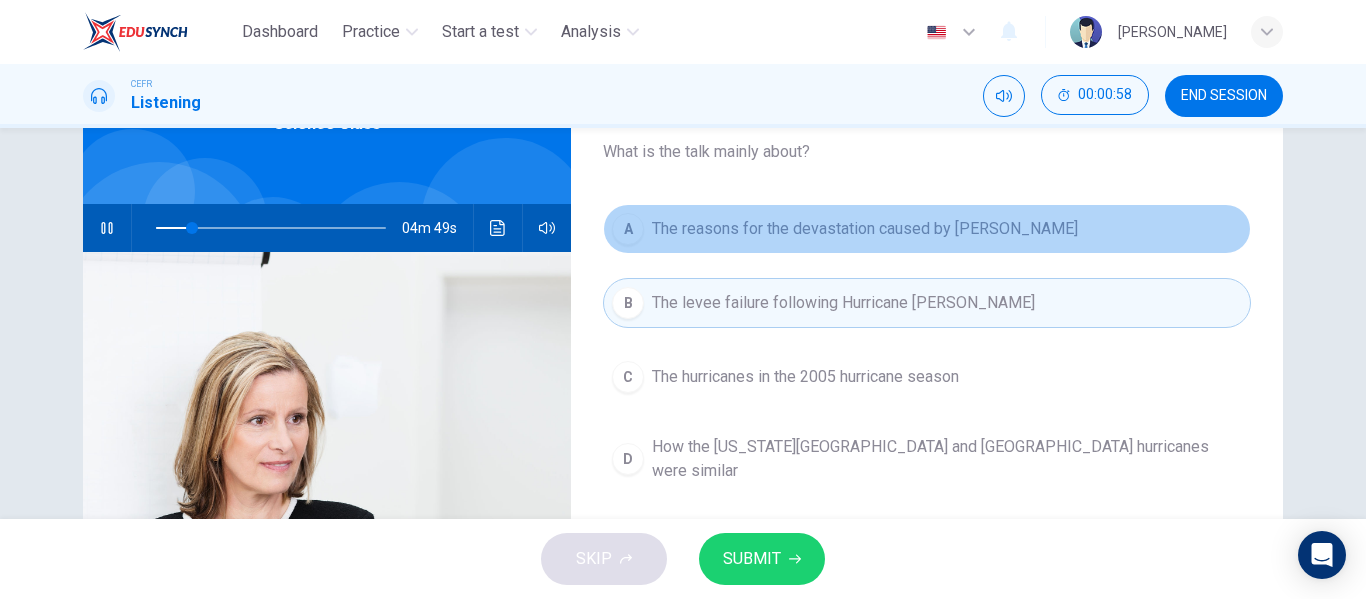 click on "The reasons for the devastation caused by [PERSON_NAME]" at bounding box center [865, 229] 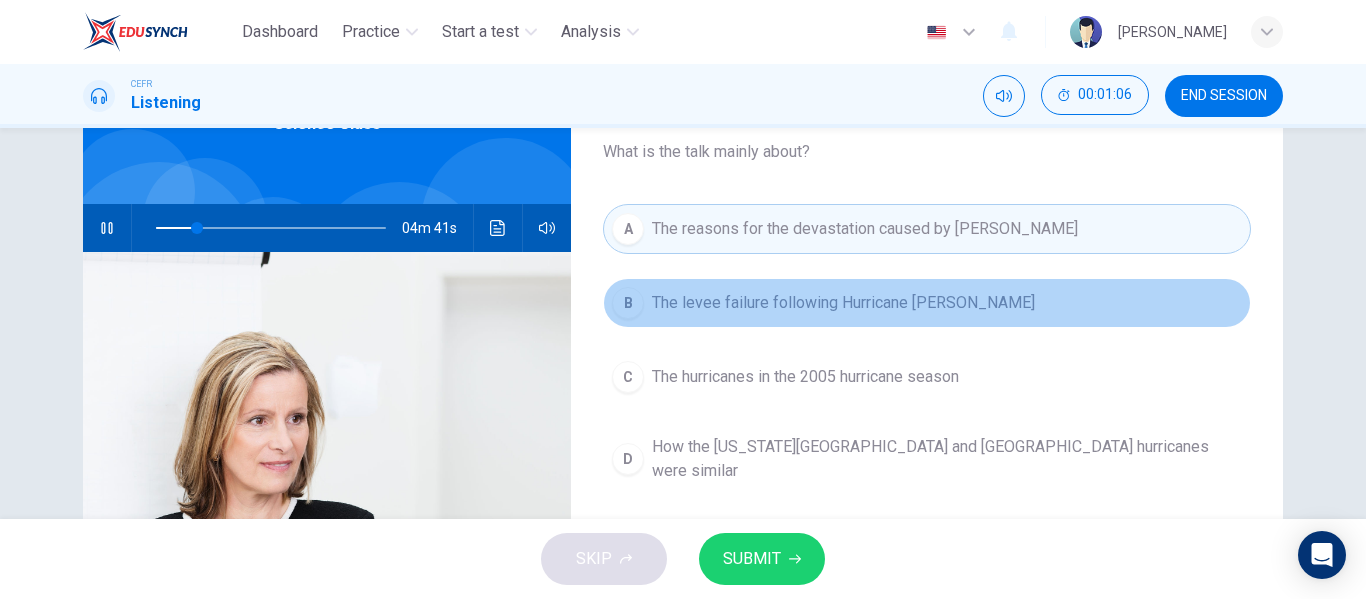 click on "The levee failure following Hurricane [PERSON_NAME]" at bounding box center (843, 303) 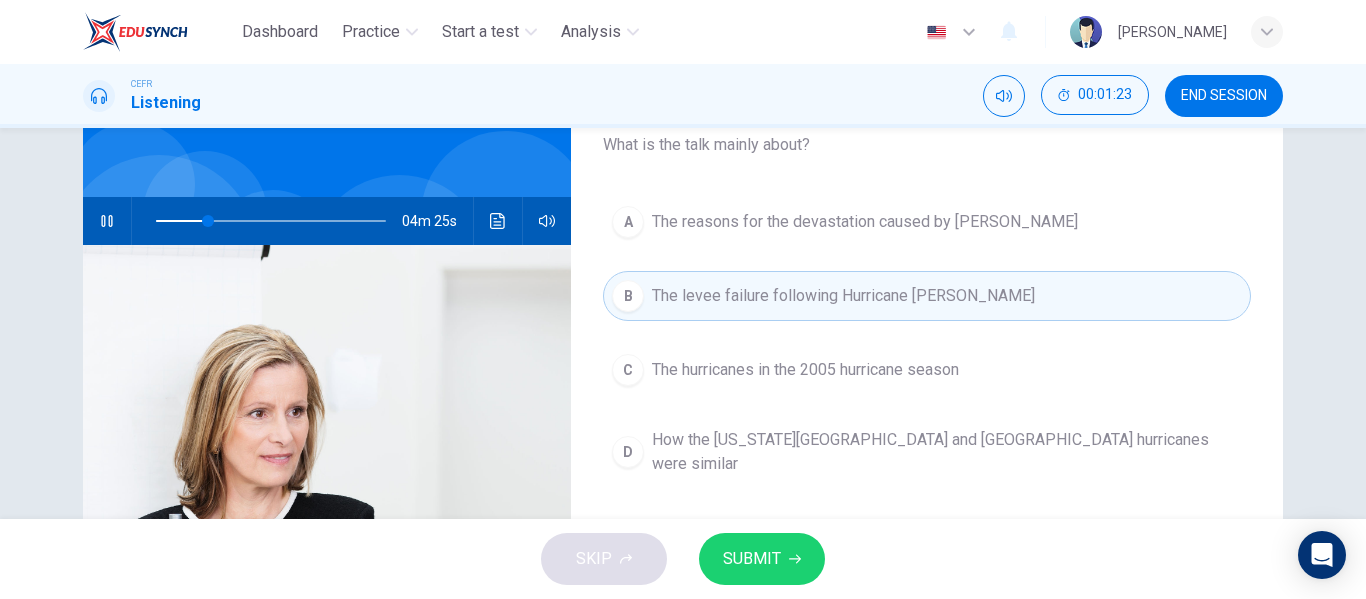 scroll, scrollTop: 130, scrollLeft: 0, axis: vertical 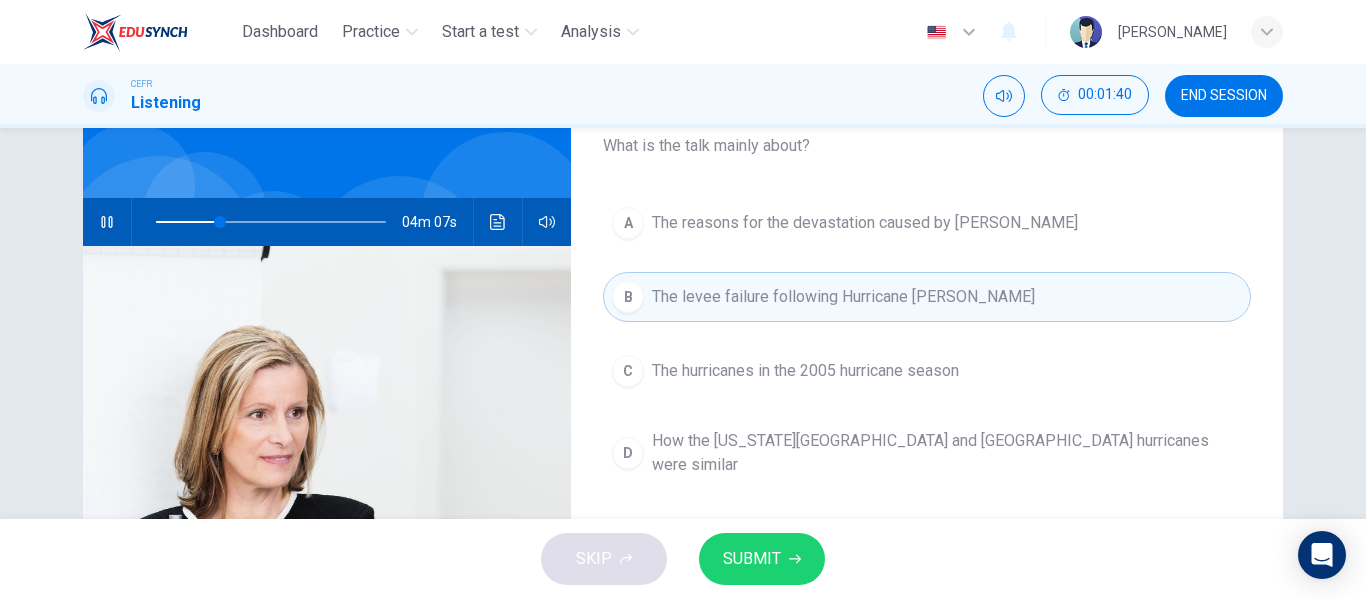 click on "A The reasons for the devastation caused by [PERSON_NAME]" at bounding box center (927, 223) 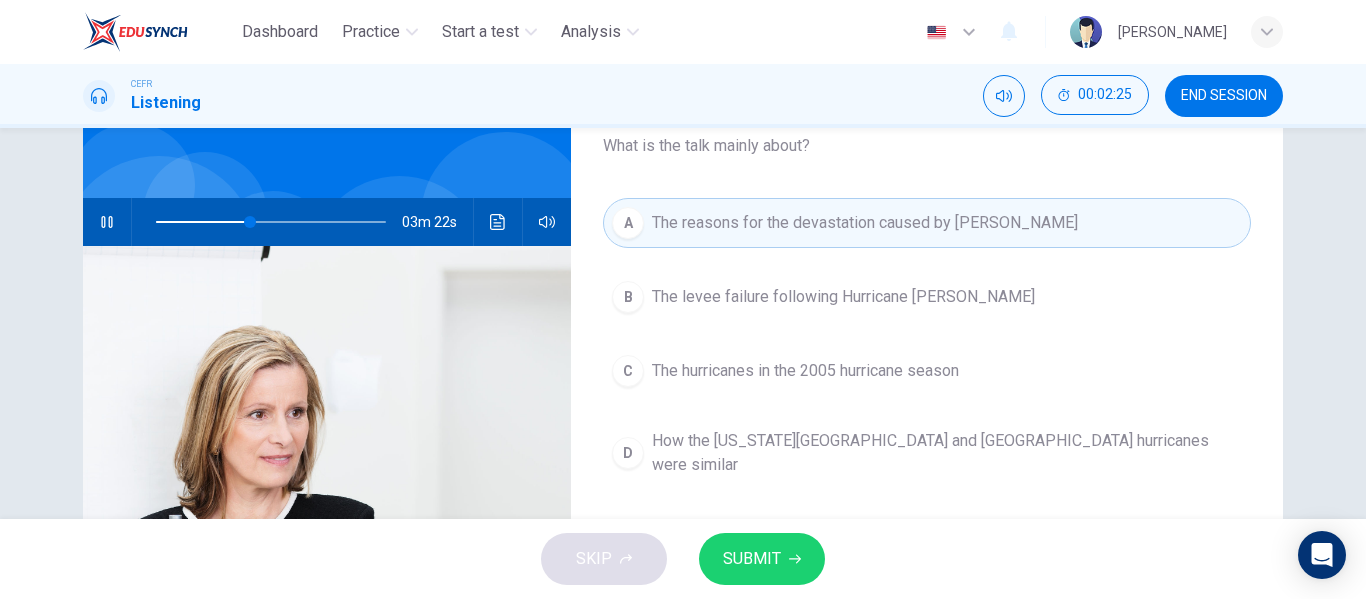 click on "B The levee failure following Hurricane [PERSON_NAME]" at bounding box center [927, 297] 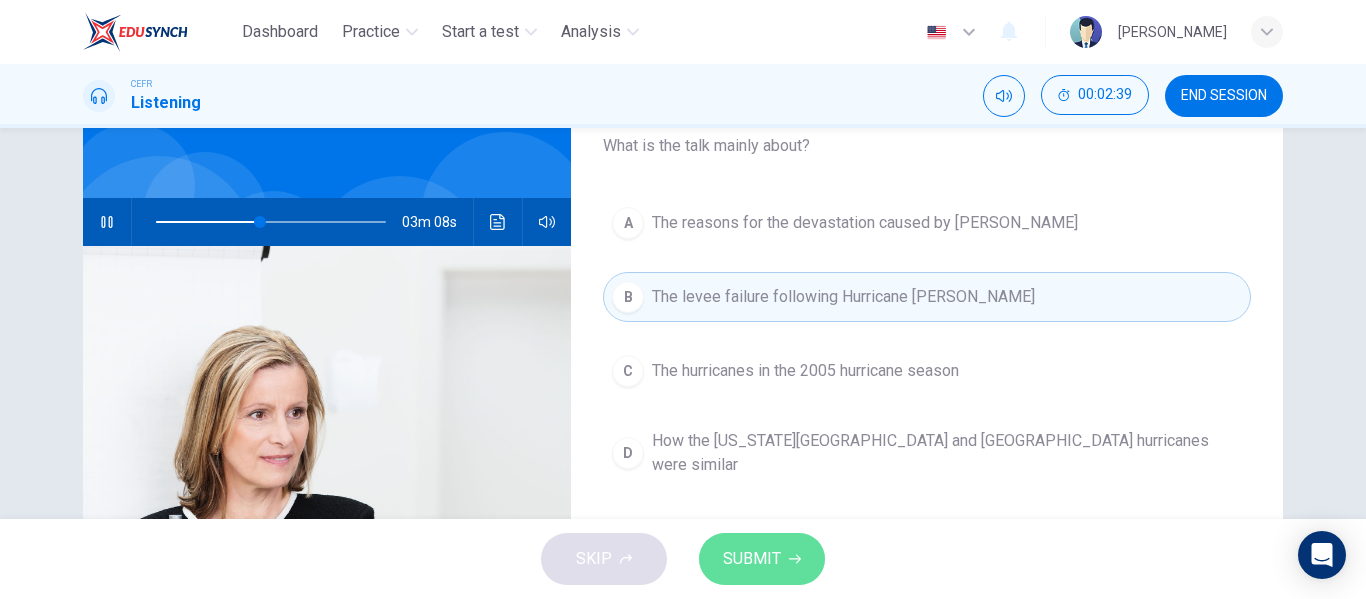 click on "SUBMIT" at bounding box center (762, 559) 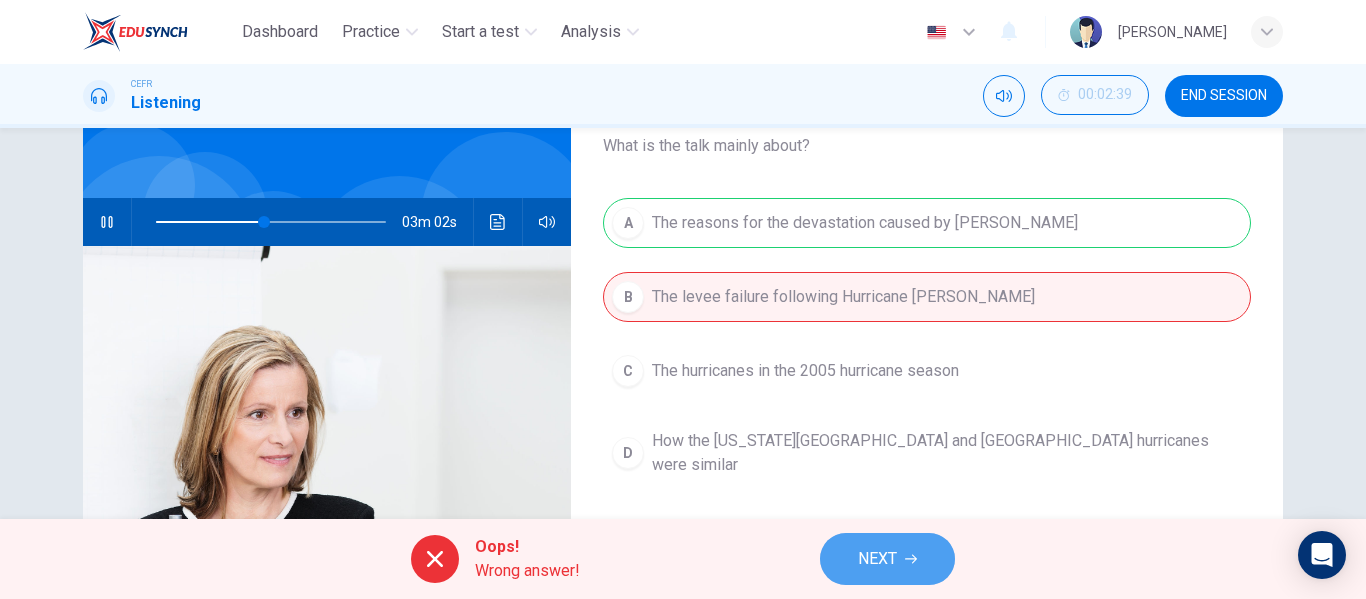 click on "NEXT" at bounding box center [877, 559] 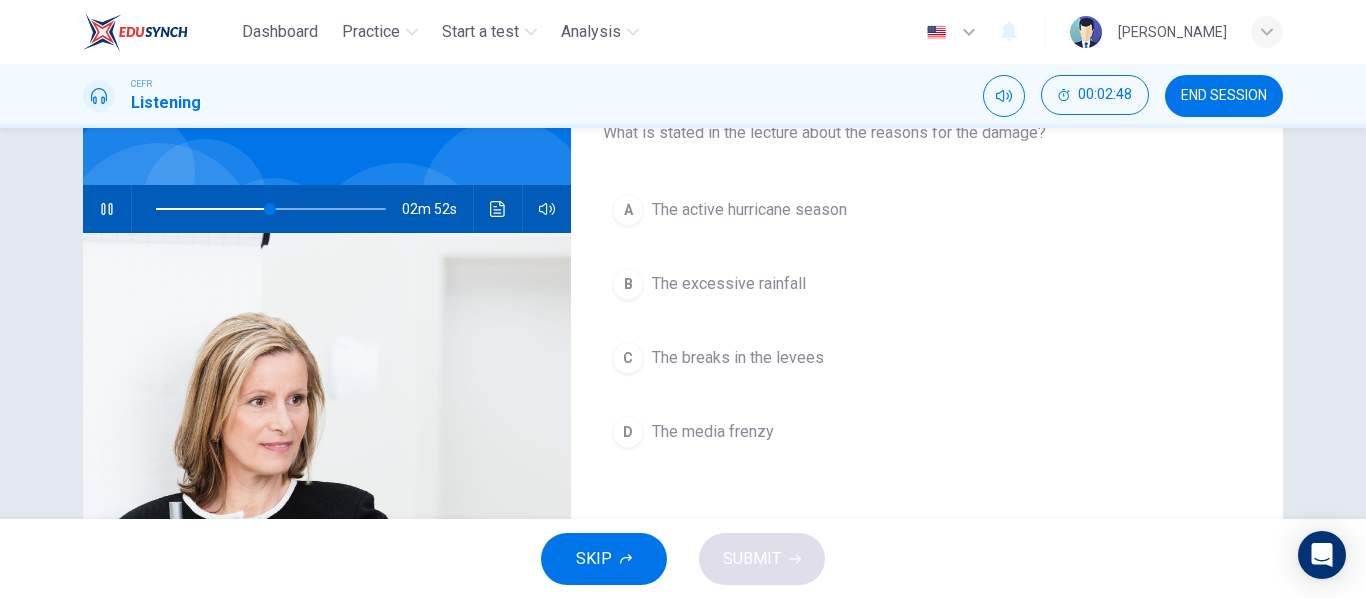 scroll, scrollTop: 115, scrollLeft: 0, axis: vertical 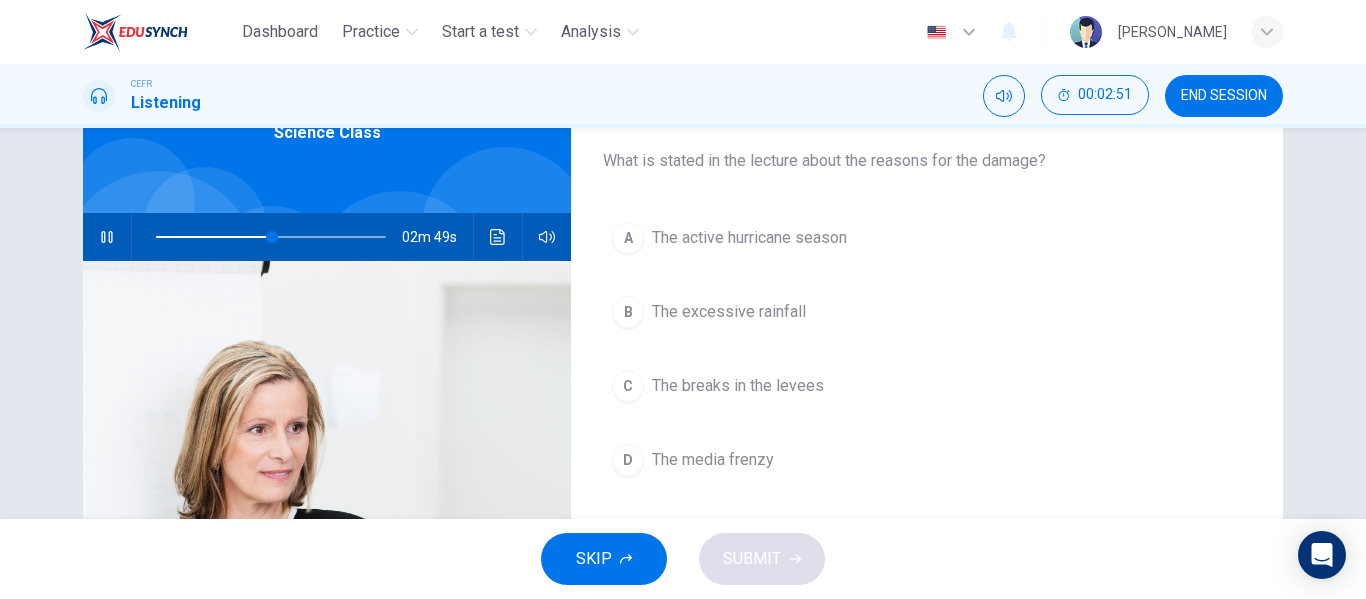 click on "The active hurricane season" at bounding box center (749, 238) 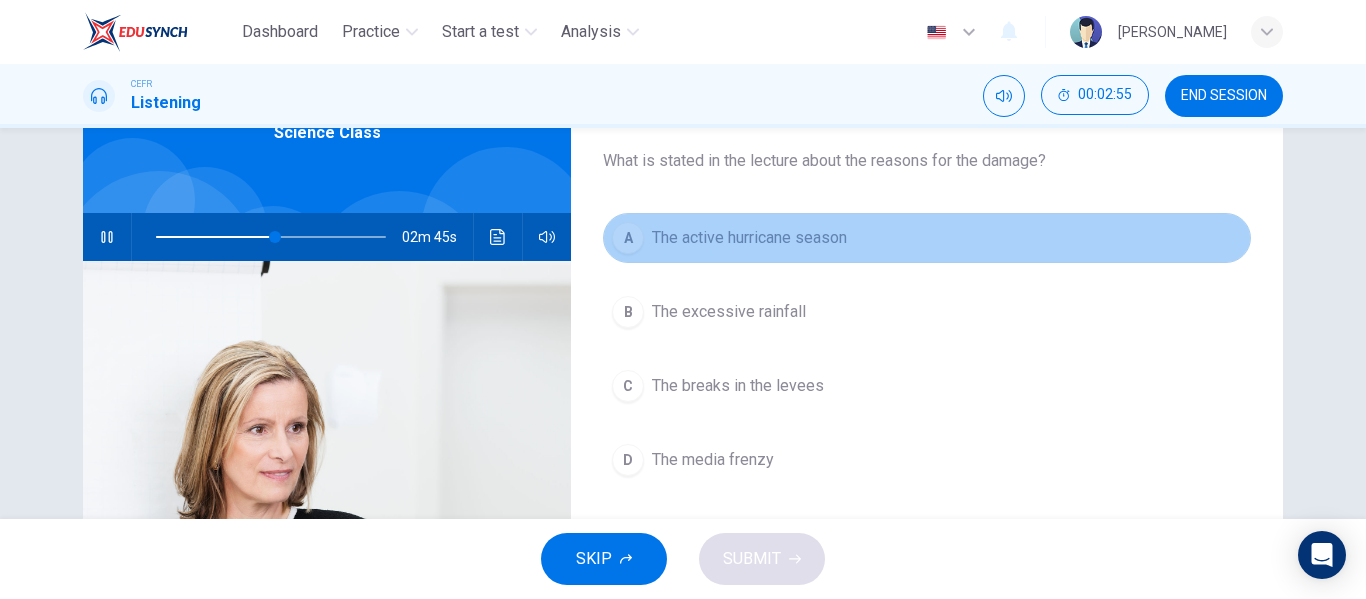 click on "The active hurricane season" at bounding box center (749, 238) 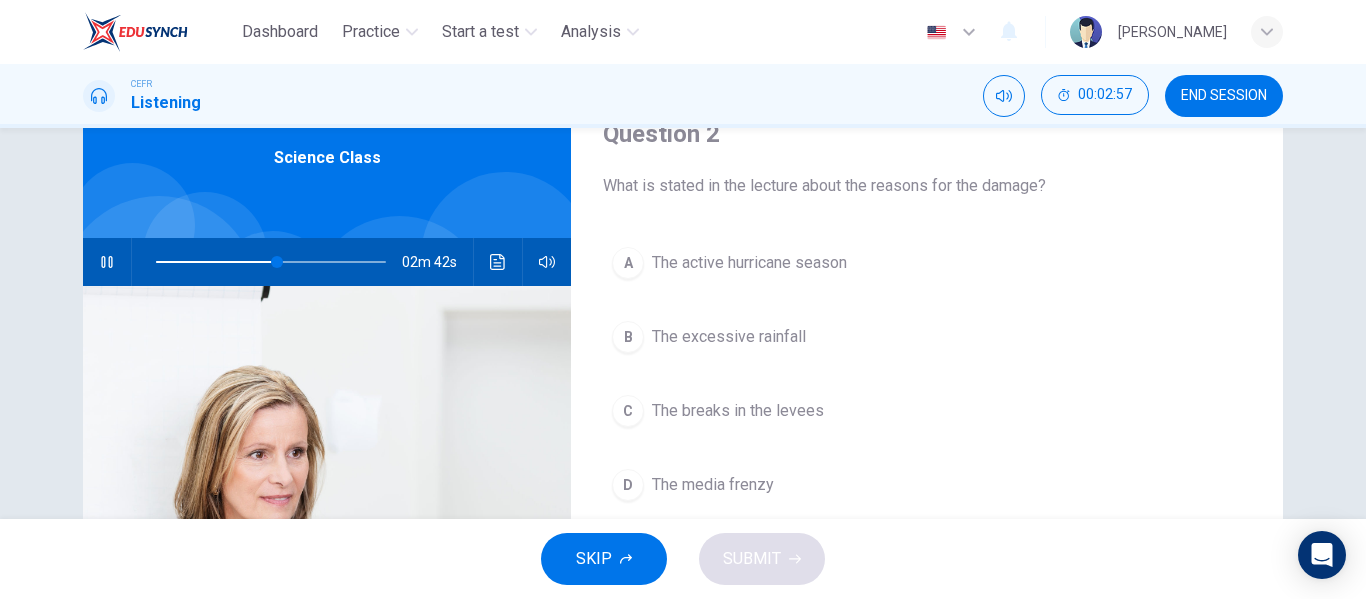 scroll, scrollTop: 89, scrollLeft: 0, axis: vertical 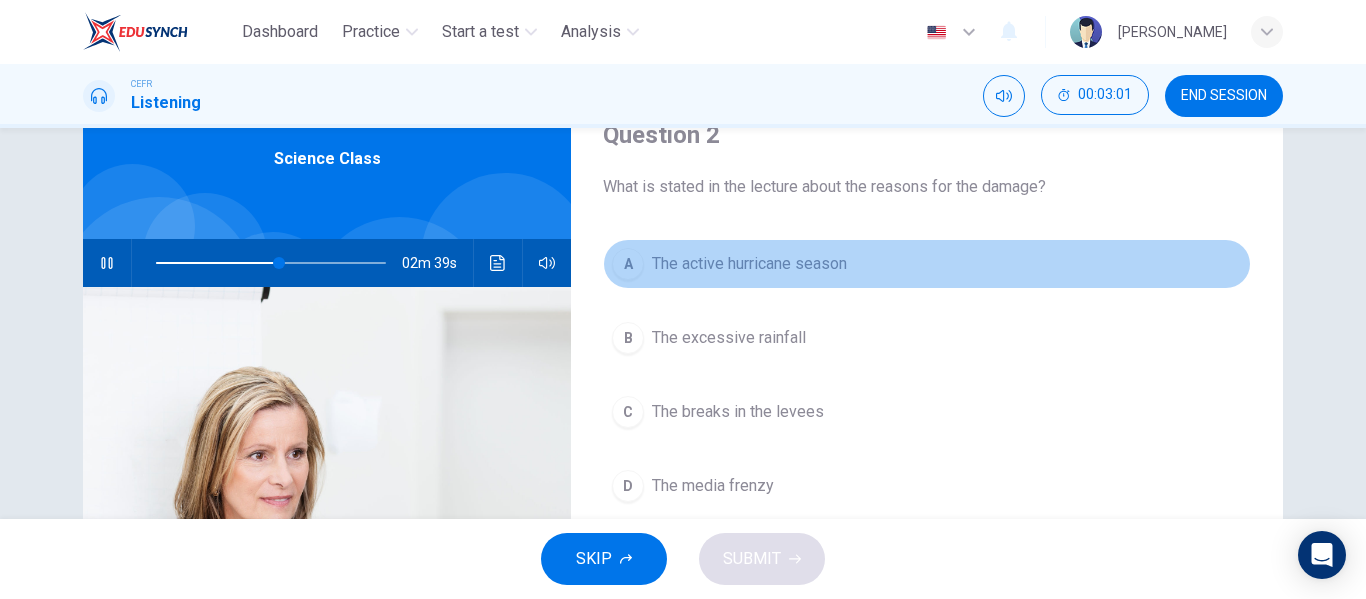 click on "The active hurricane season" at bounding box center (749, 264) 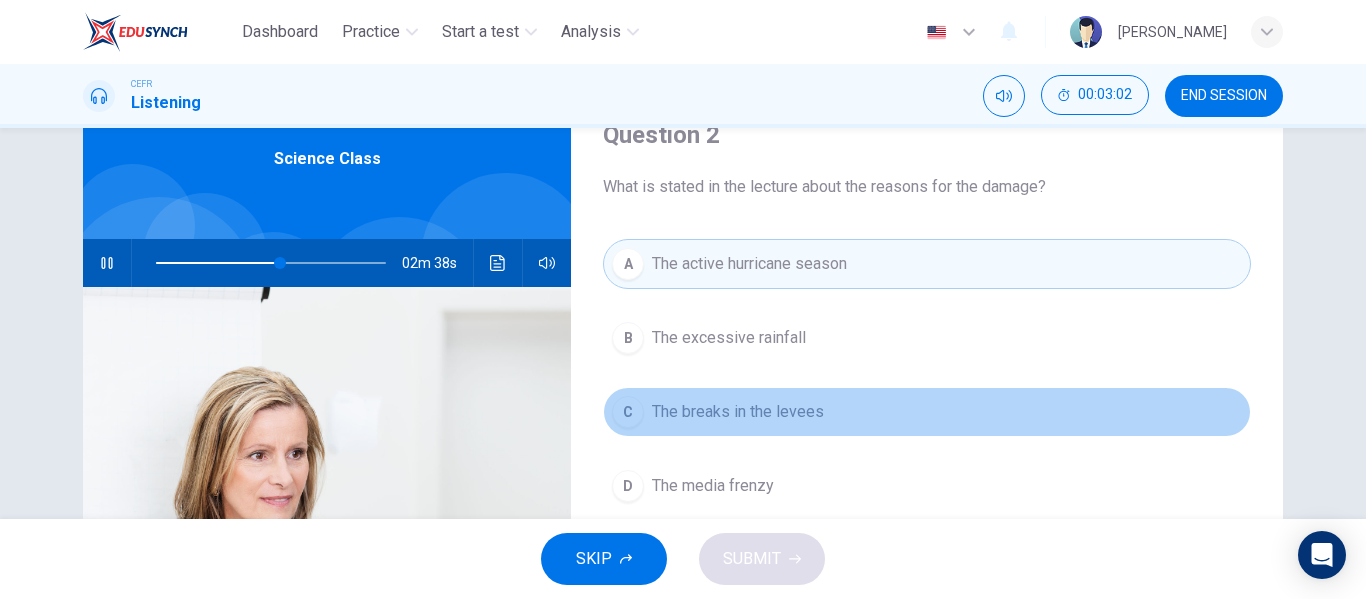 click on "The breaks in the levees" at bounding box center [738, 412] 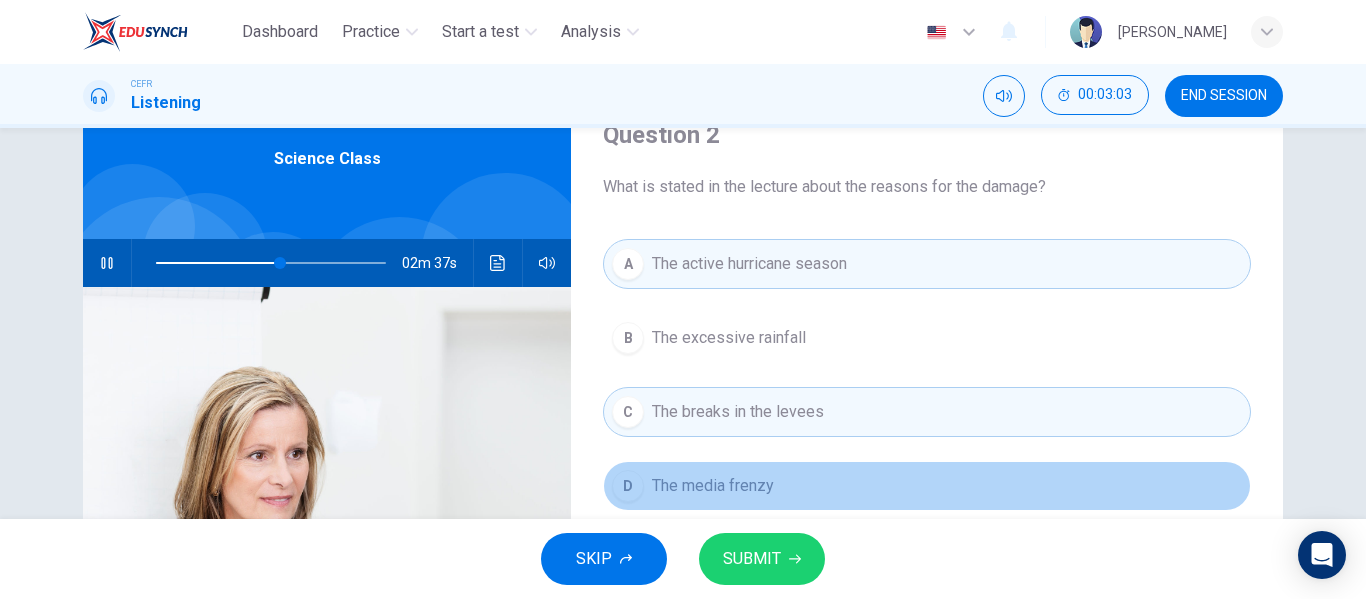 click on "The media frenzy" at bounding box center [713, 486] 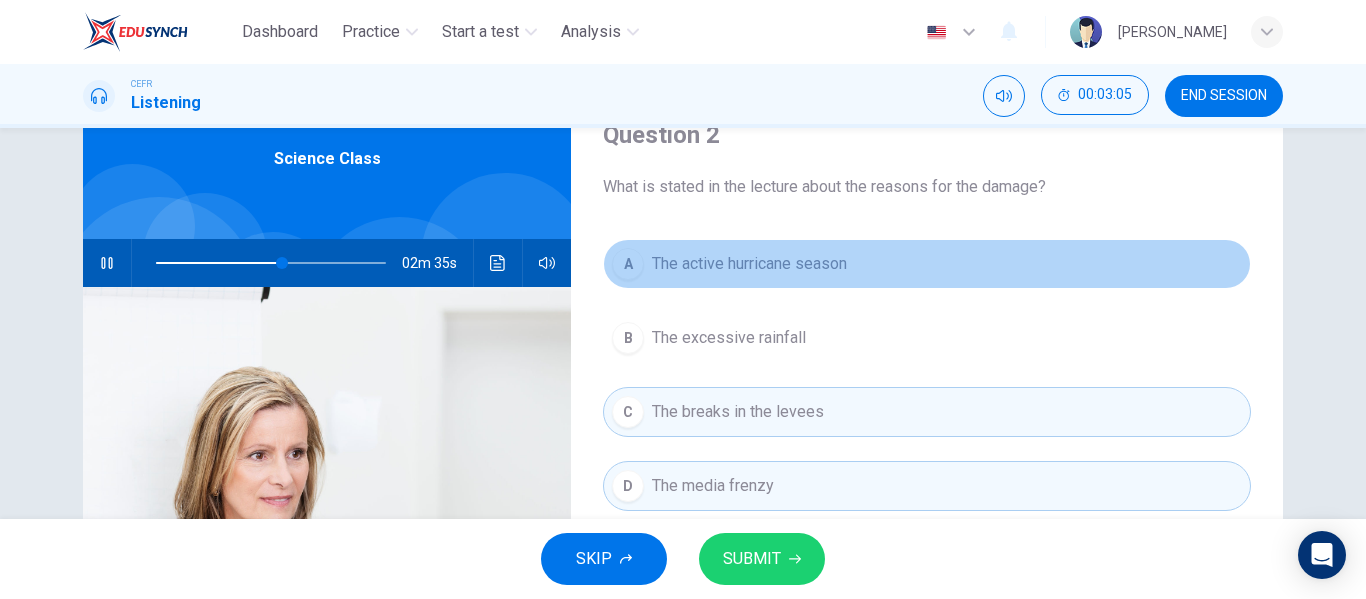 click on "The active hurricane season" at bounding box center (749, 264) 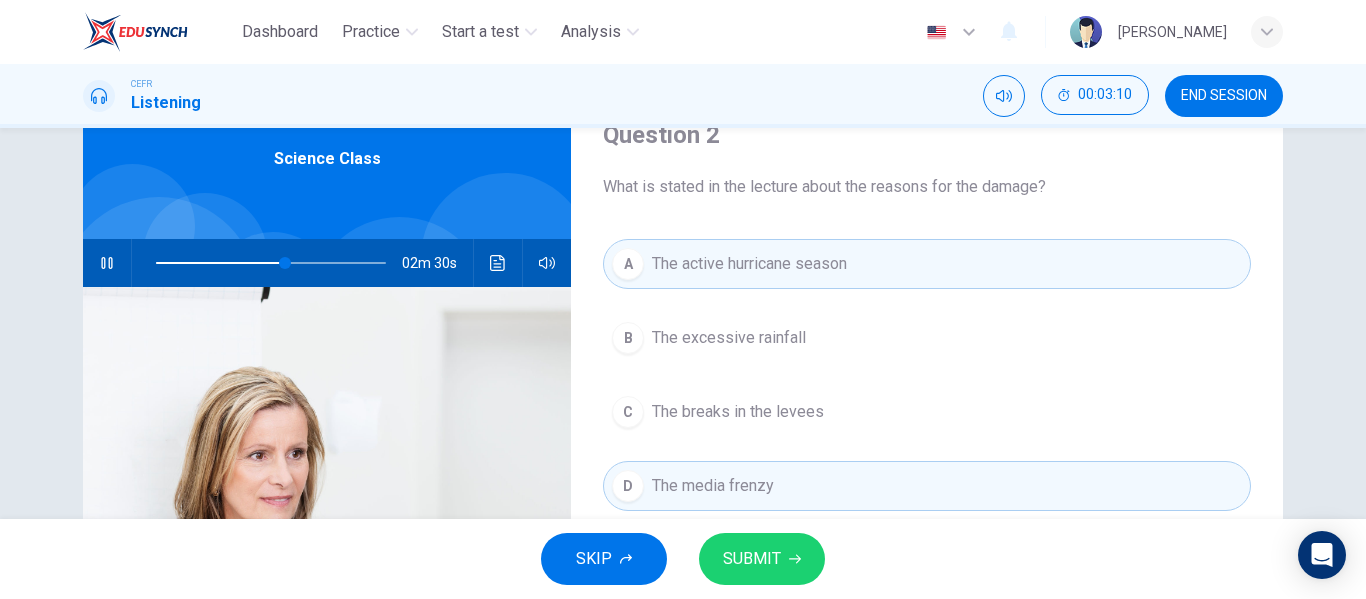 click on "The breaks in the levees" at bounding box center (738, 412) 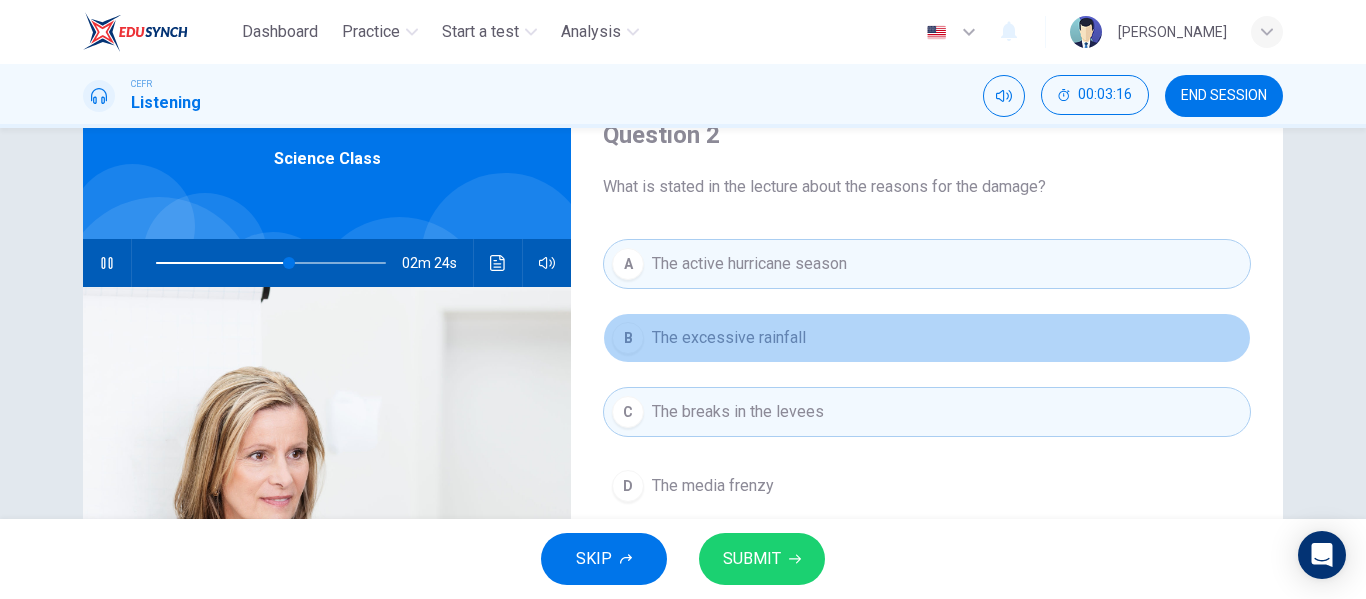 click on "The excessive rainfall" at bounding box center [729, 338] 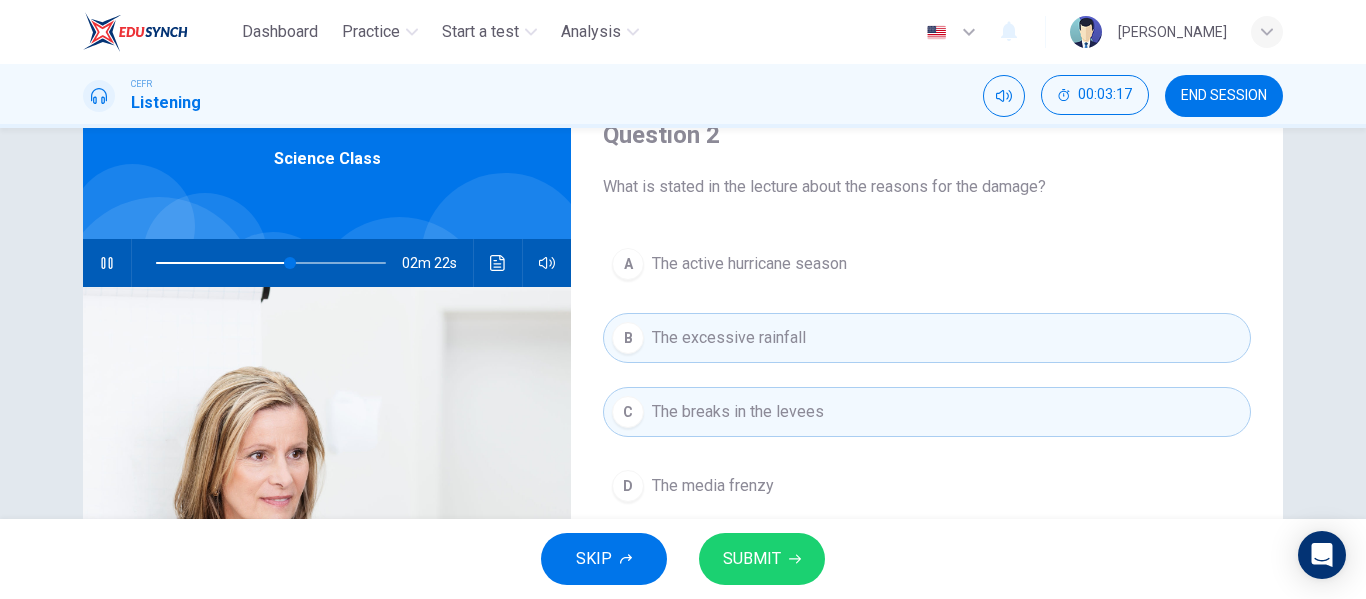 click on "A The active hurricane season" at bounding box center [927, 264] 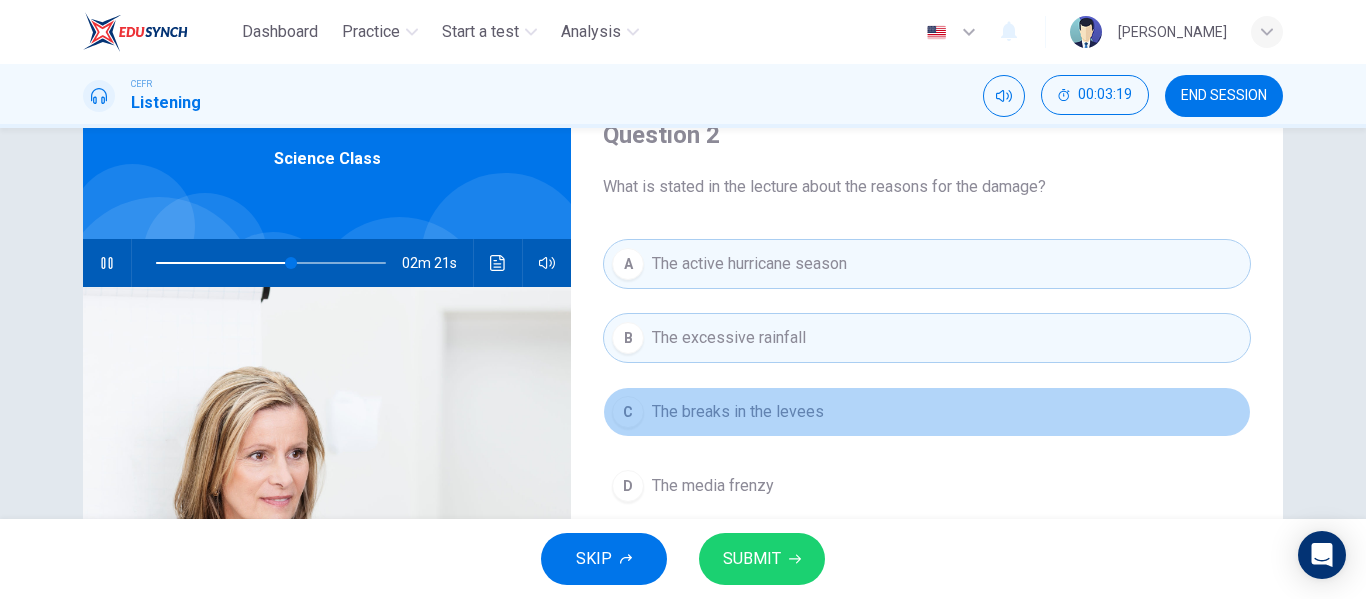 click on "C The breaks in the levees" at bounding box center (927, 412) 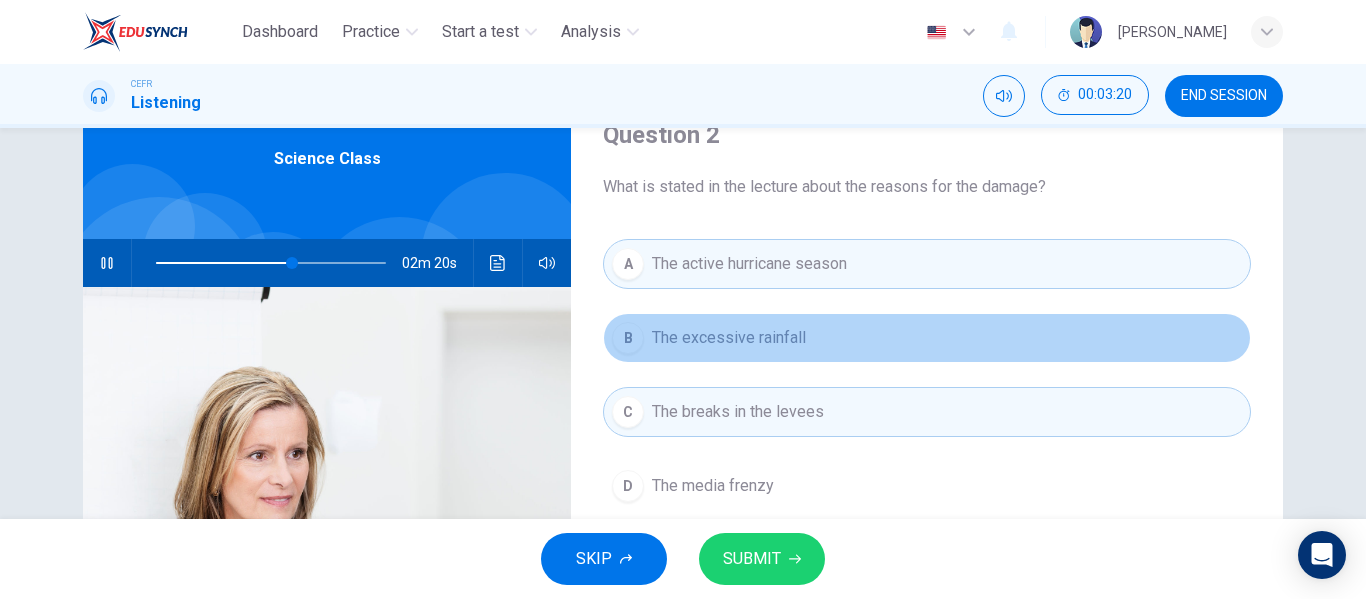 click on "B The excessive rainfall" at bounding box center (927, 338) 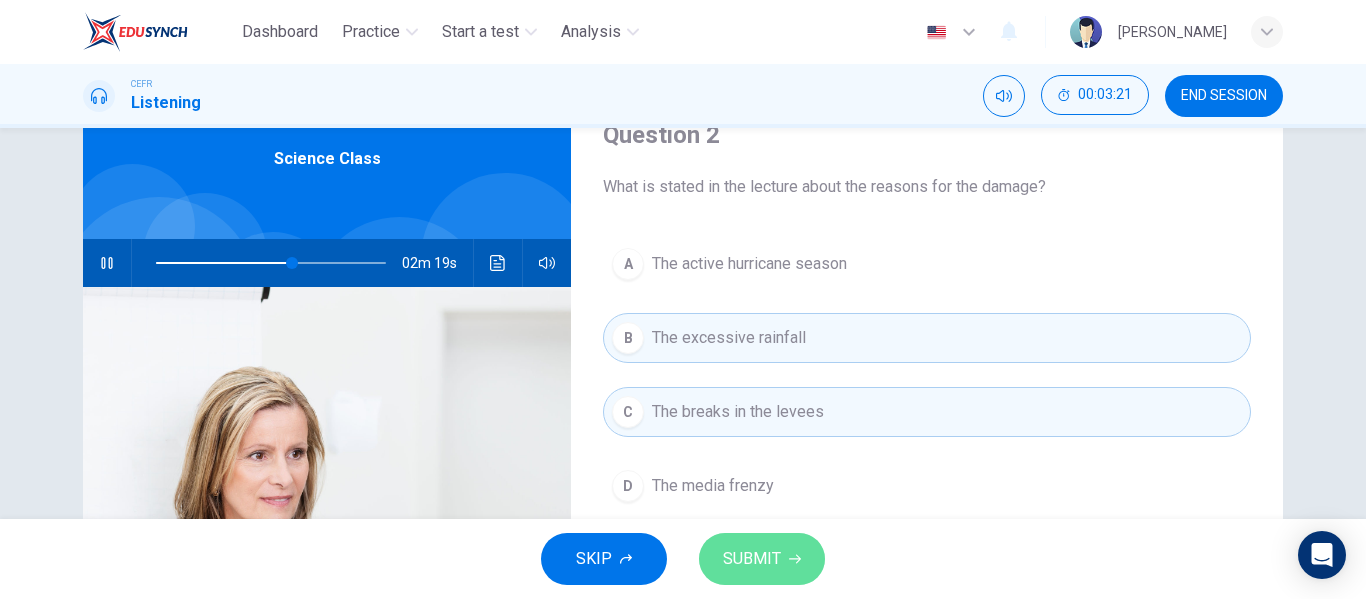 click on "SUBMIT" at bounding box center (752, 559) 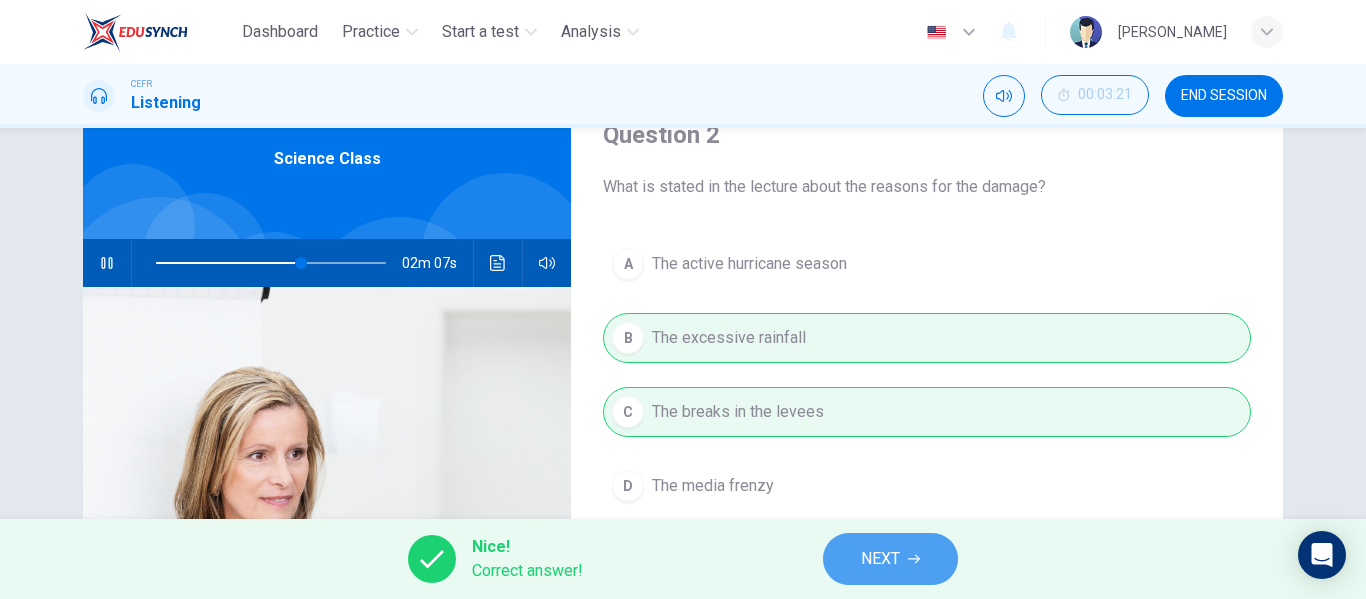 click on "NEXT" at bounding box center [880, 559] 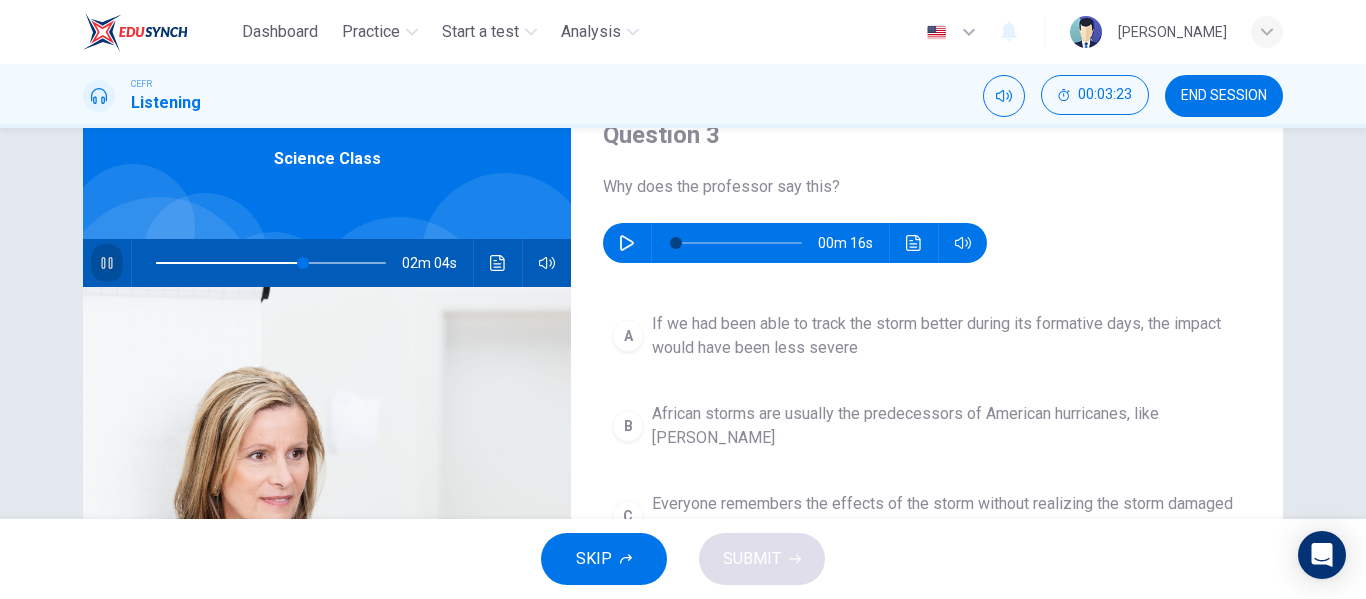 click 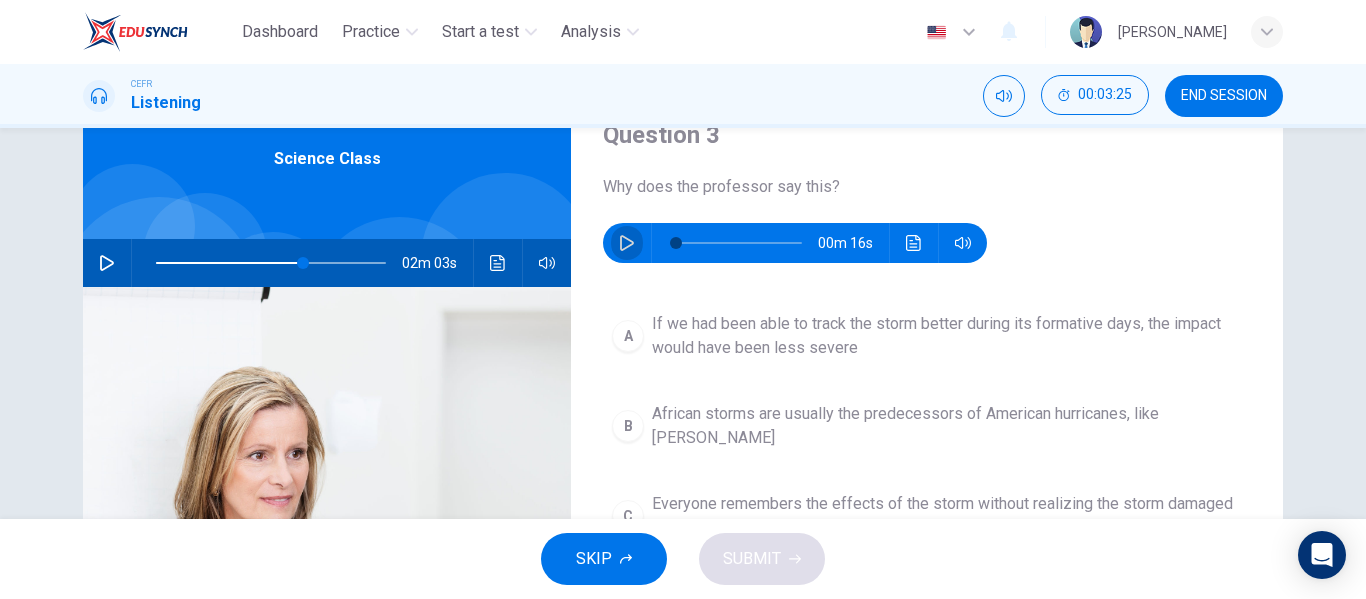 click 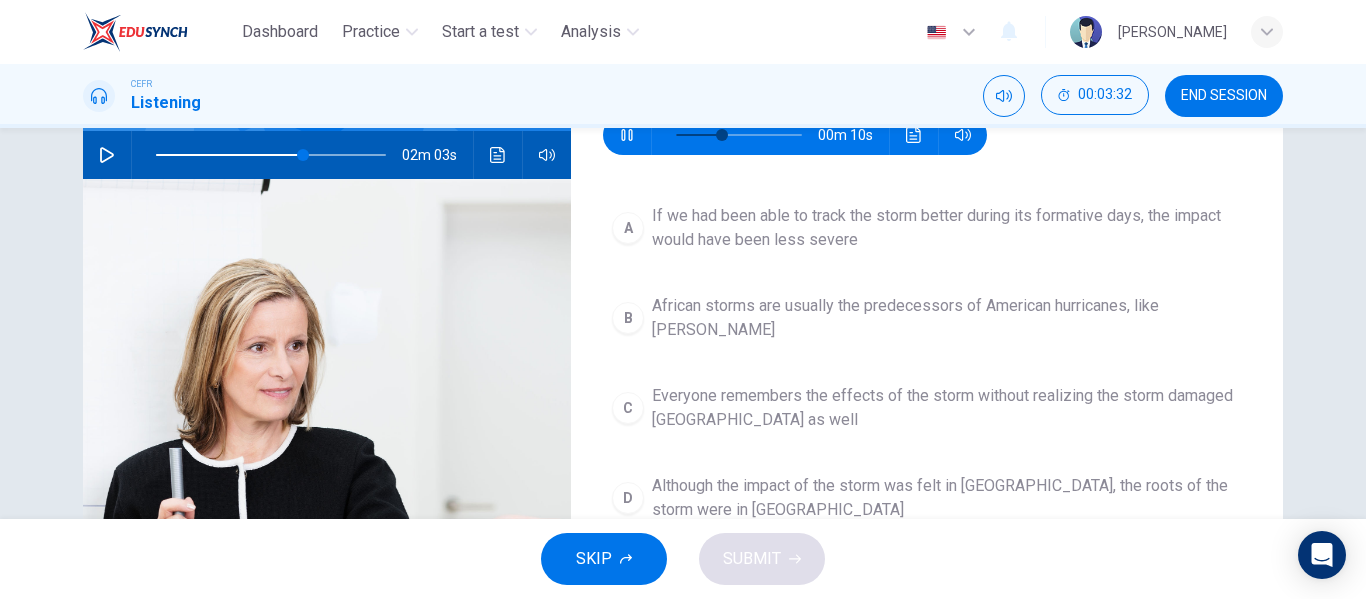 scroll, scrollTop: 198, scrollLeft: 0, axis: vertical 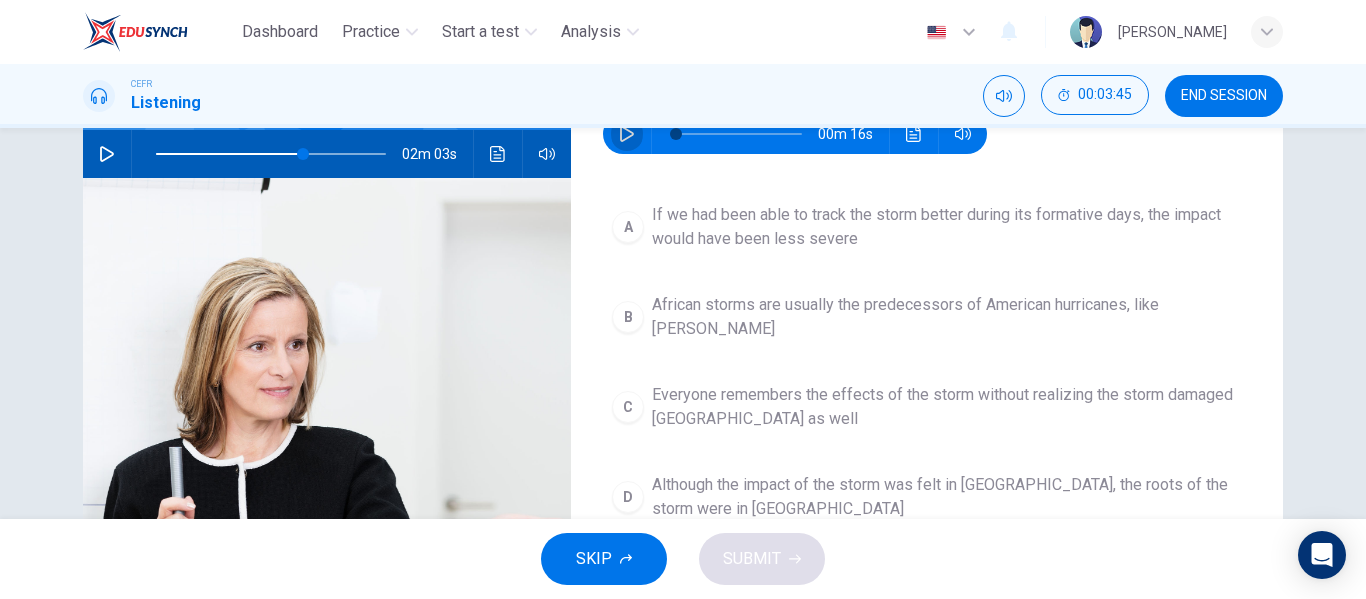 click 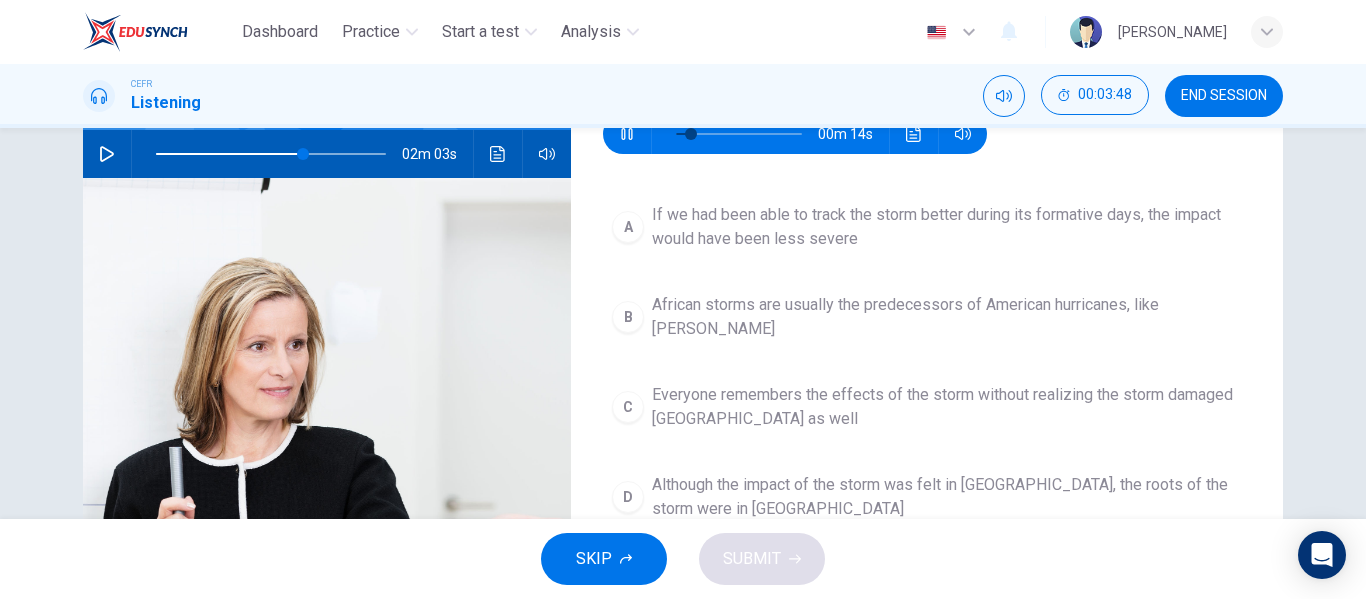 type on "18" 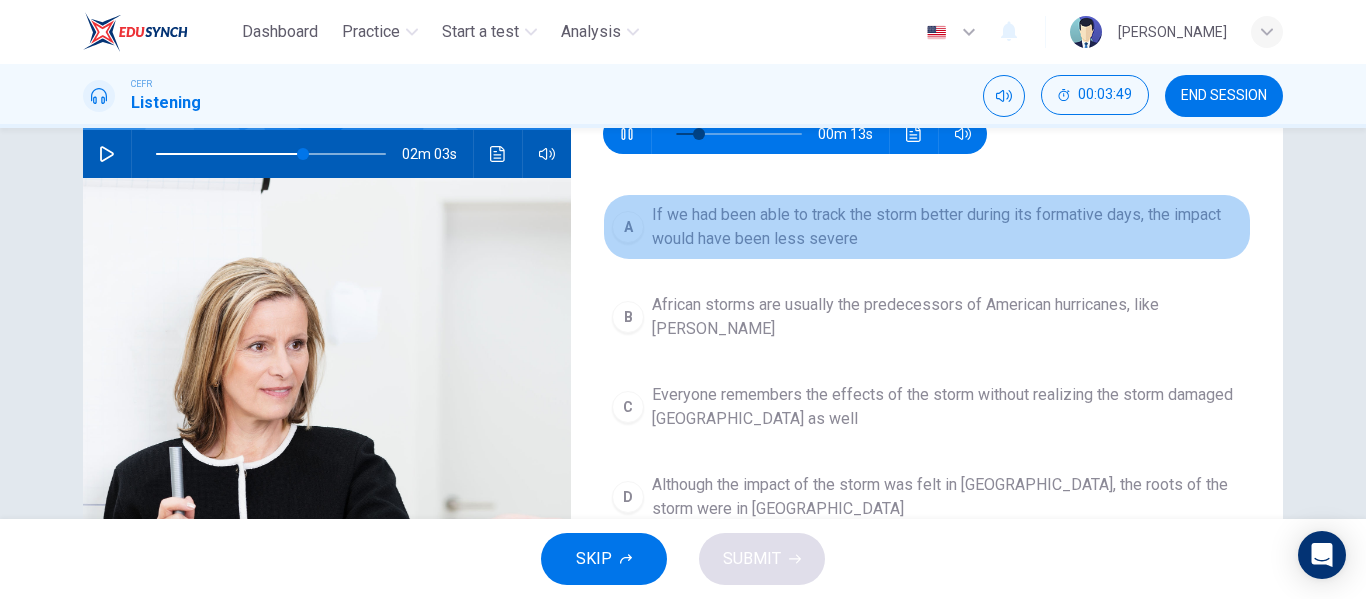 click on "If we had been able to track the storm better during its formative days, the impact would have been less severe" at bounding box center [947, 227] 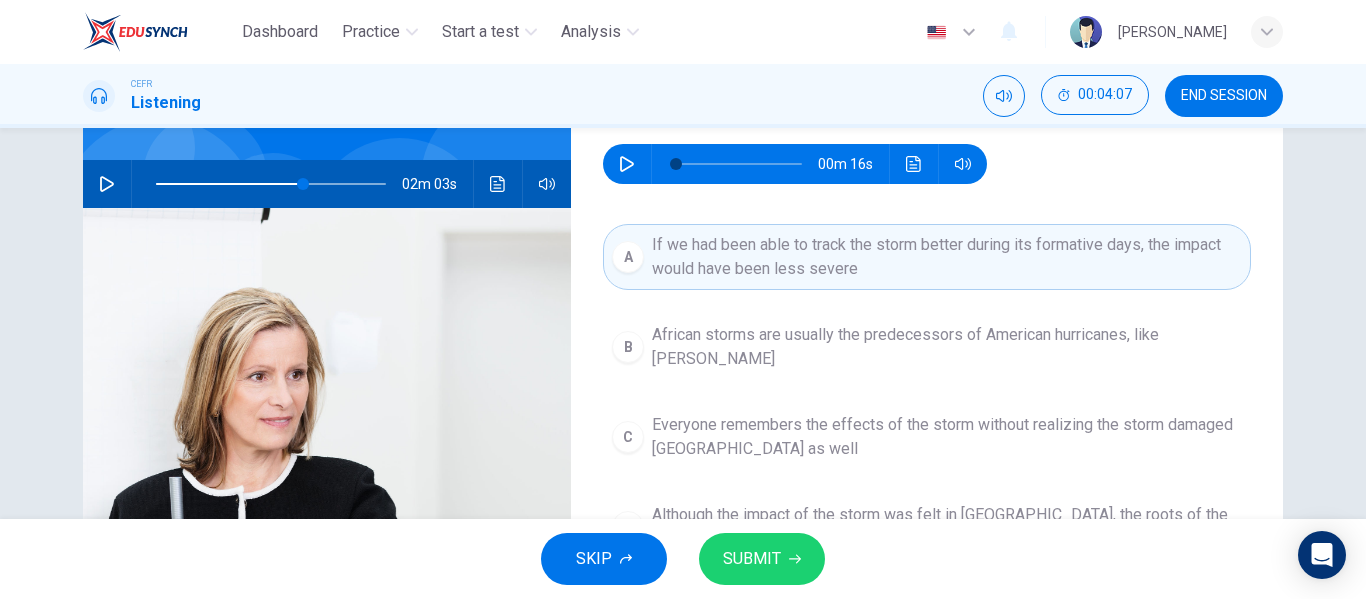 scroll, scrollTop: 167, scrollLeft: 0, axis: vertical 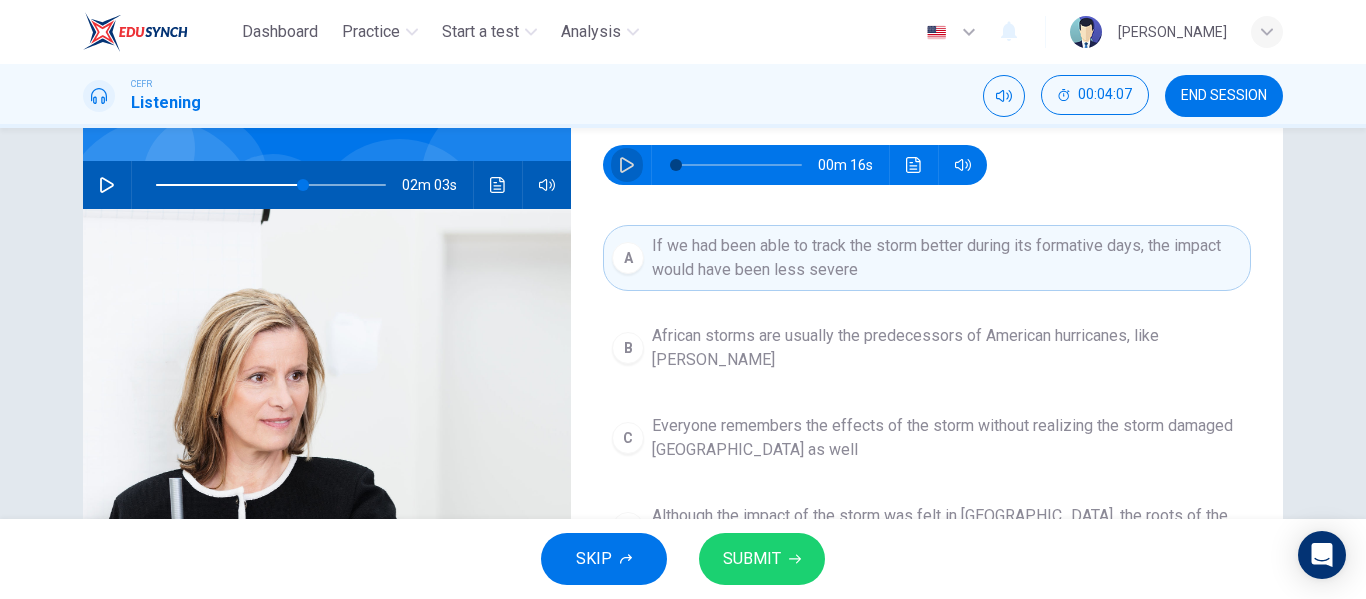 click at bounding box center [627, 165] 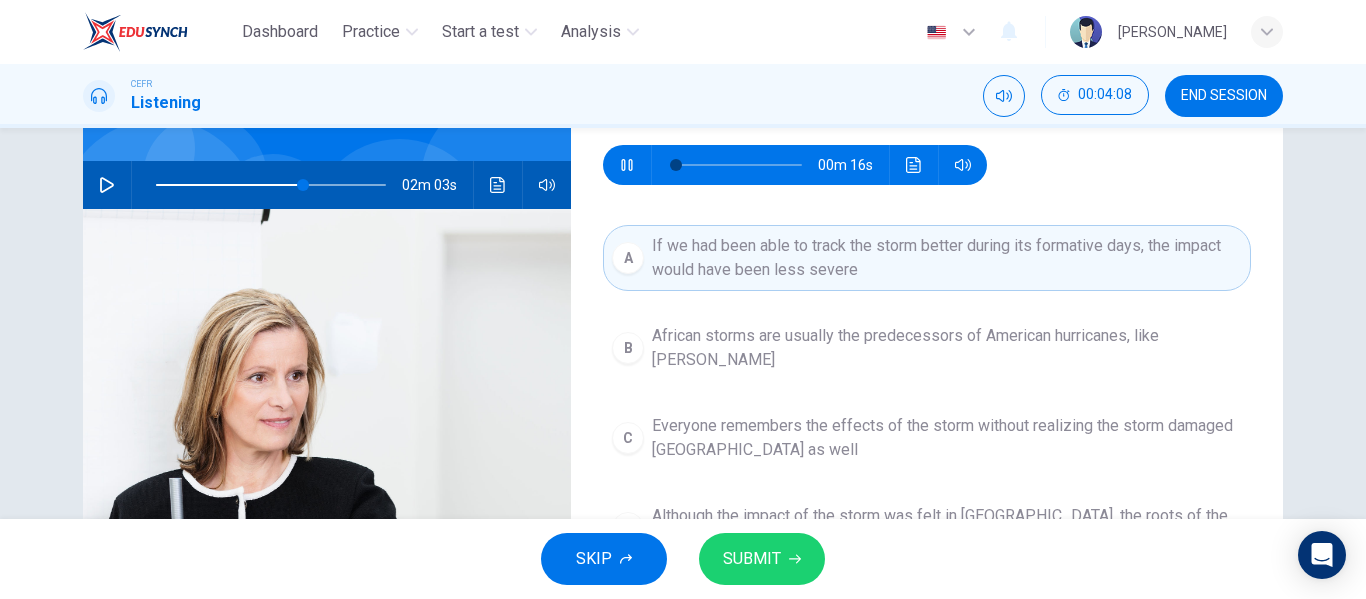 scroll, scrollTop: 384, scrollLeft: 0, axis: vertical 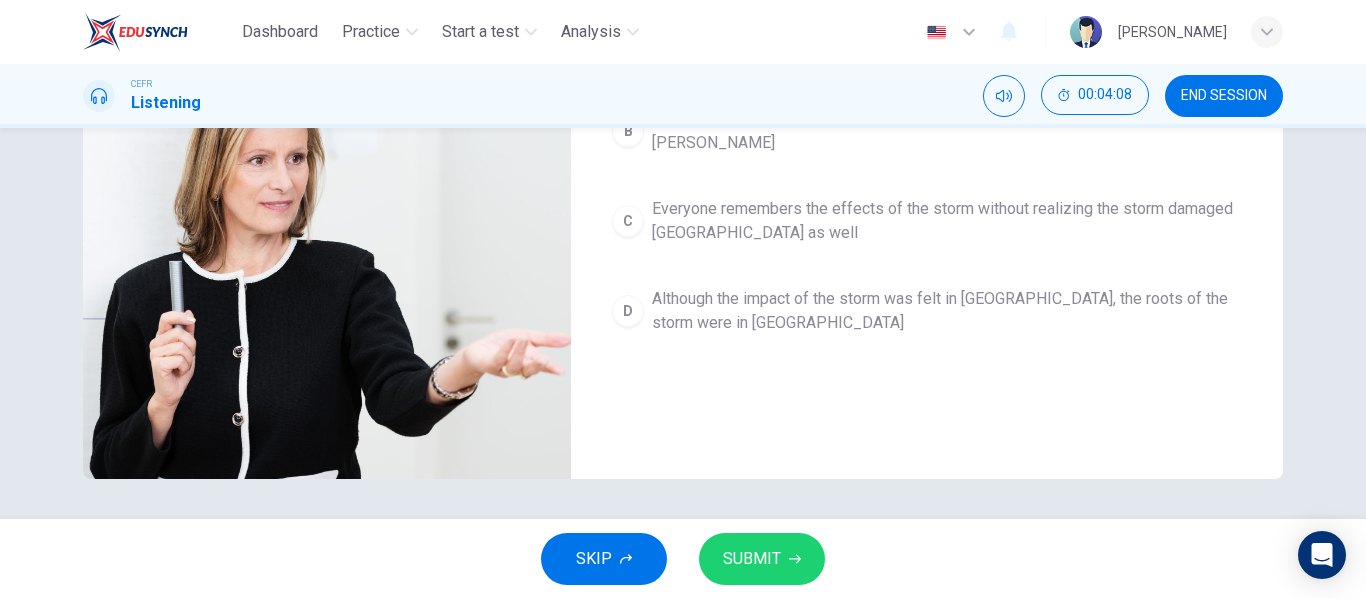 type on "6" 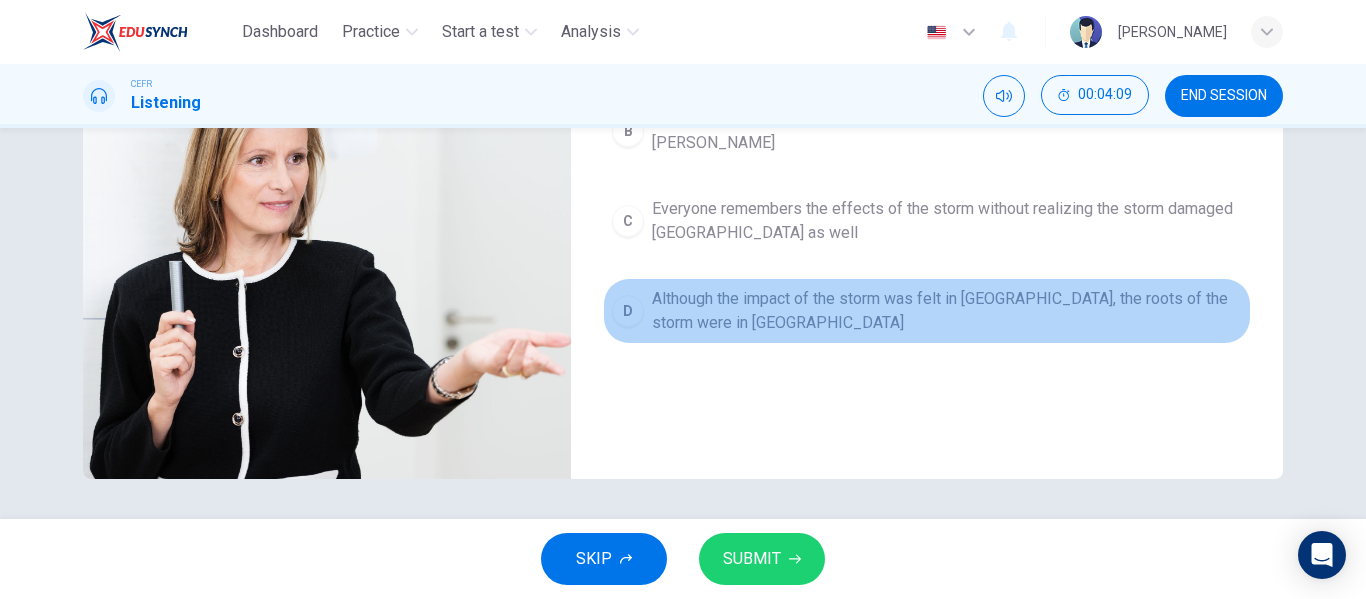 click on "Although the impact of the storm was felt in [GEOGRAPHIC_DATA], the roots of the storm were in [GEOGRAPHIC_DATA]" at bounding box center (947, 311) 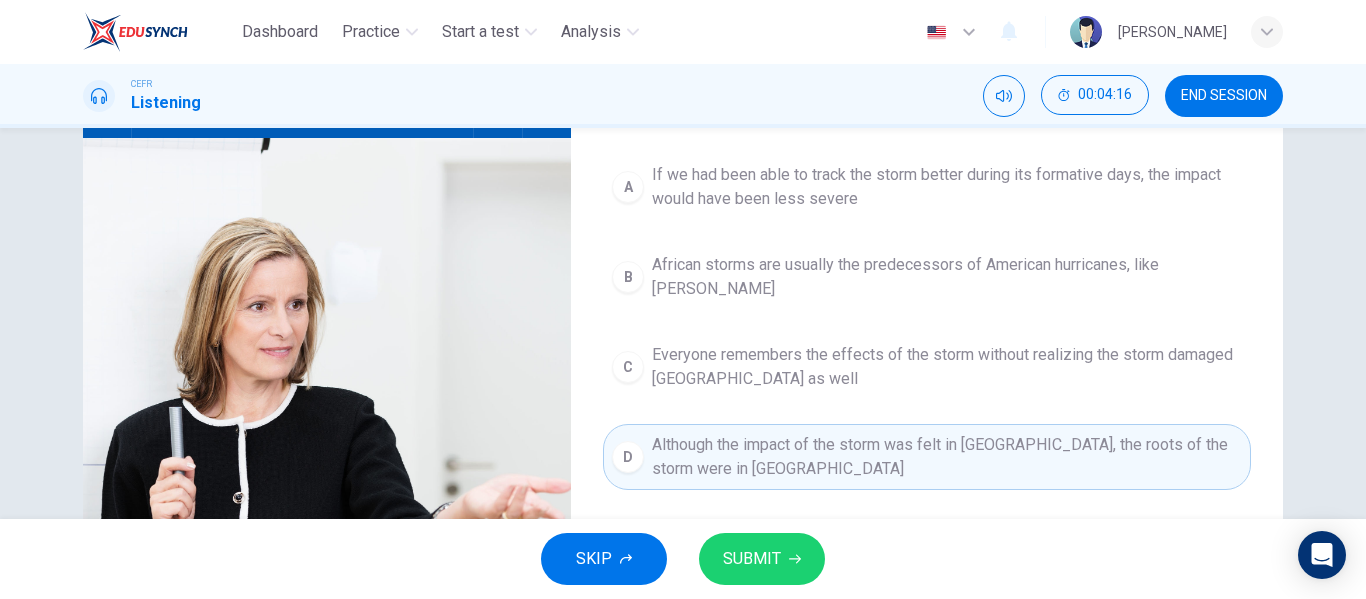 scroll, scrollTop: 237, scrollLeft: 0, axis: vertical 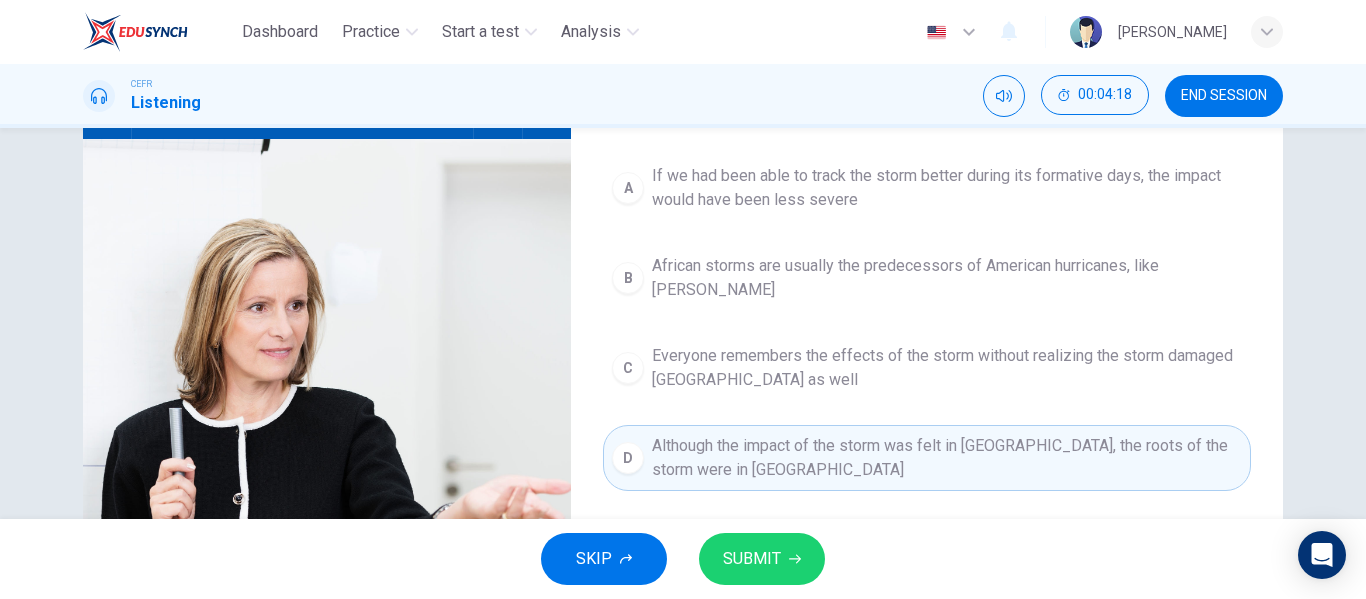 type on "67" 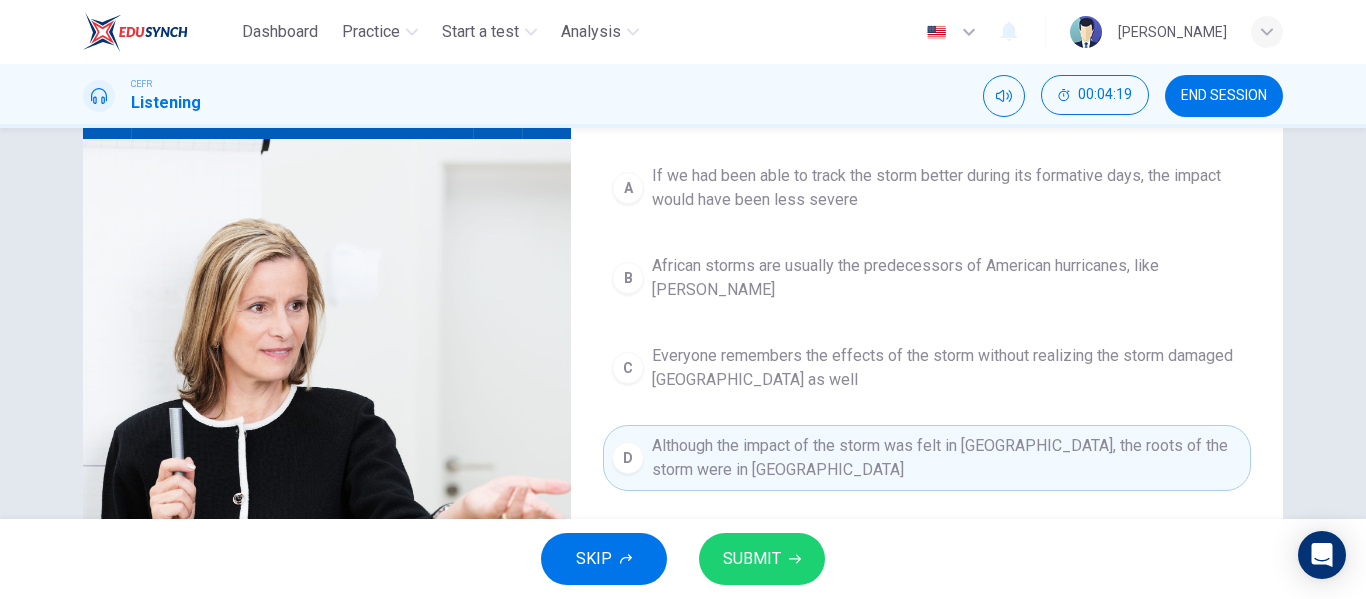 click on "If we had been able to track the storm better during its formative days, the impact would have been less severe" at bounding box center (947, 188) 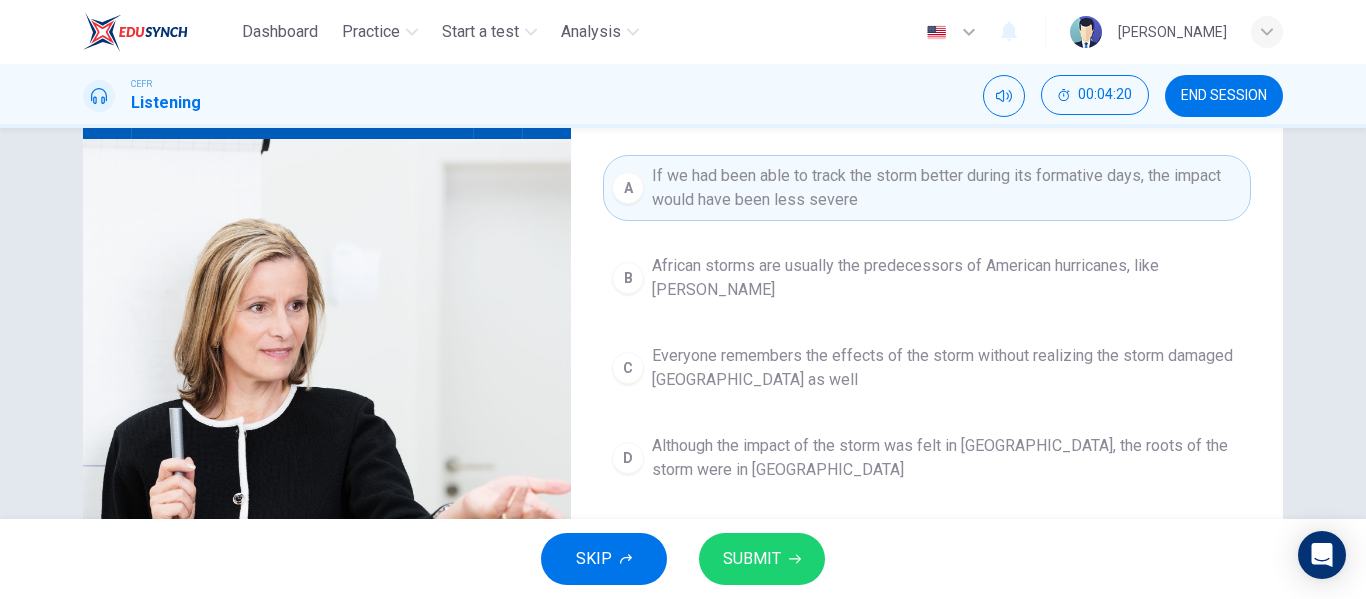 type on "79" 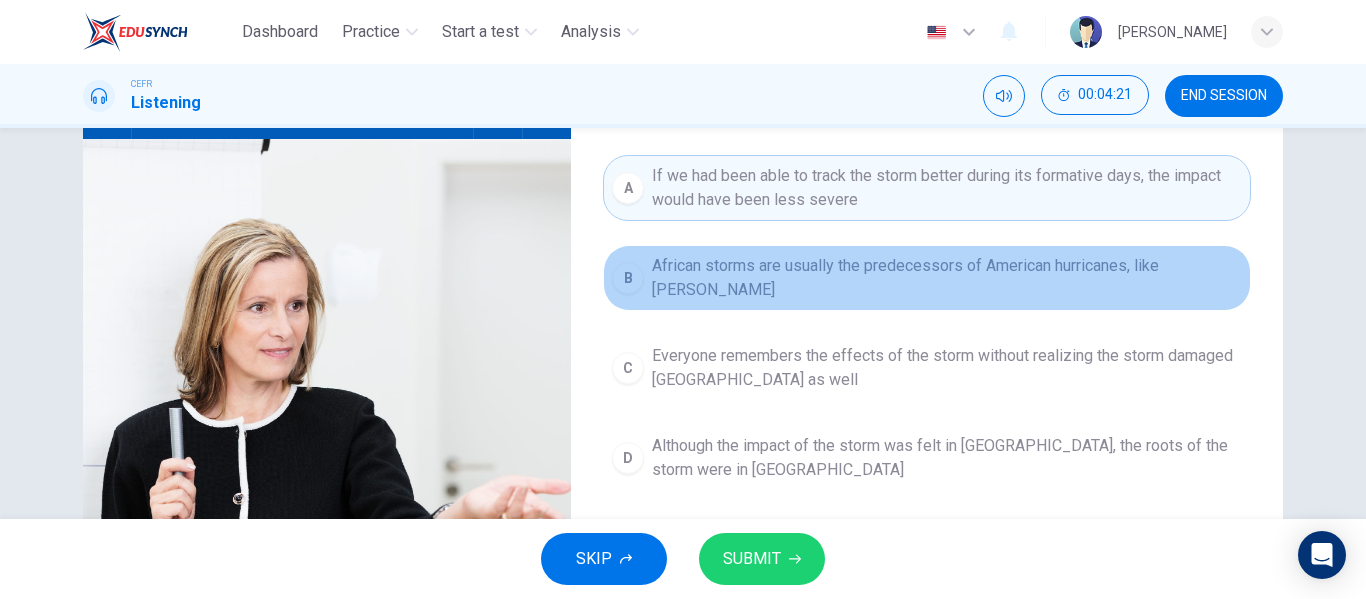 click on "African storms are usually the predecessors of American hurricanes, like [PERSON_NAME]" at bounding box center [947, 278] 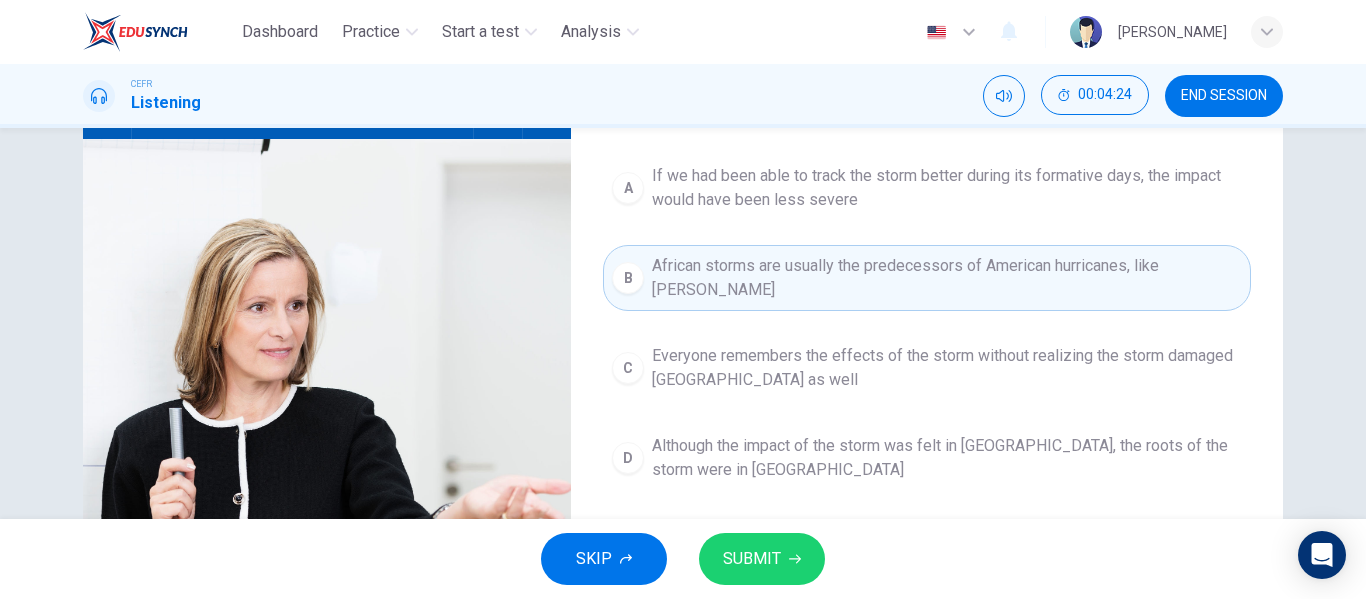 type on "0" 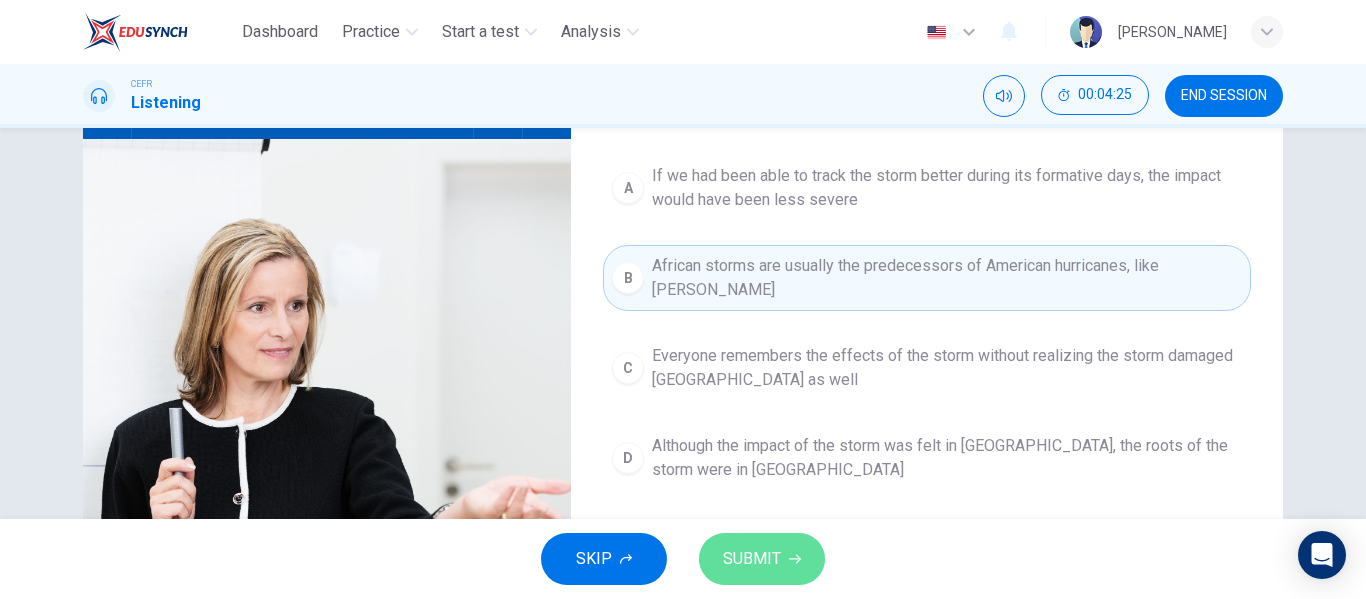 click on "SUBMIT" at bounding box center (752, 559) 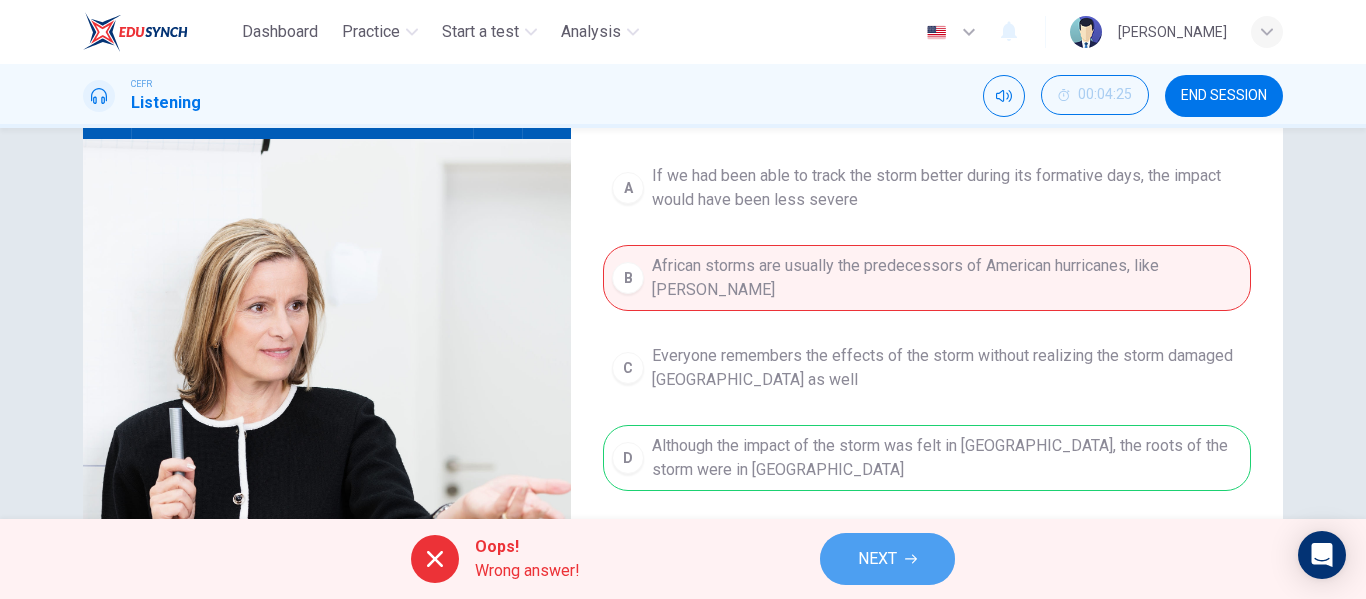 click on "NEXT" at bounding box center [877, 559] 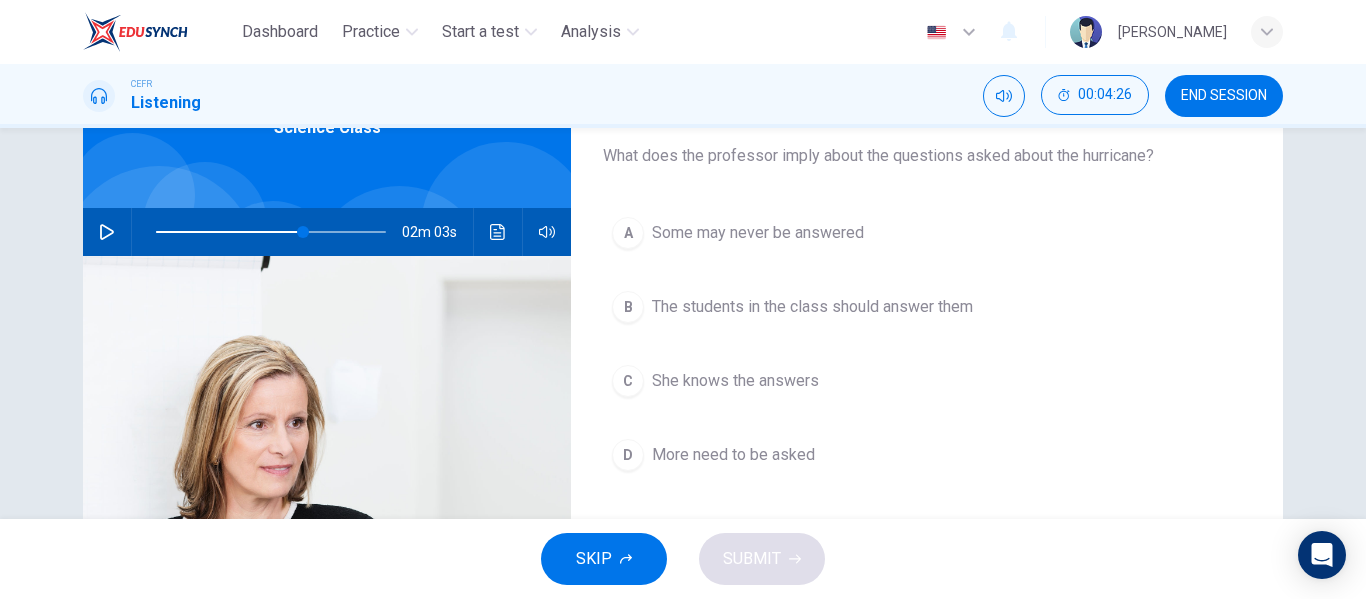 scroll, scrollTop: 118, scrollLeft: 0, axis: vertical 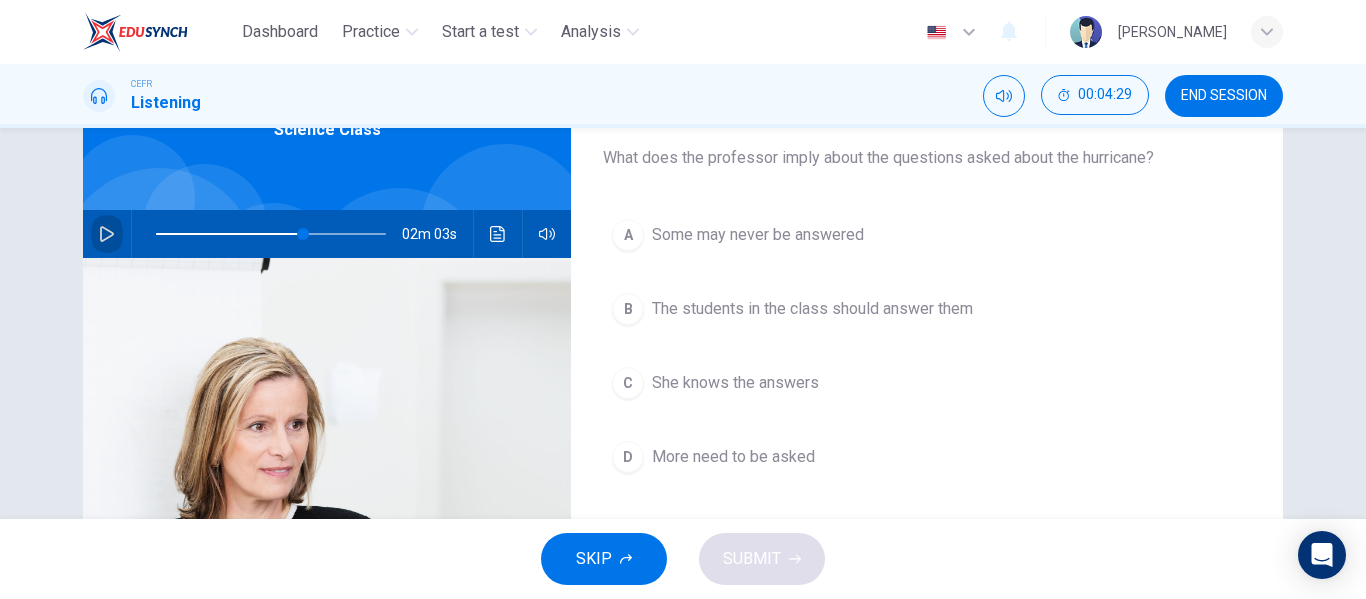 click 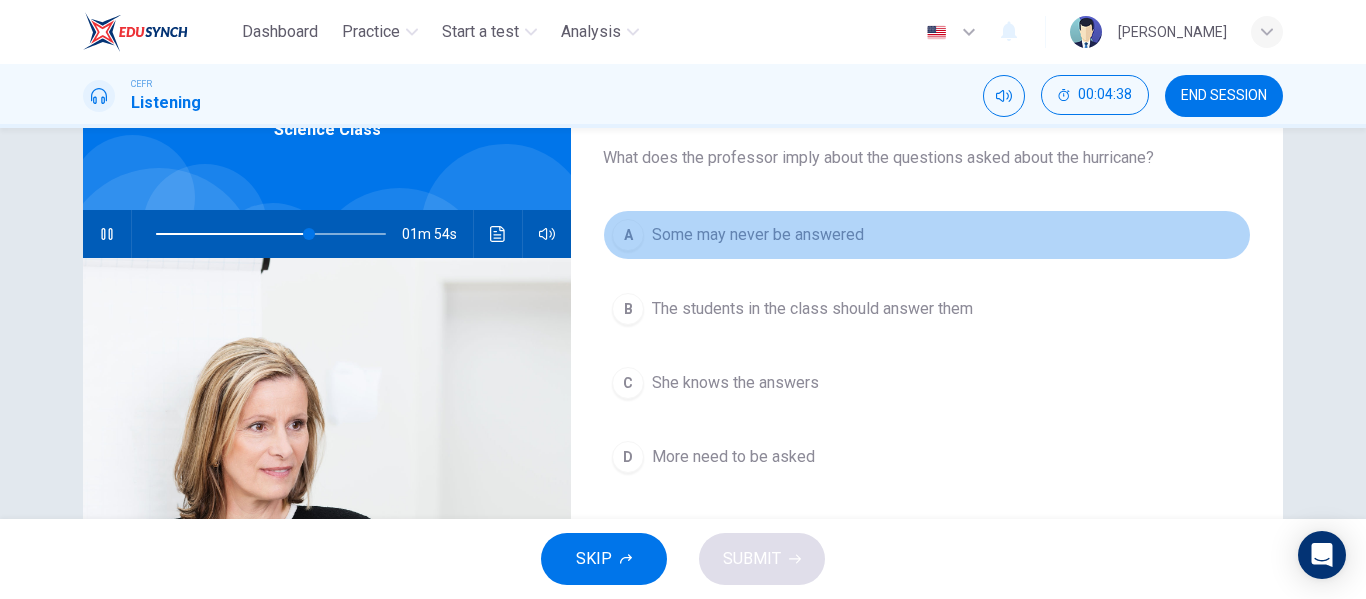click on "Some may never be answered" at bounding box center (758, 235) 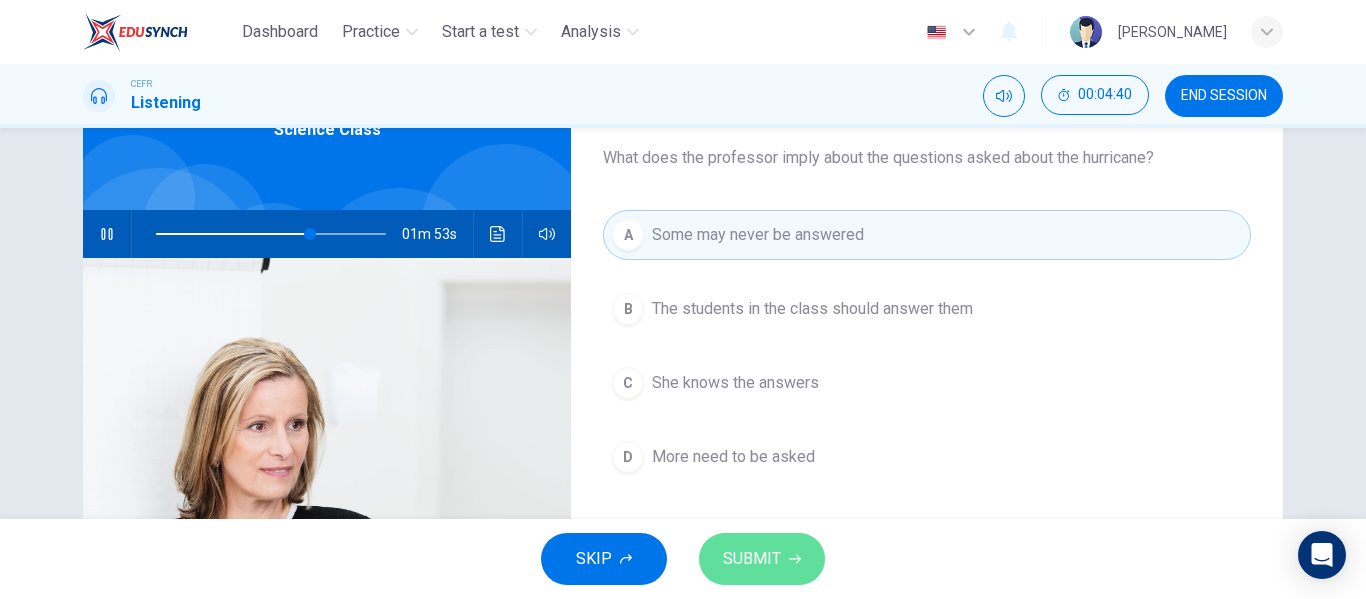 click on "SUBMIT" at bounding box center [762, 559] 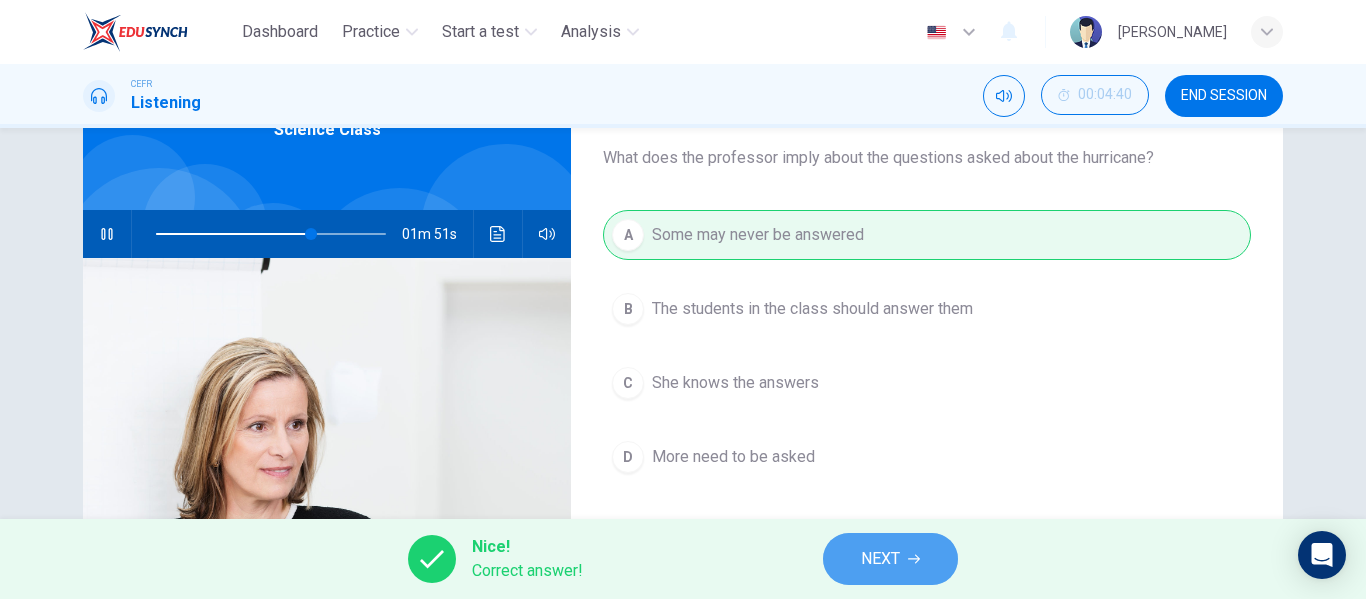 click on "NEXT" at bounding box center [890, 559] 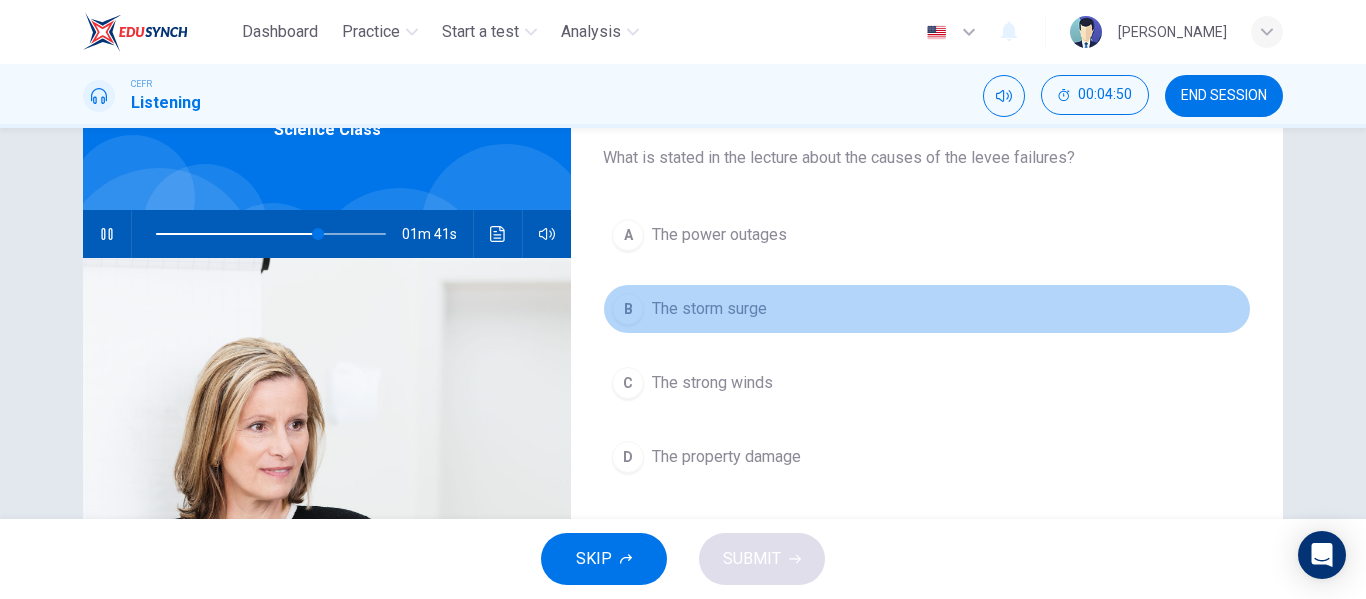 click on "The storm surge" at bounding box center [709, 309] 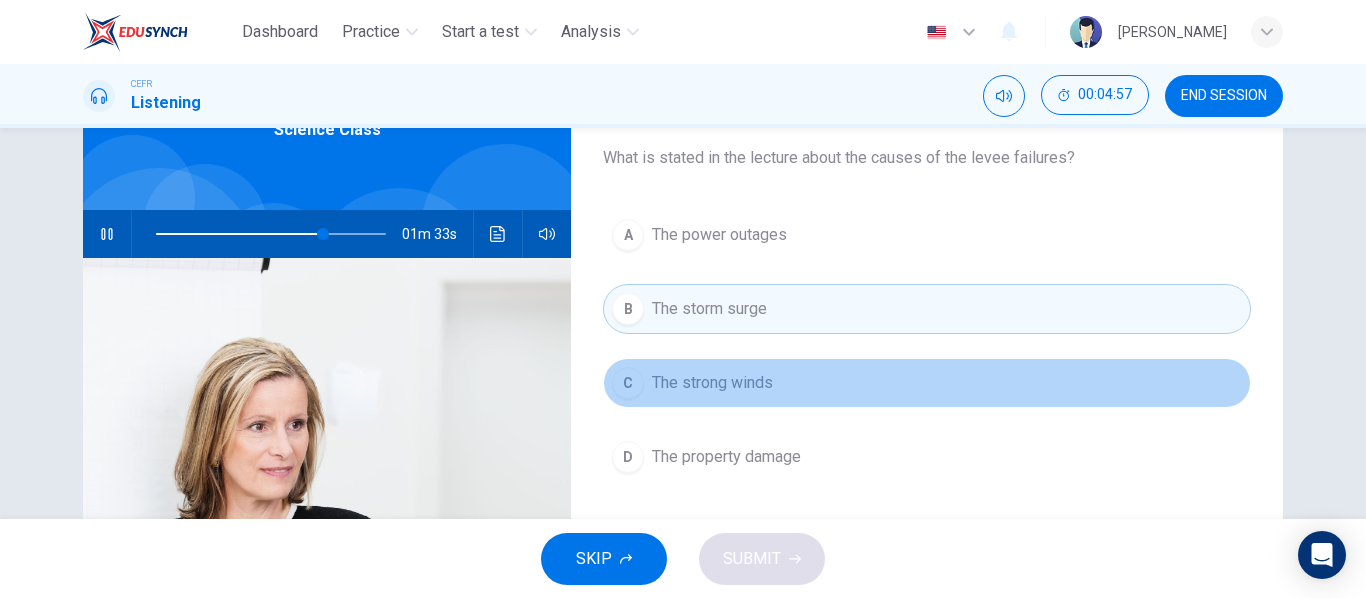 click on "C The strong winds" at bounding box center (927, 383) 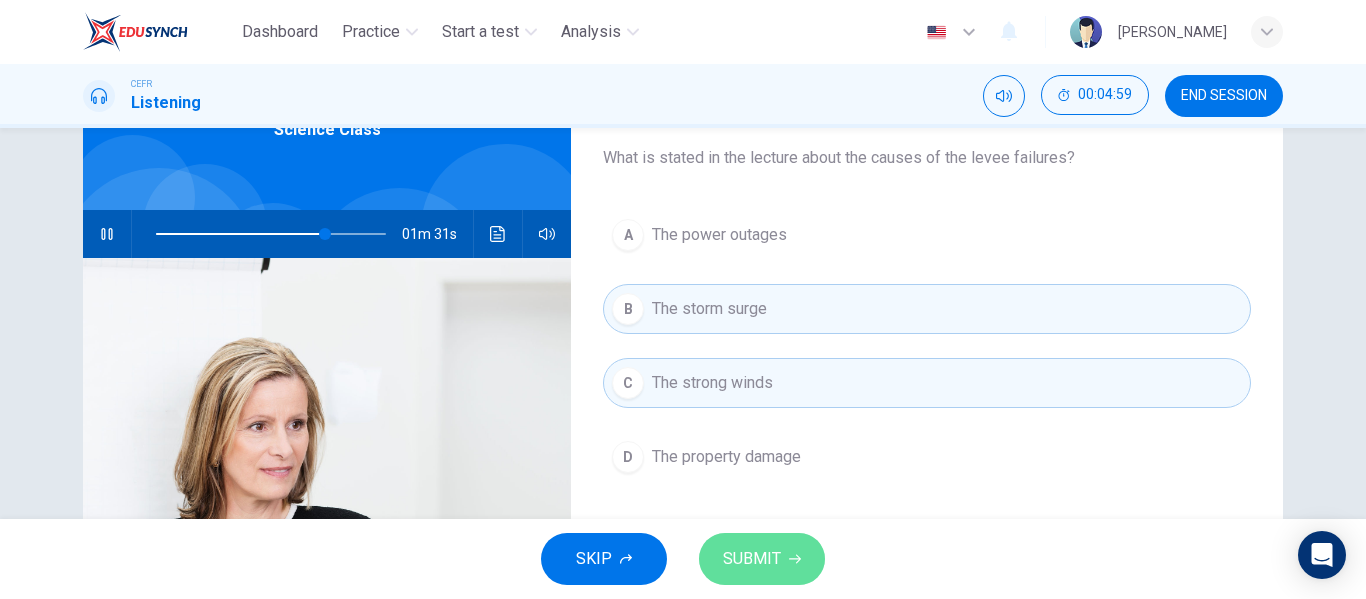 click on "SUBMIT" at bounding box center (752, 559) 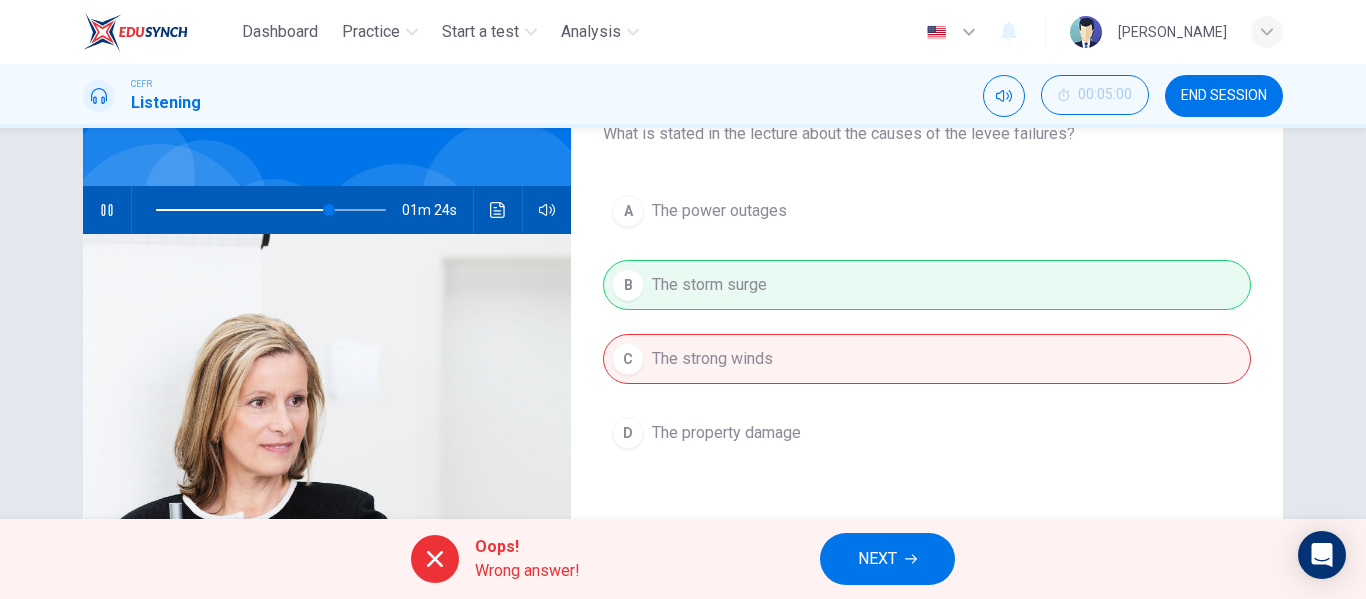 scroll, scrollTop: 143, scrollLeft: 0, axis: vertical 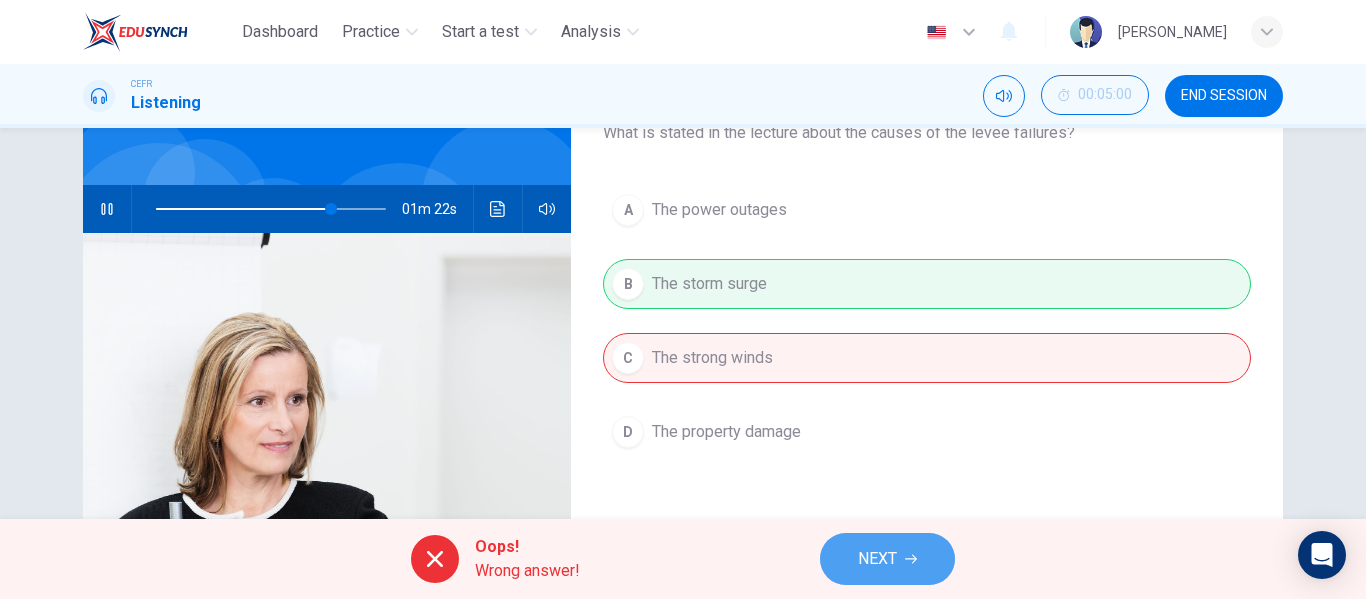 click on "NEXT" at bounding box center [887, 559] 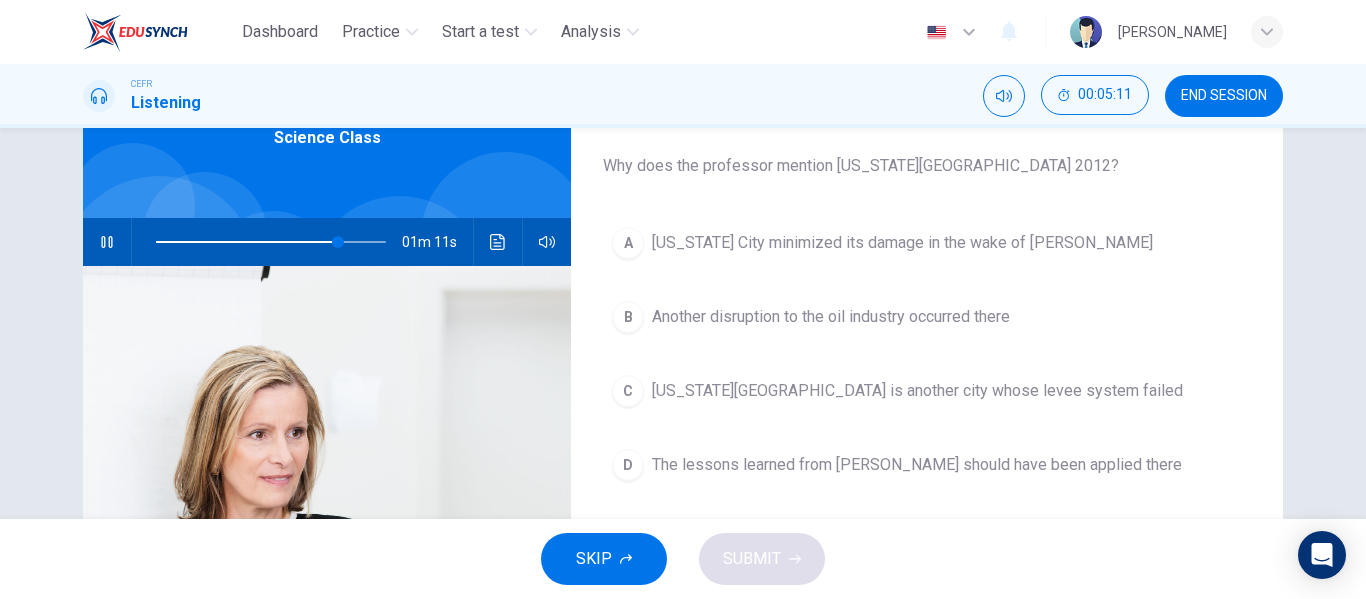 scroll, scrollTop: 111, scrollLeft: 0, axis: vertical 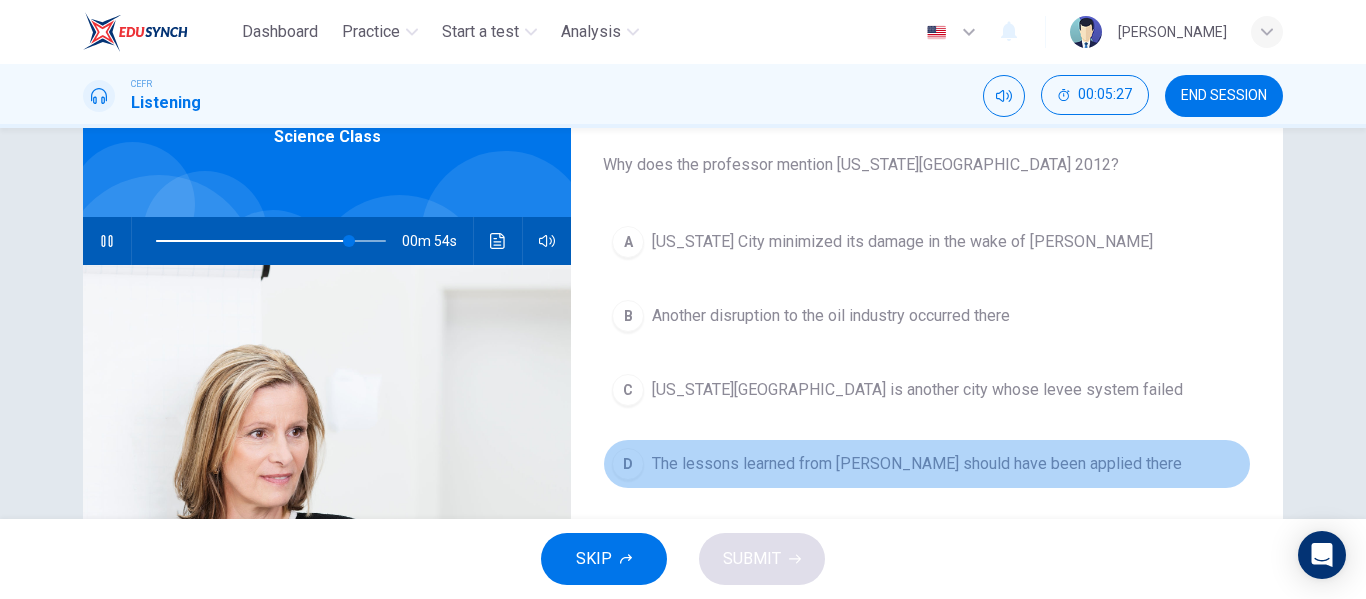 click on "The lessons learned from [PERSON_NAME] should have been applied there" at bounding box center (917, 464) 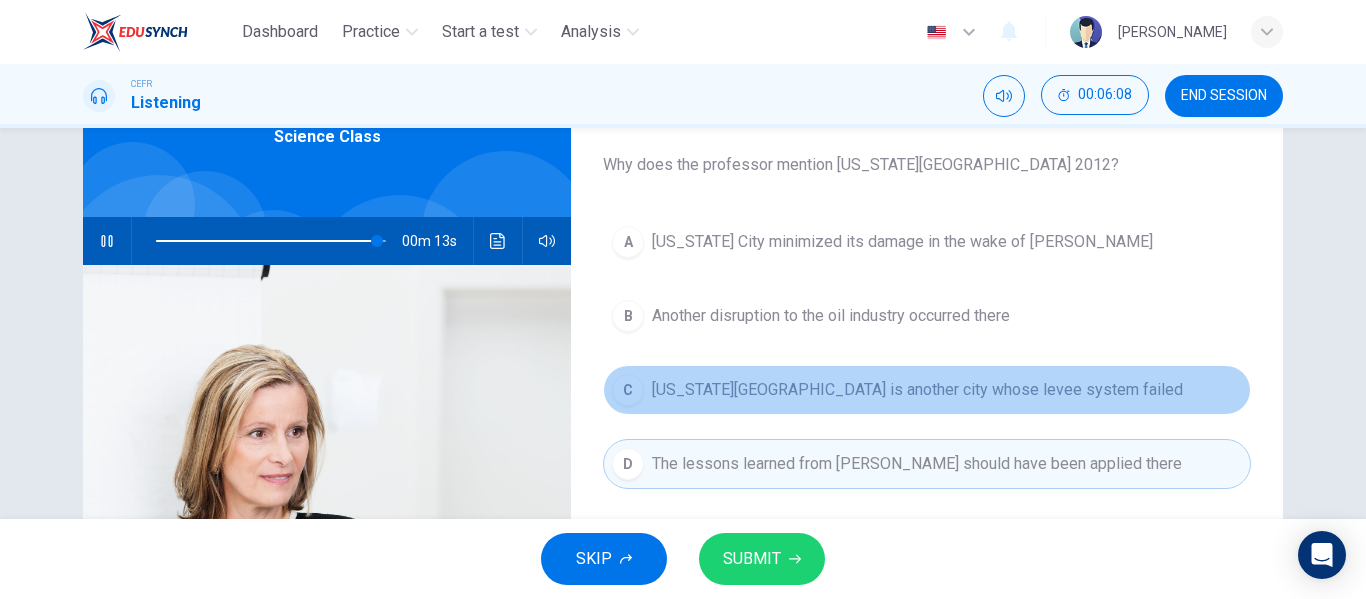 click on "[US_STATE][GEOGRAPHIC_DATA] is another city whose levee system failed" at bounding box center (917, 390) 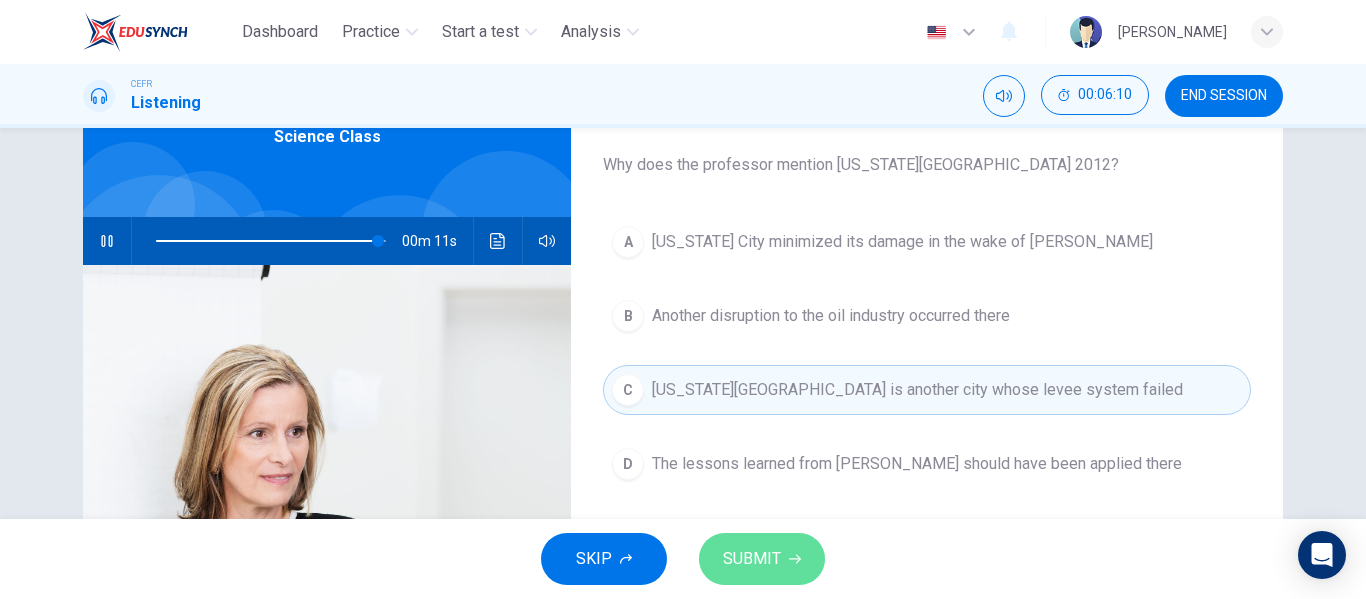 click on "SUBMIT" at bounding box center [762, 559] 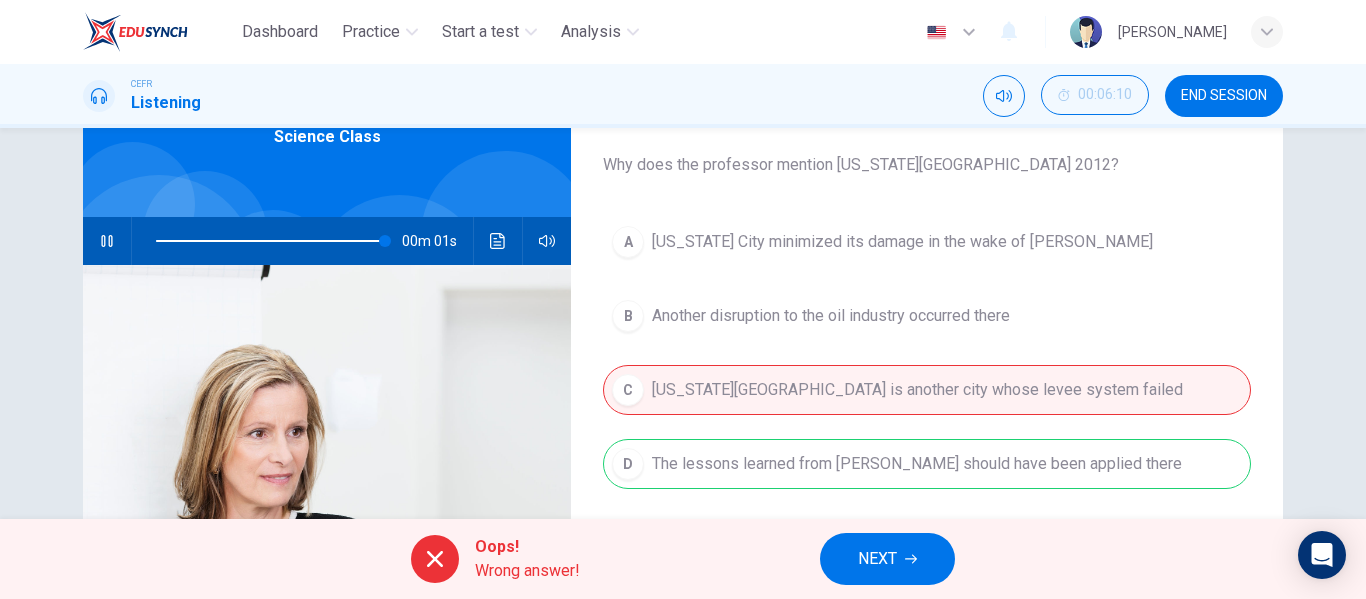 type on "100" 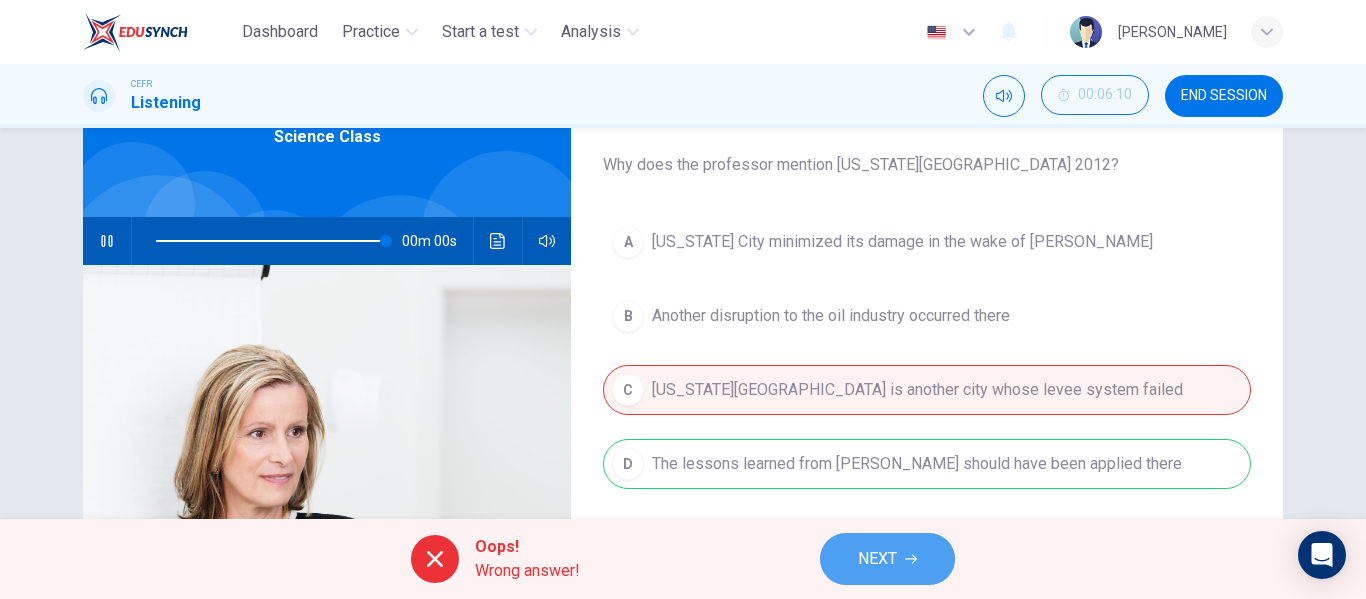 click on "NEXT" at bounding box center (887, 559) 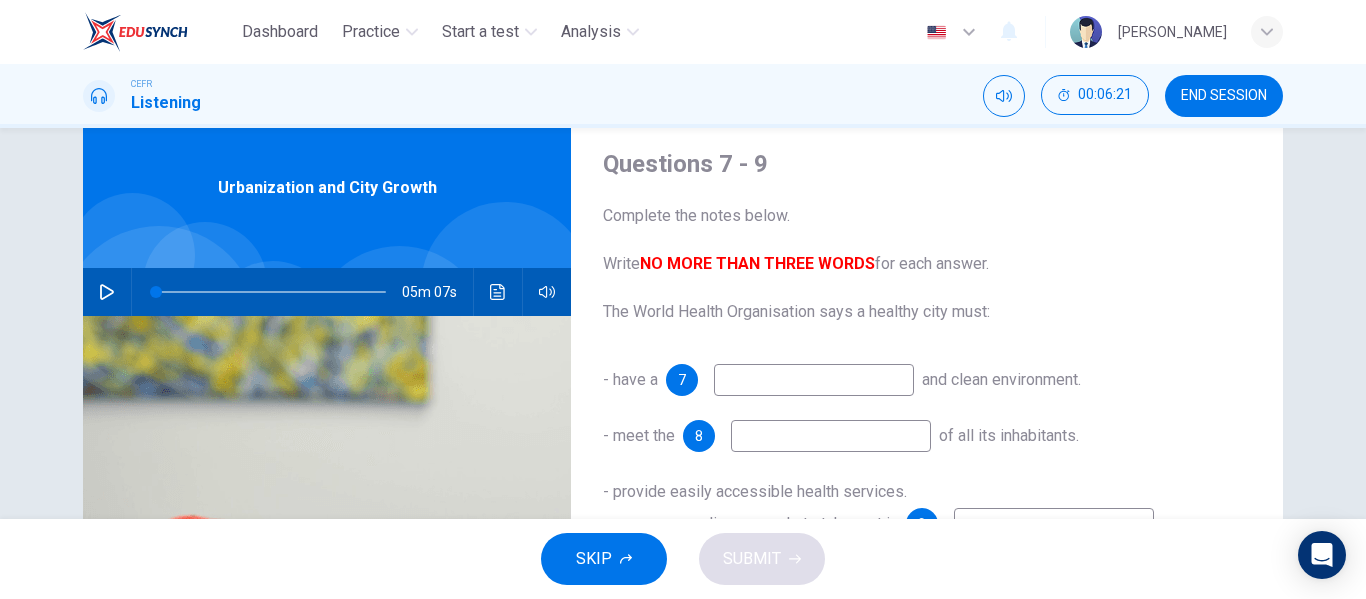 scroll, scrollTop: 59, scrollLeft: 0, axis: vertical 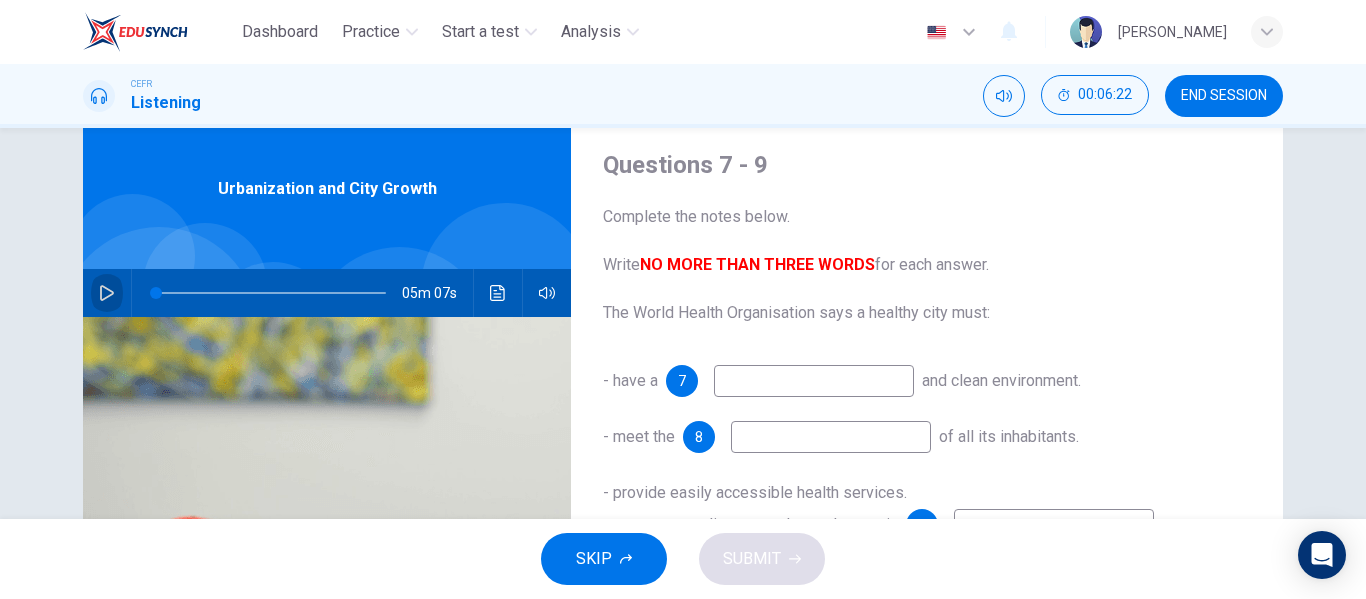 click at bounding box center [107, 293] 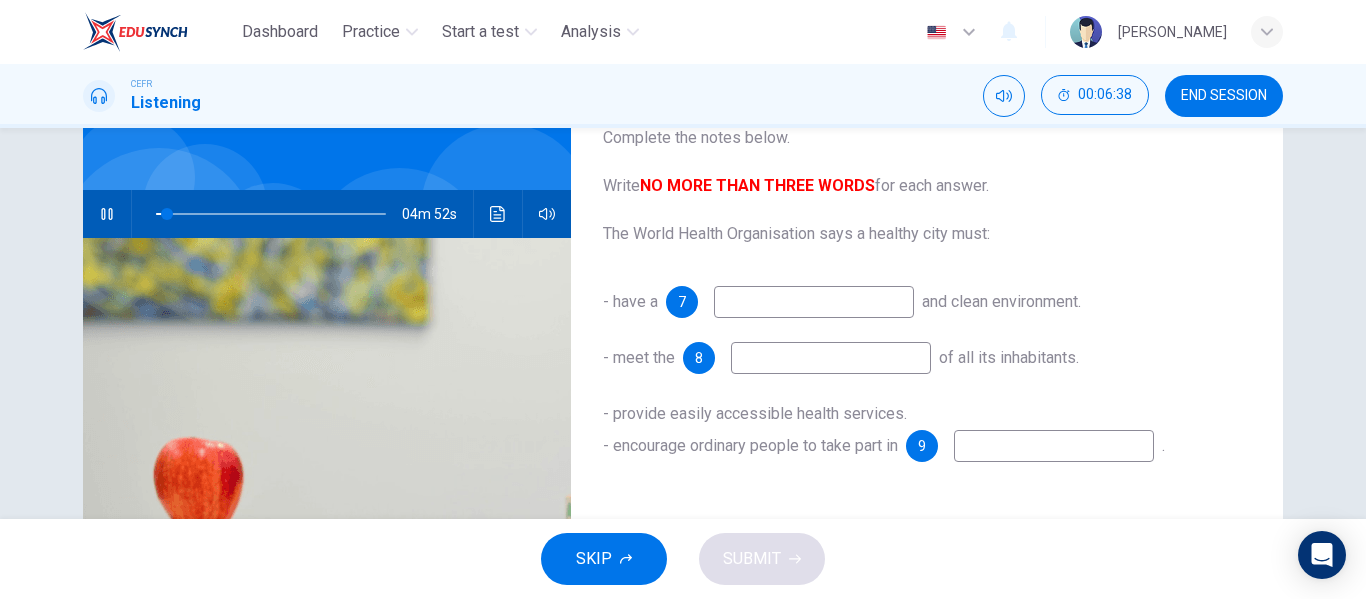 scroll, scrollTop: 145, scrollLeft: 0, axis: vertical 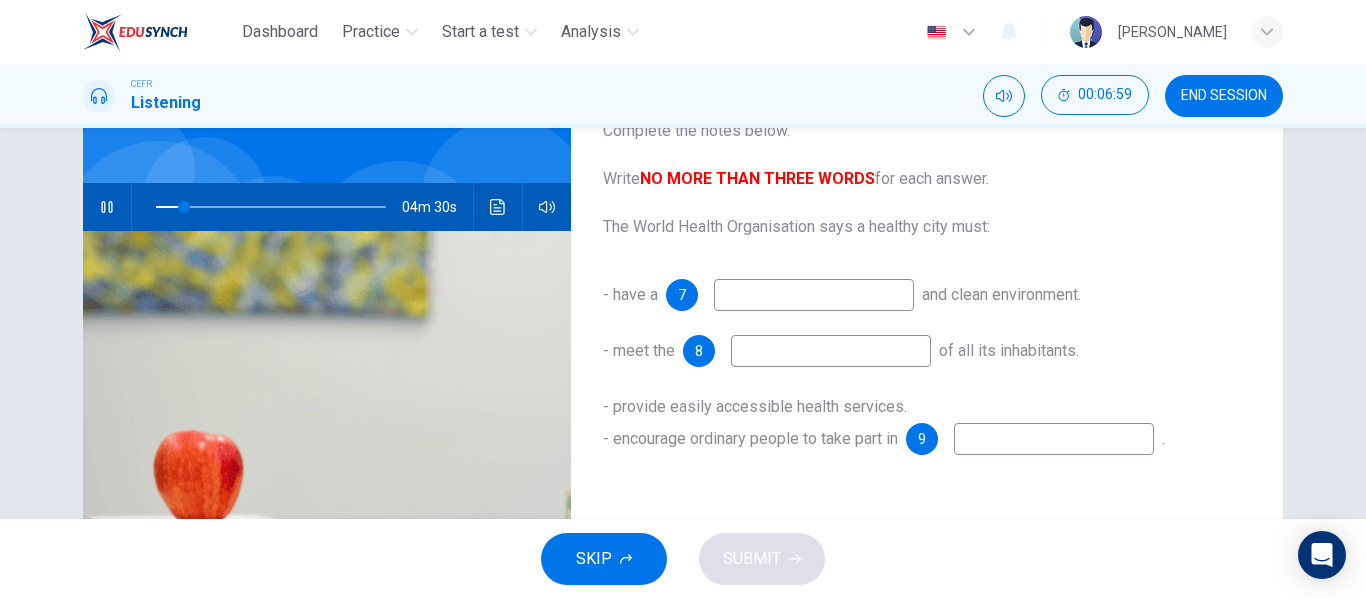 click at bounding box center (814, 295) 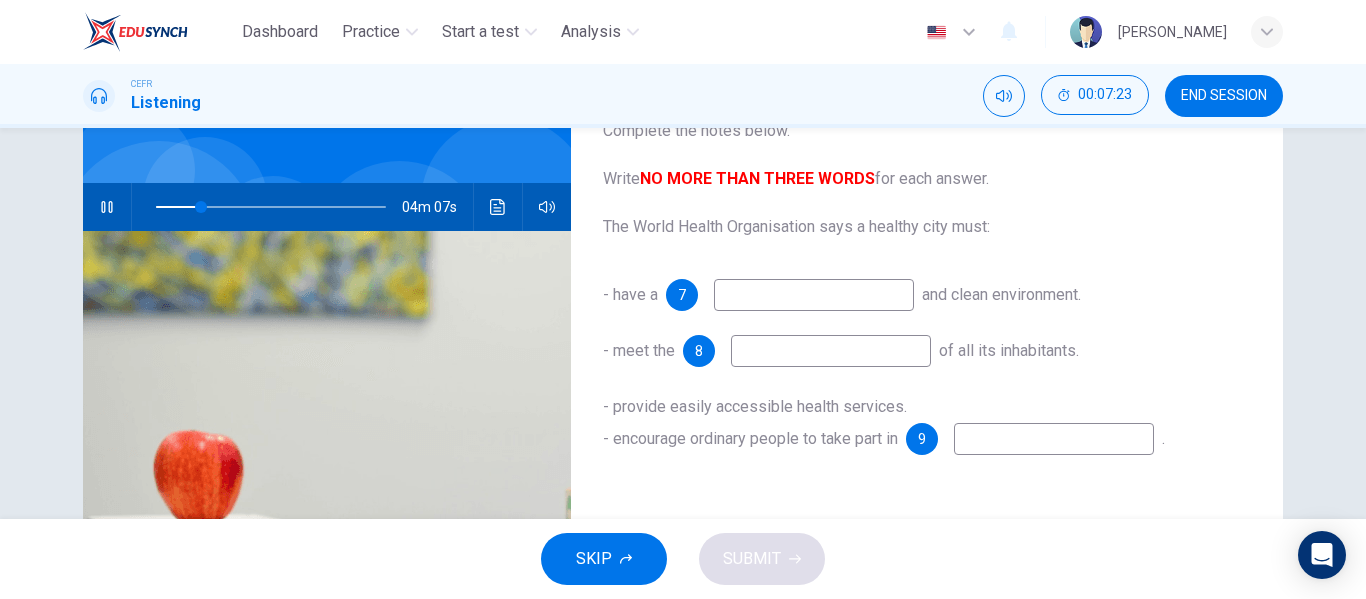 type on "20" 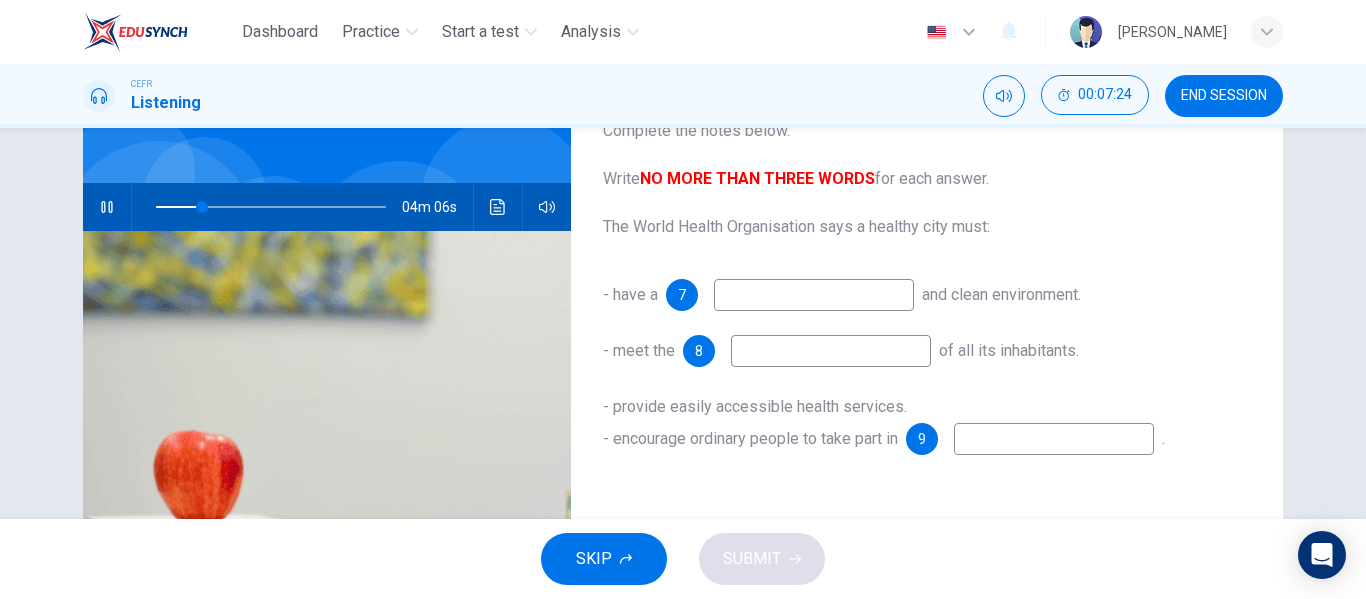 type on "a" 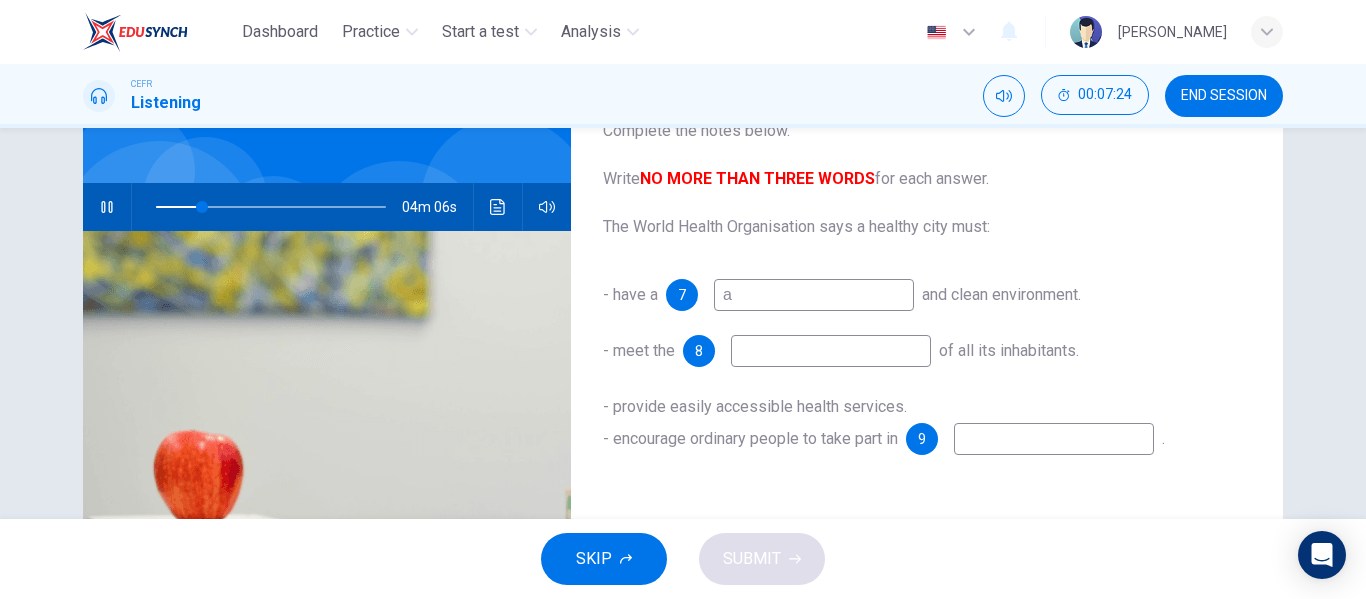 type on "20" 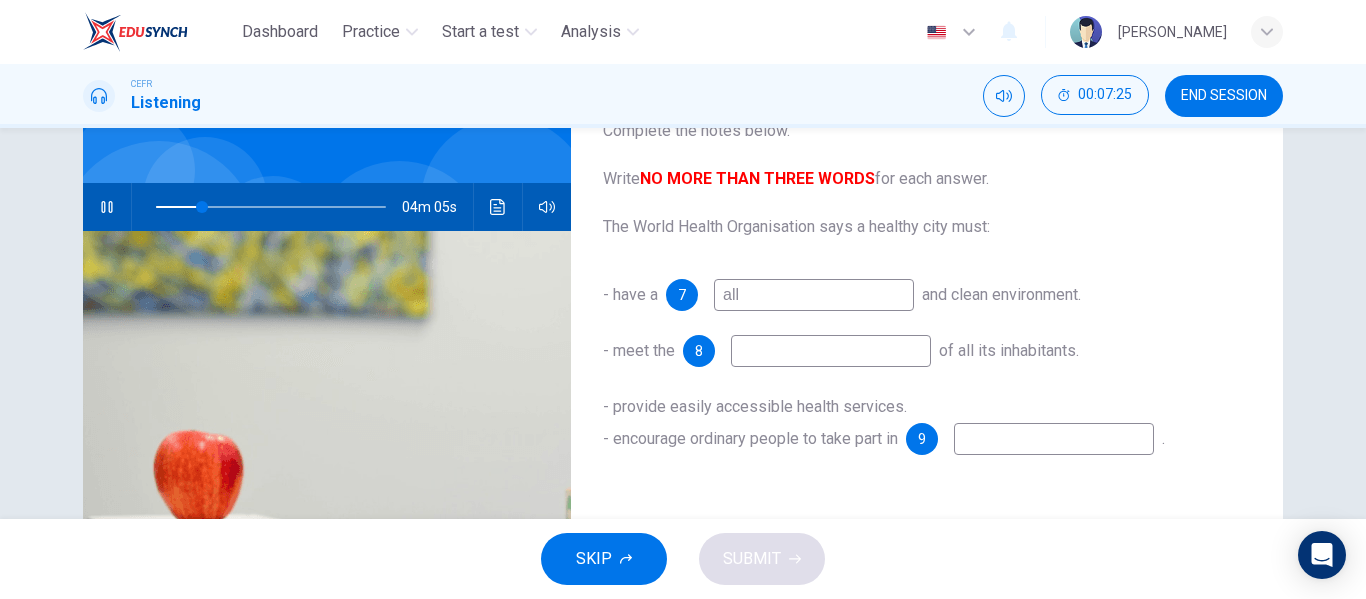 type on "all" 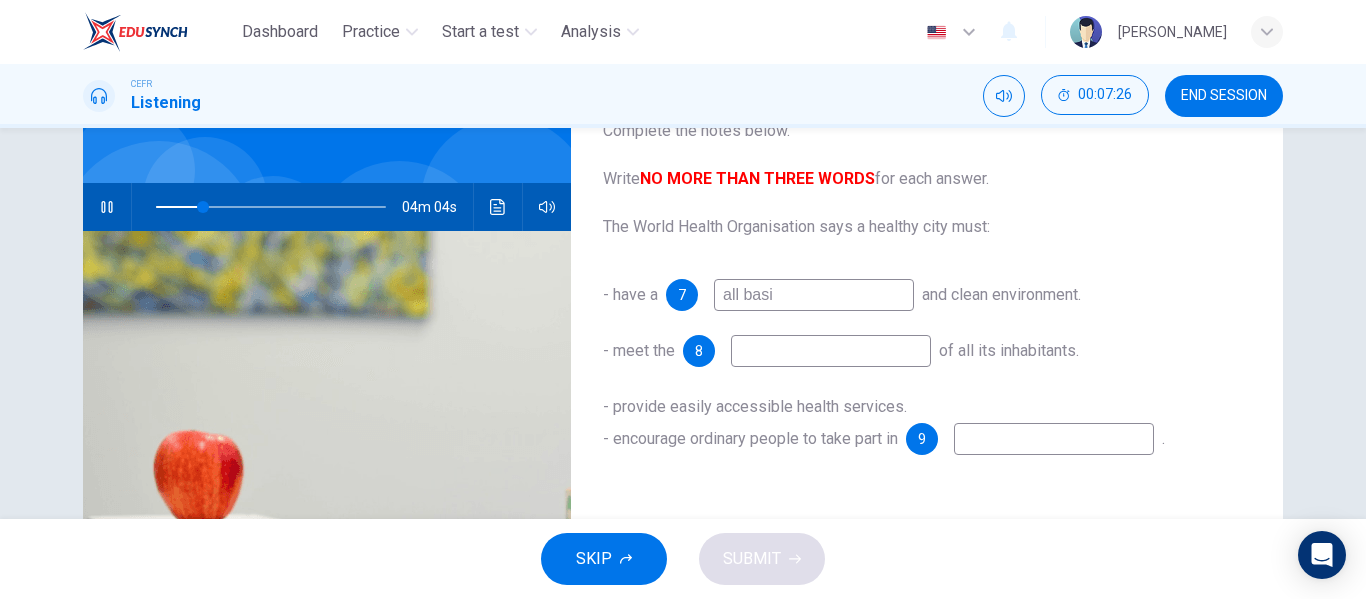 type on "all basic" 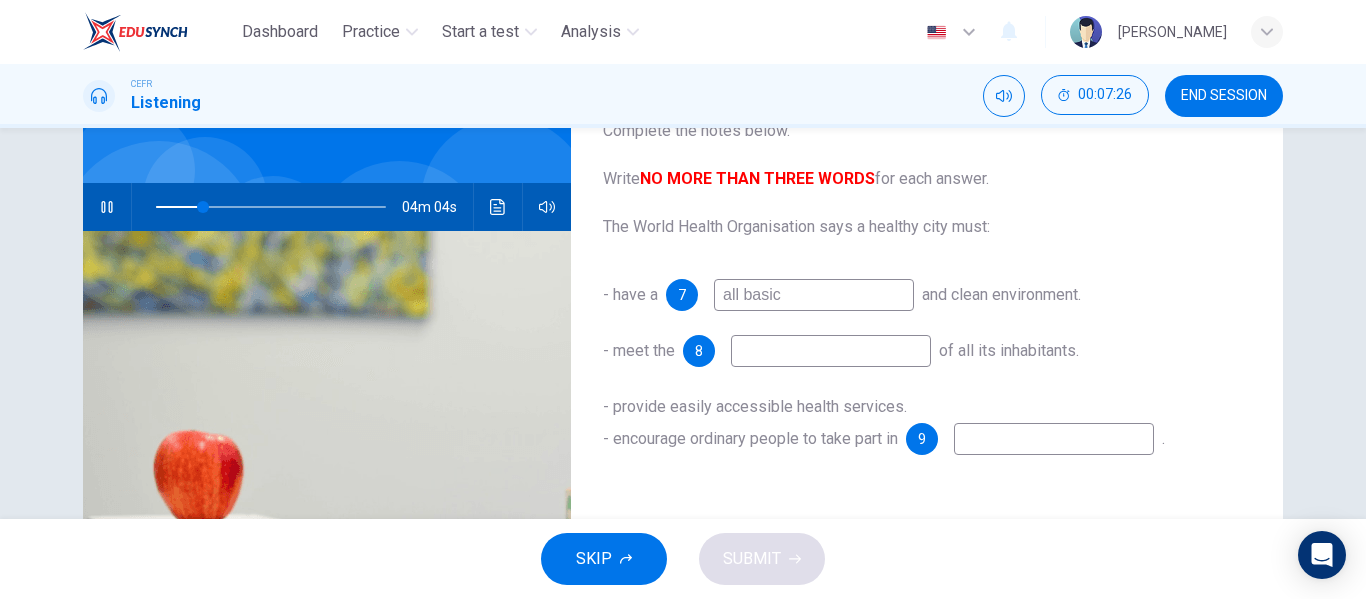 type on "21" 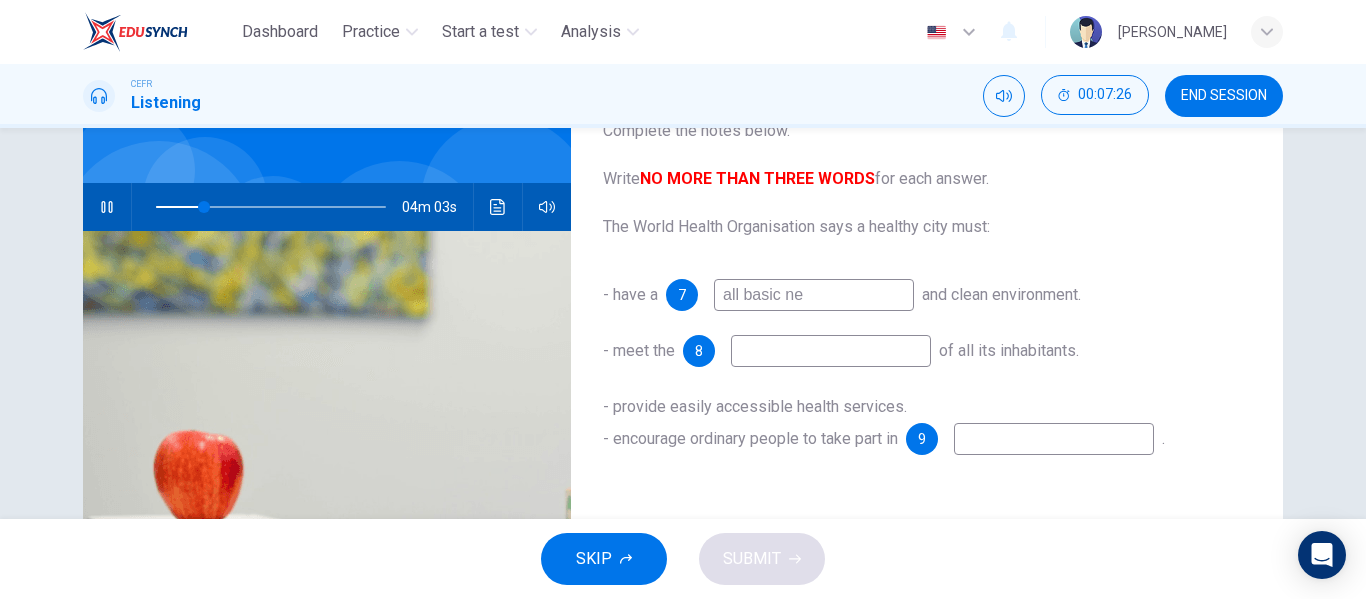 type on "all basic nee" 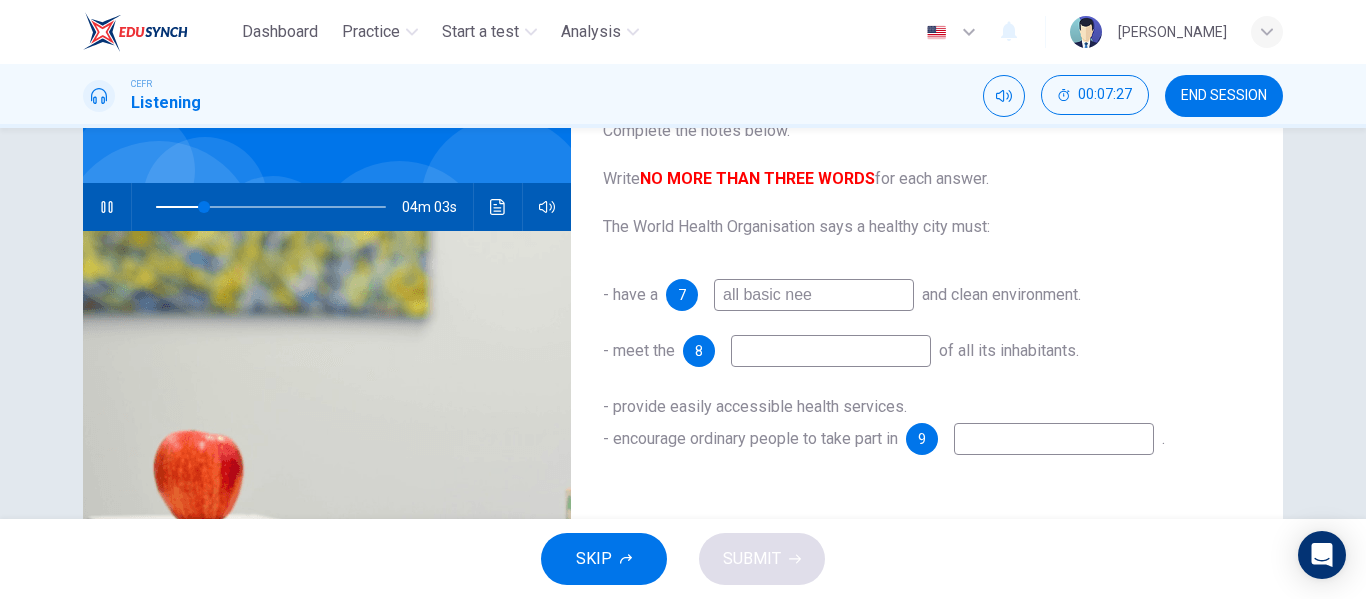type on "21" 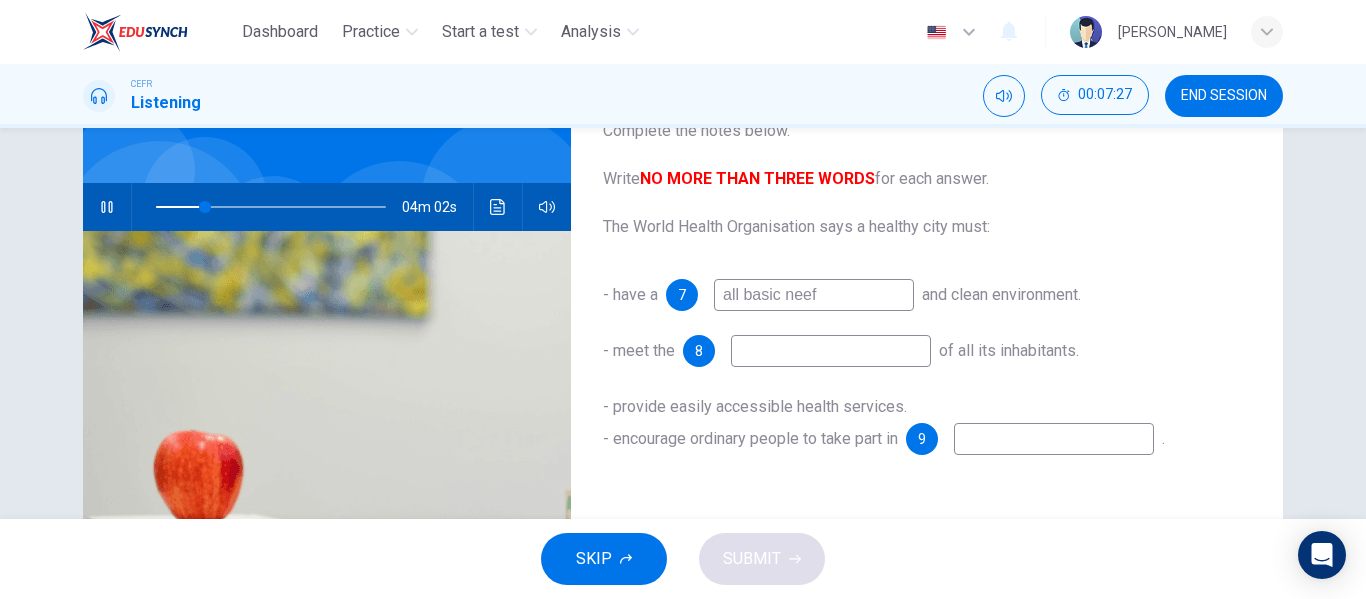 type on "all basic neefs" 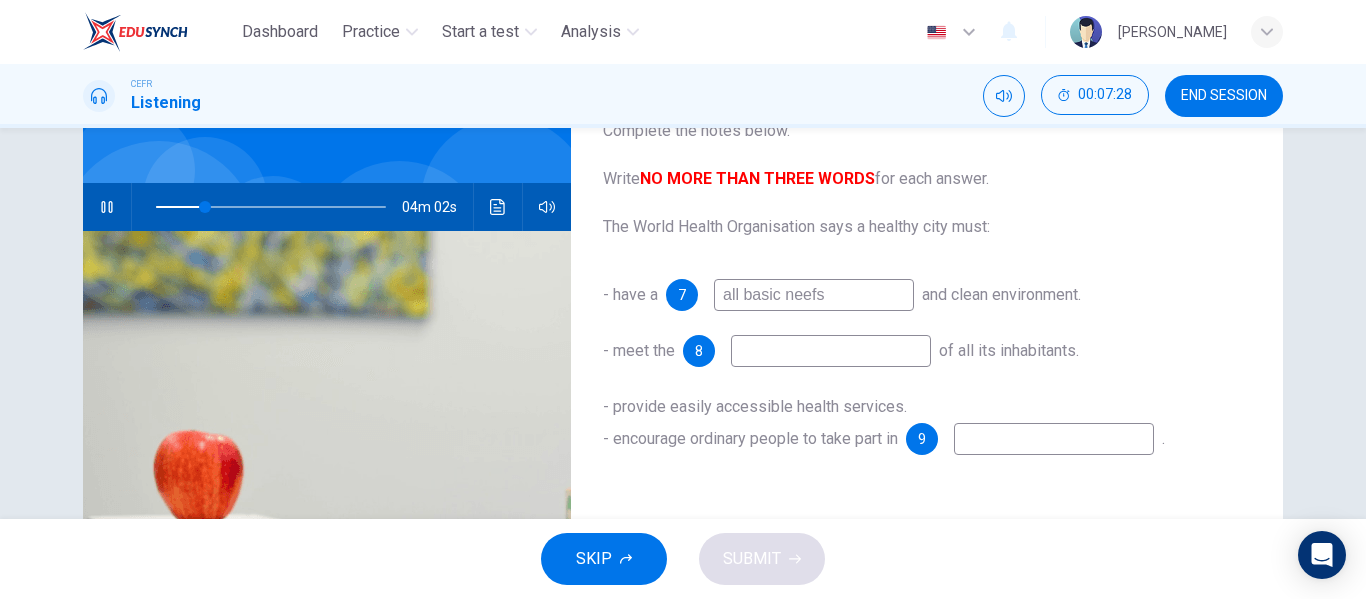 type on "21" 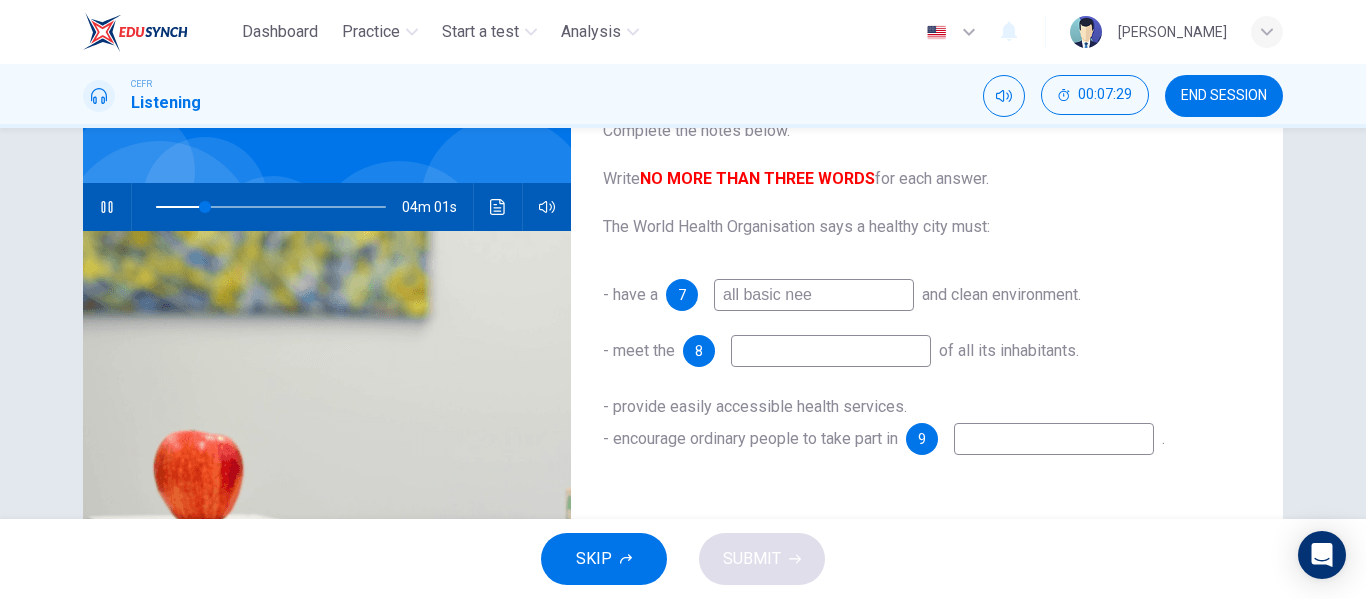 type on "all basic neef" 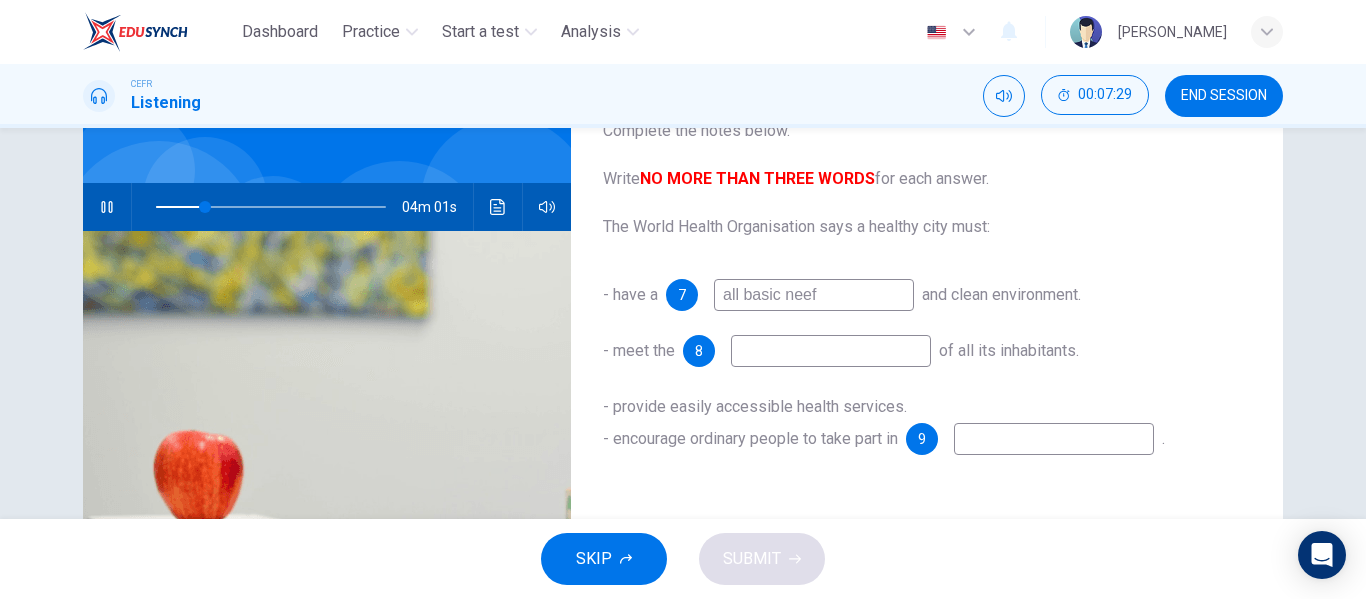 type on "22" 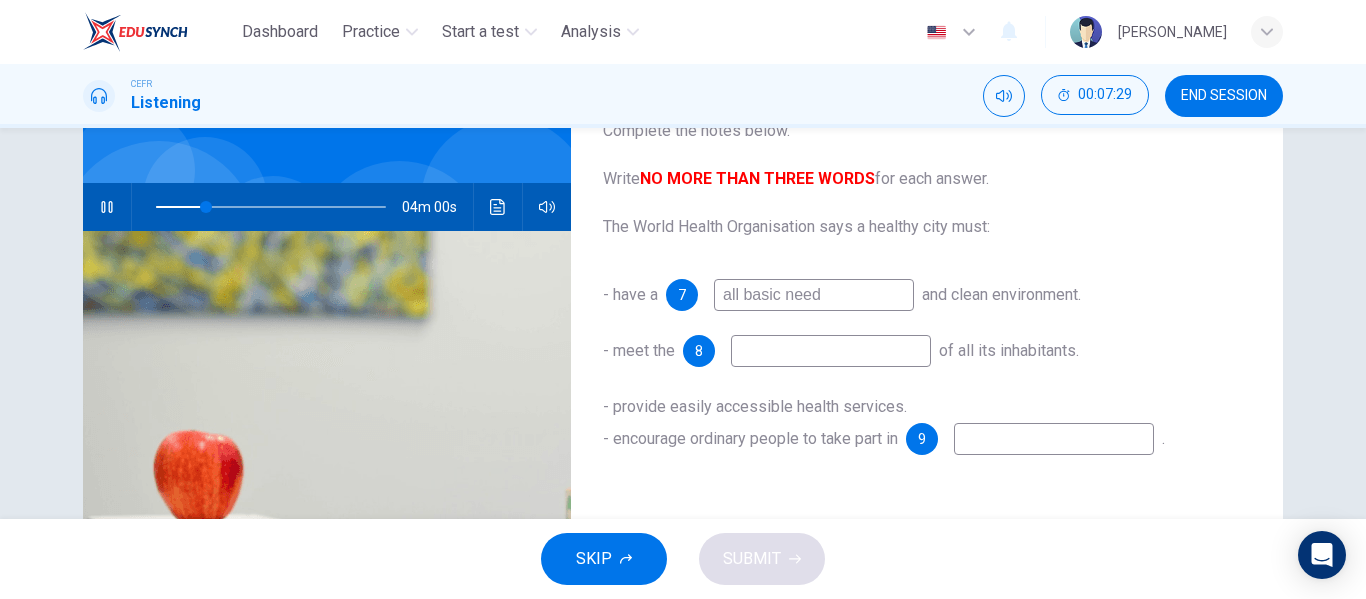type on "all basic needs" 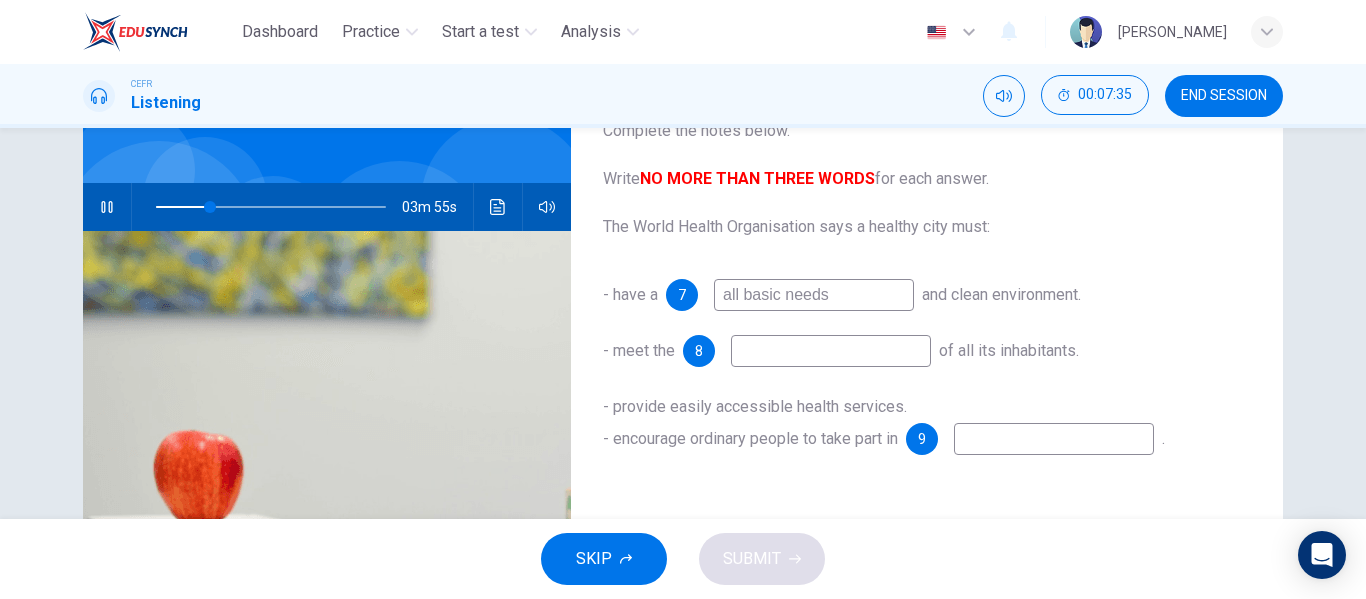 type on "24" 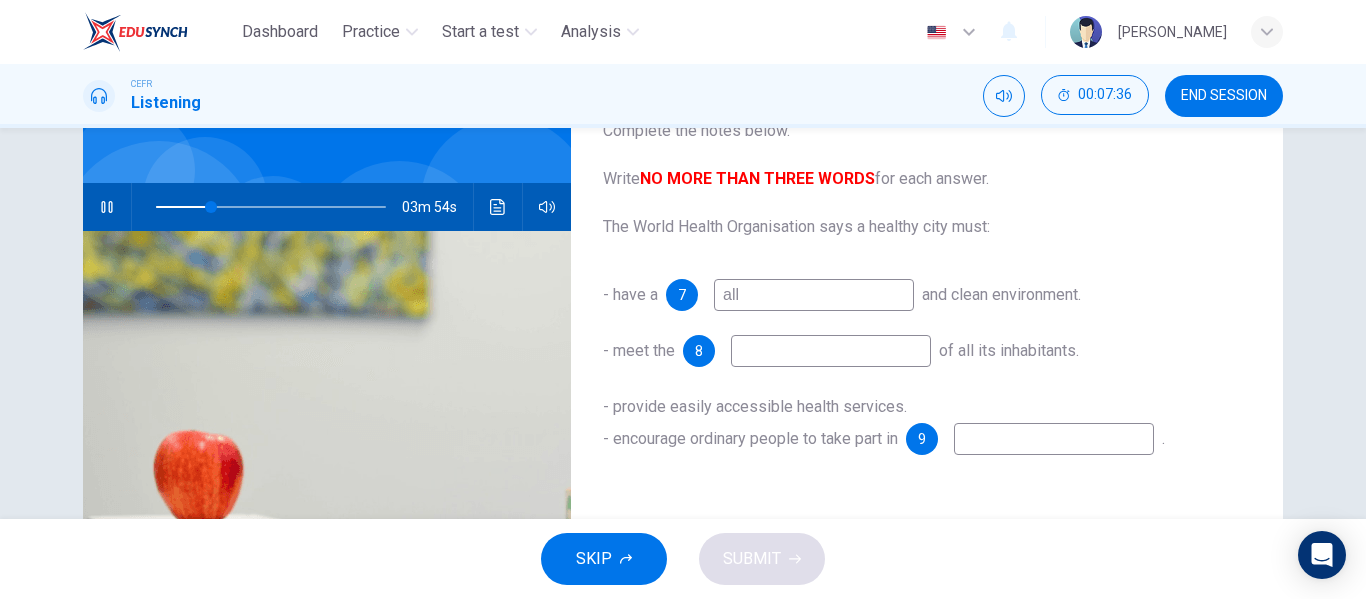 type on "all" 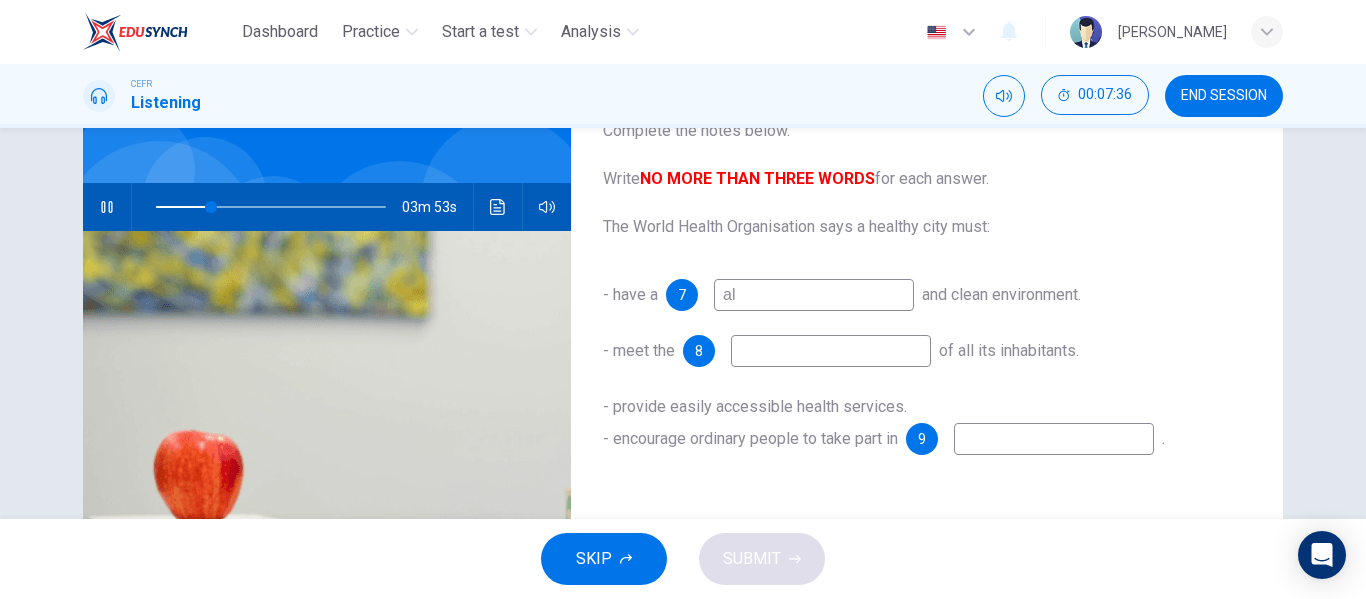 type on "a" 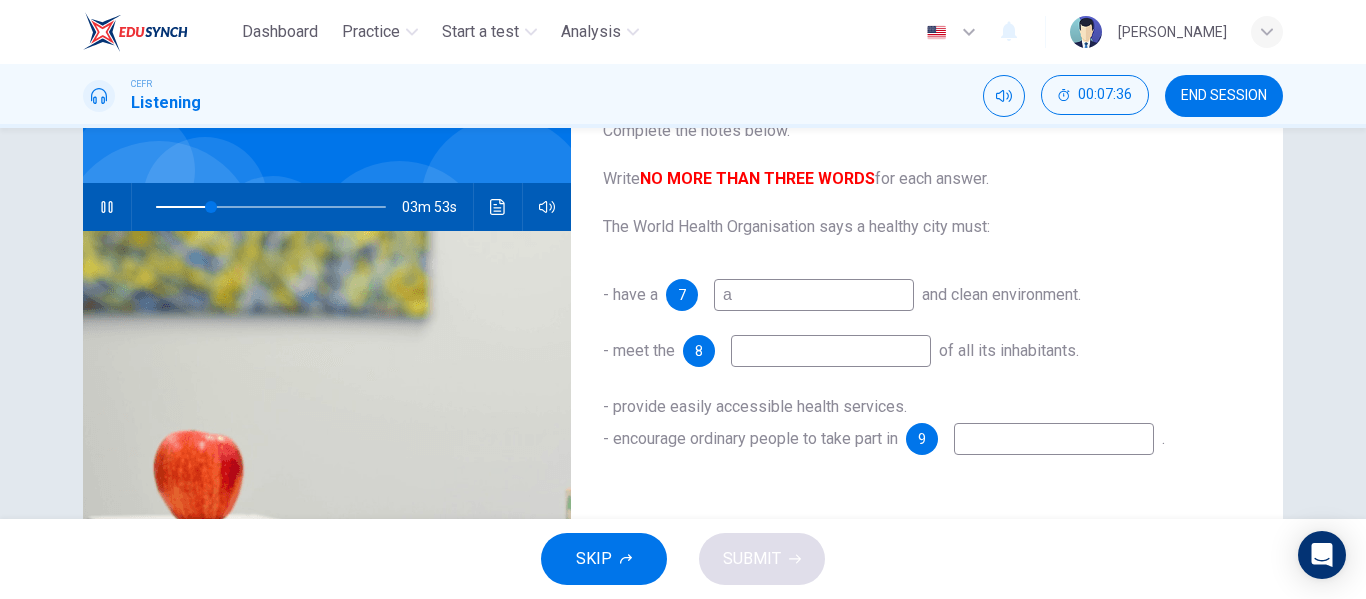 type 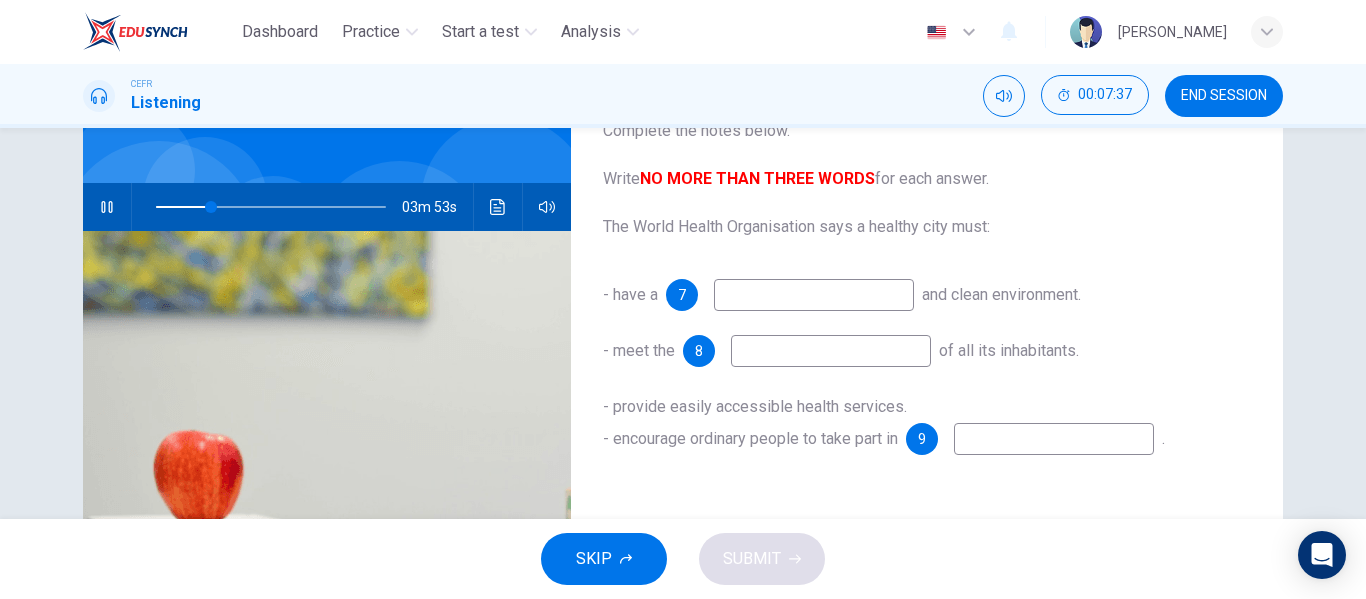 type on "24" 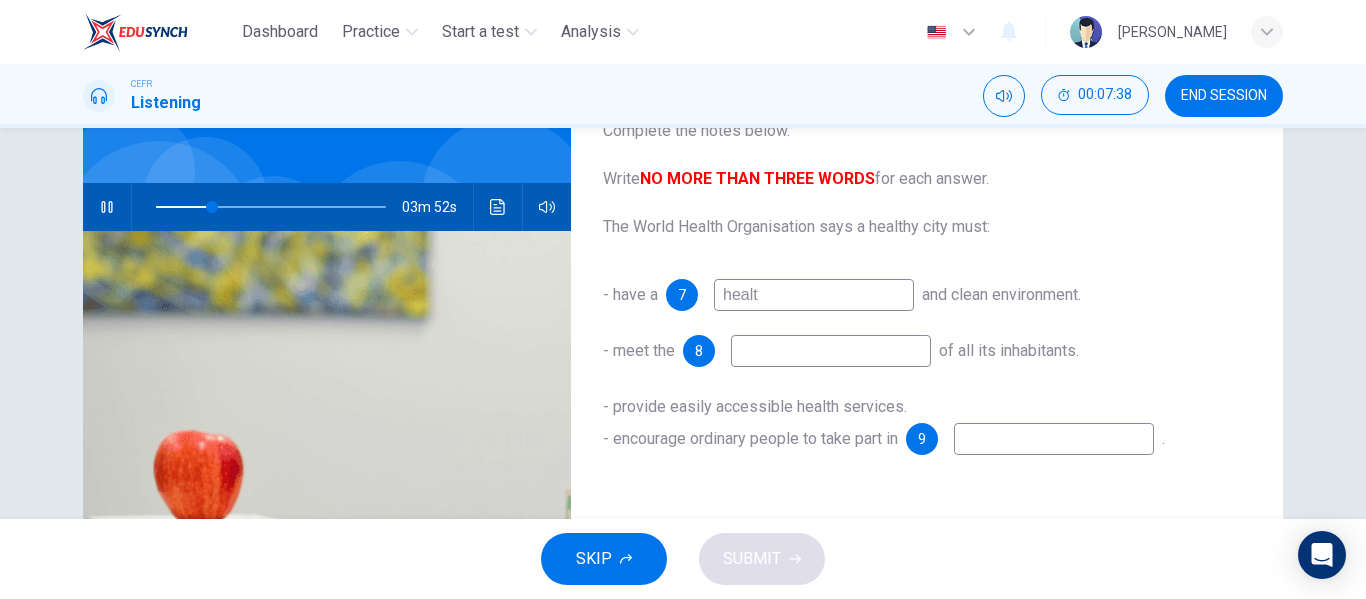 type on "health" 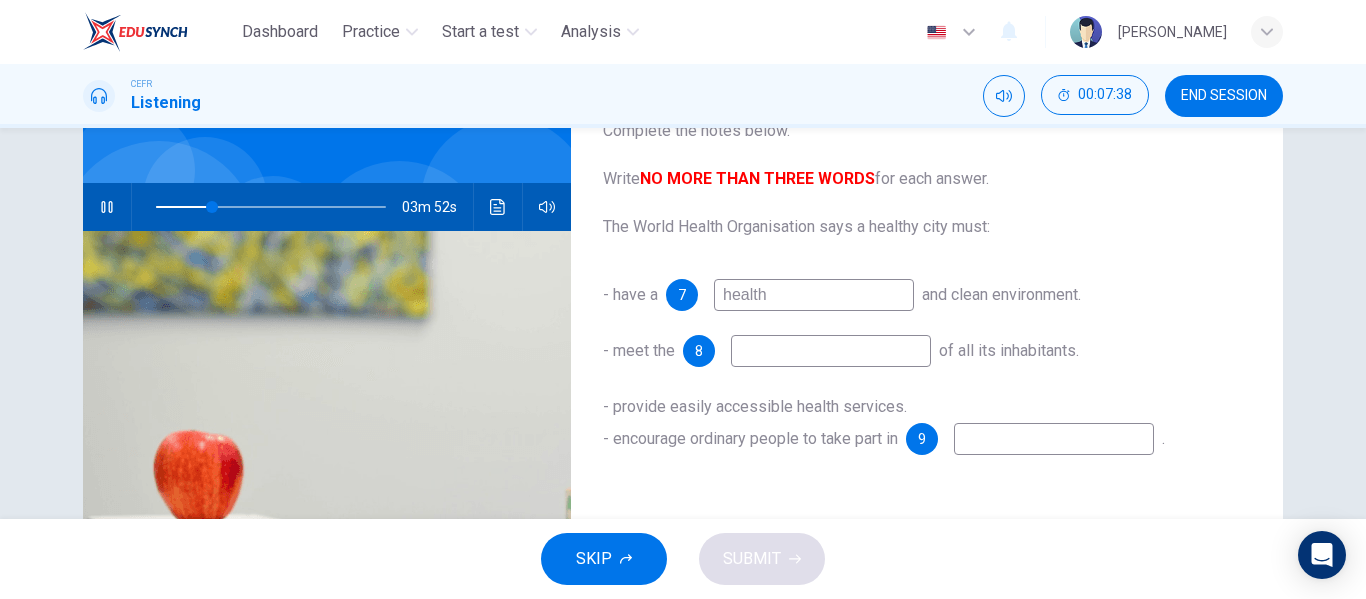 type on "25" 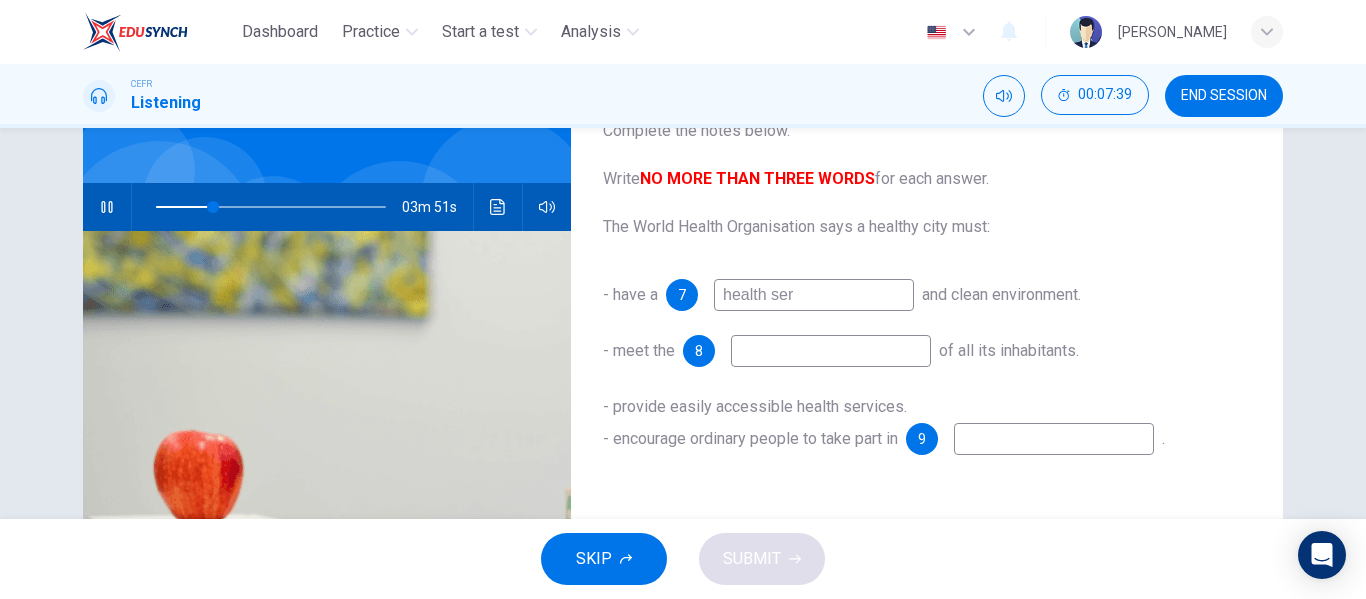 type on "health serv" 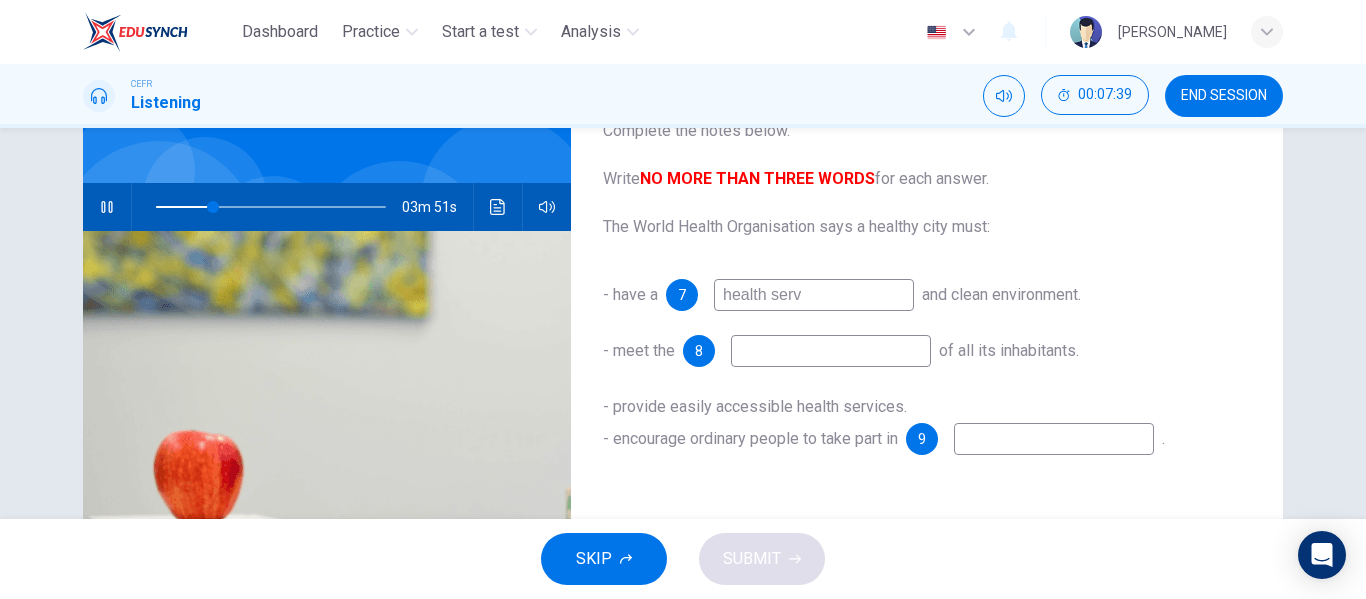 type on "25" 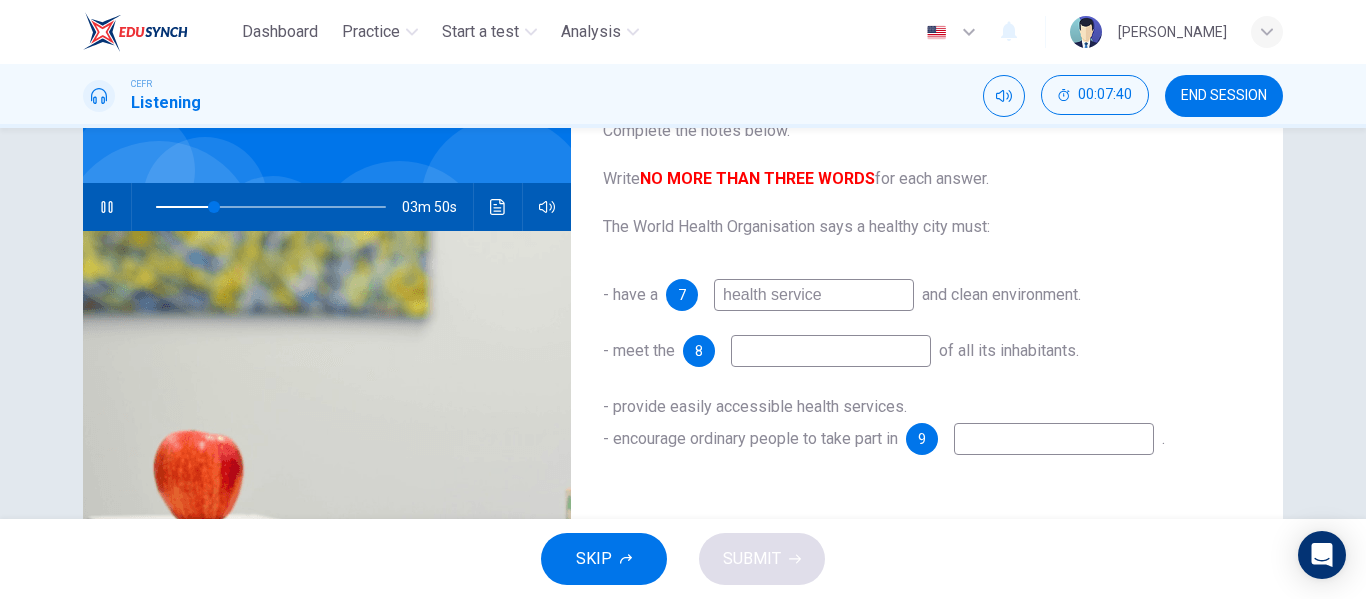 type on "health services" 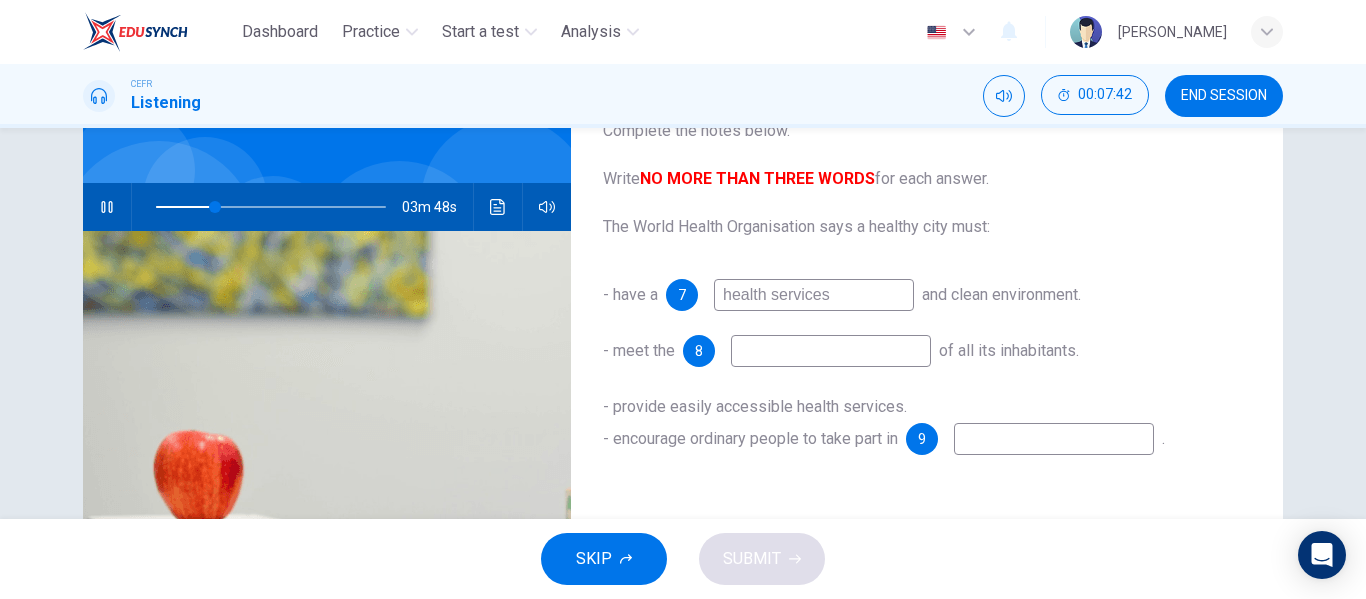 type on "26" 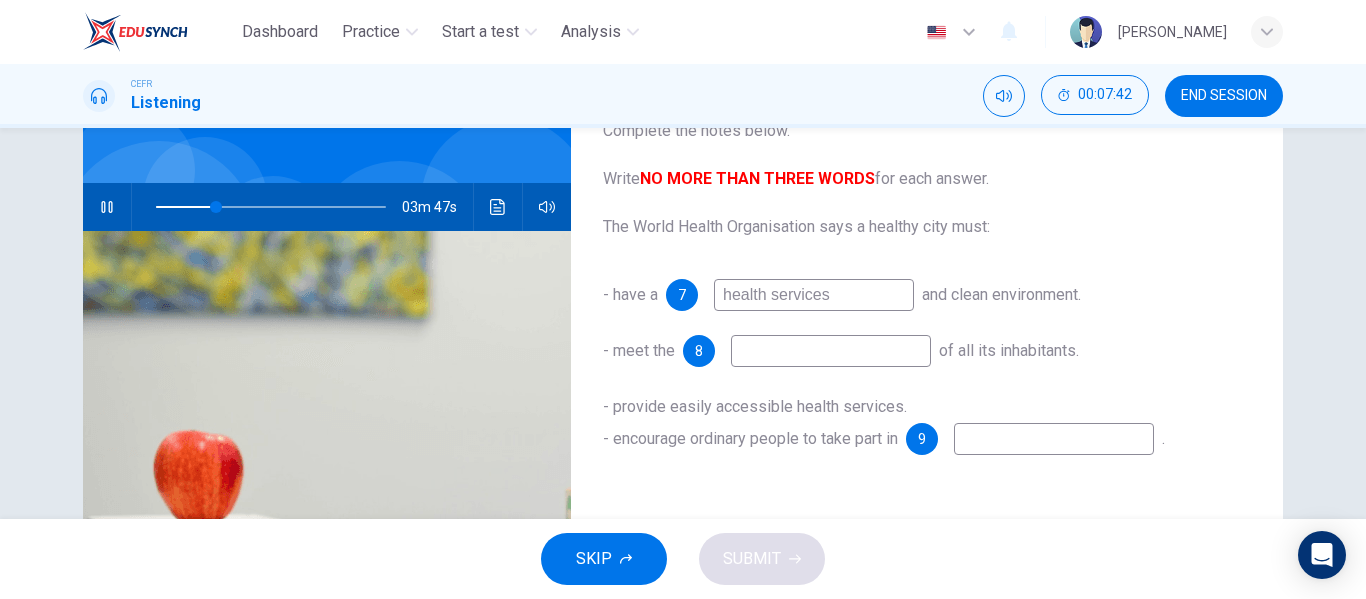 type on "health services" 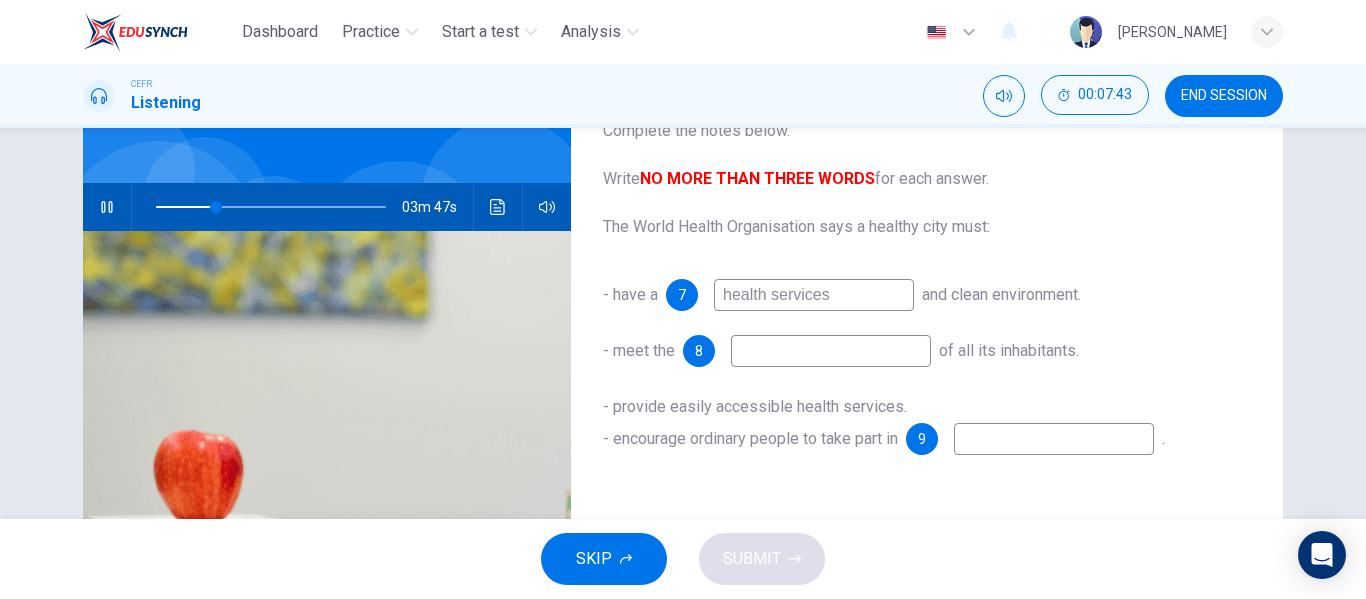 type on "26" 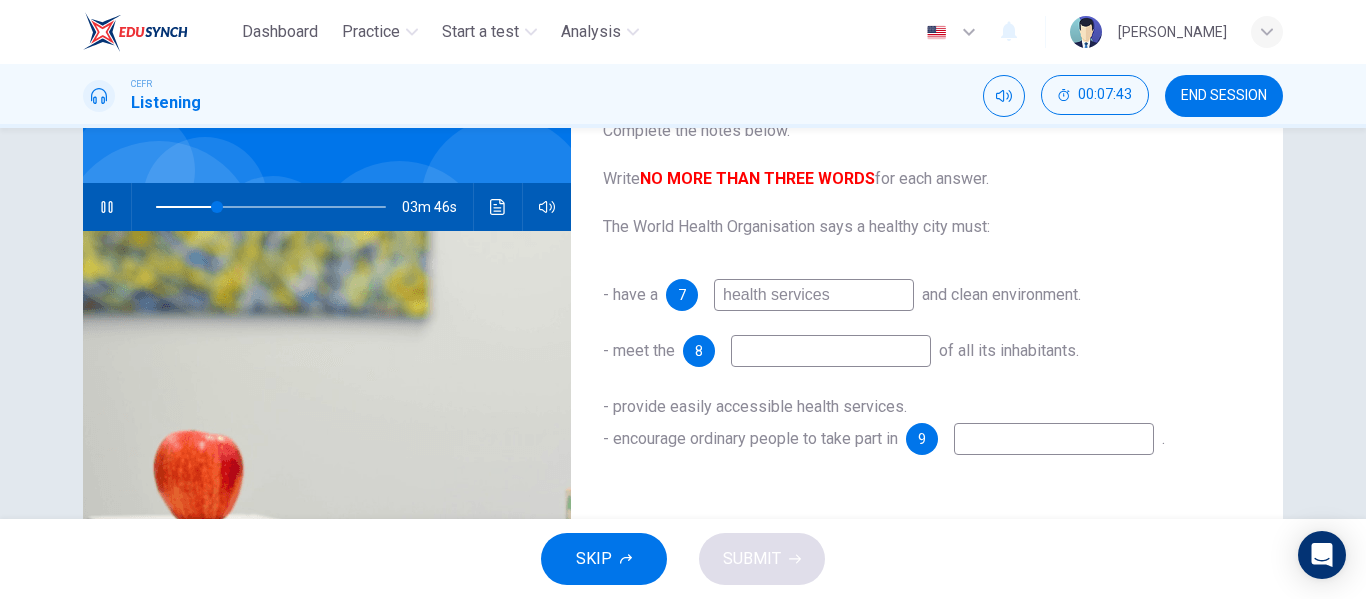 type on "a" 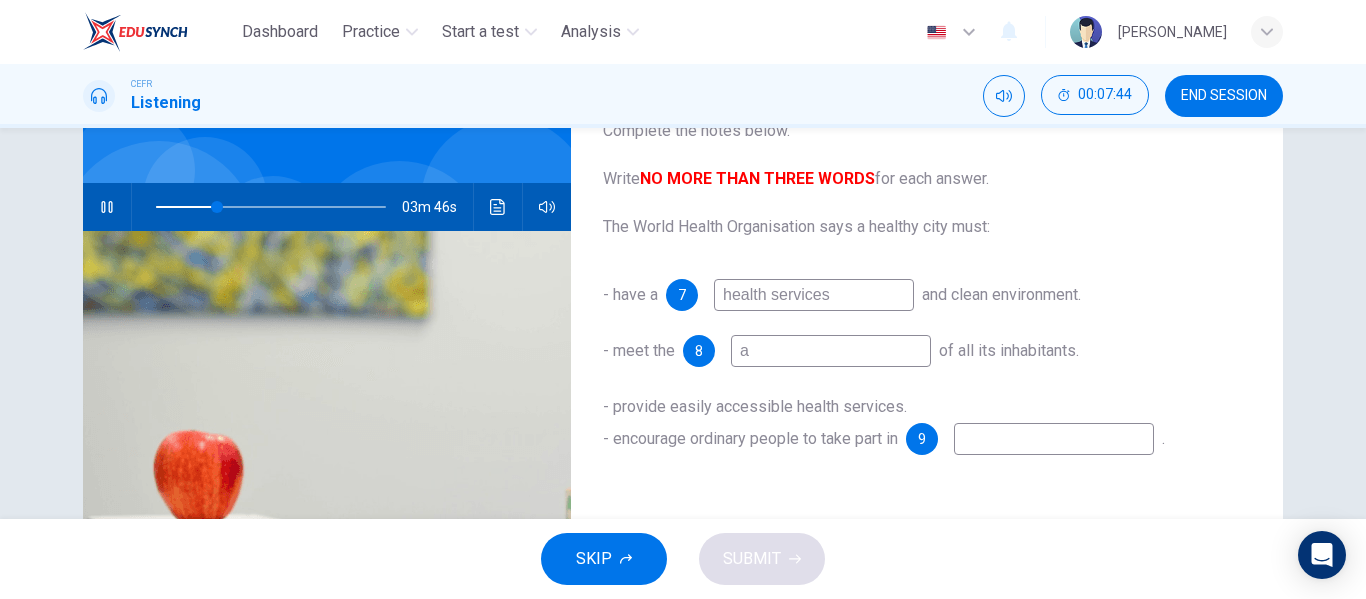 type on "27" 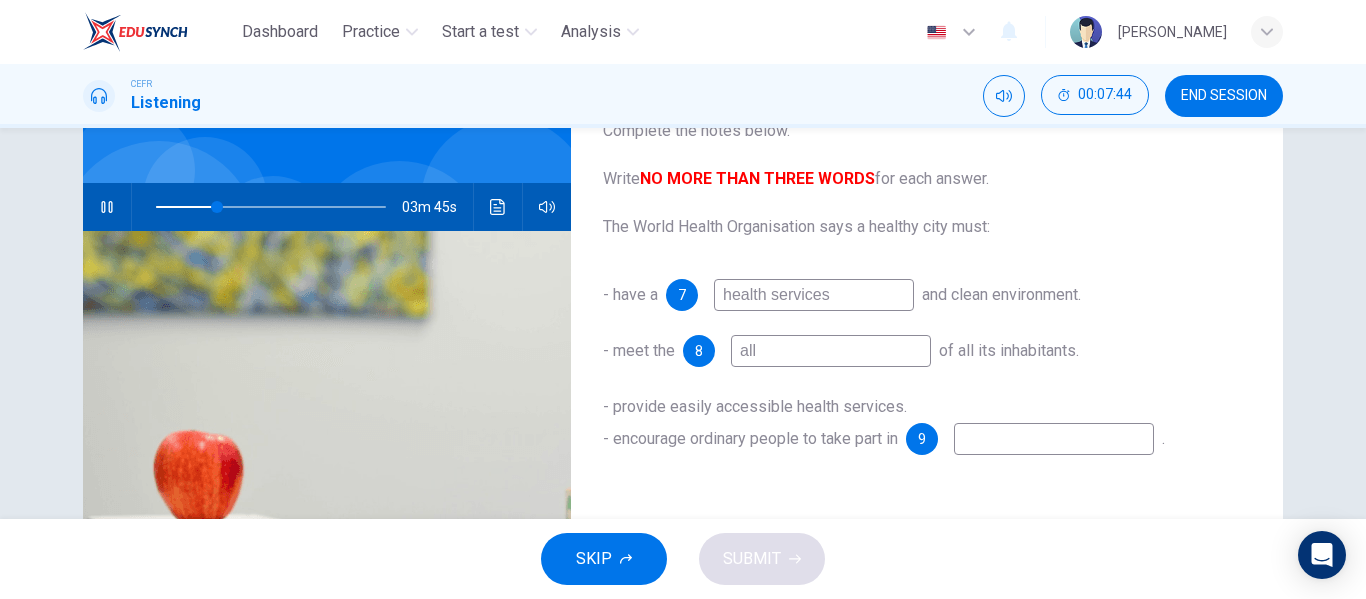 type on "all" 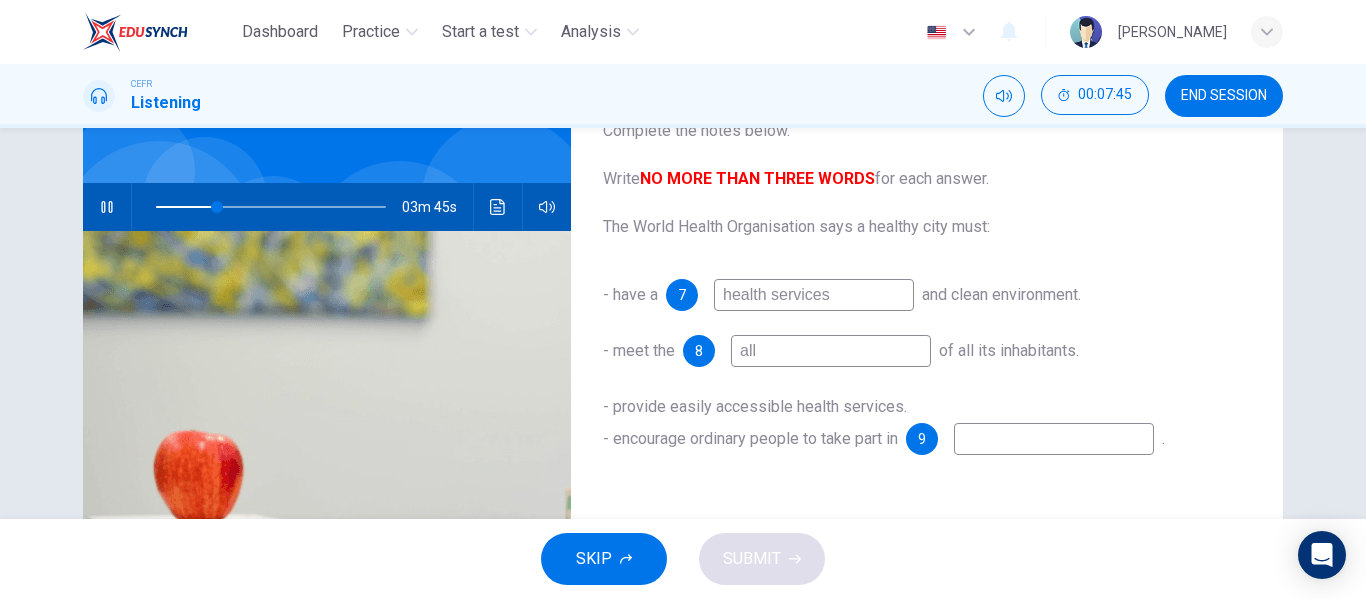 type on "27" 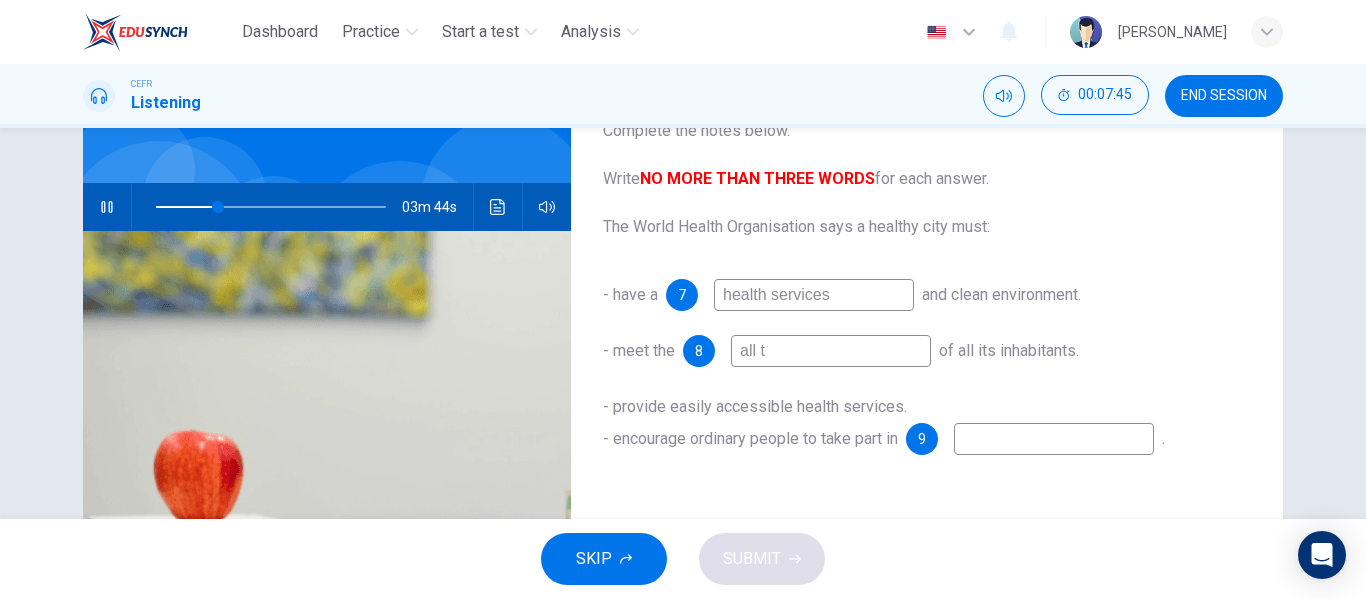type on "all th" 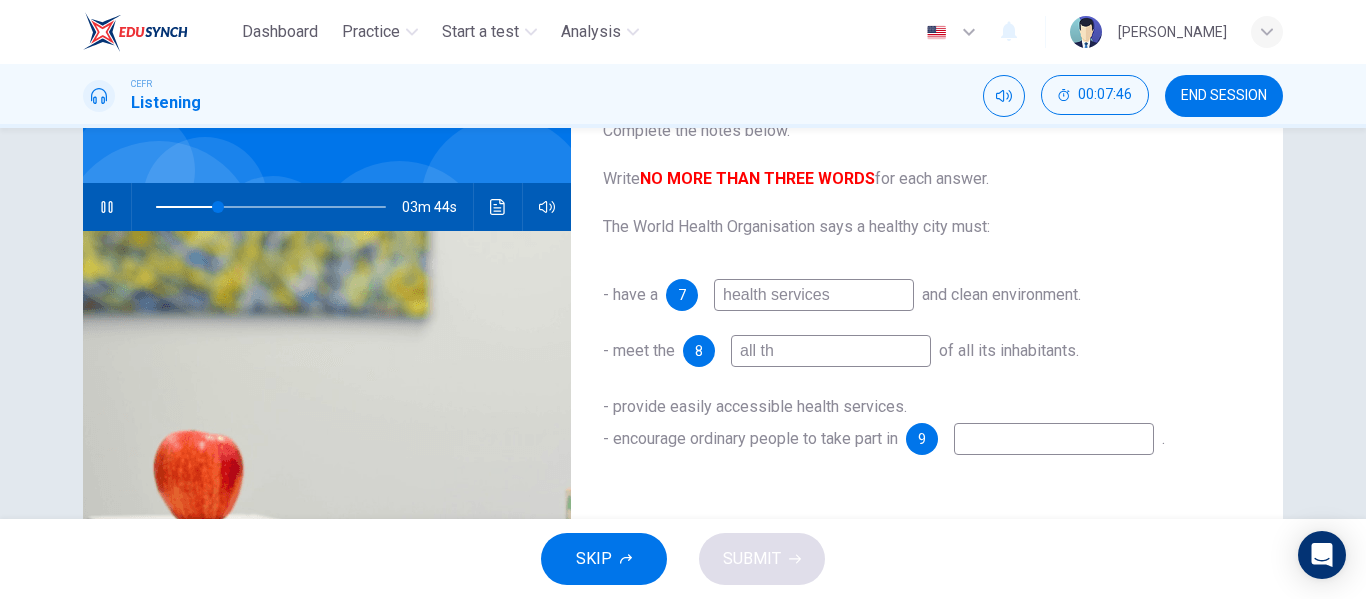 type on "27" 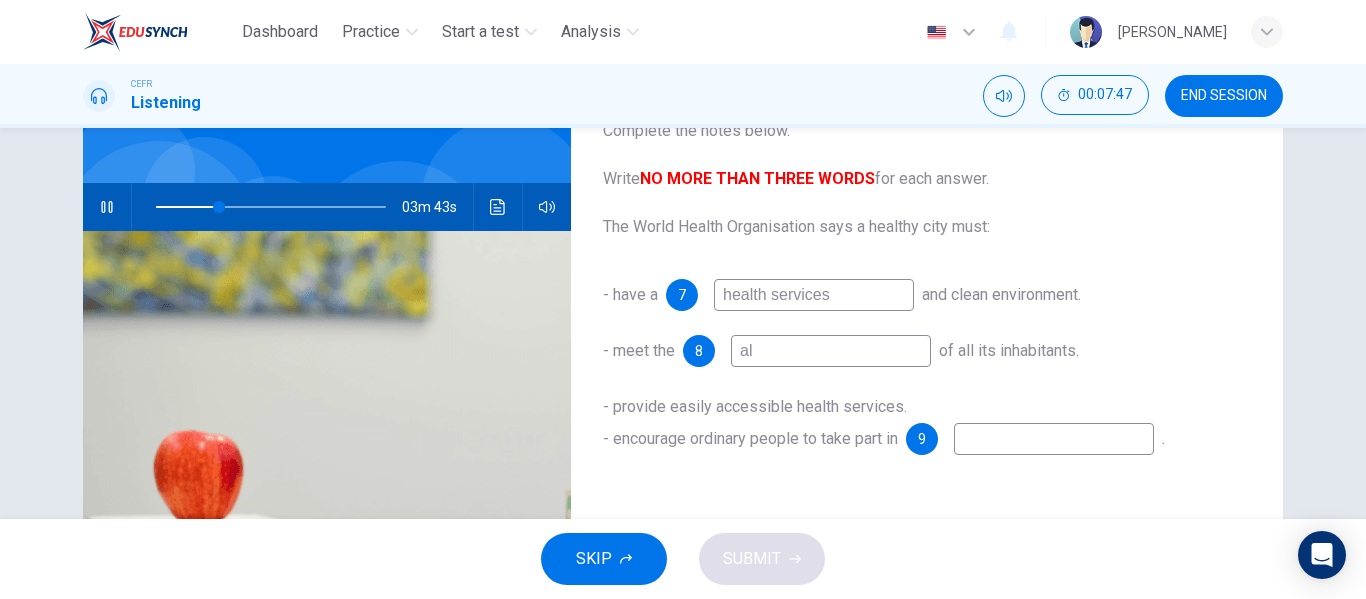 type on "a" 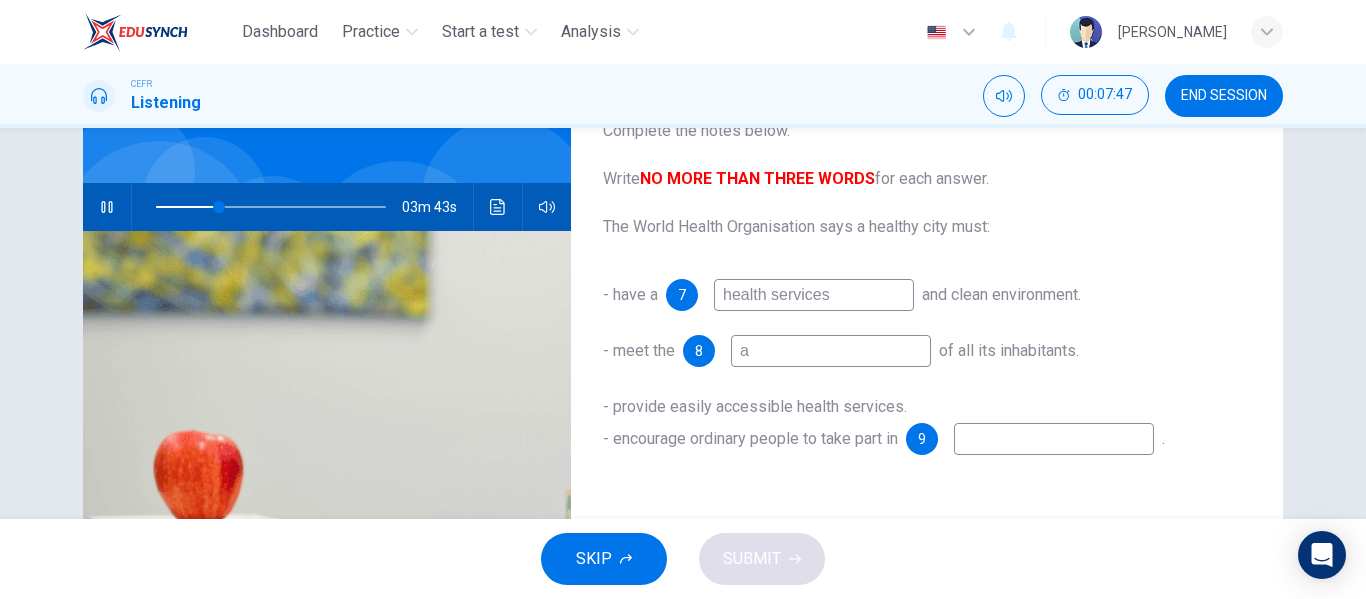 type 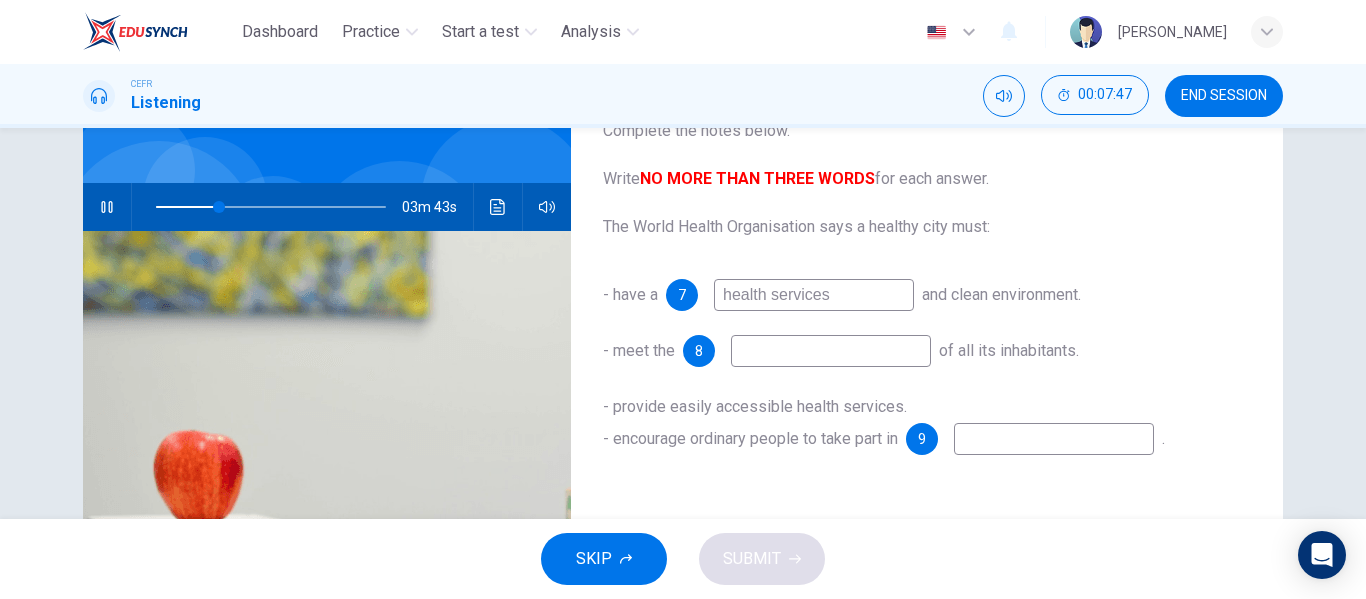 type on "28" 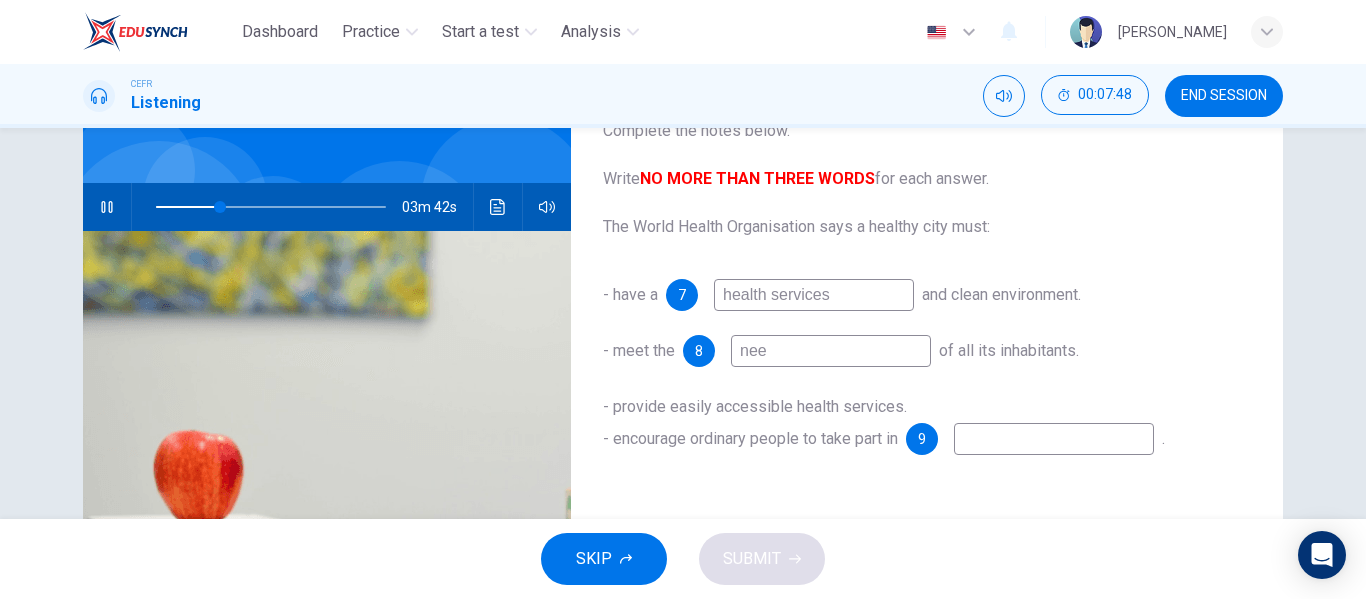 type on "need" 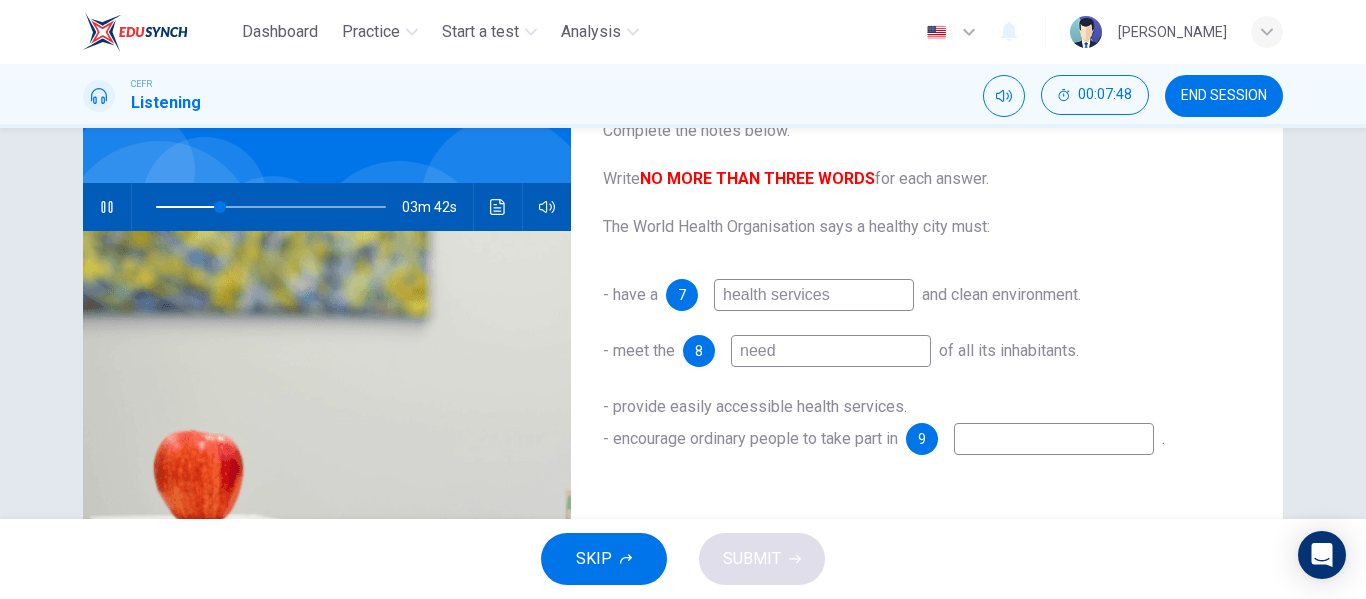 type on "28" 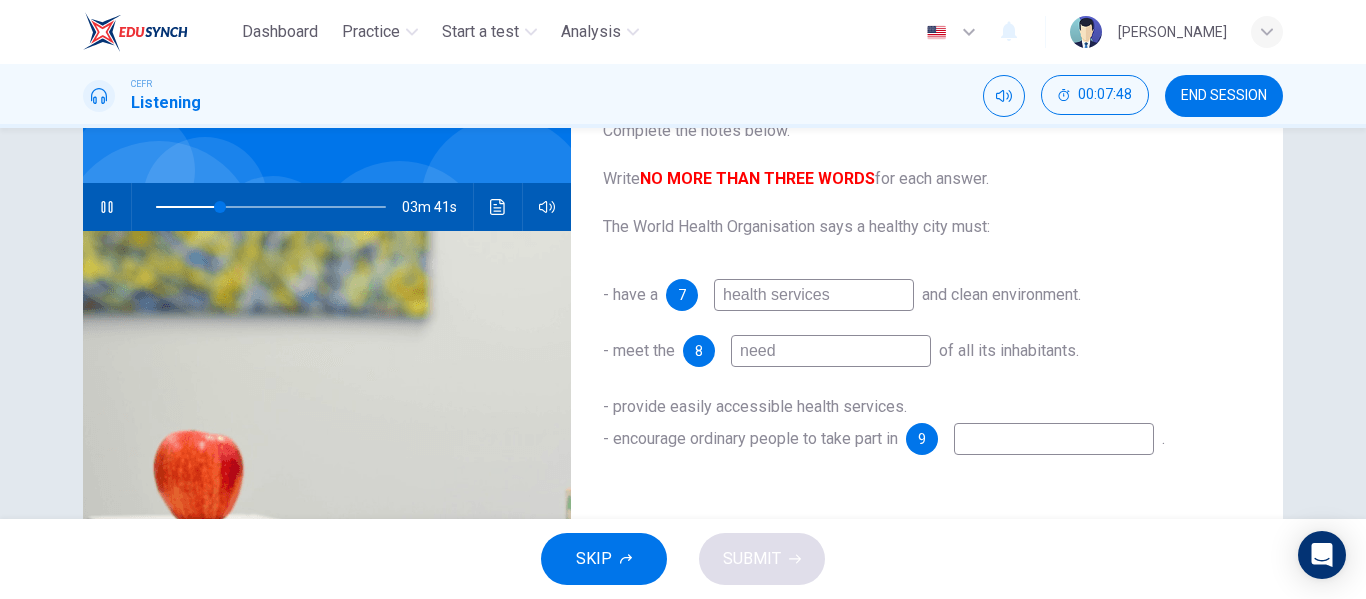 type on "needs" 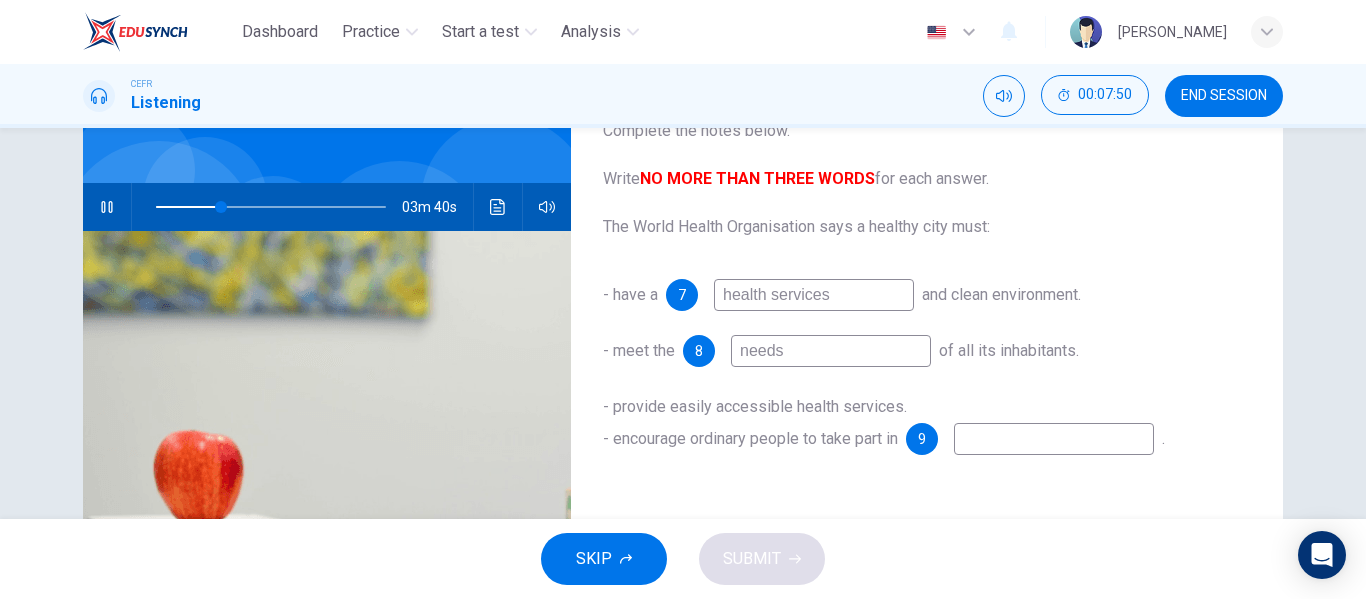 type on "29" 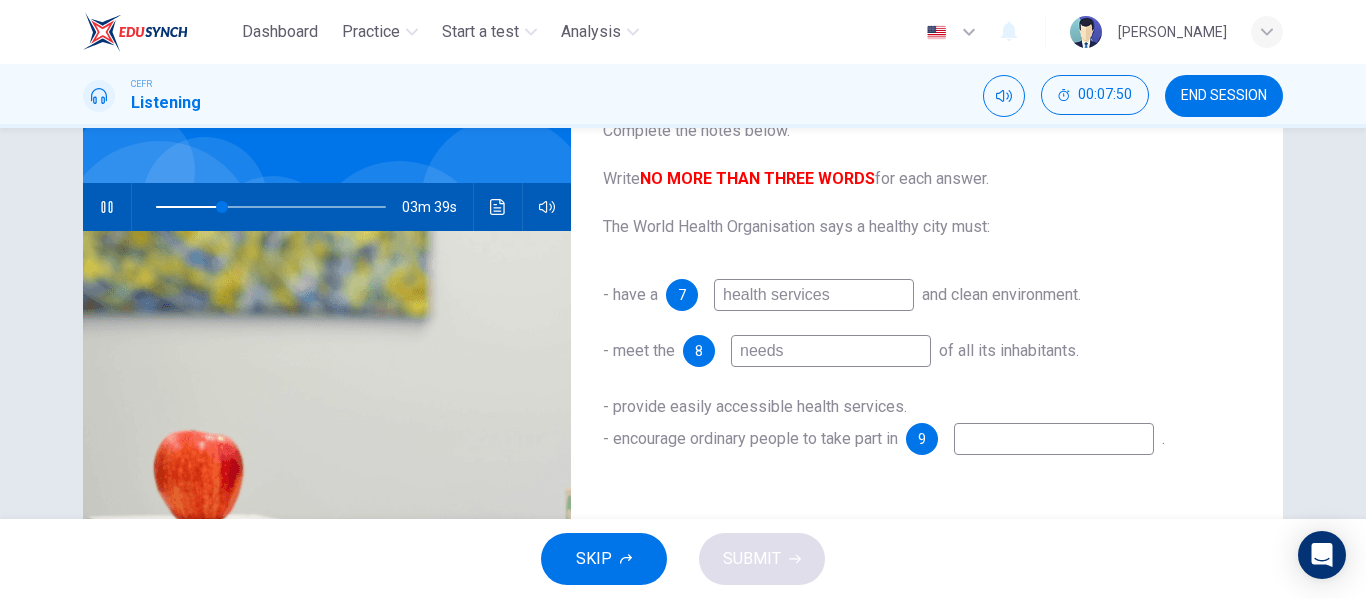 type on "needs" 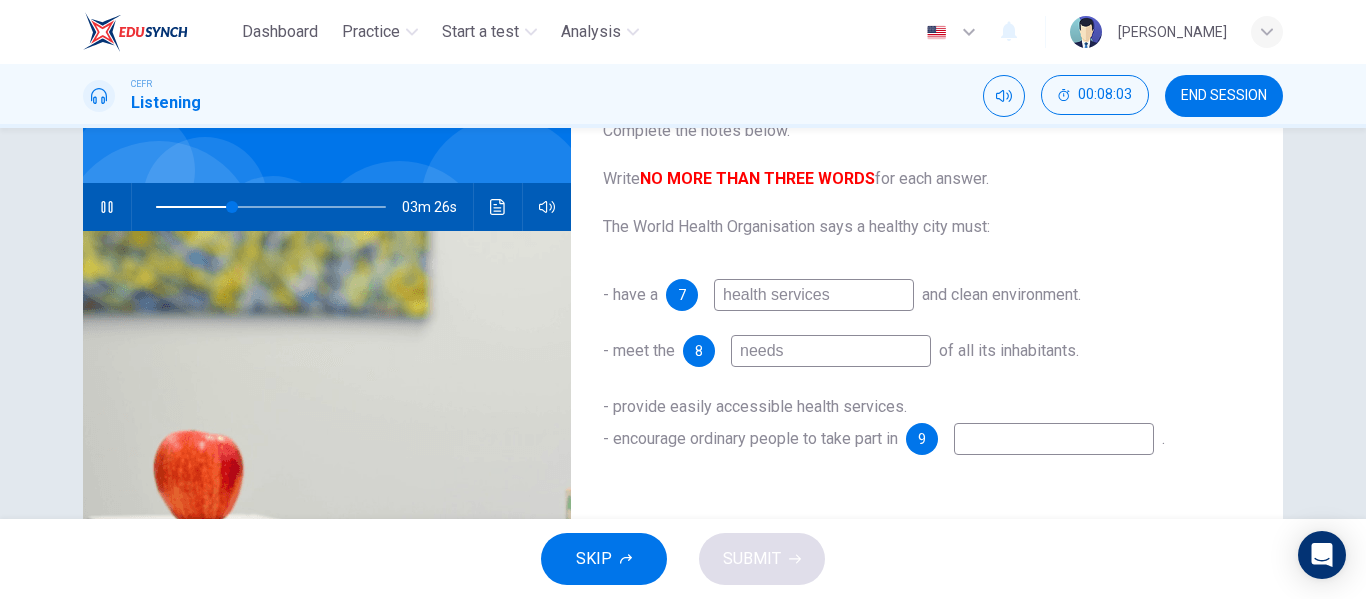 click on "health services" at bounding box center (814, 295) 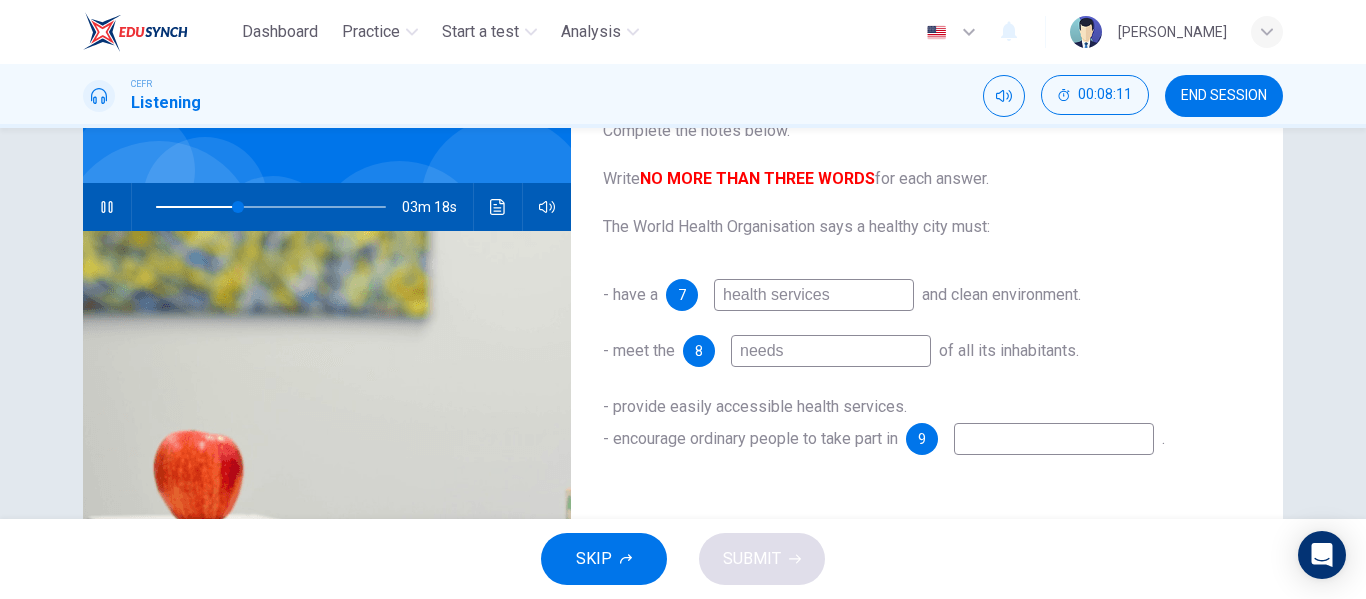 click at bounding box center [1054, 439] 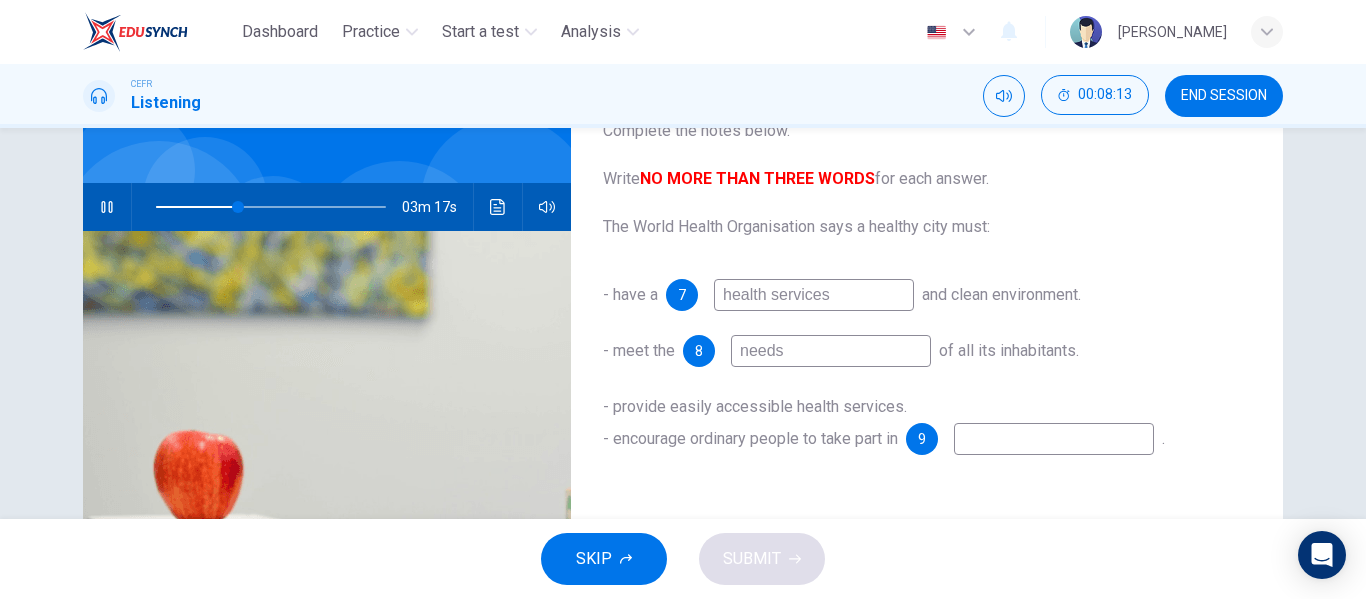 type on "36" 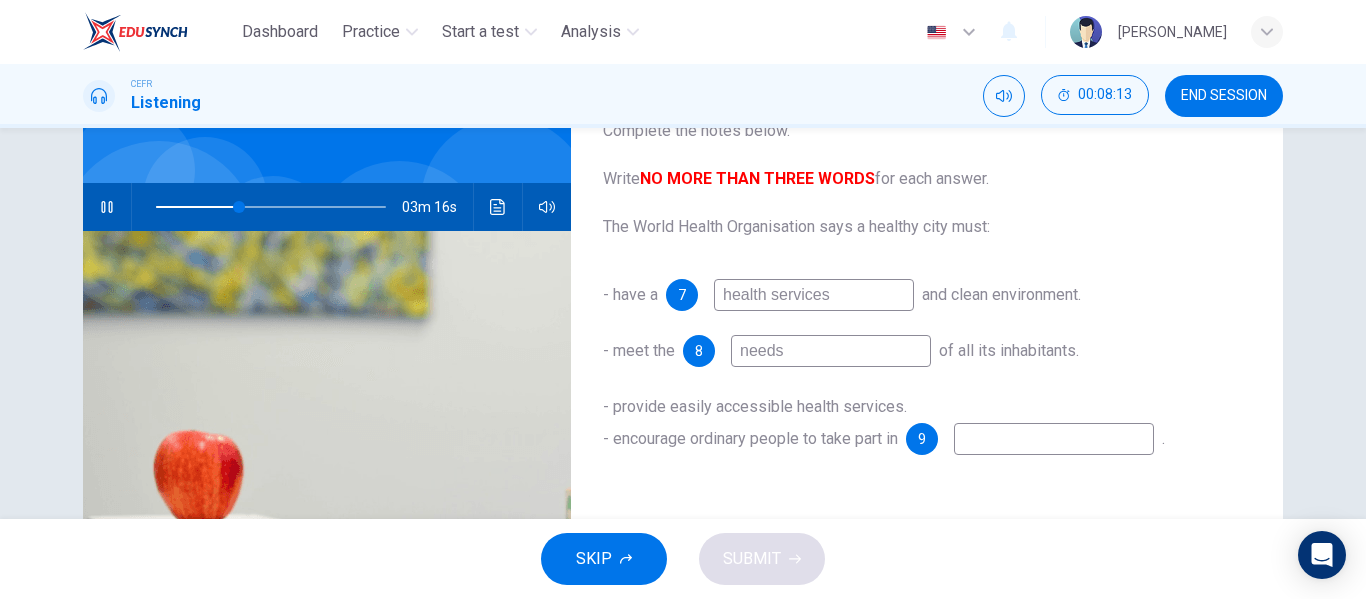 type on "p" 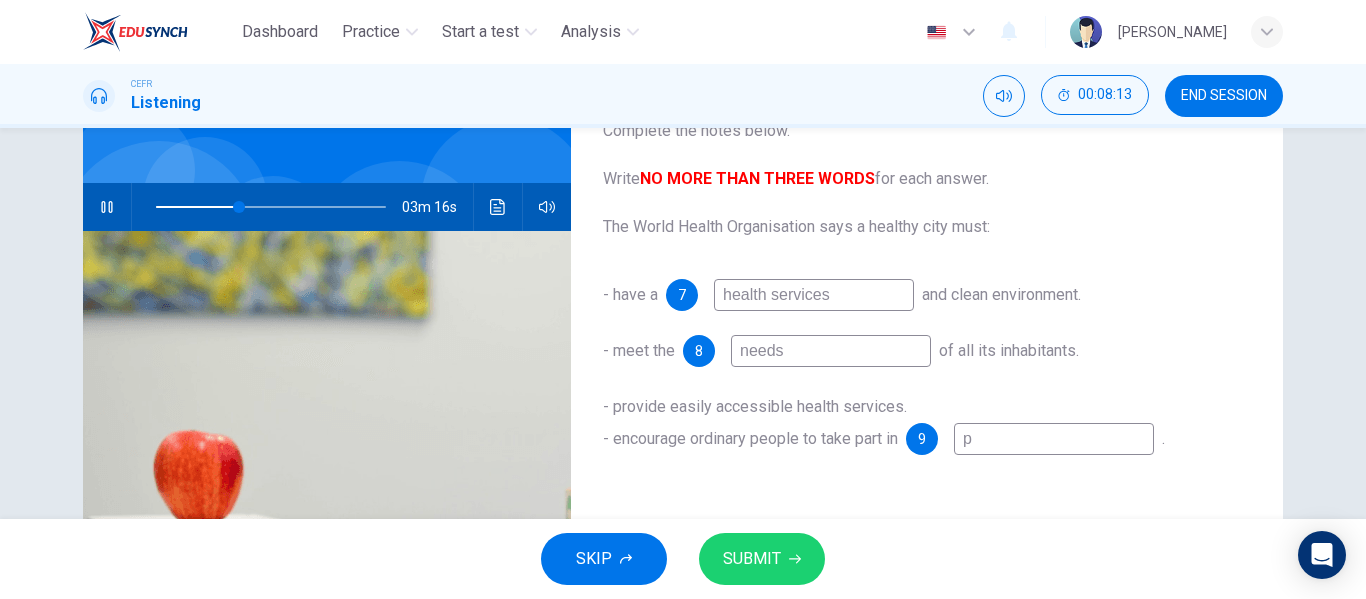 type on "pr" 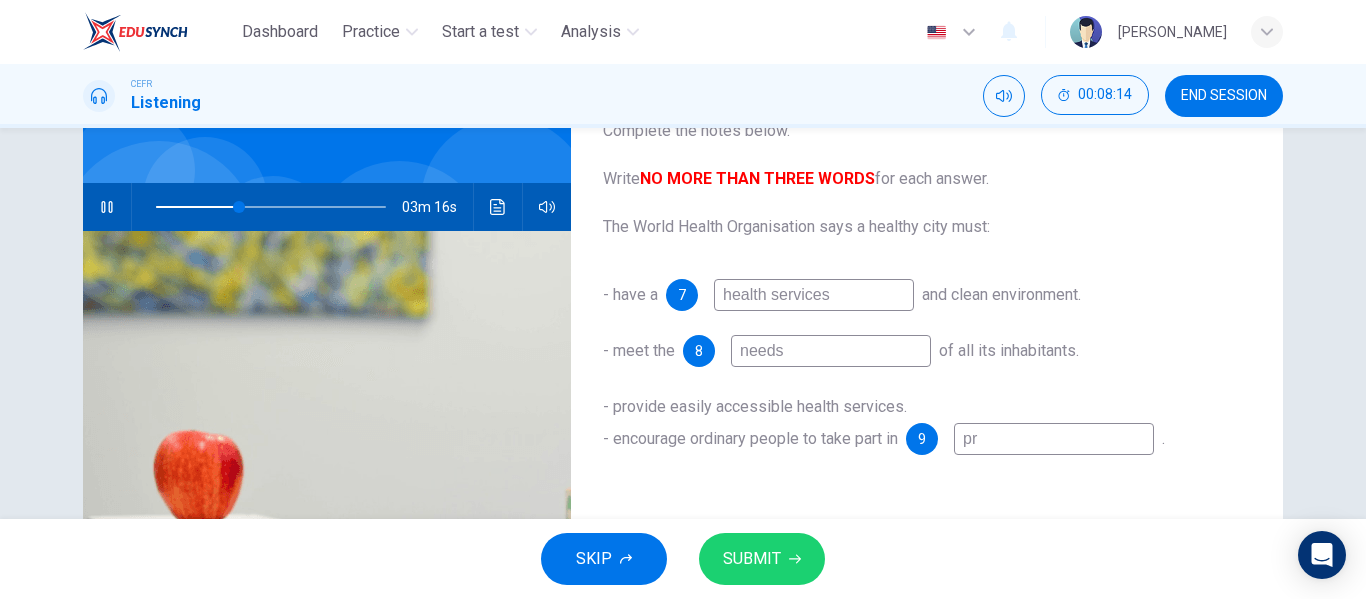 type on "36" 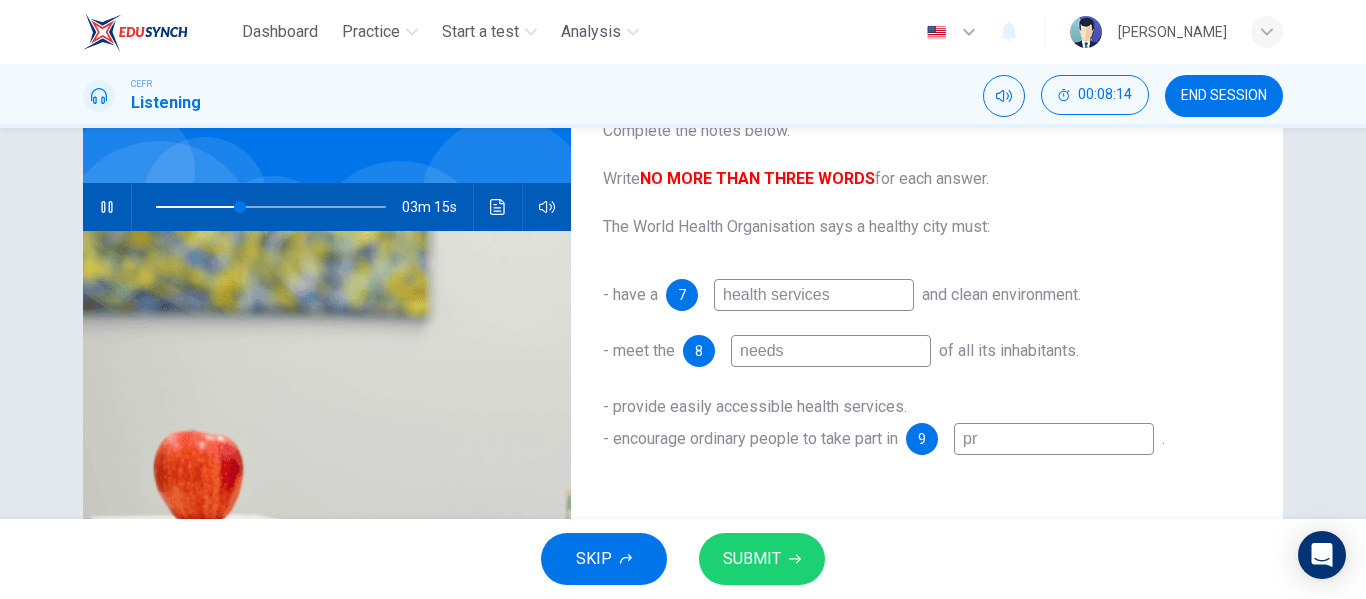 type on "pro" 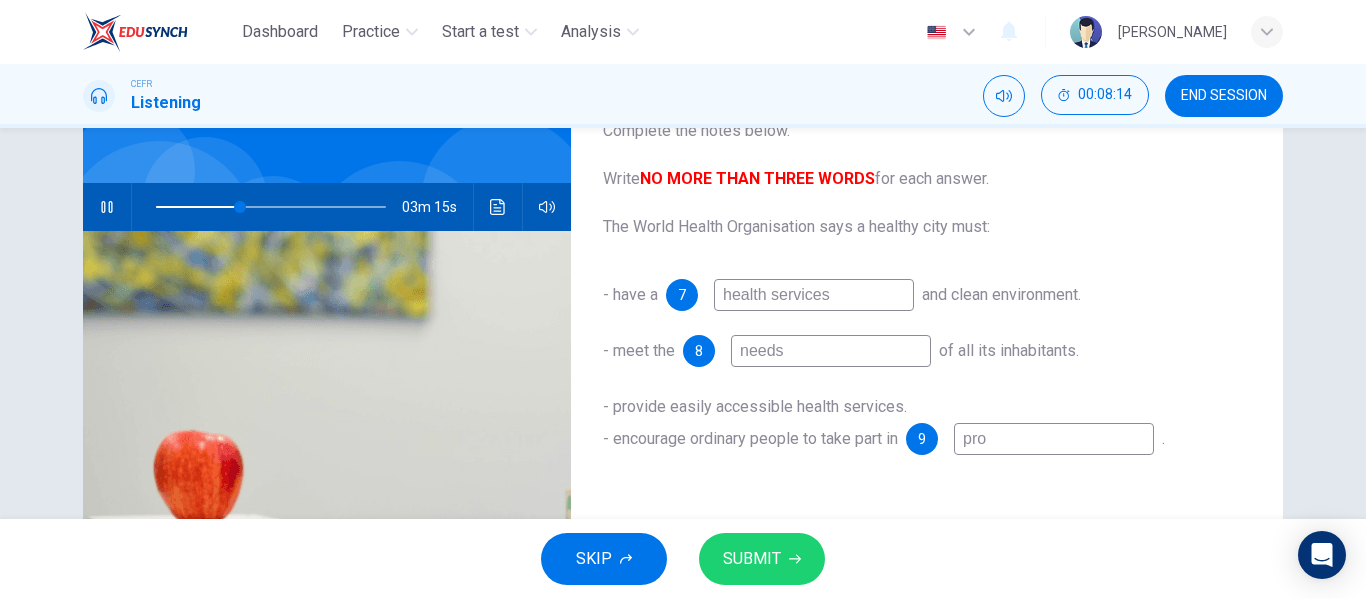 type on "36" 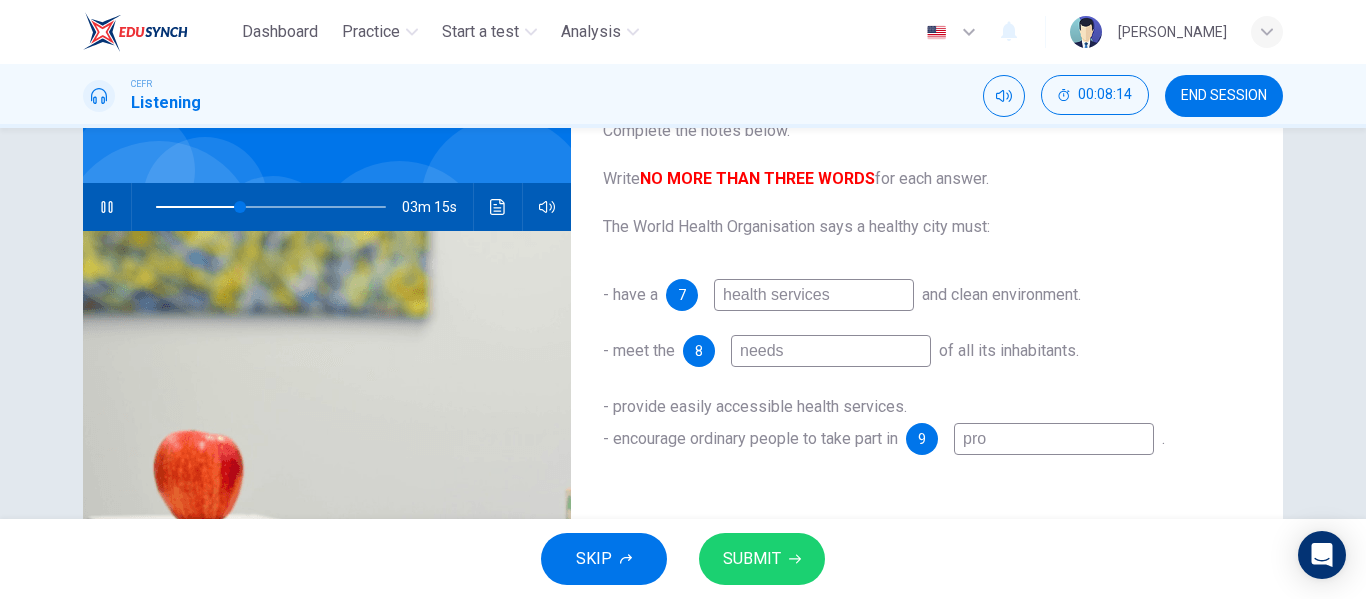 type on "proj" 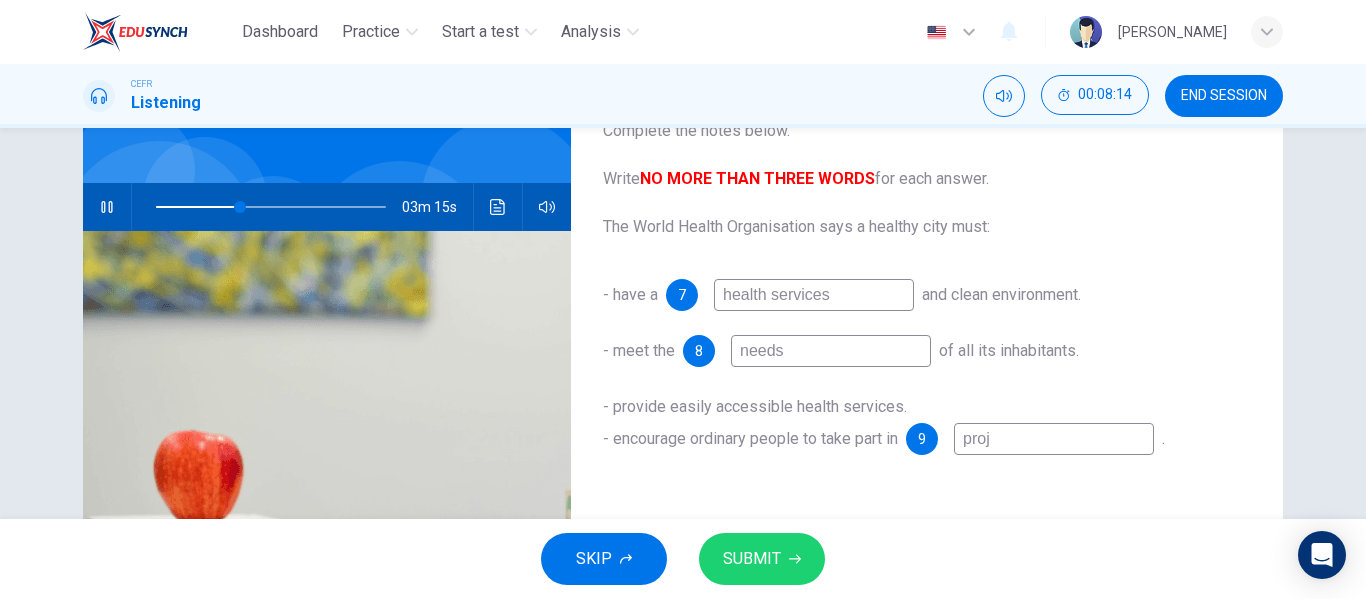 type on "36" 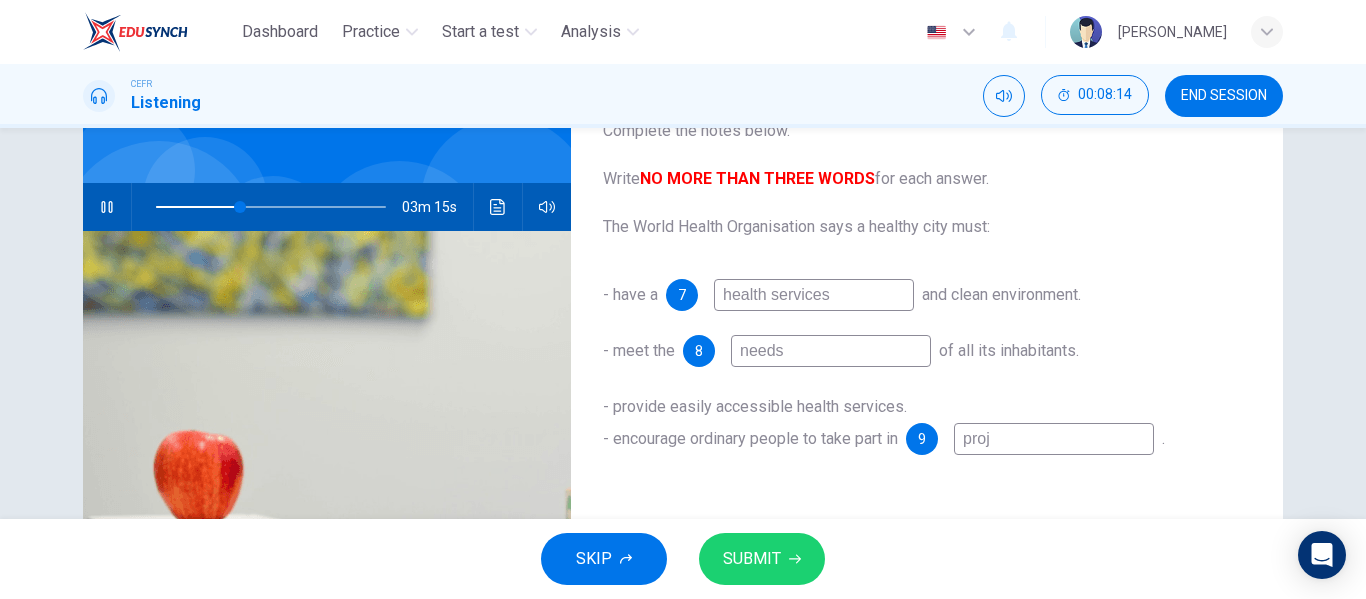 type on "proje" 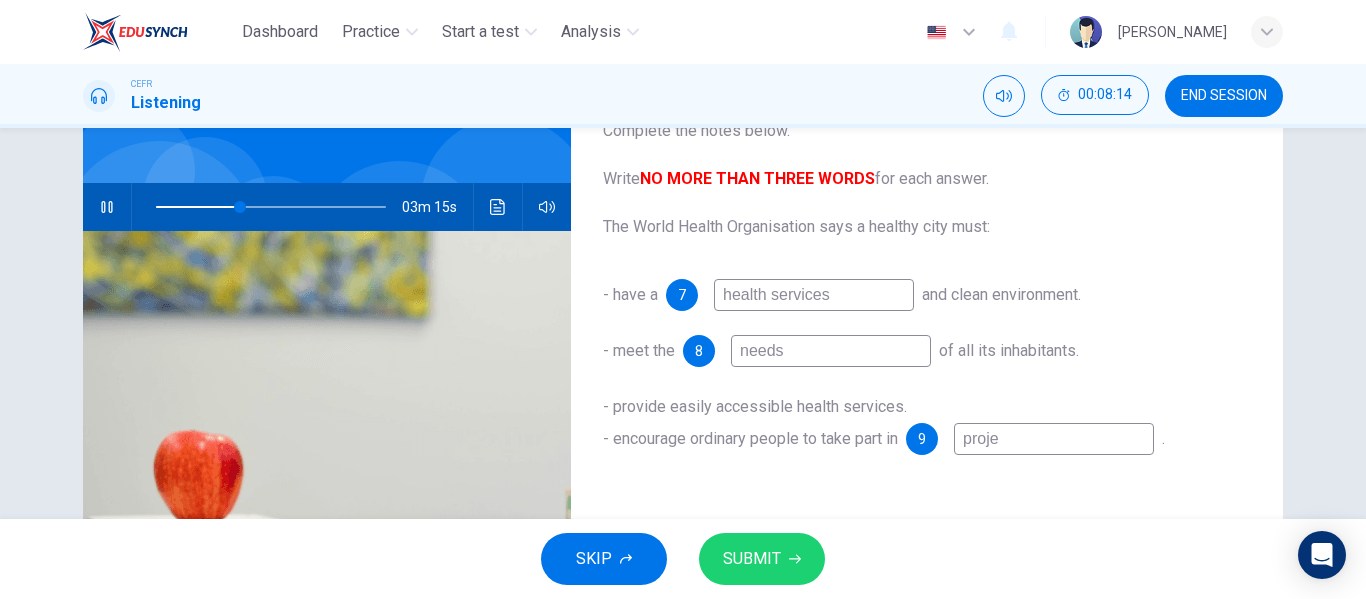 type on "projec" 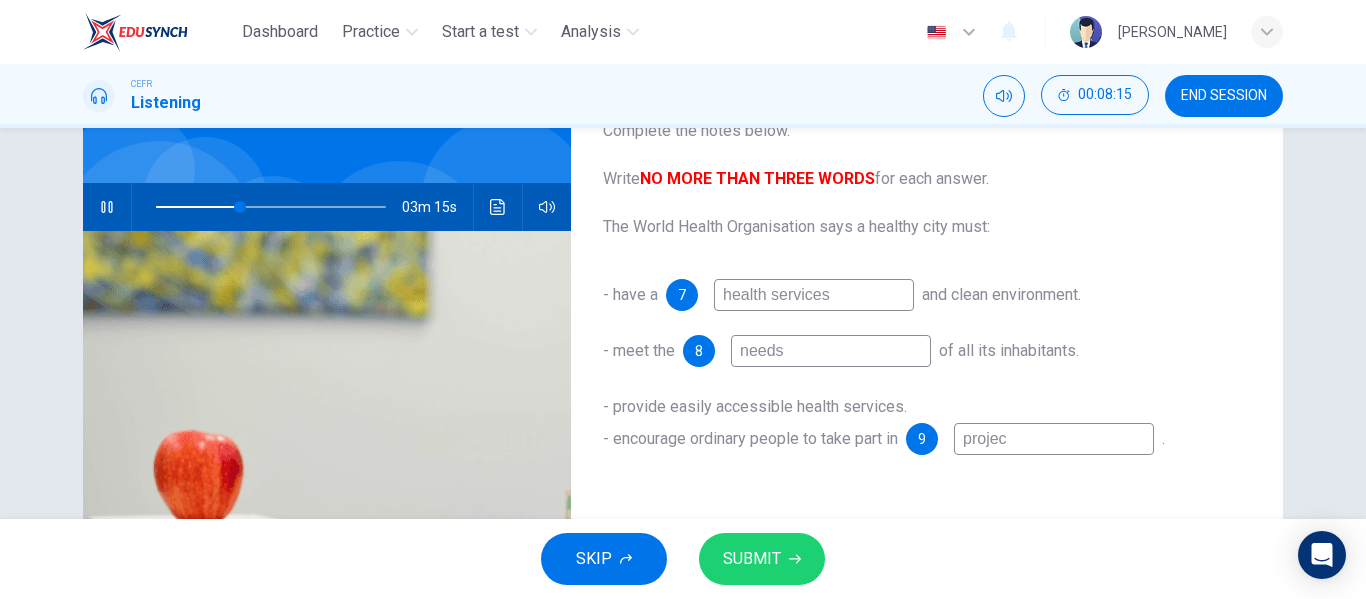 type on "36" 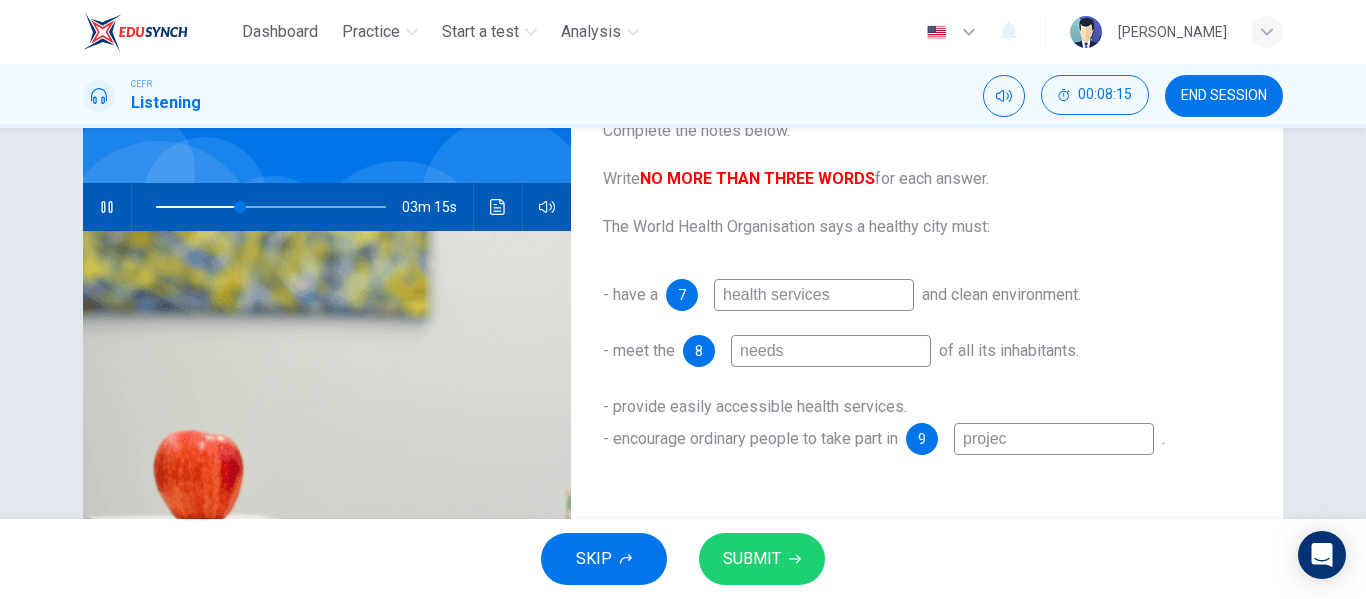 type on "project" 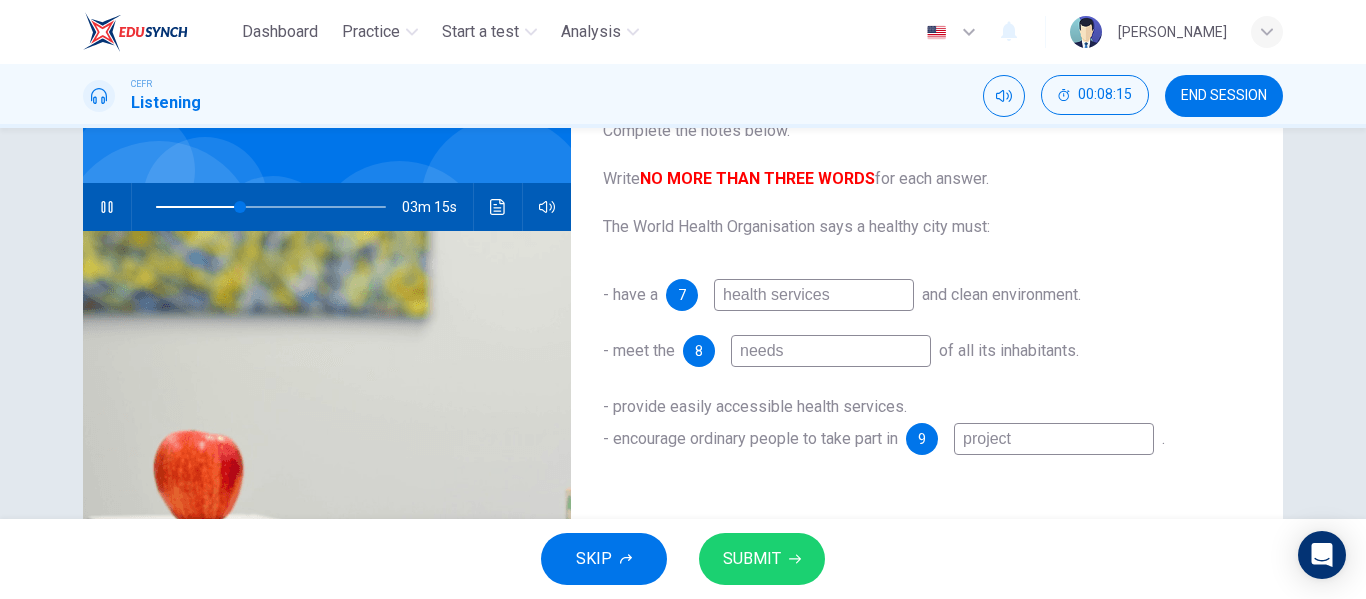 type on "37" 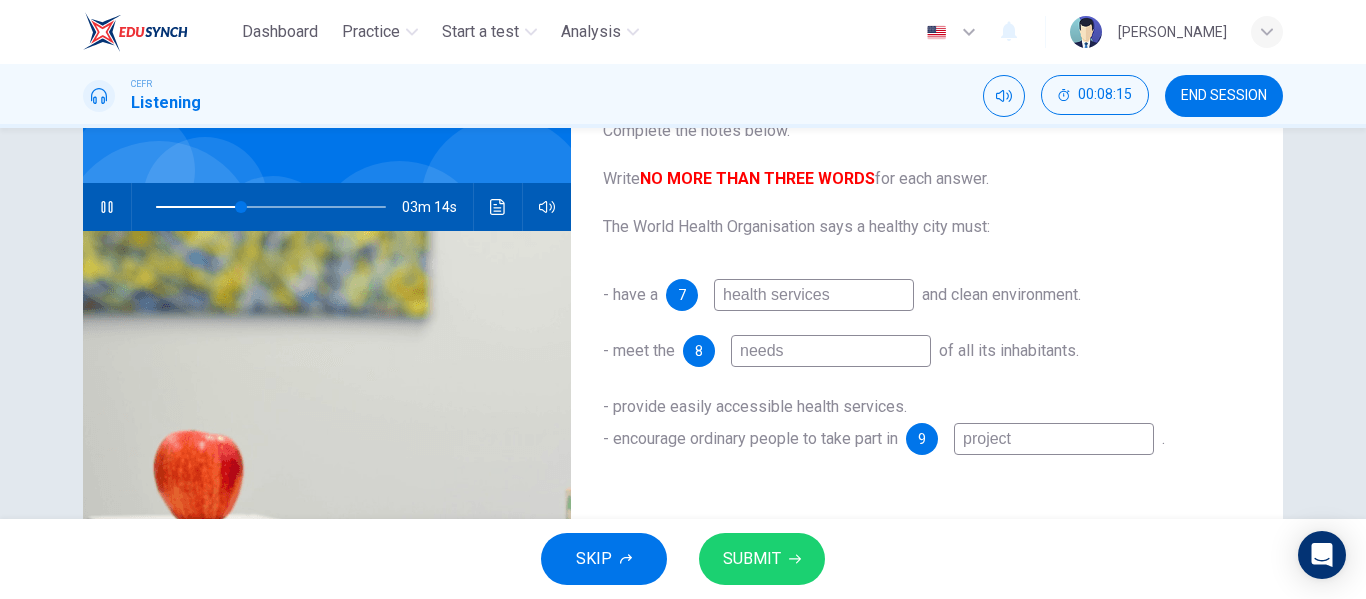 type on "projects" 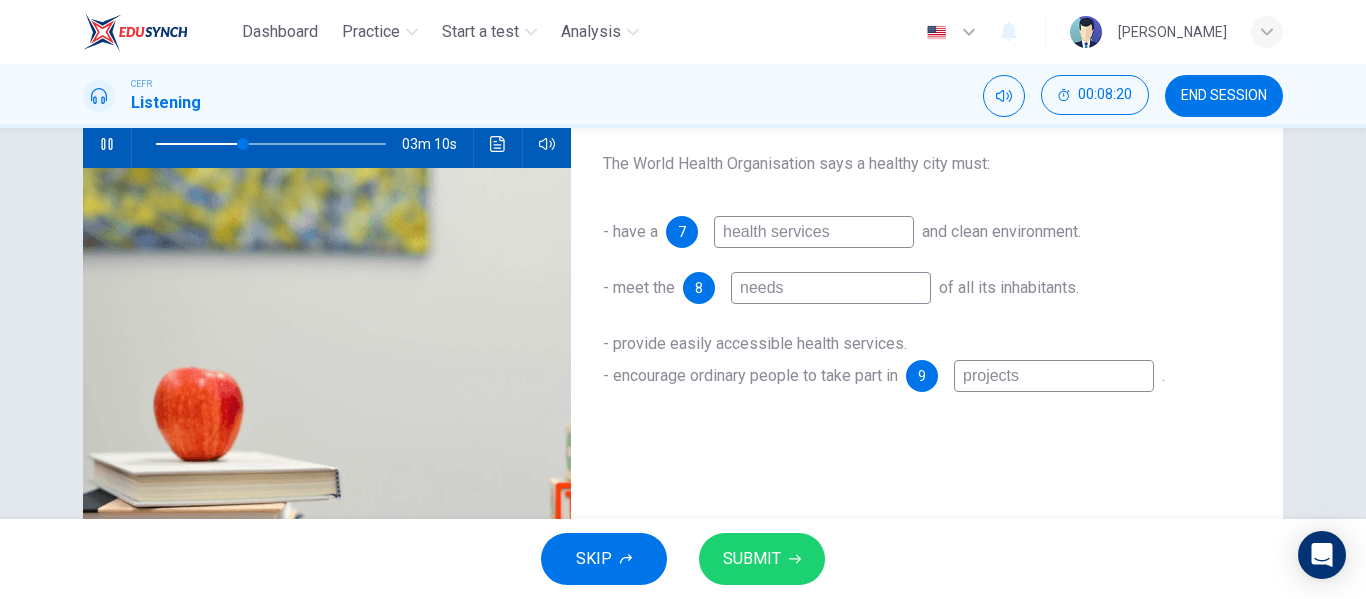 scroll, scrollTop: 208, scrollLeft: 0, axis: vertical 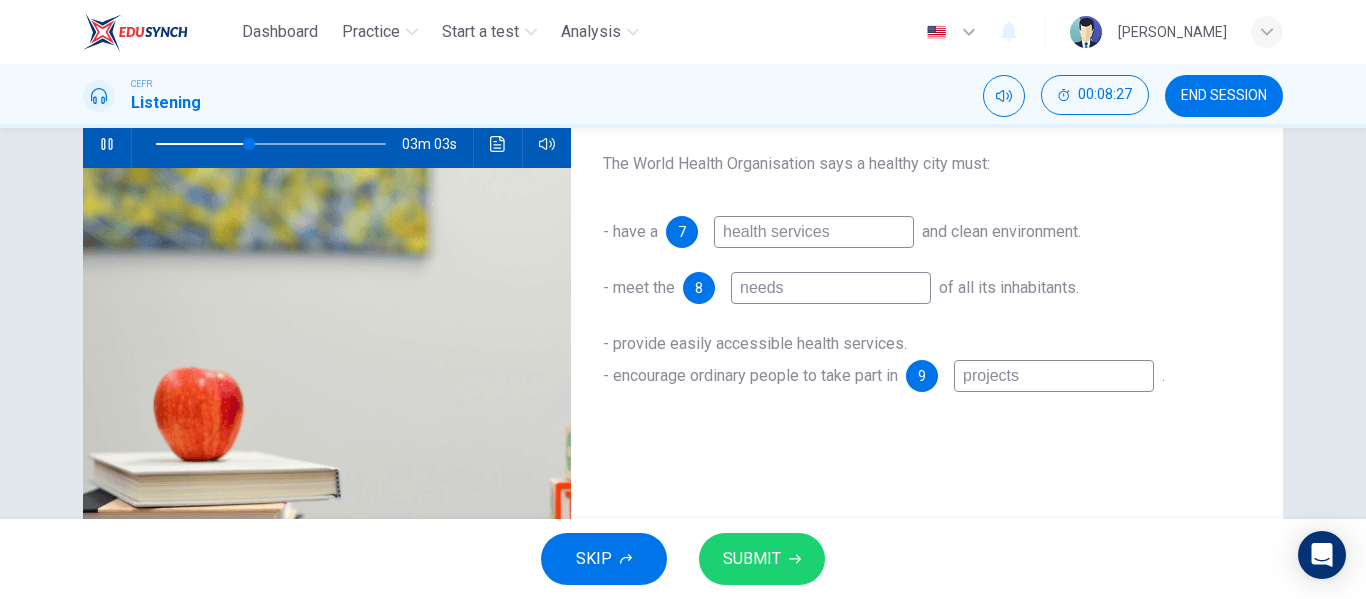type on "41" 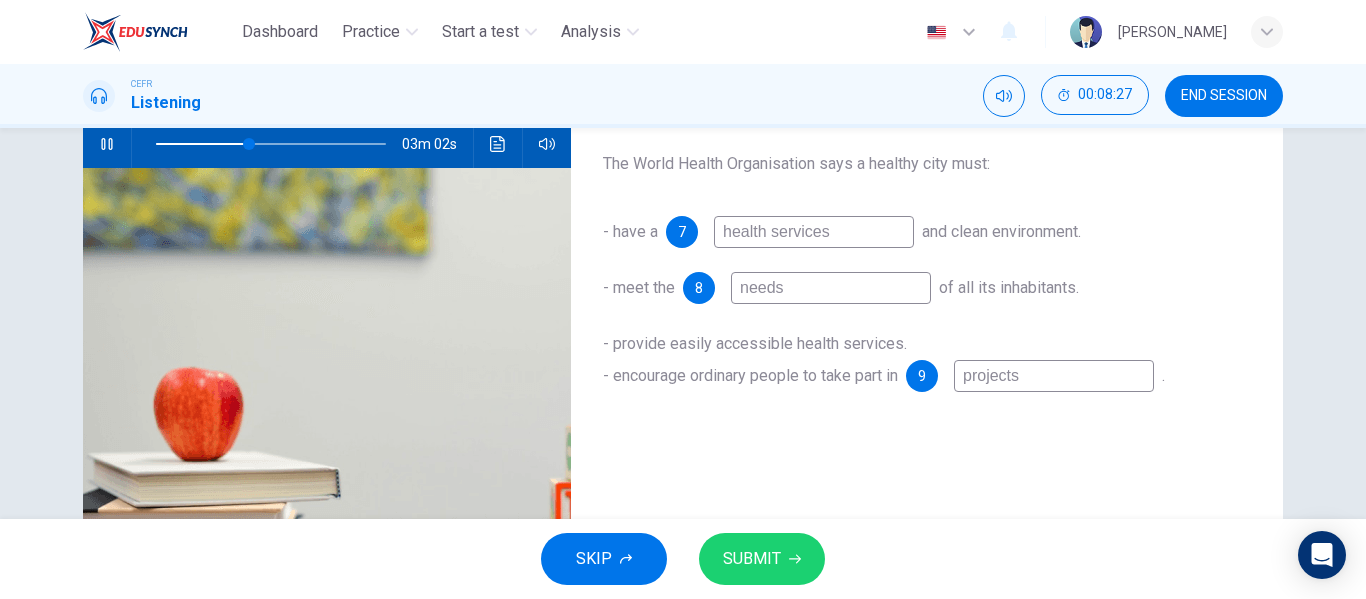 type on "projects" 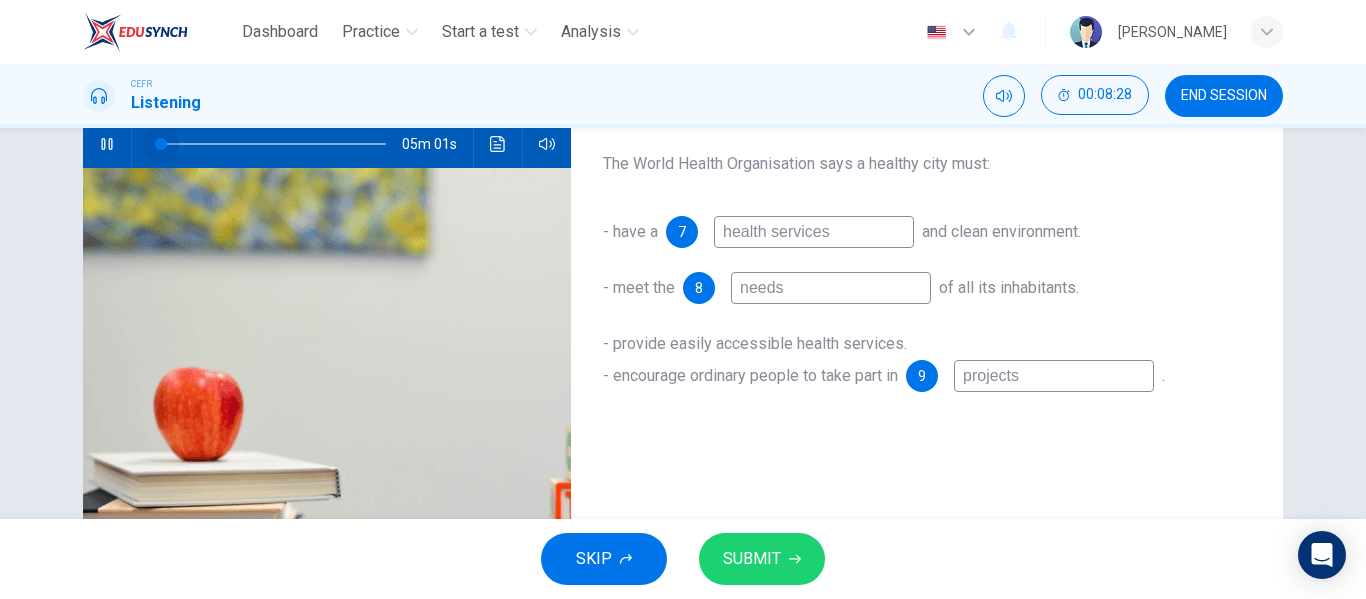 click at bounding box center (271, 144) 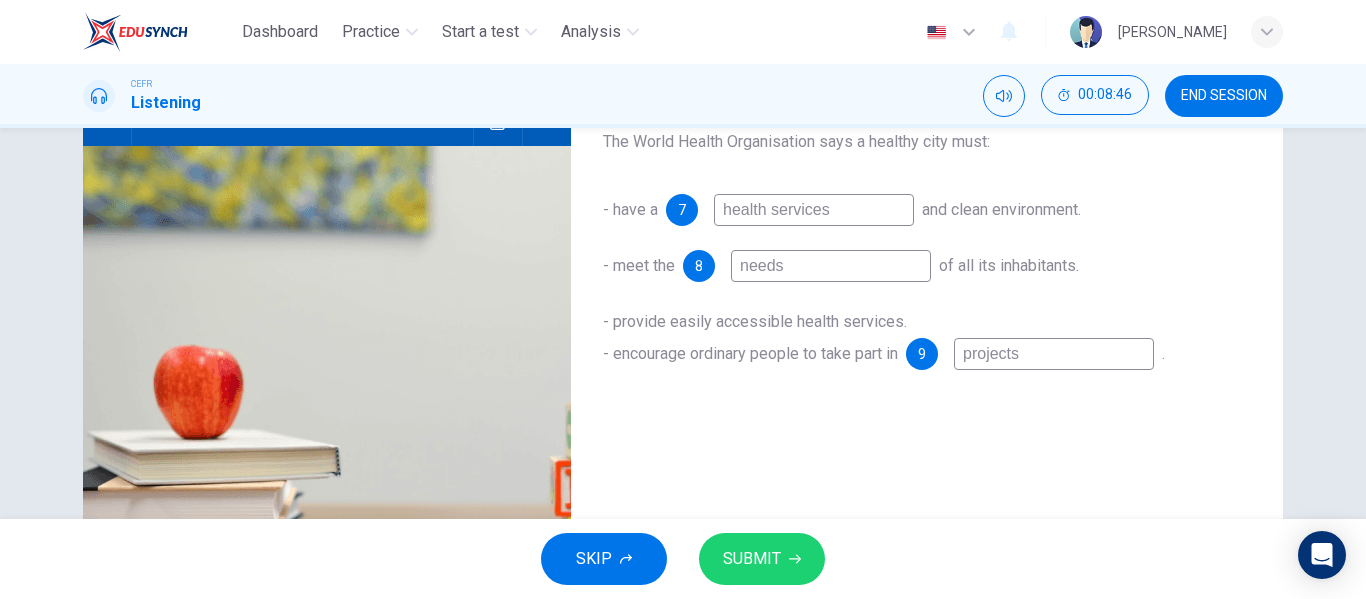 scroll, scrollTop: 152, scrollLeft: 0, axis: vertical 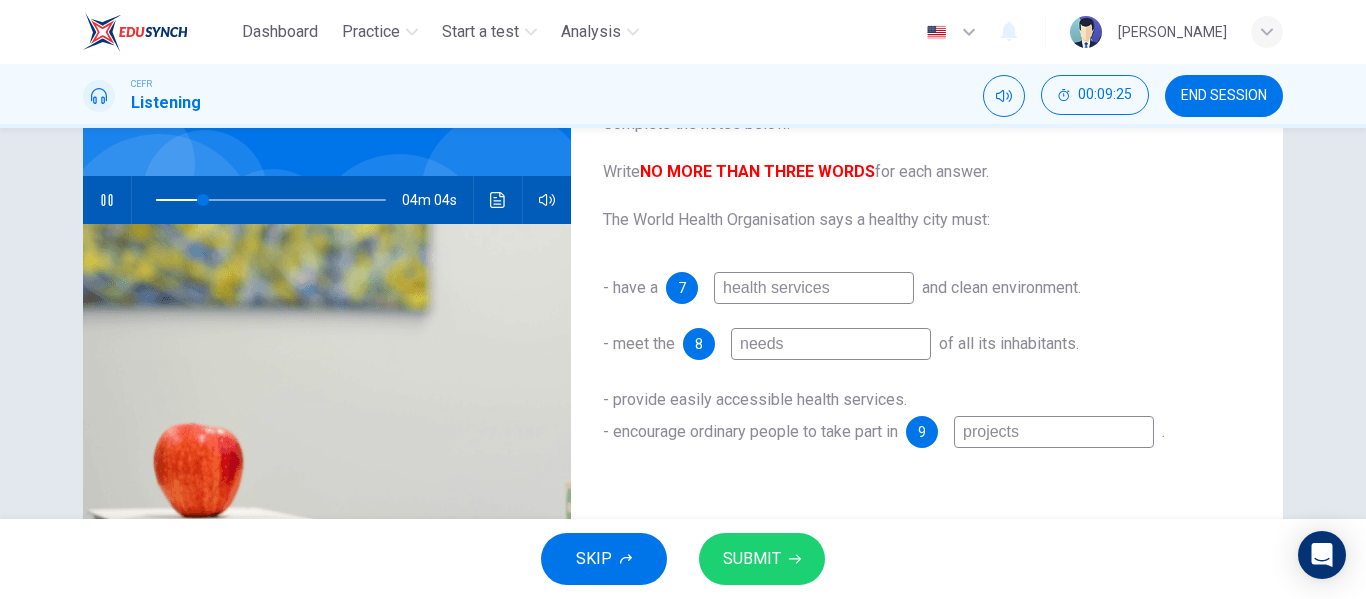 click on "needs" at bounding box center [831, 344] 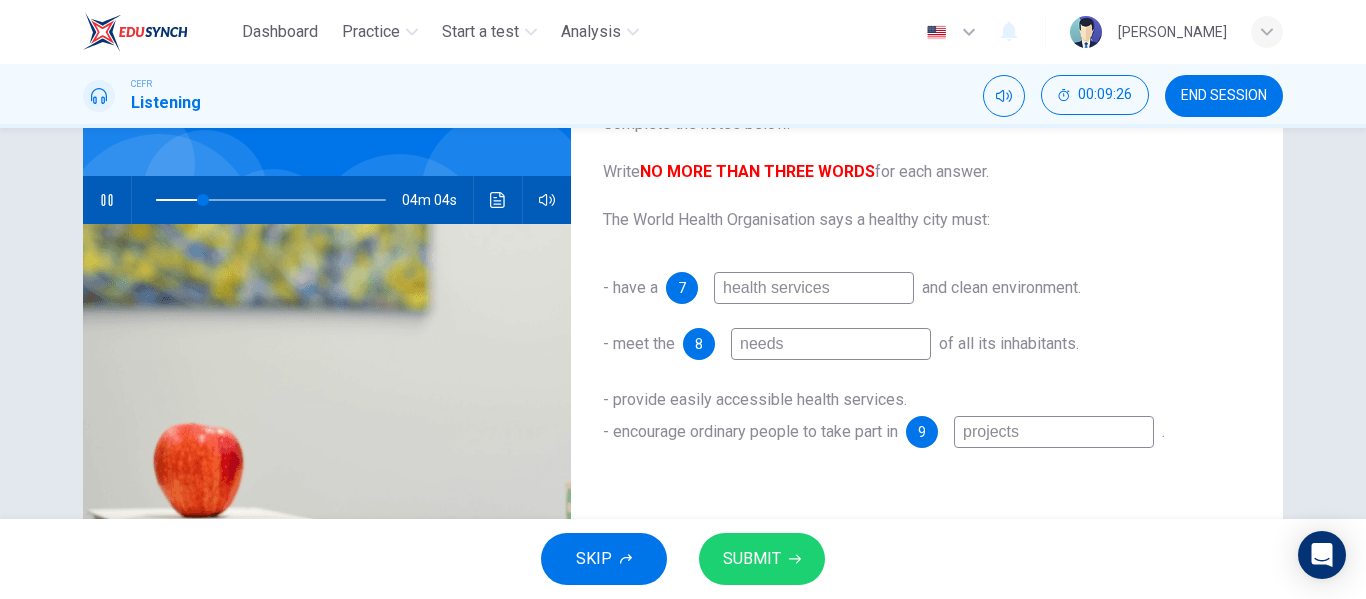 type on "21" 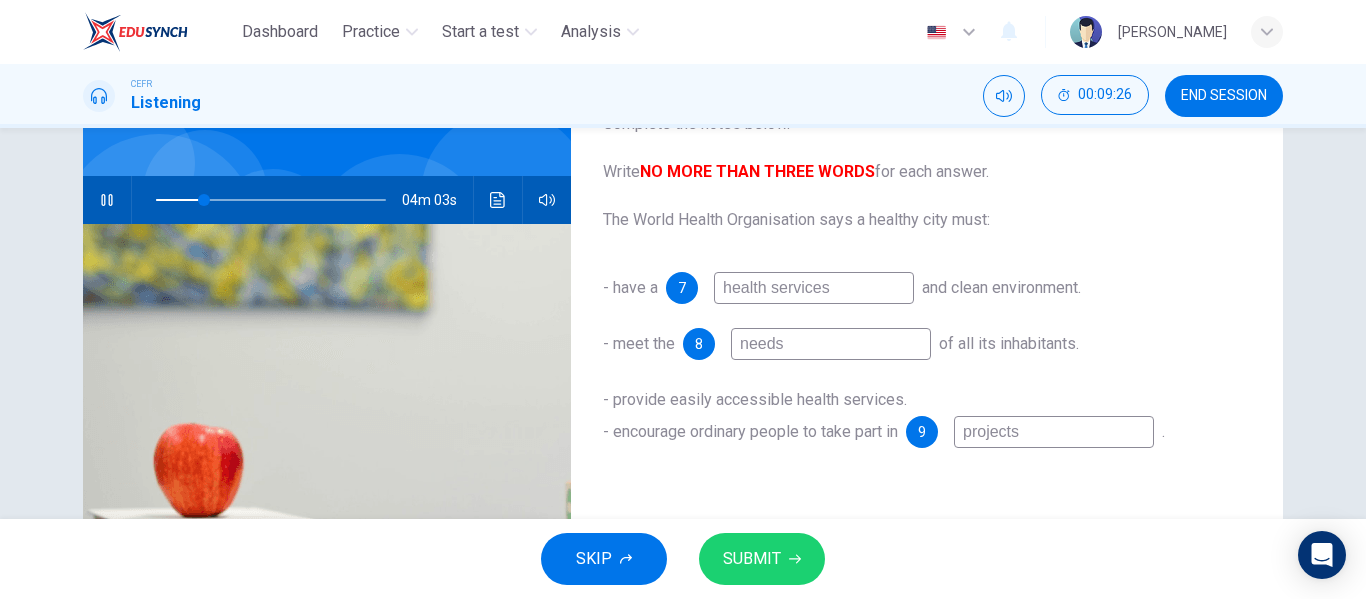type on "bneeds" 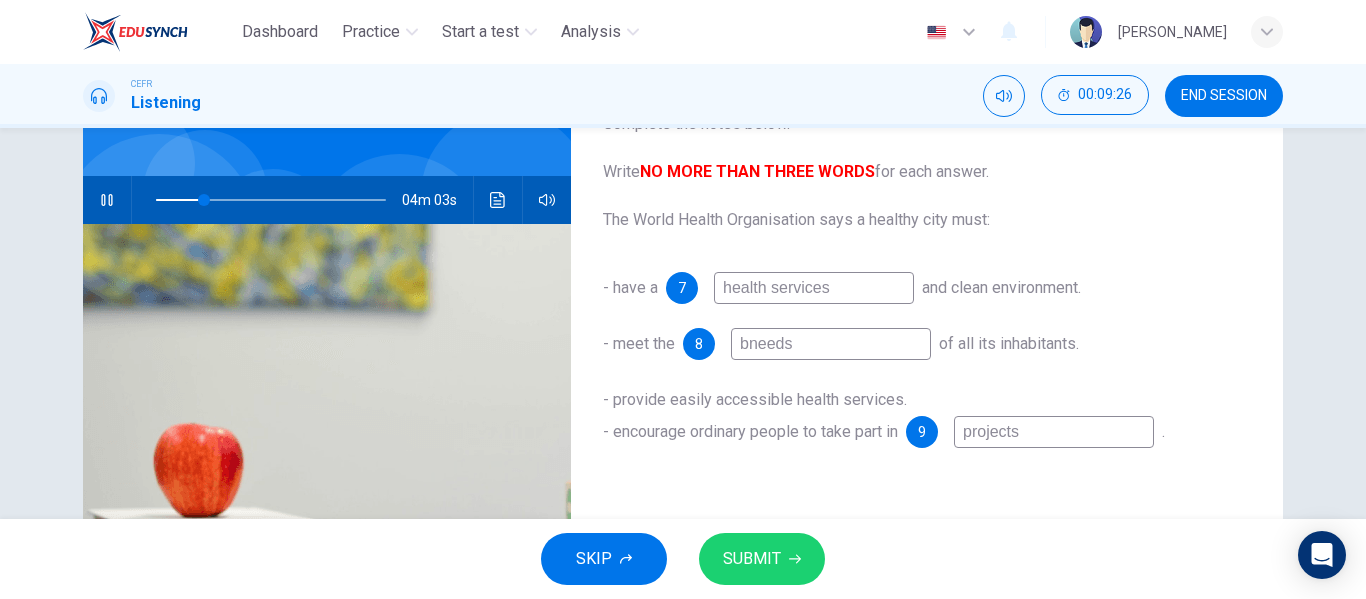 type on "21" 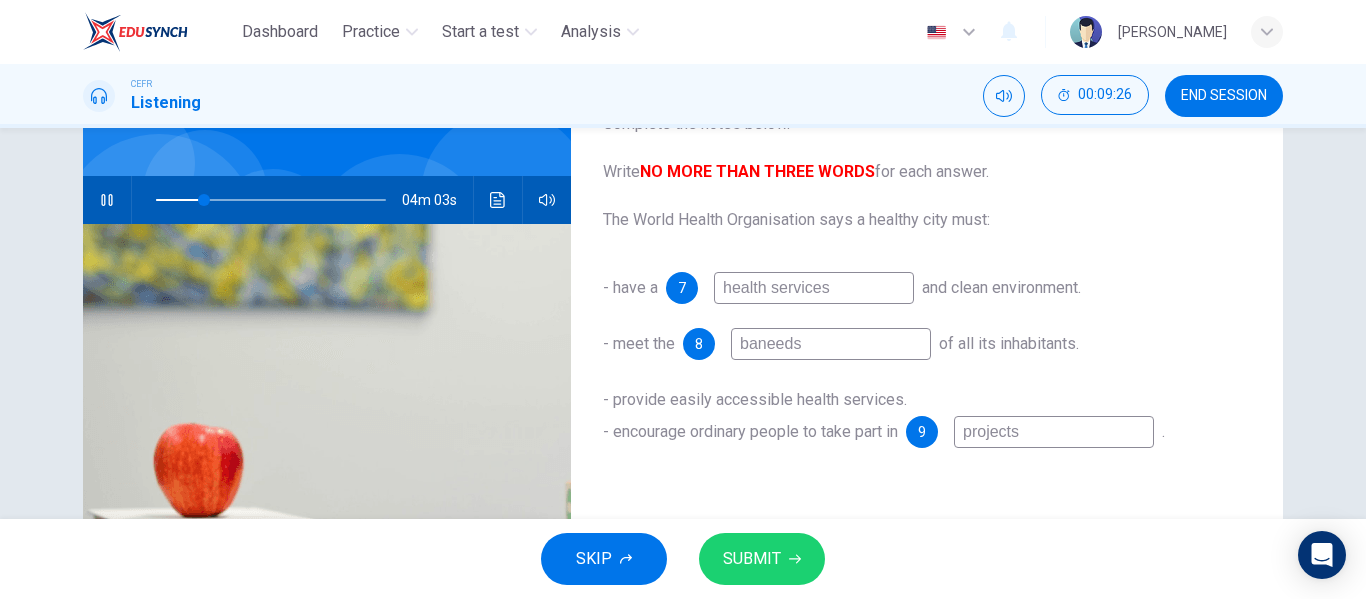 type on "21" 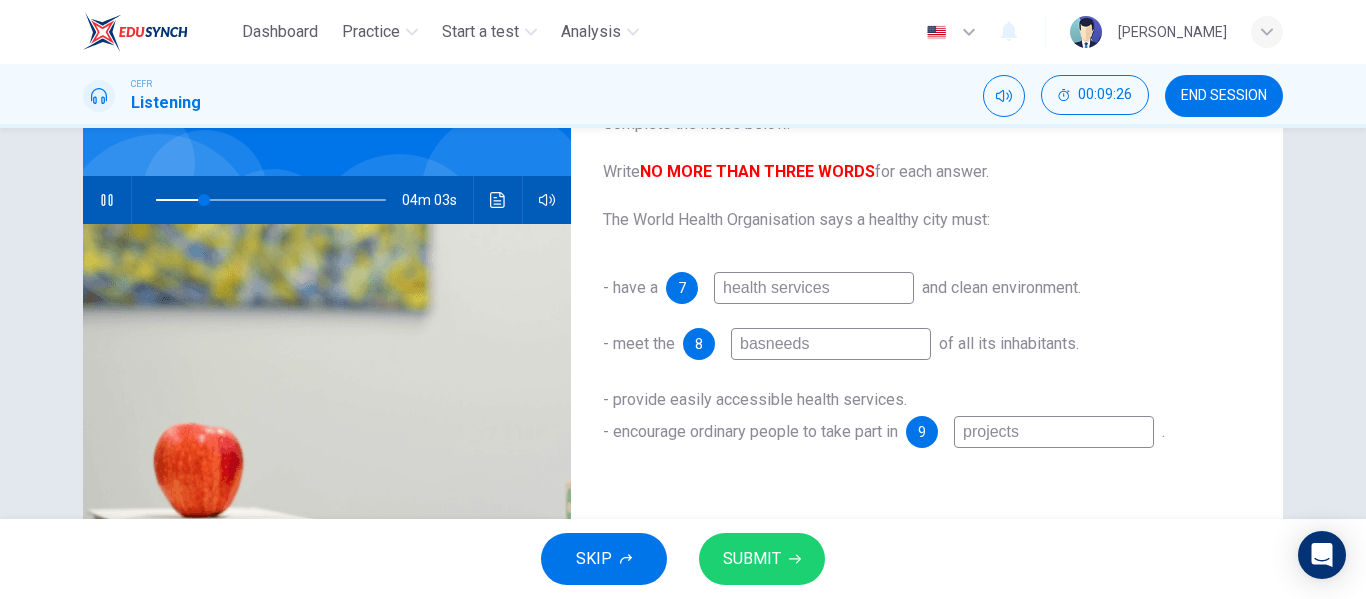 type on "21" 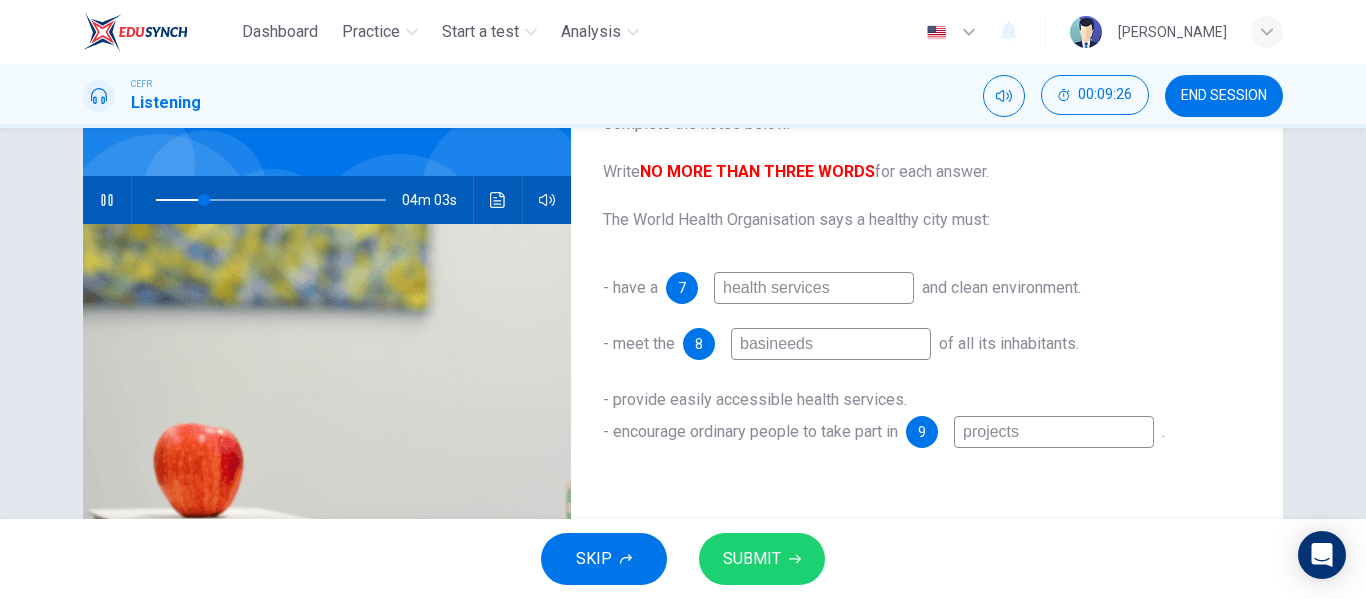 type on "basicneeds" 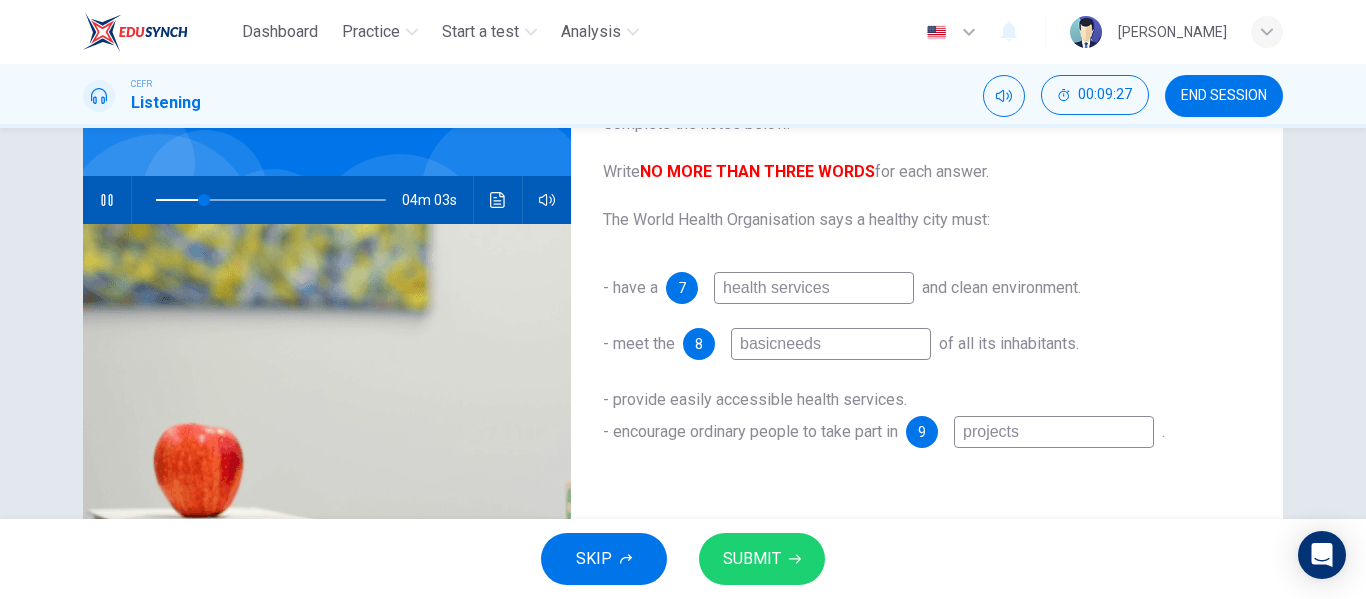 type on "21" 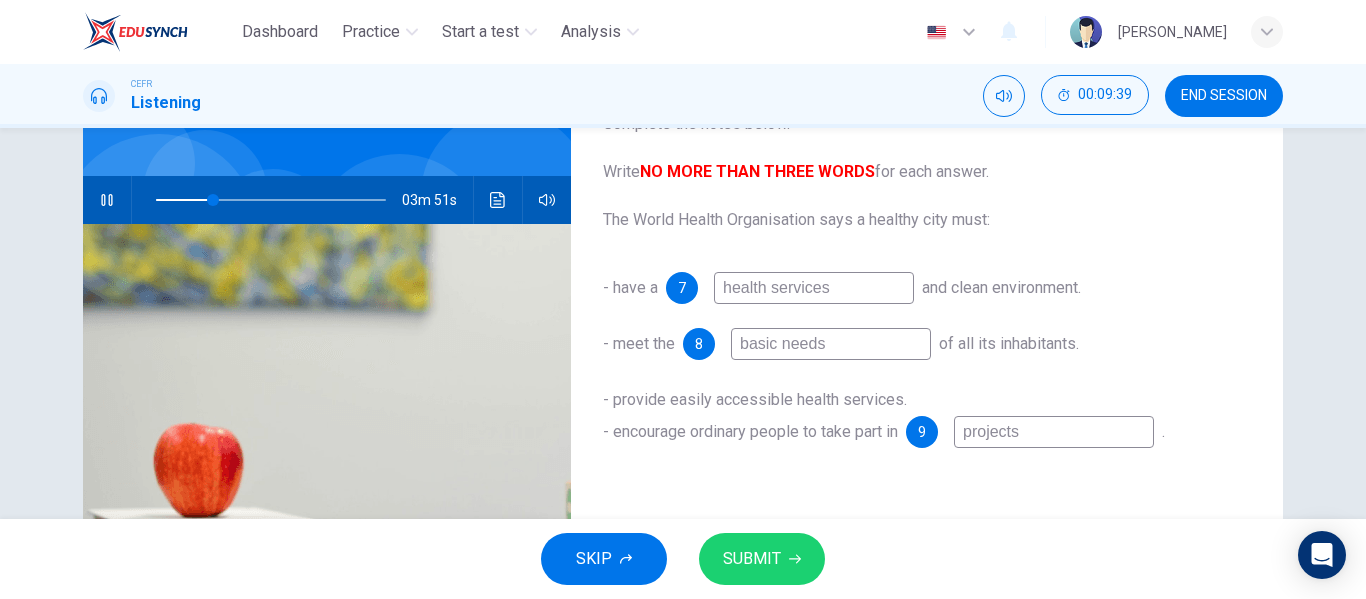 type on "25" 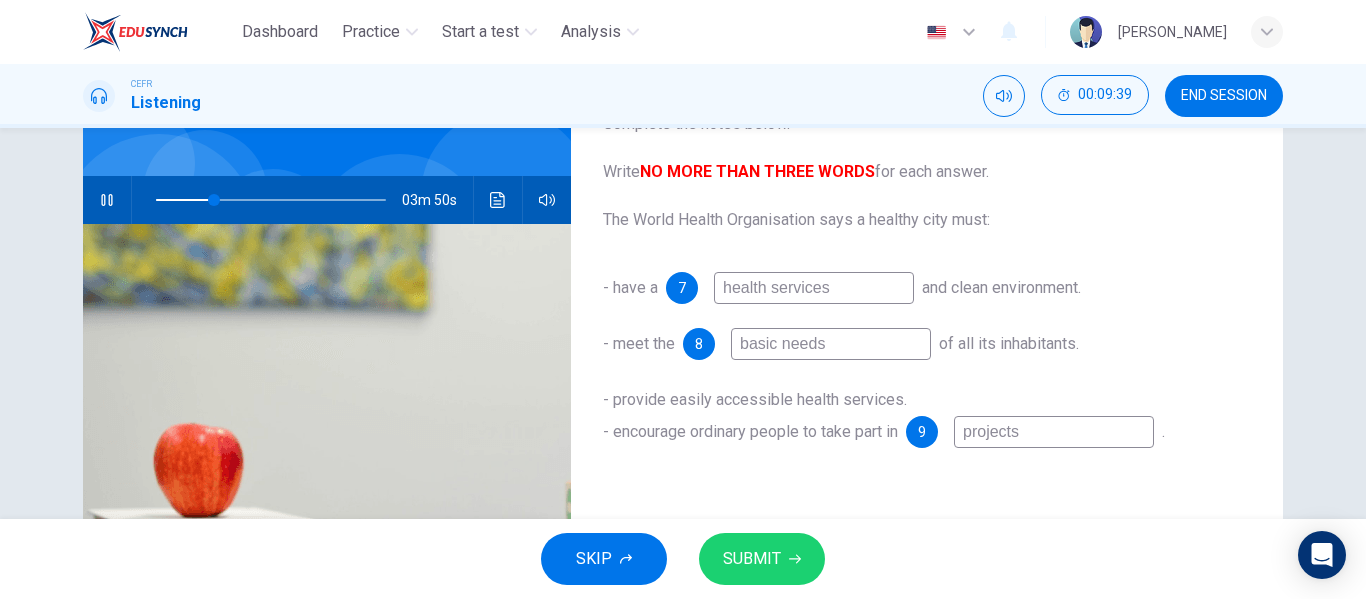type on "basic needs" 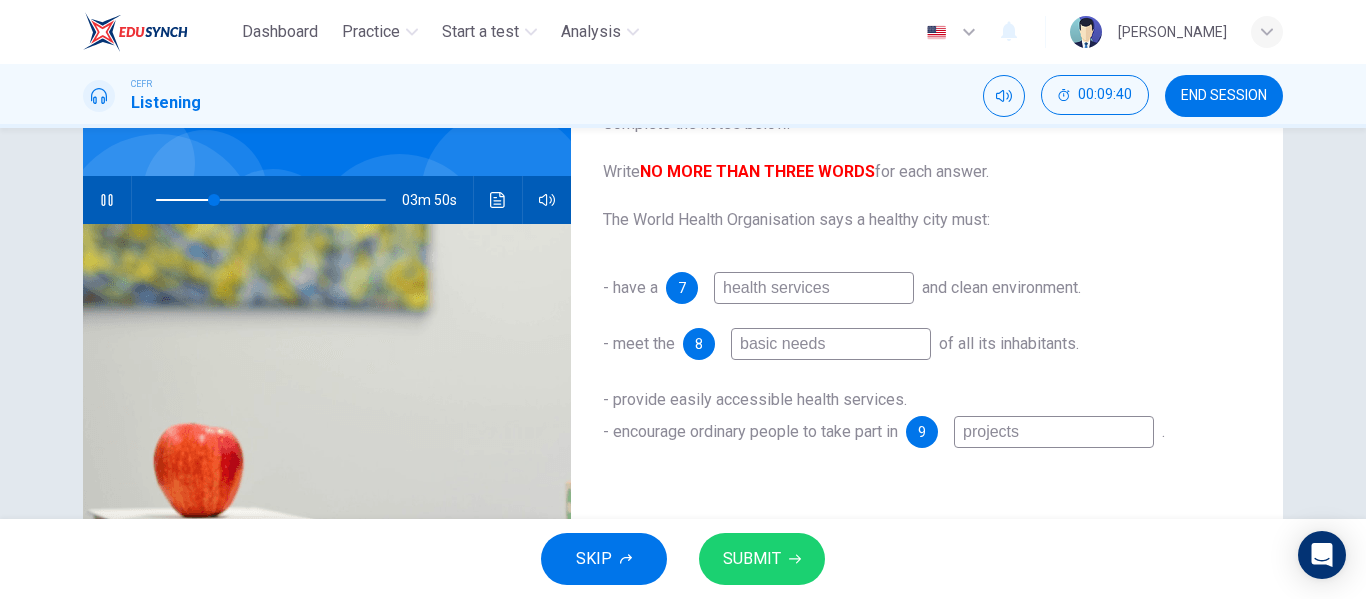 click on "health services" at bounding box center (814, 288) 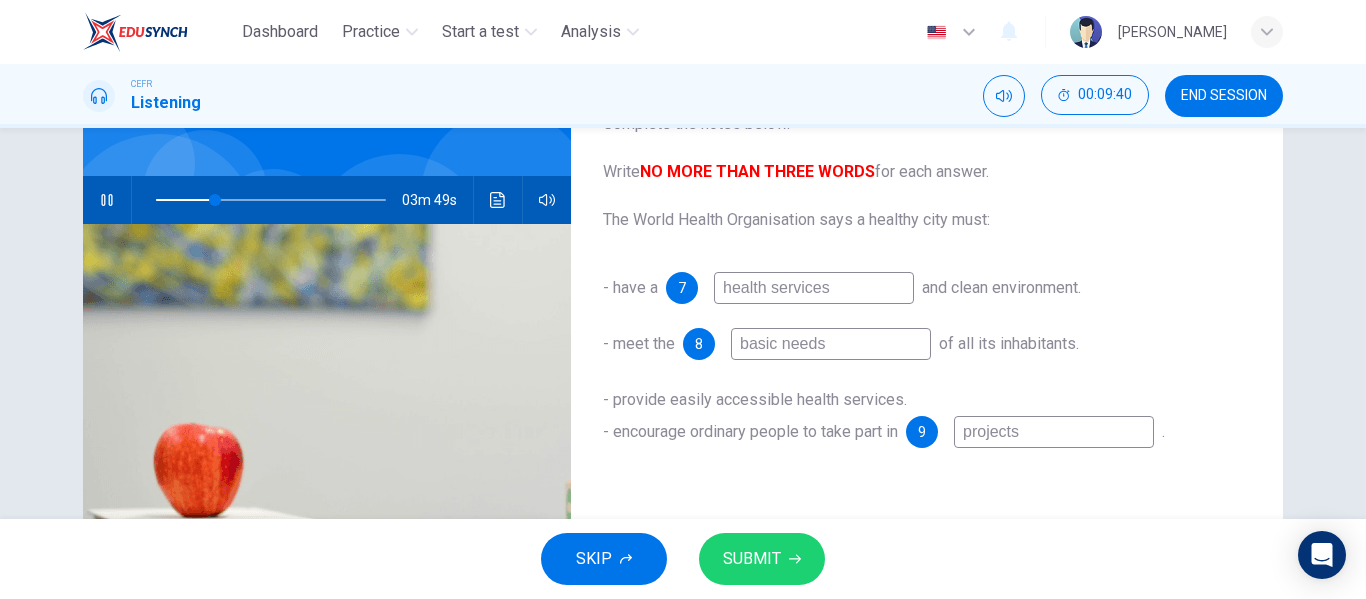 click on "health services" at bounding box center [814, 288] 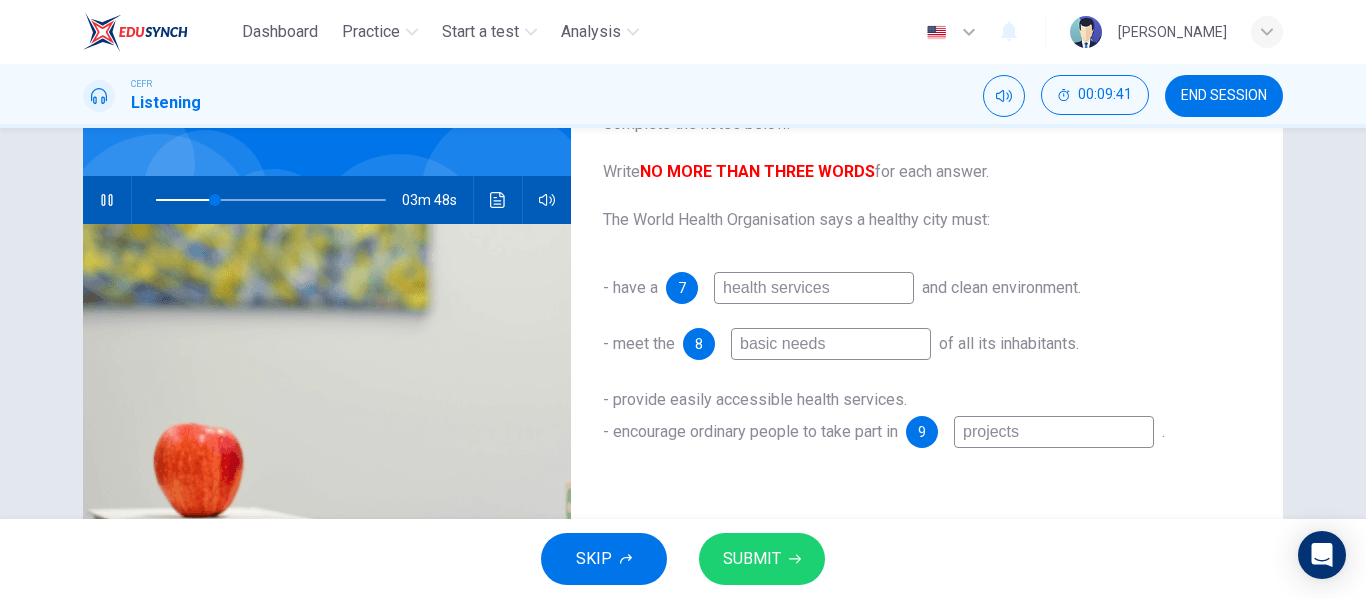 click on "health services" at bounding box center [814, 288] 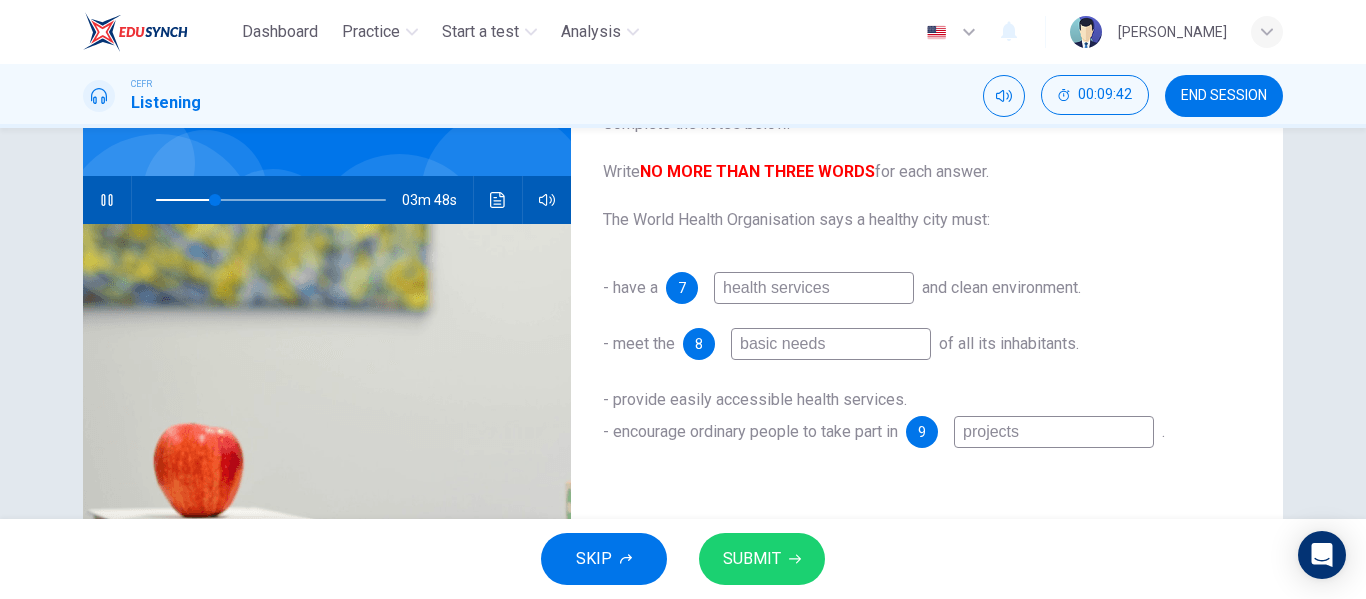 type on "26" 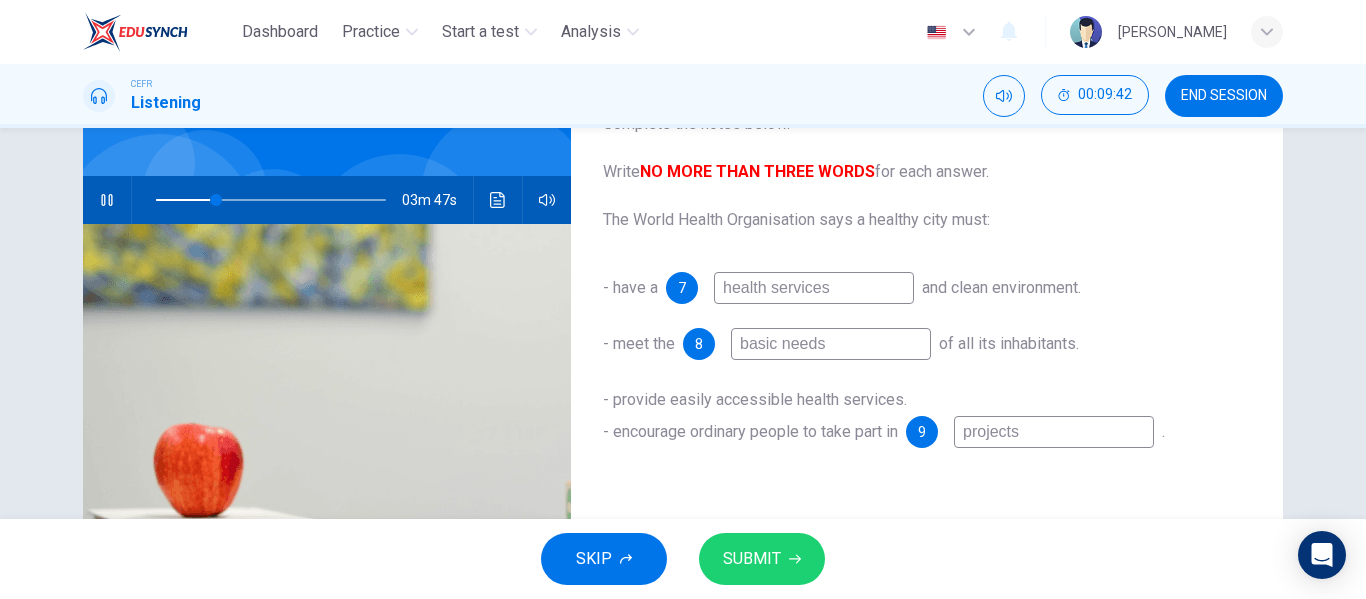 type on "s" 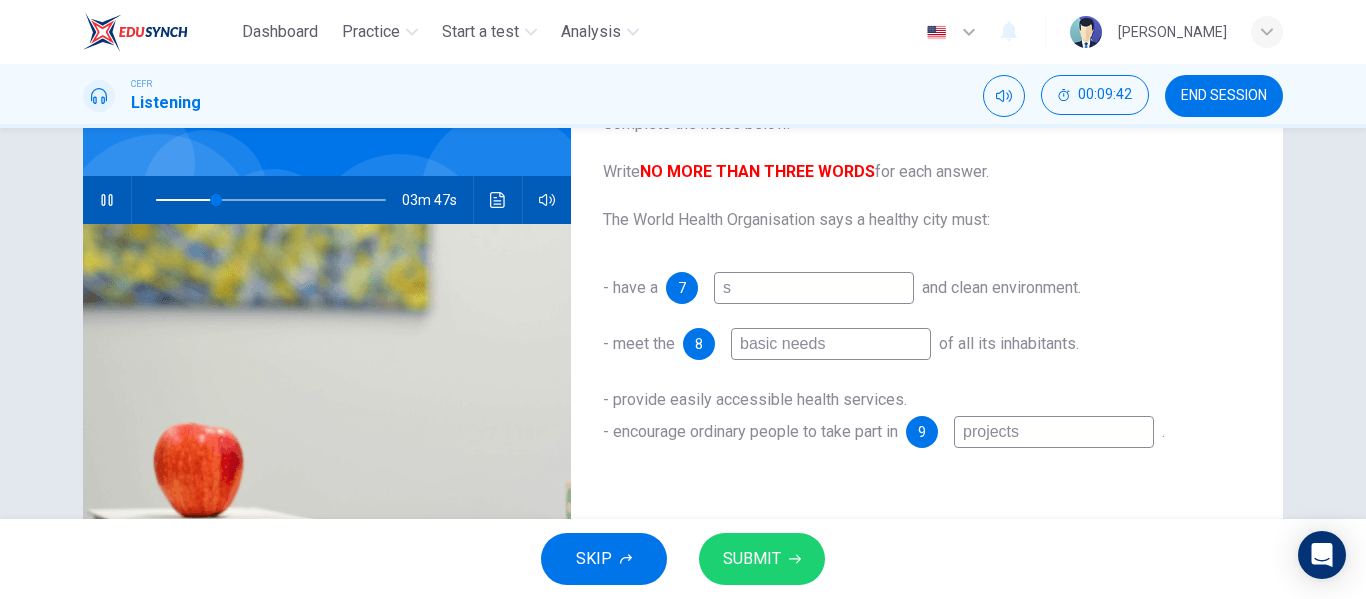 type on "sa" 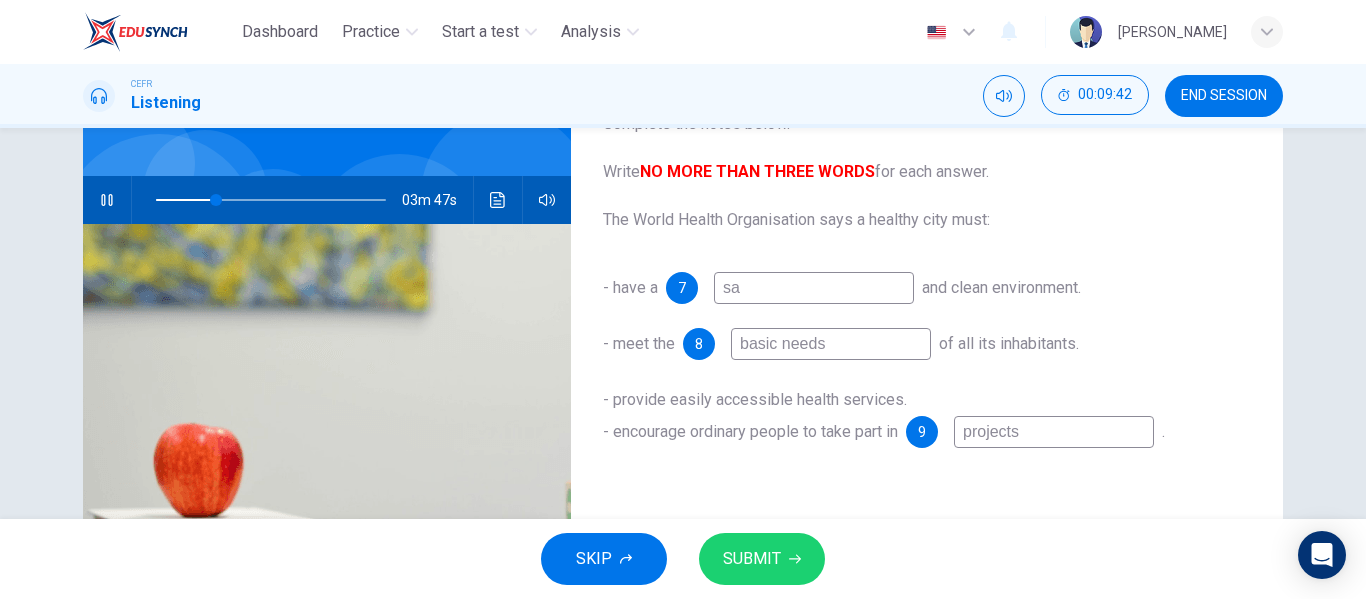 type on "26" 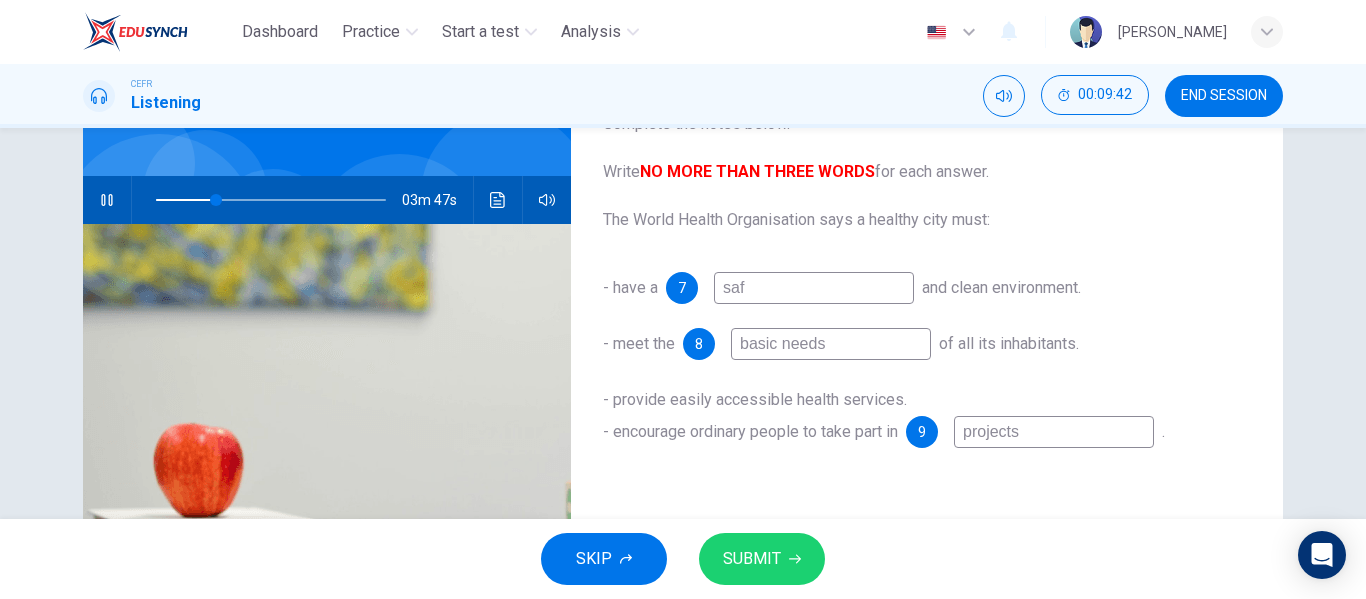 type on "26" 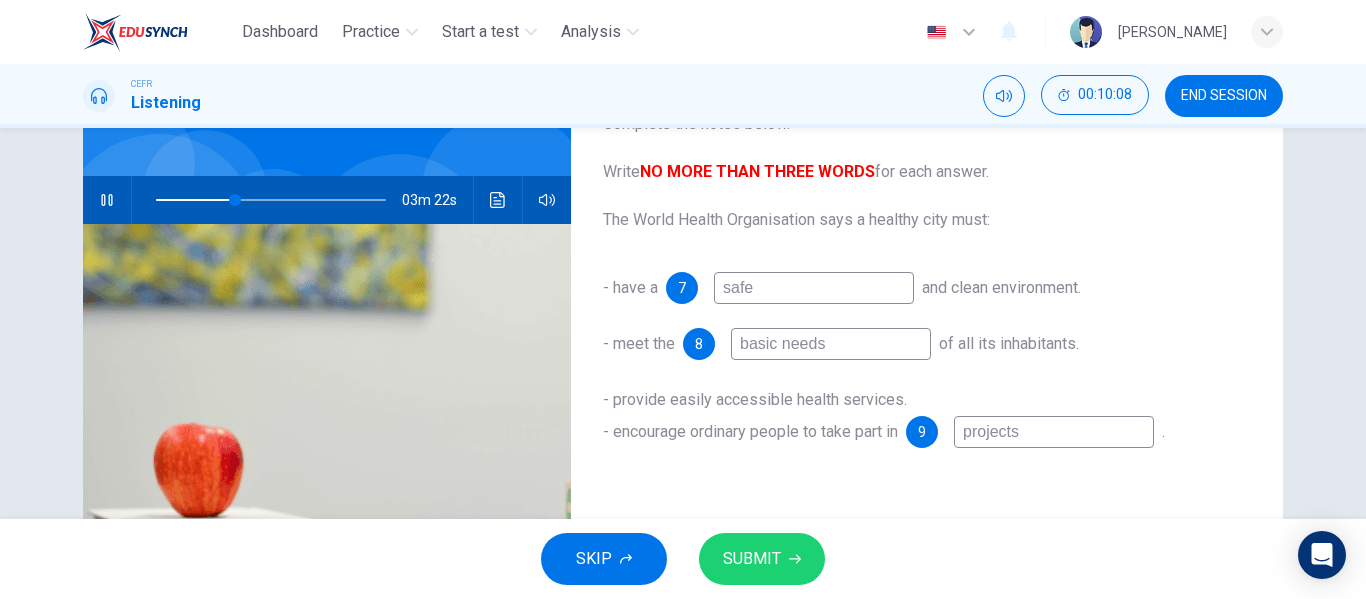 type on "35" 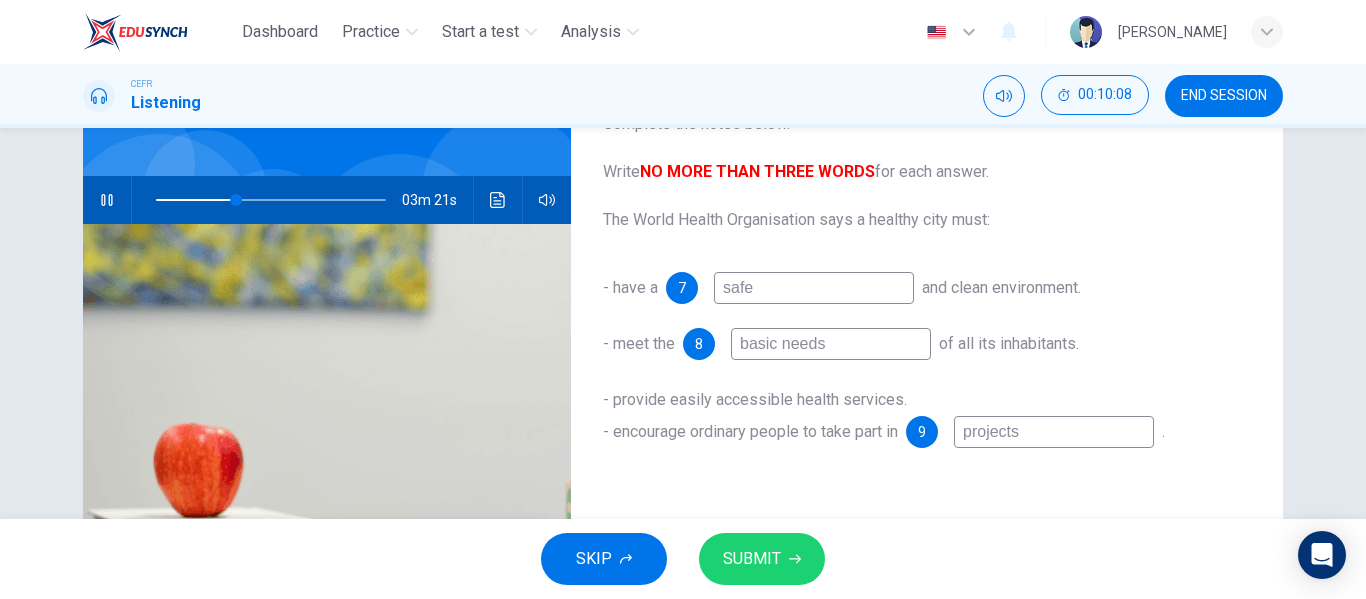 type on "safe" 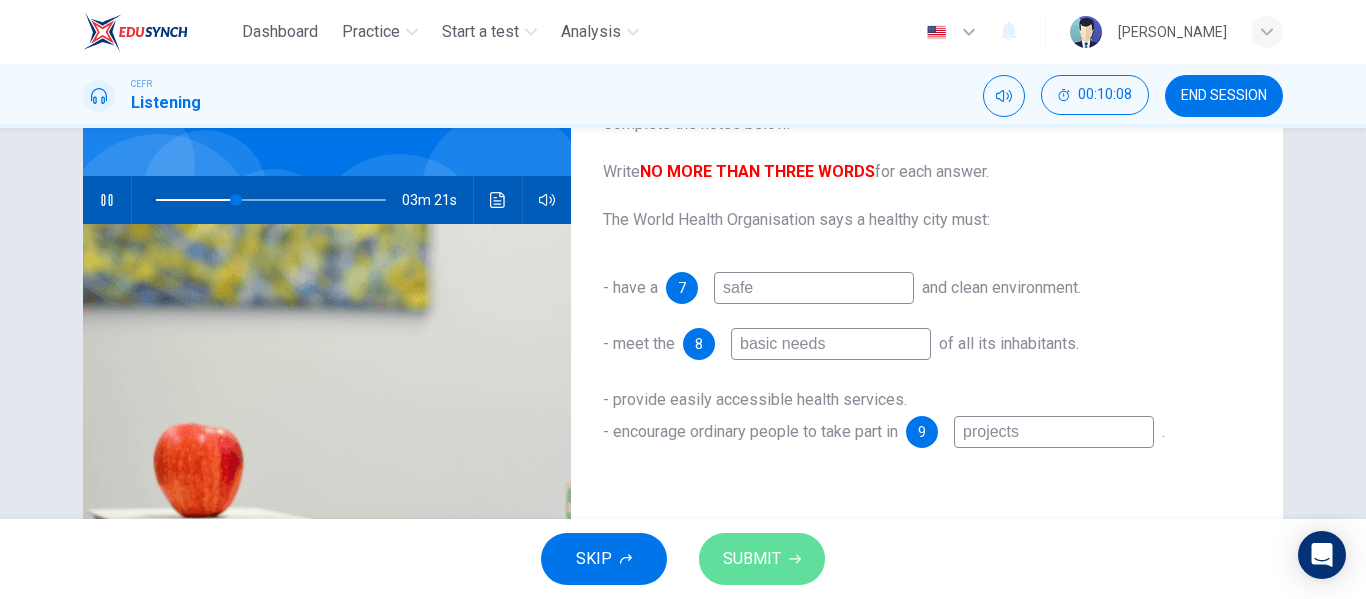 click on "SUBMIT" at bounding box center [762, 559] 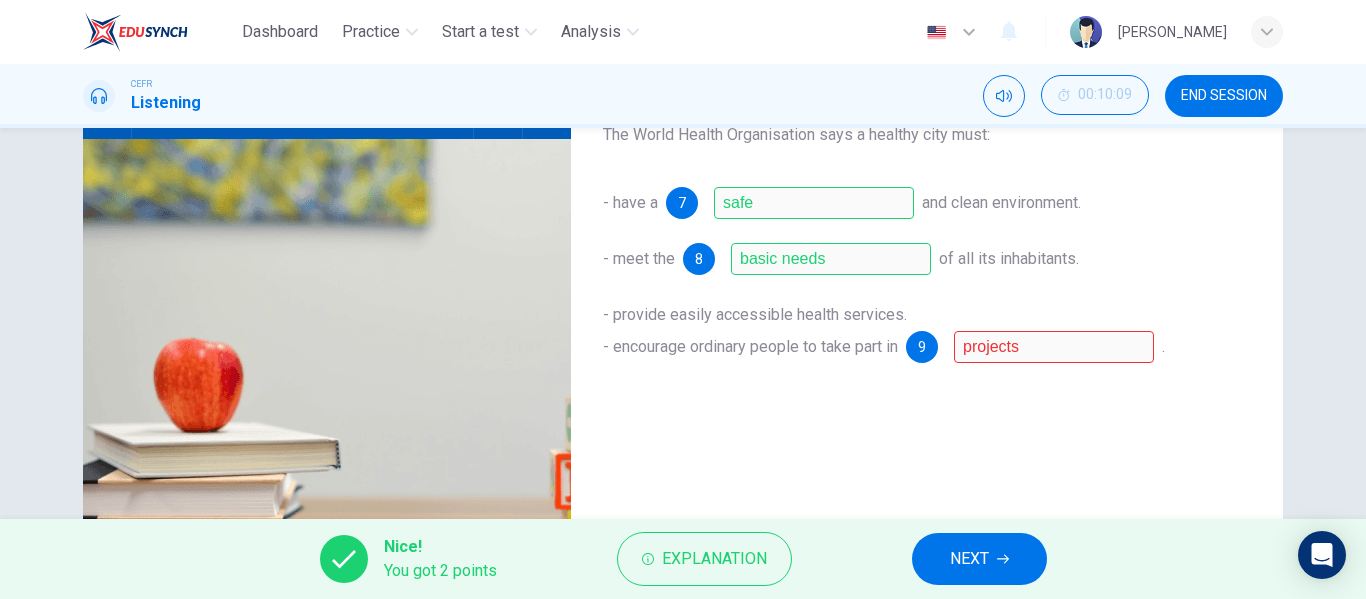 scroll, scrollTop: 225, scrollLeft: 0, axis: vertical 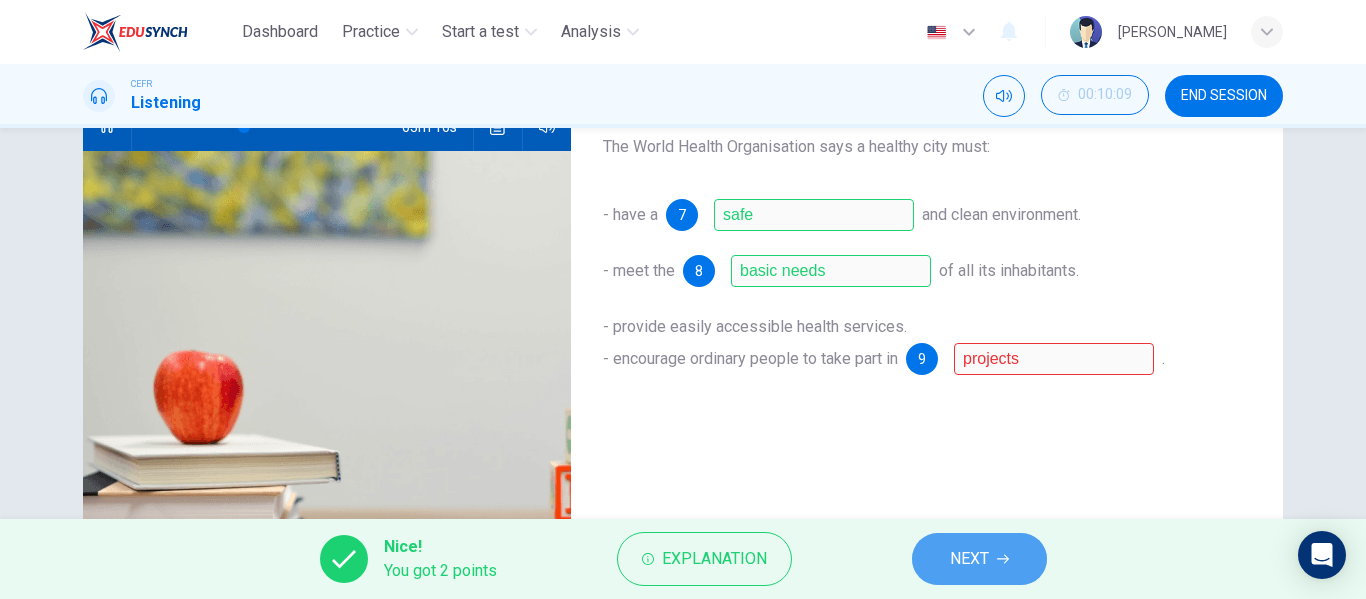 click on "NEXT" at bounding box center [979, 559] 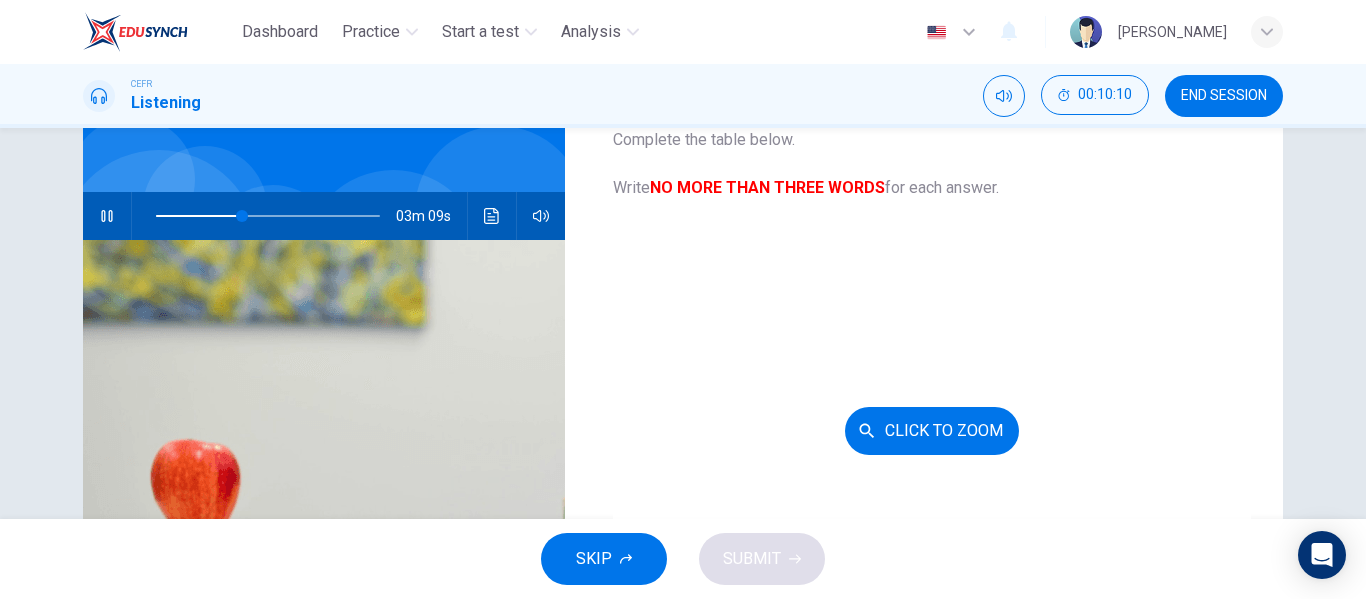 scroll, scrollTop: 131, scrollLeft: 0, axis: vertical 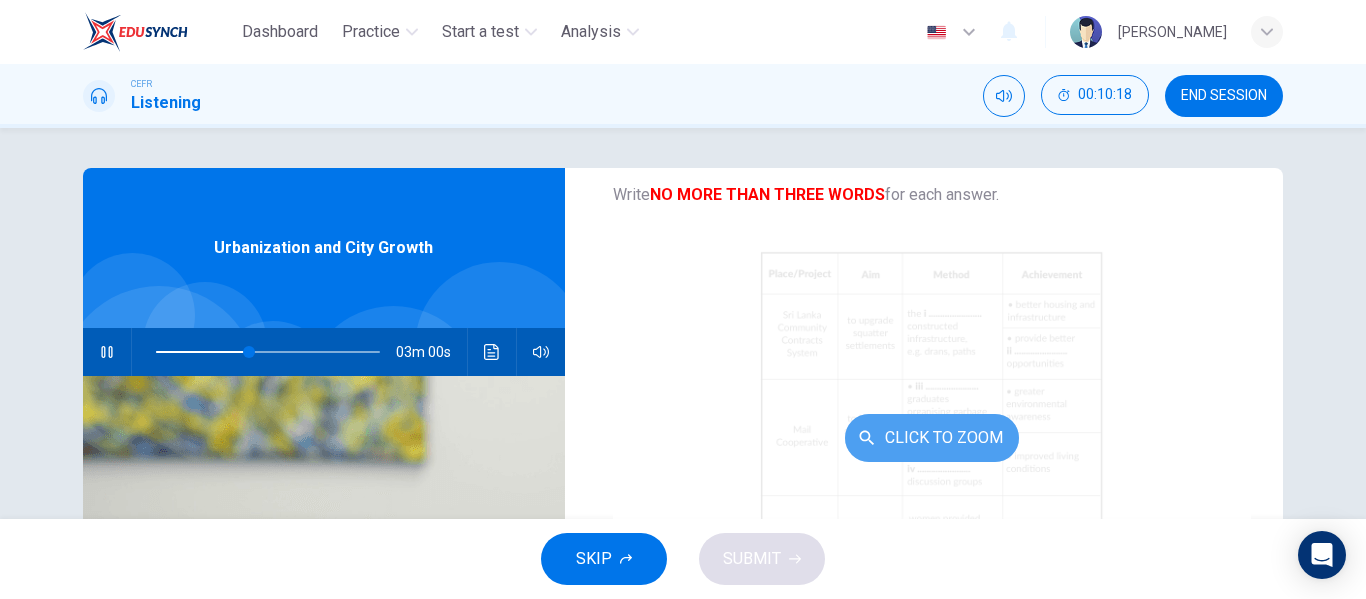 click on "Click to Zoom" at bounding box center [932, 438] 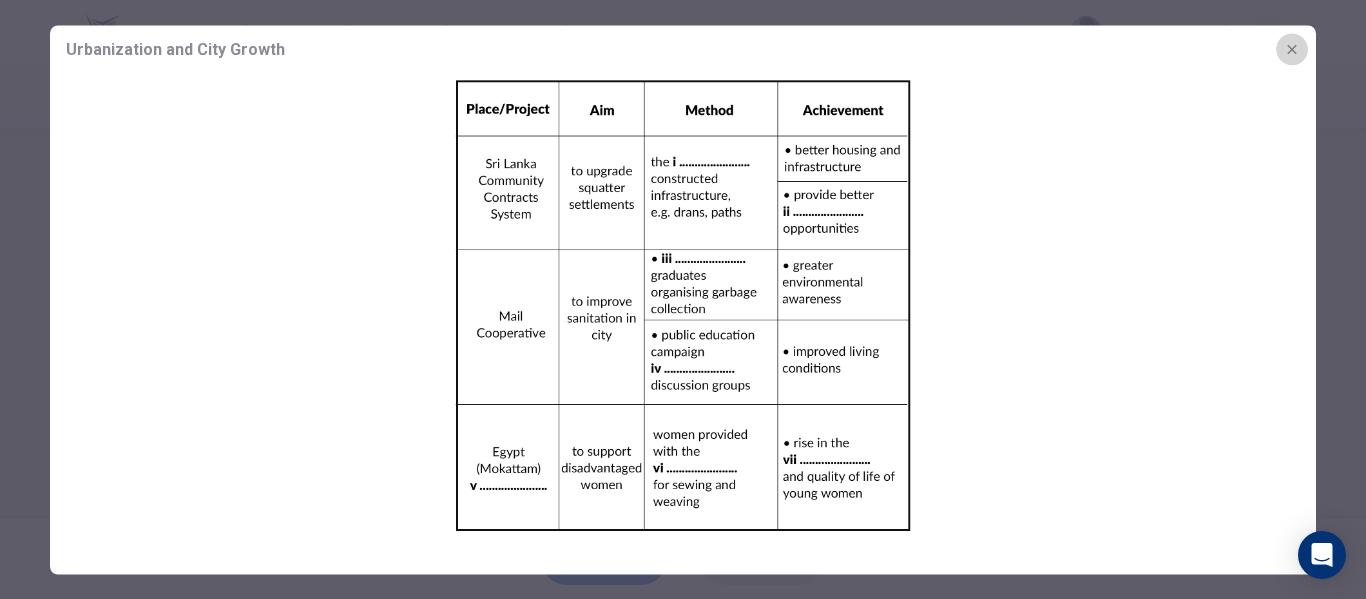 click at bounding box center (1292, 49) 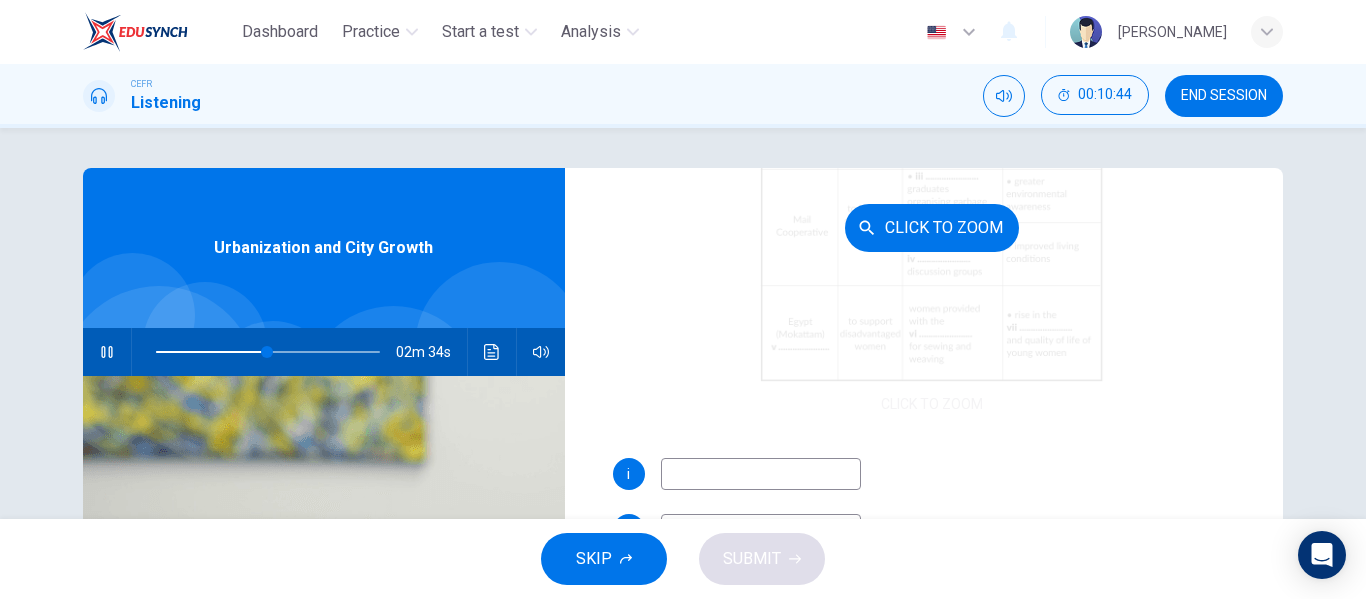 scroll, scrollTop: 342, scrollLeft: 0, axis: vertical 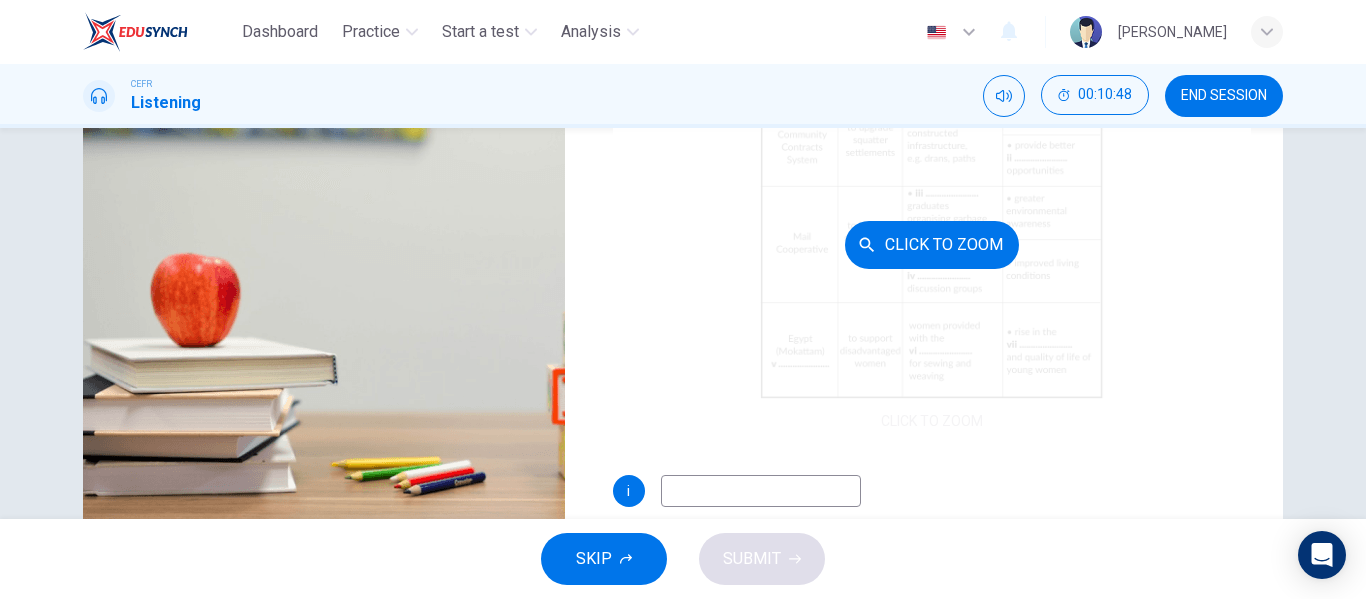 click on "Click to Zoom" at bounding box center (932, 244) 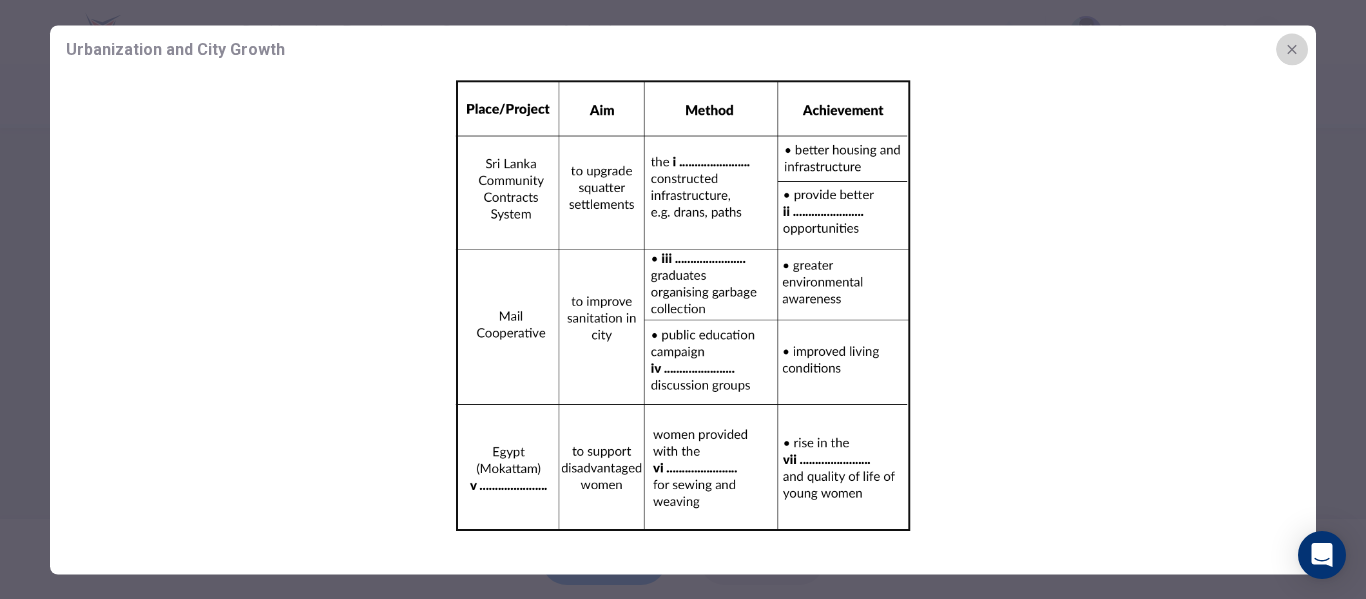 click 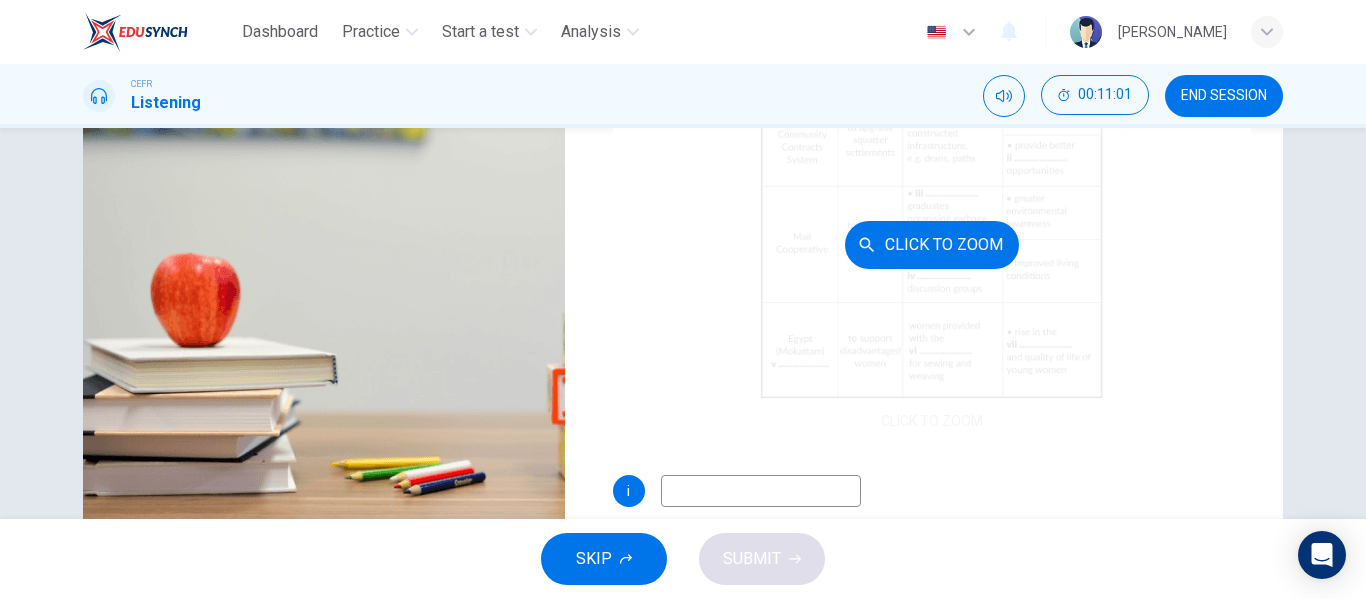 scroll, scrollTop: 80, scrollLeft: 0, axis: vertical 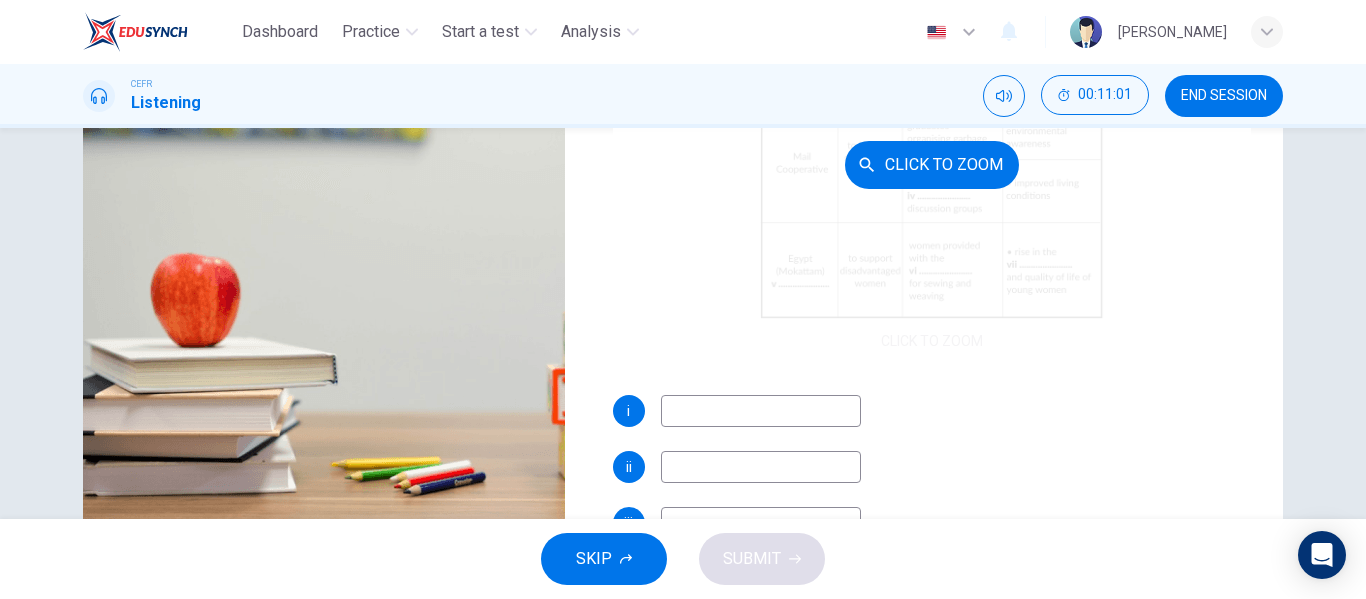 type on "55" 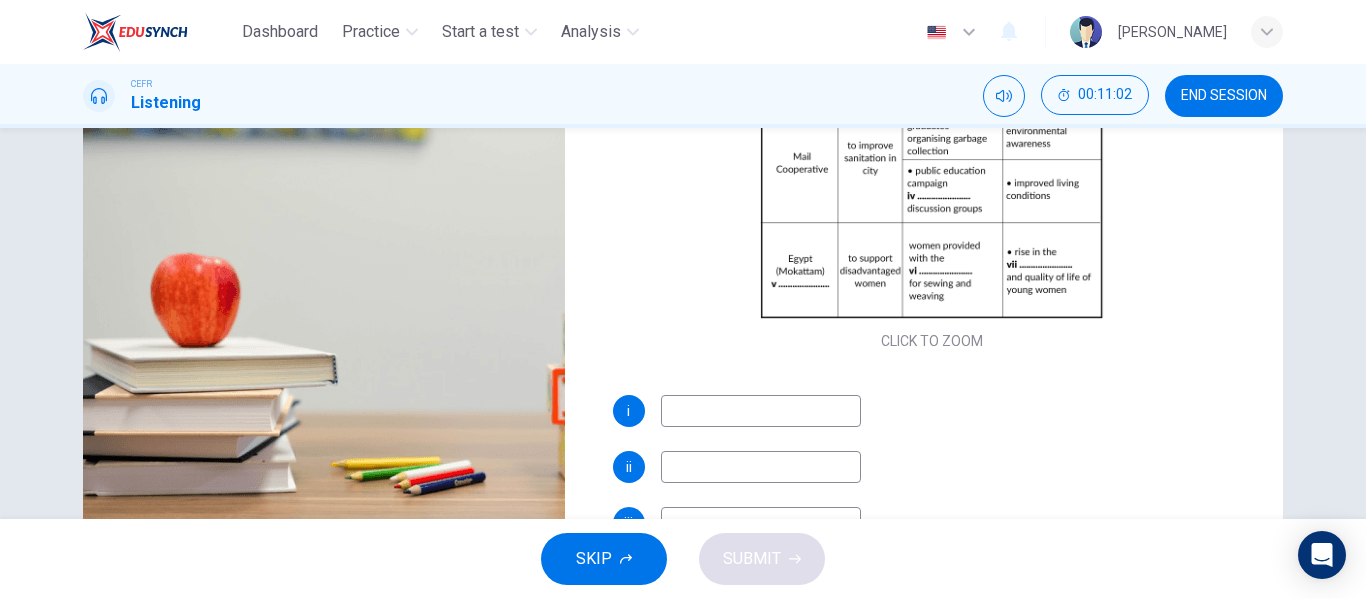 click at bounding box center (761, 467) 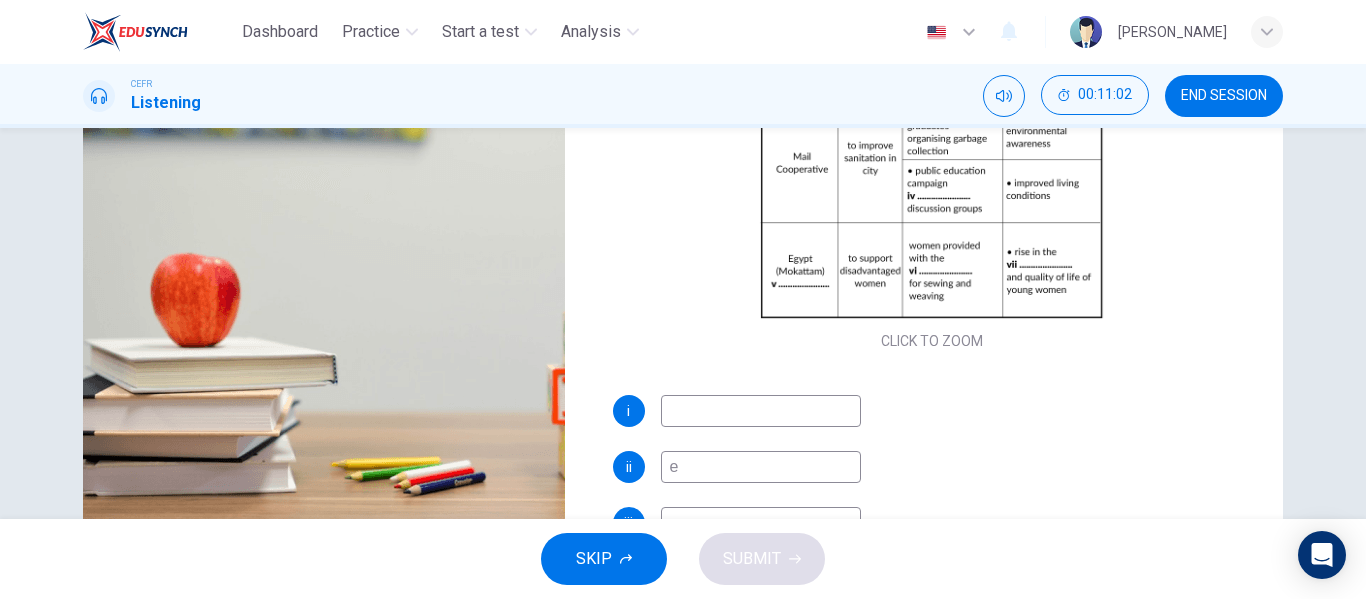 type on "56" 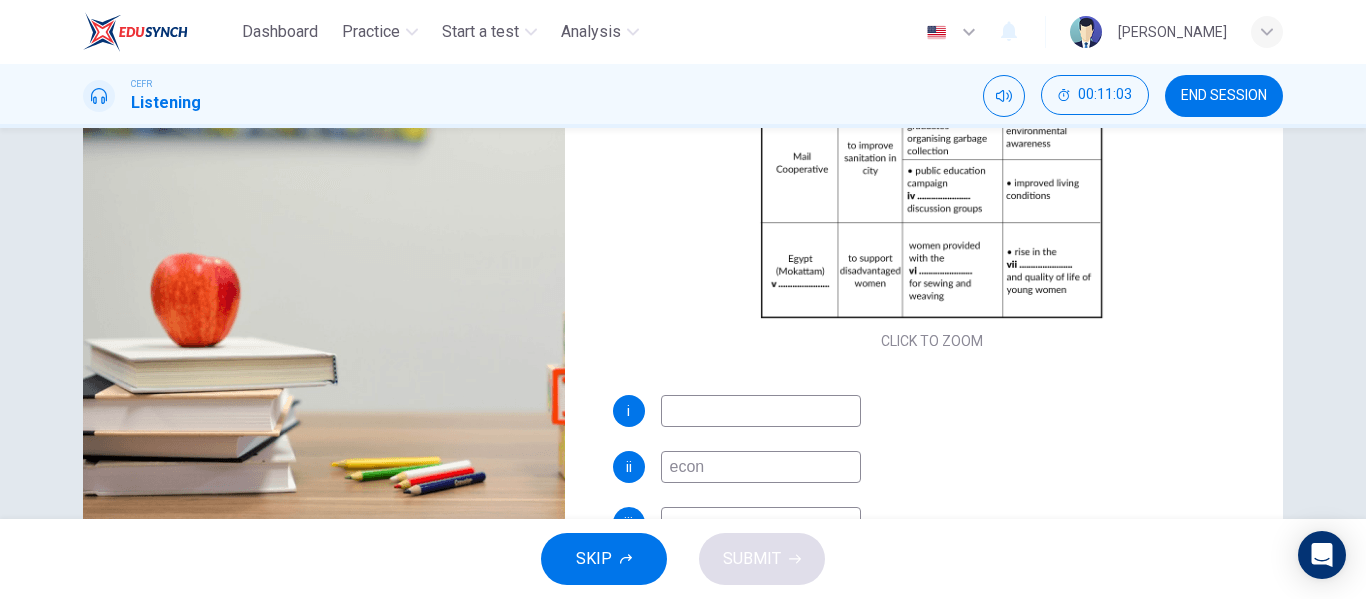 type on "econo" 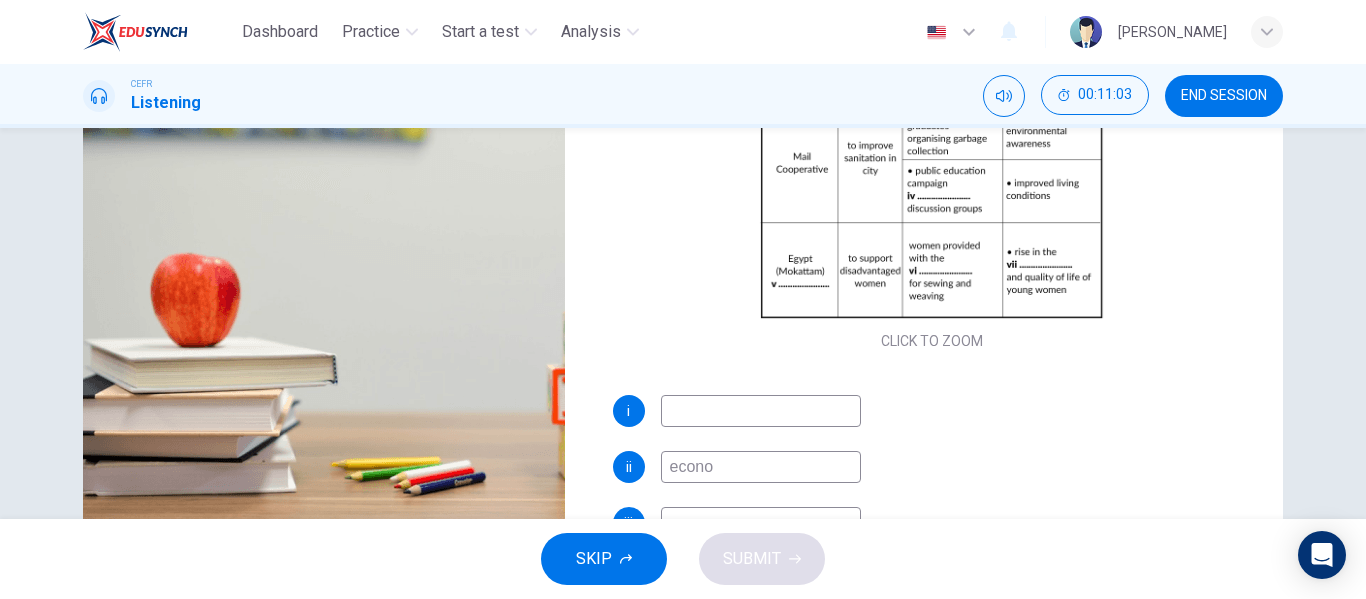 type on "56" 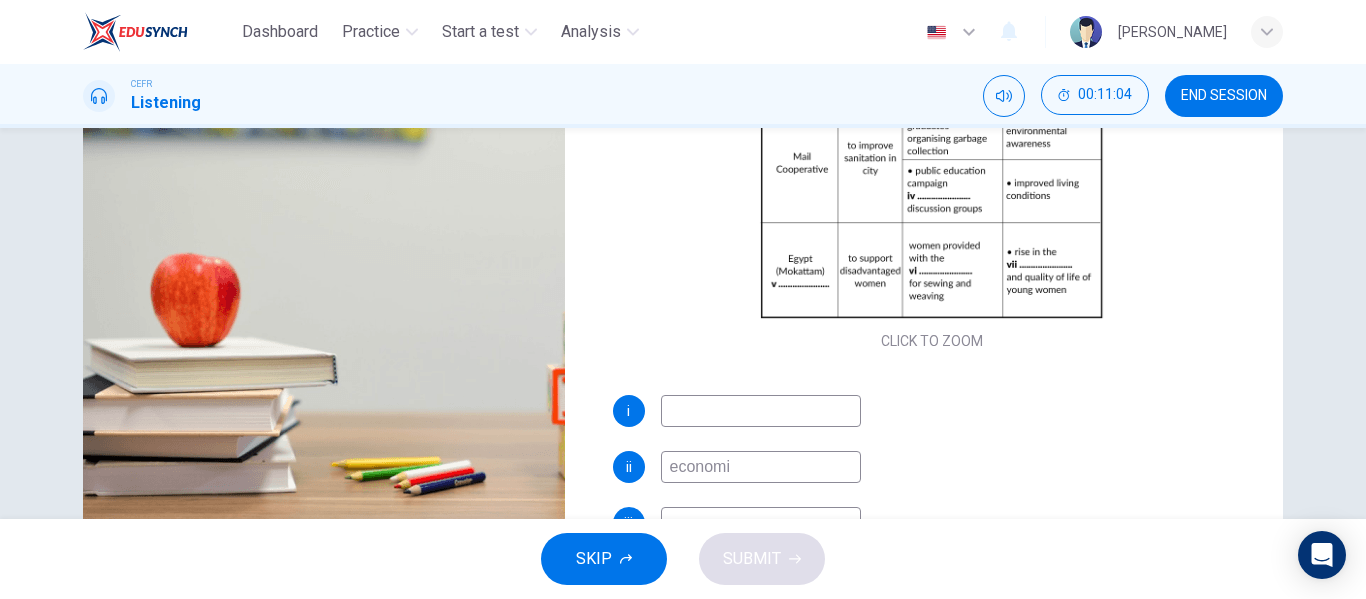 type on "economic" 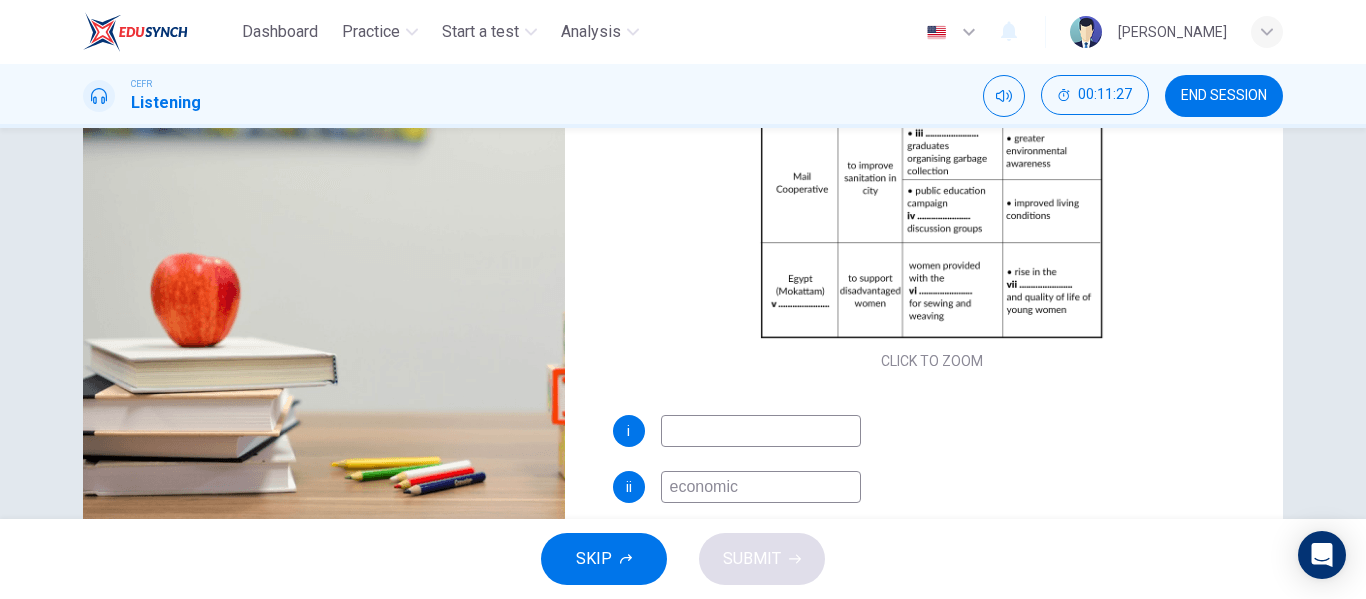 scroll, scrollTop: 128, scrollLeft: 0, axis: vertical 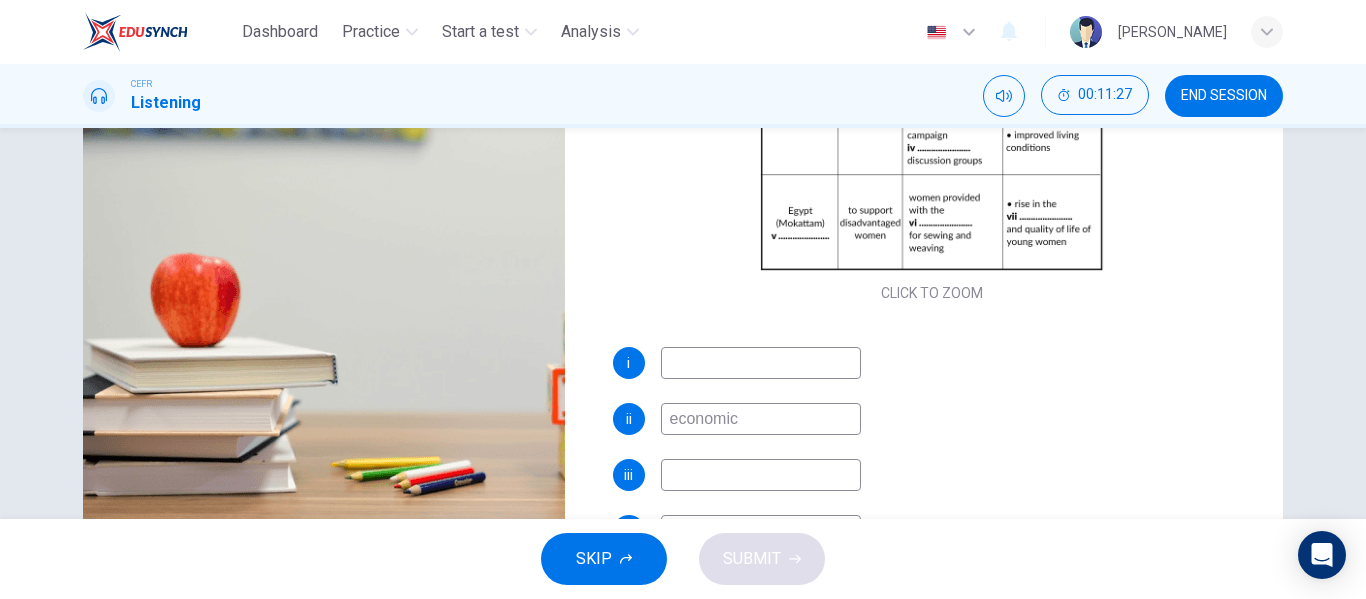 type on "64" 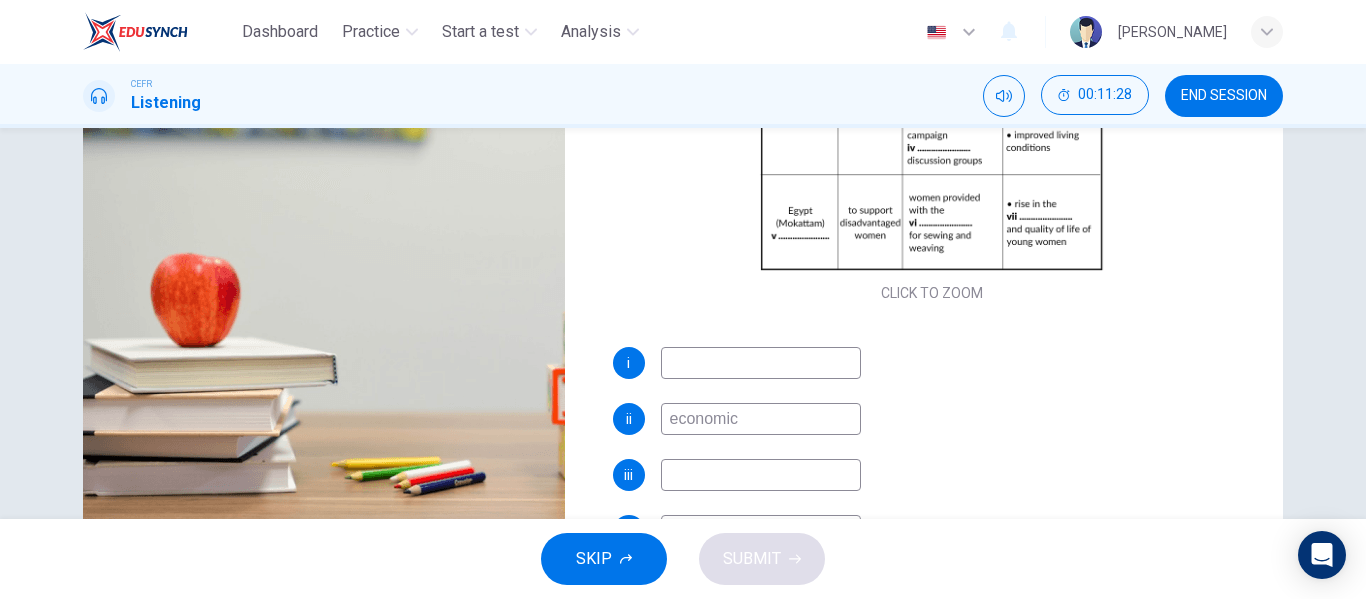 type on "64" 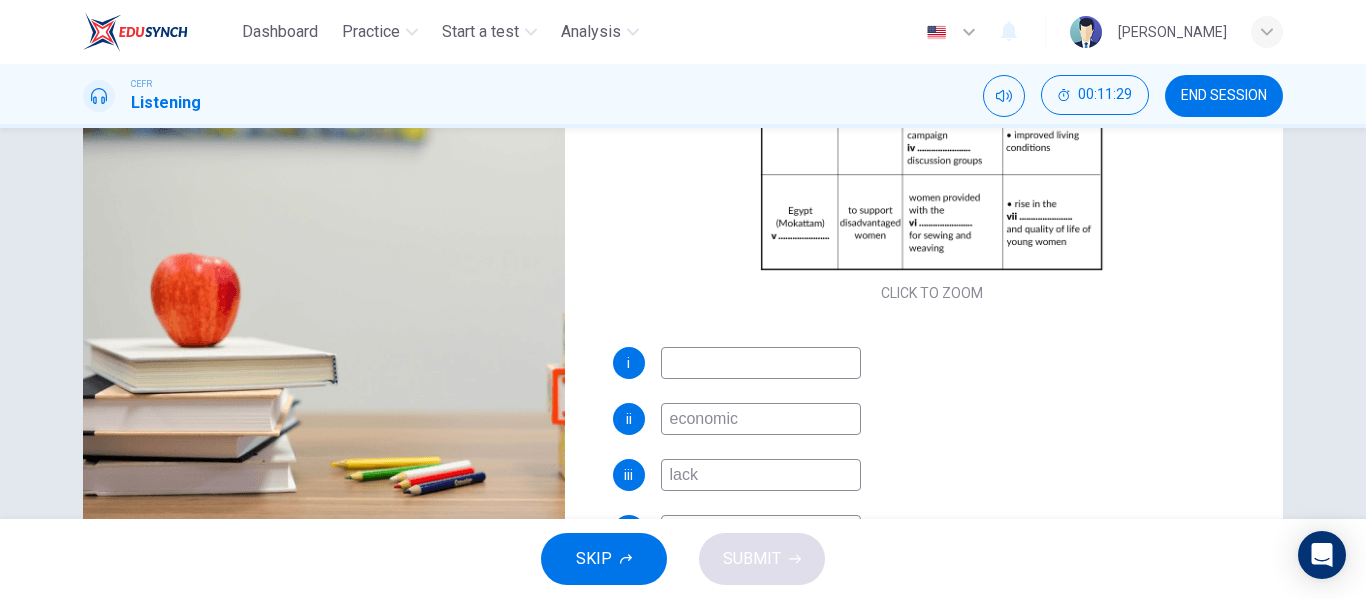 type on "lack" 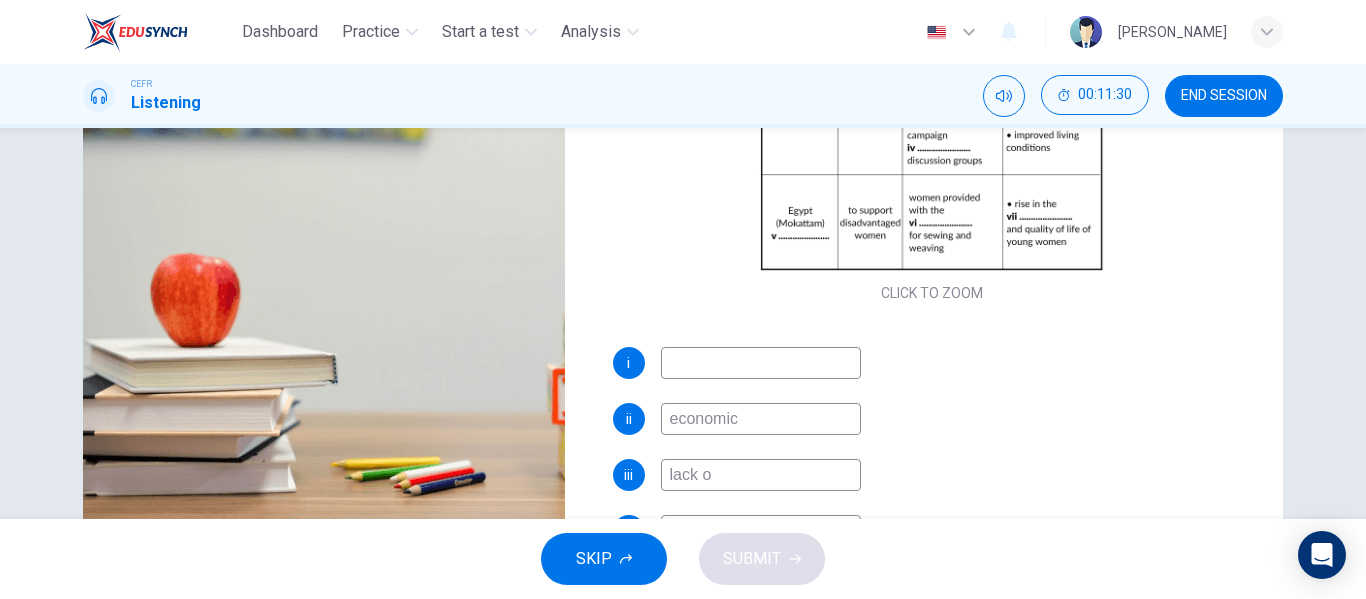 type on "lack of" 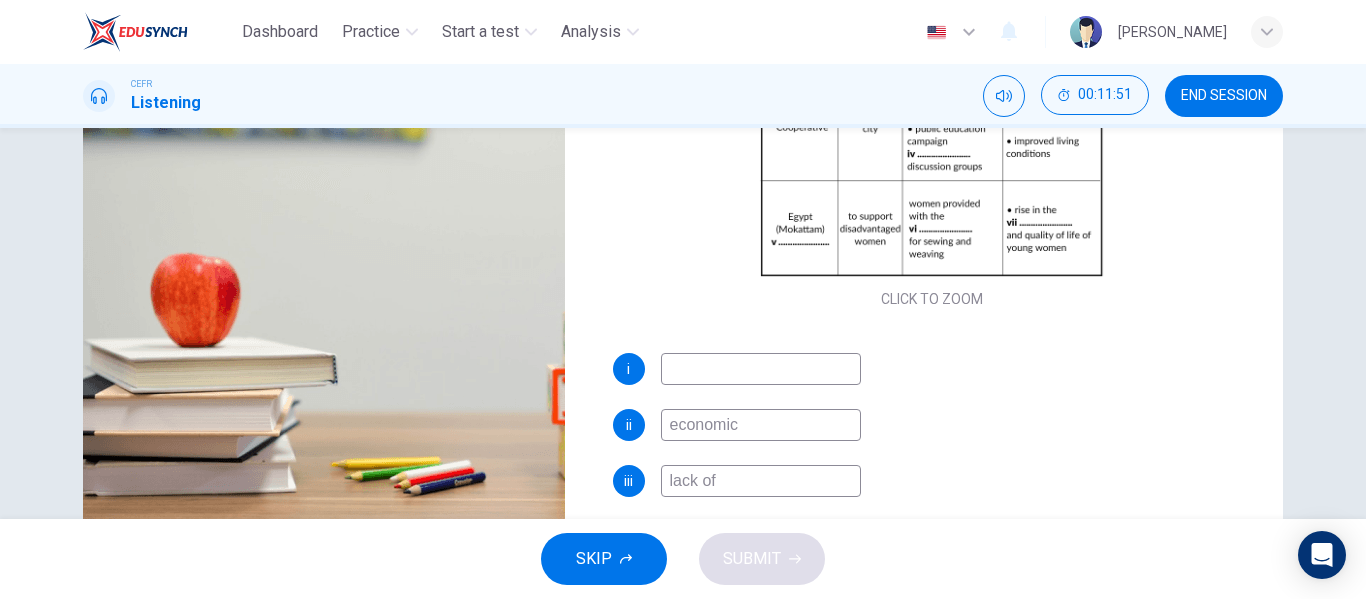 scroll, scrollTop: 123, scrollLeft: 0, axis: vertical 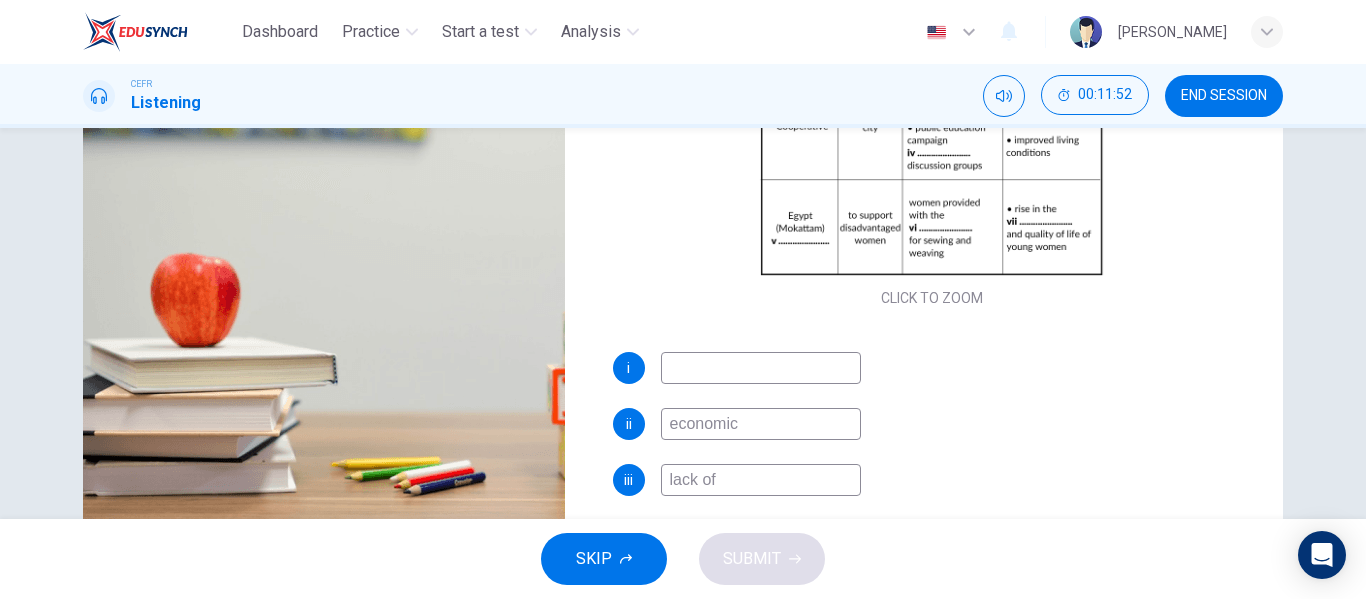 type on "72" 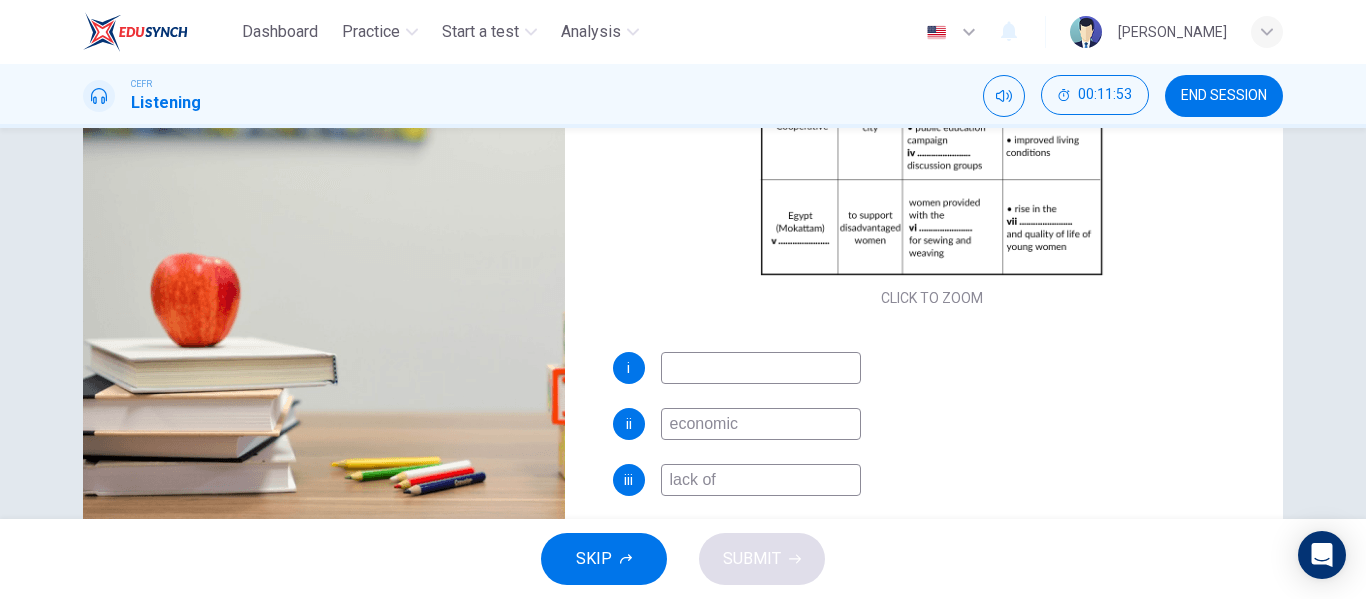 type on "lack o" 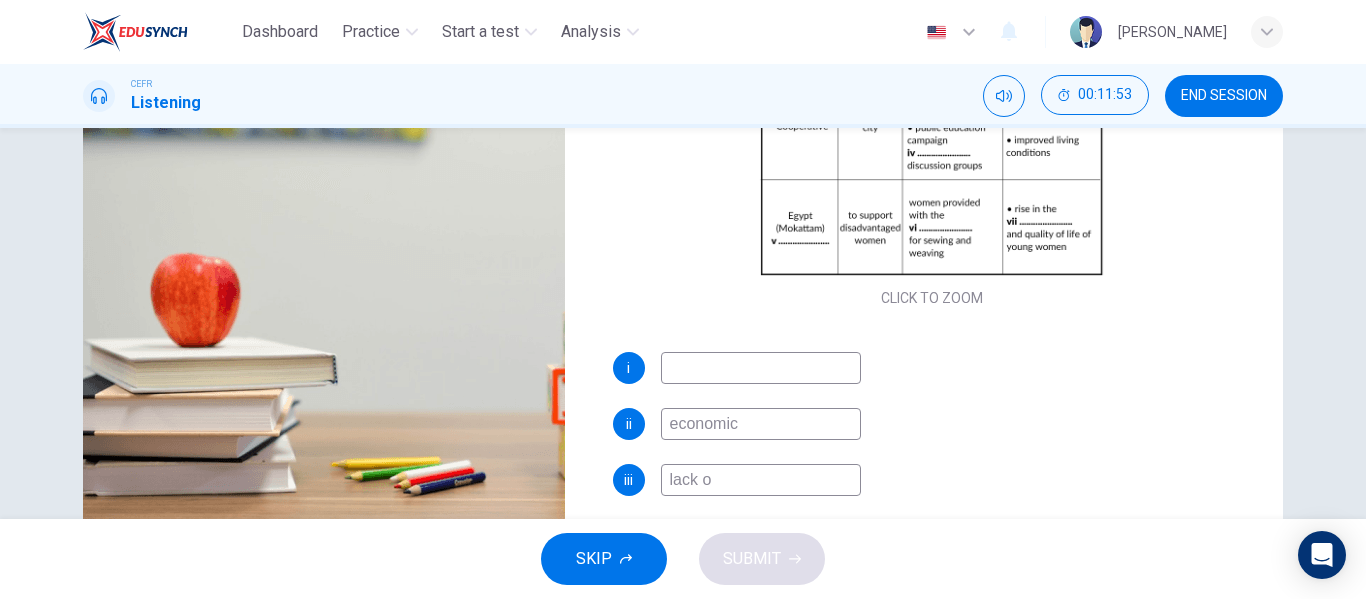 type on "72" 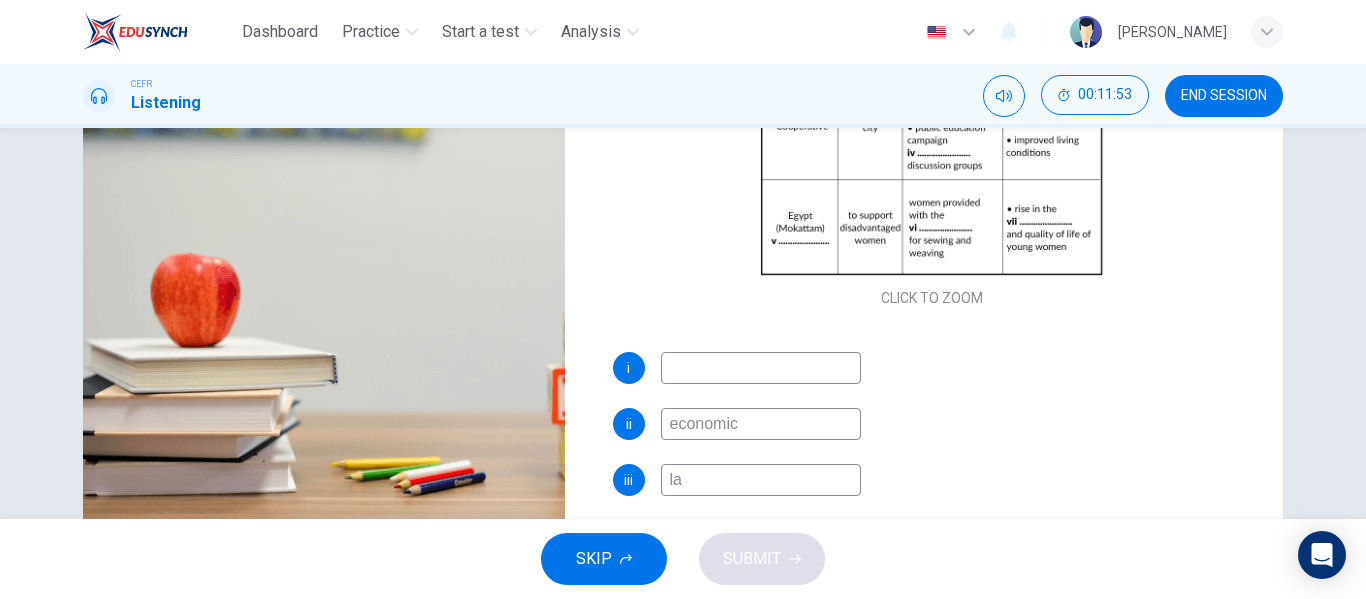 type on "l" 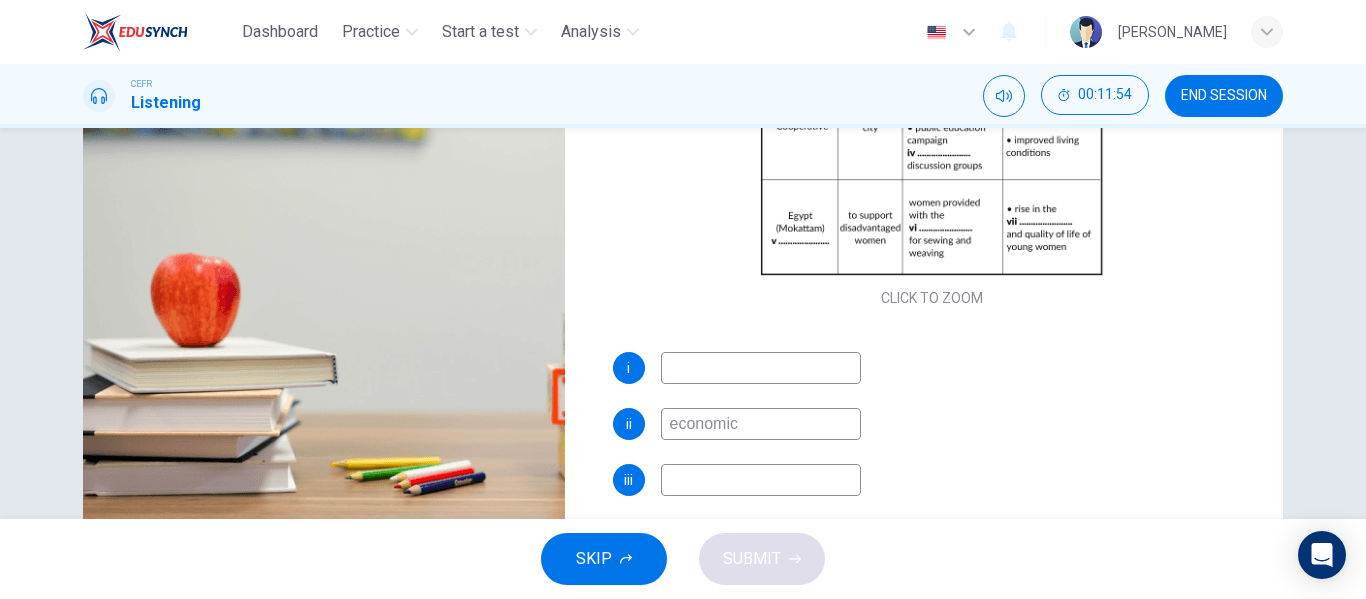 type on "s" 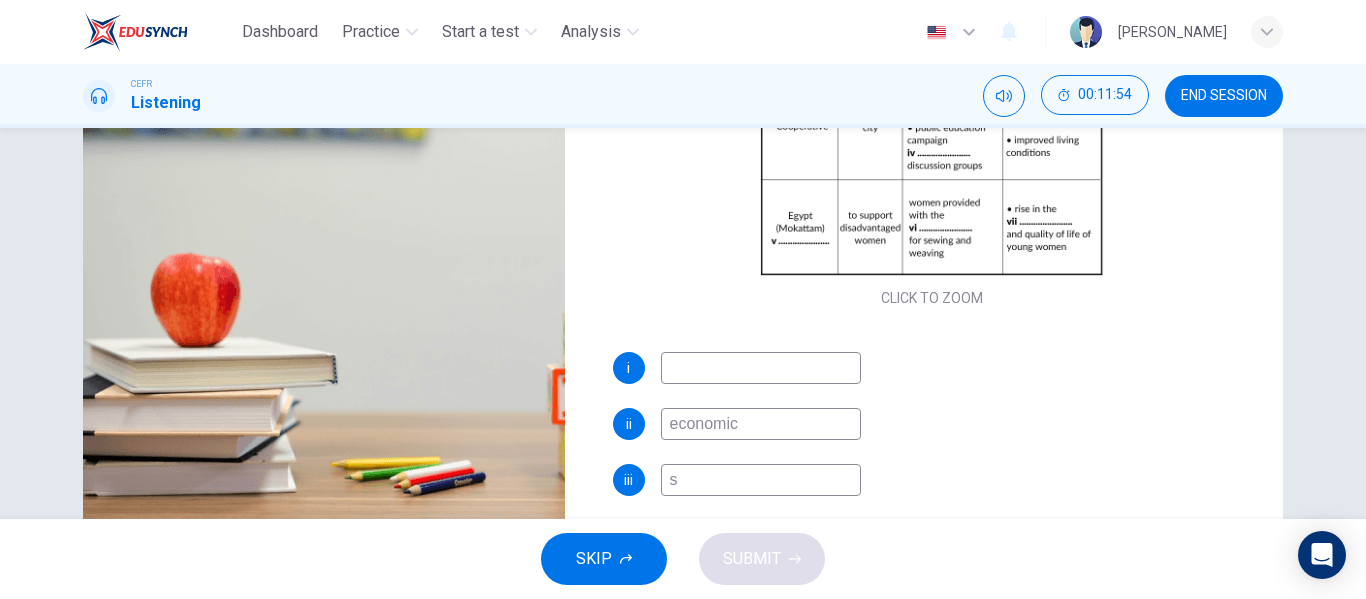 type on "73" 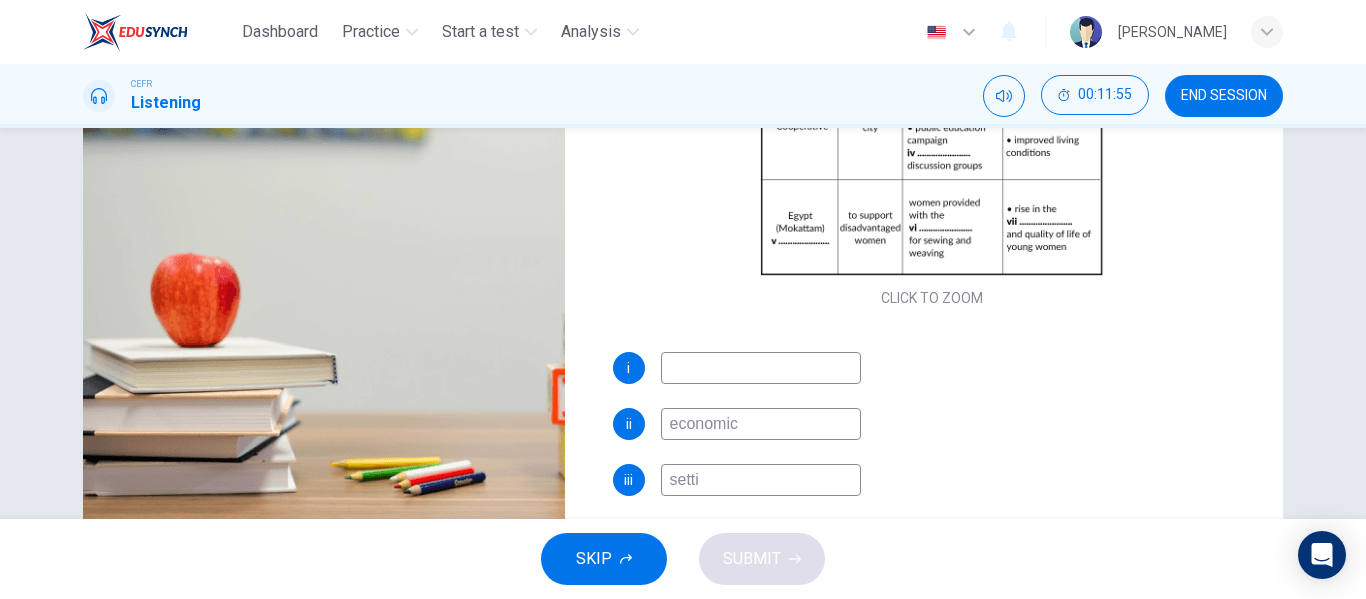 type on "settin" 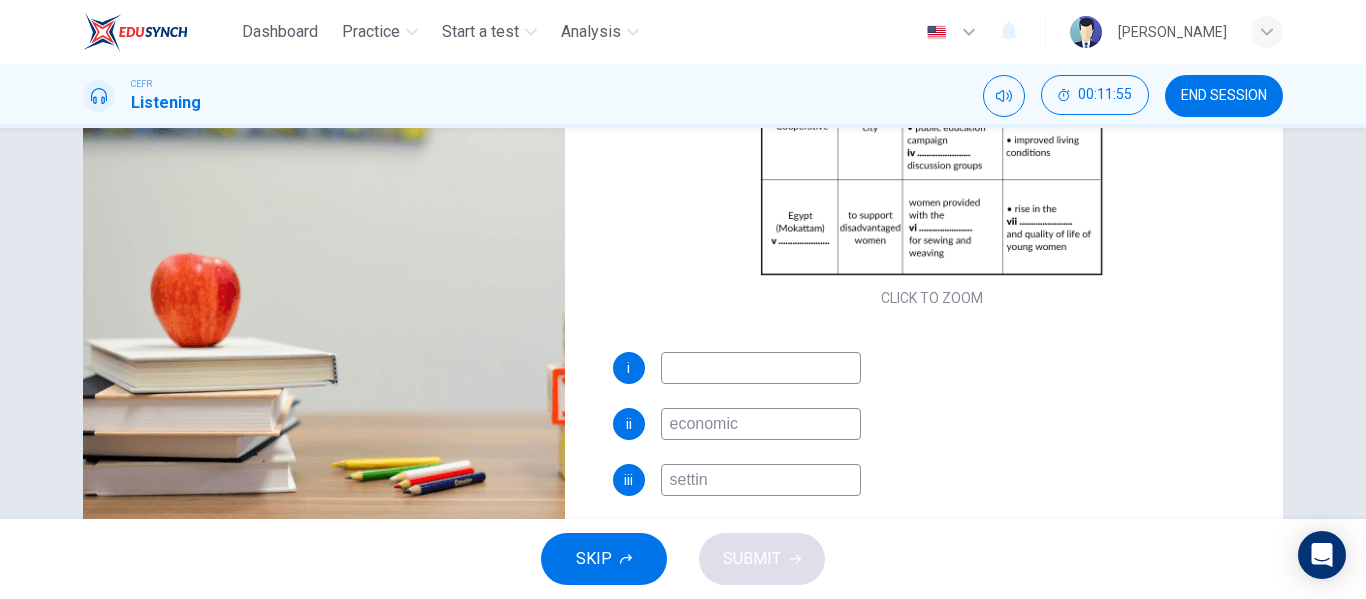 type on "73" 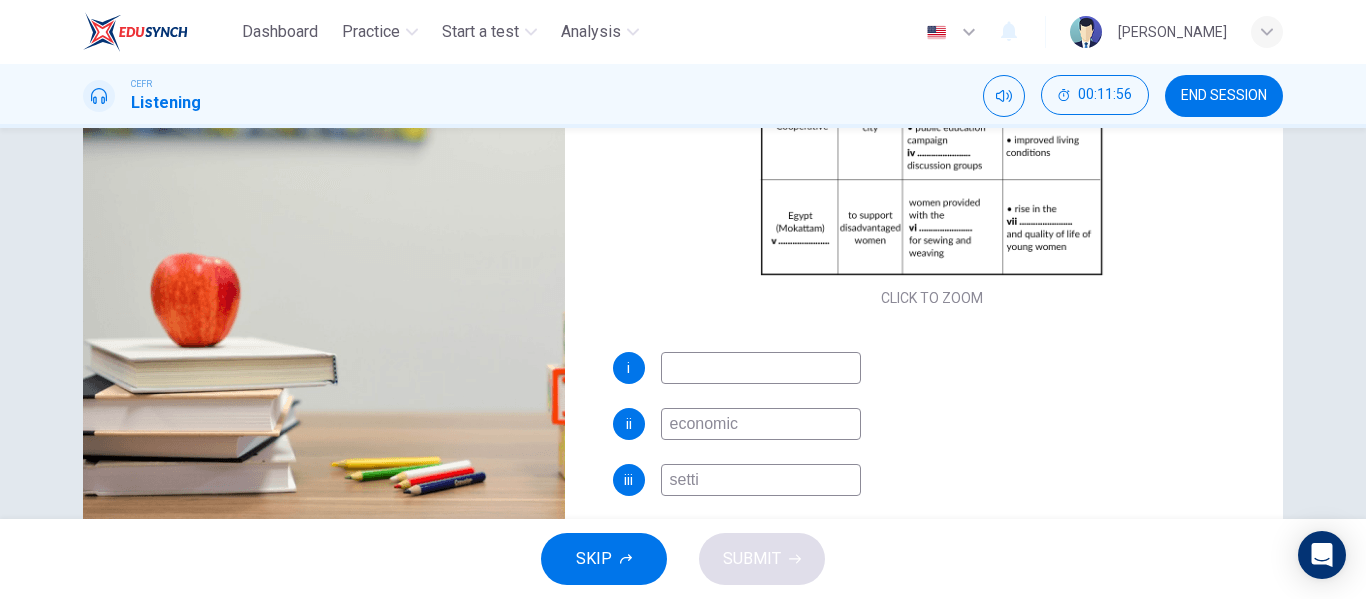 type on "73" 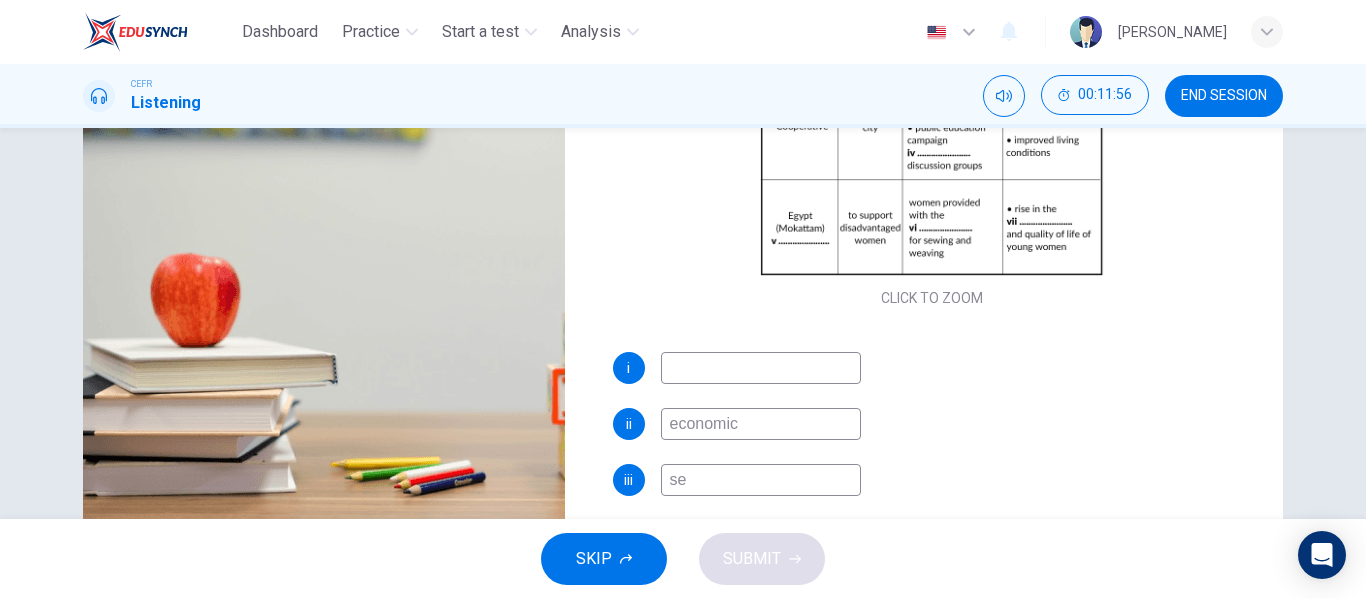 type on "s" 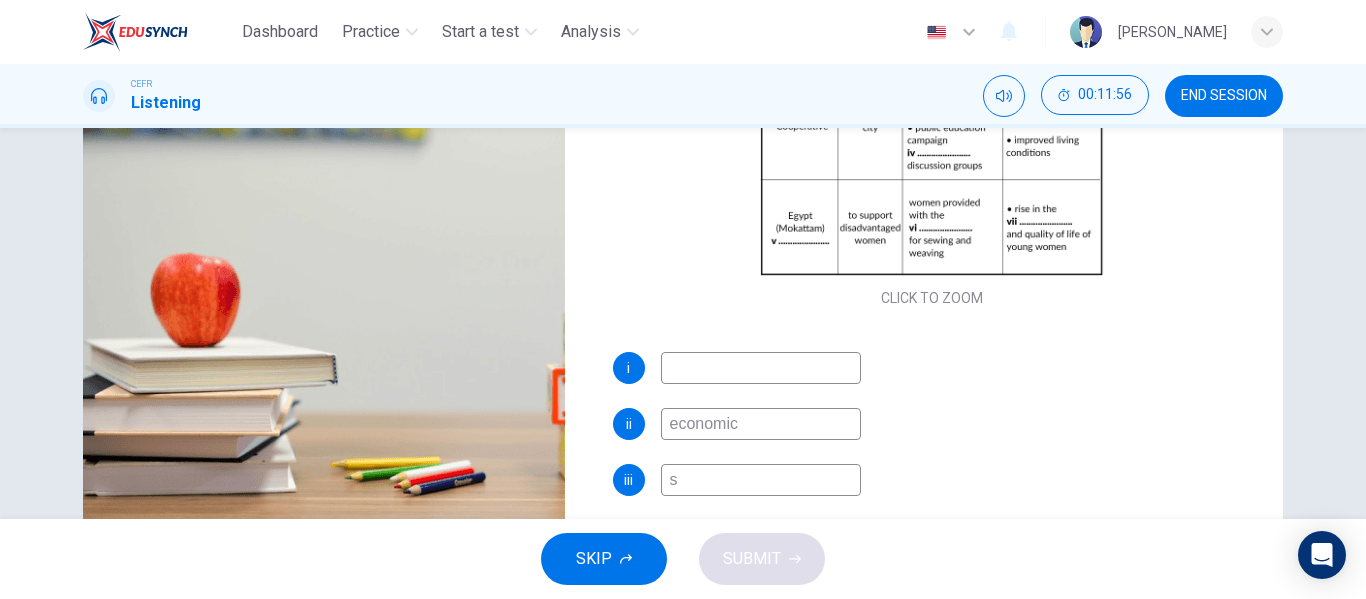 type 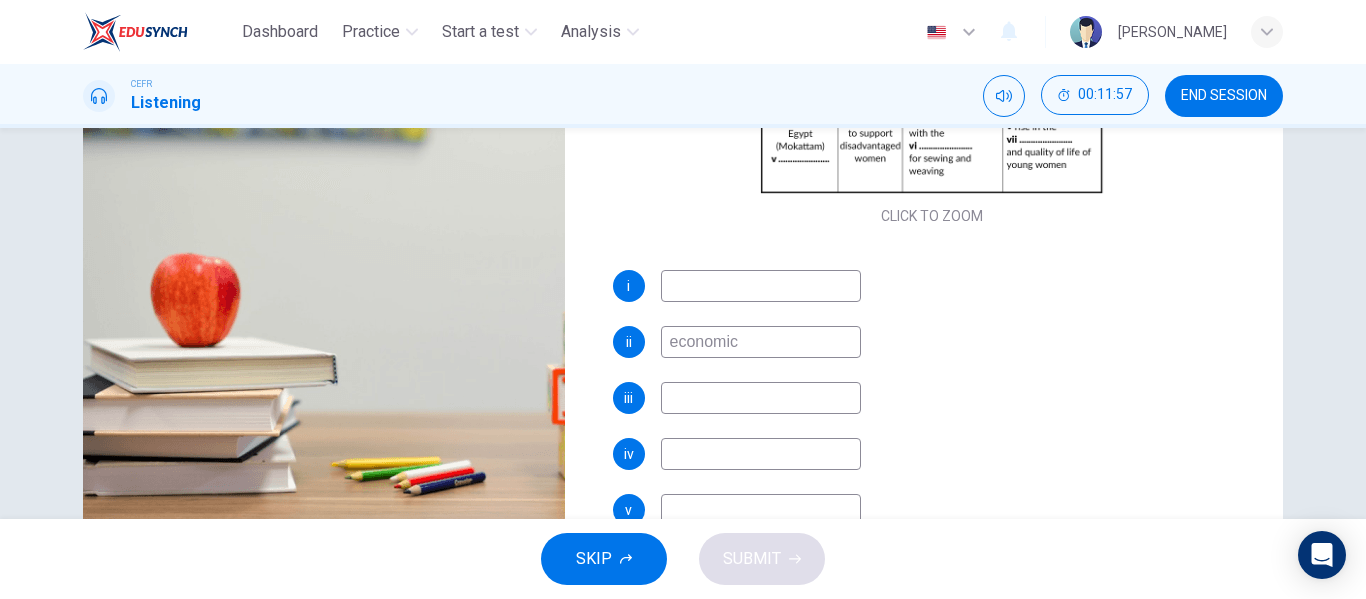 type on "74" 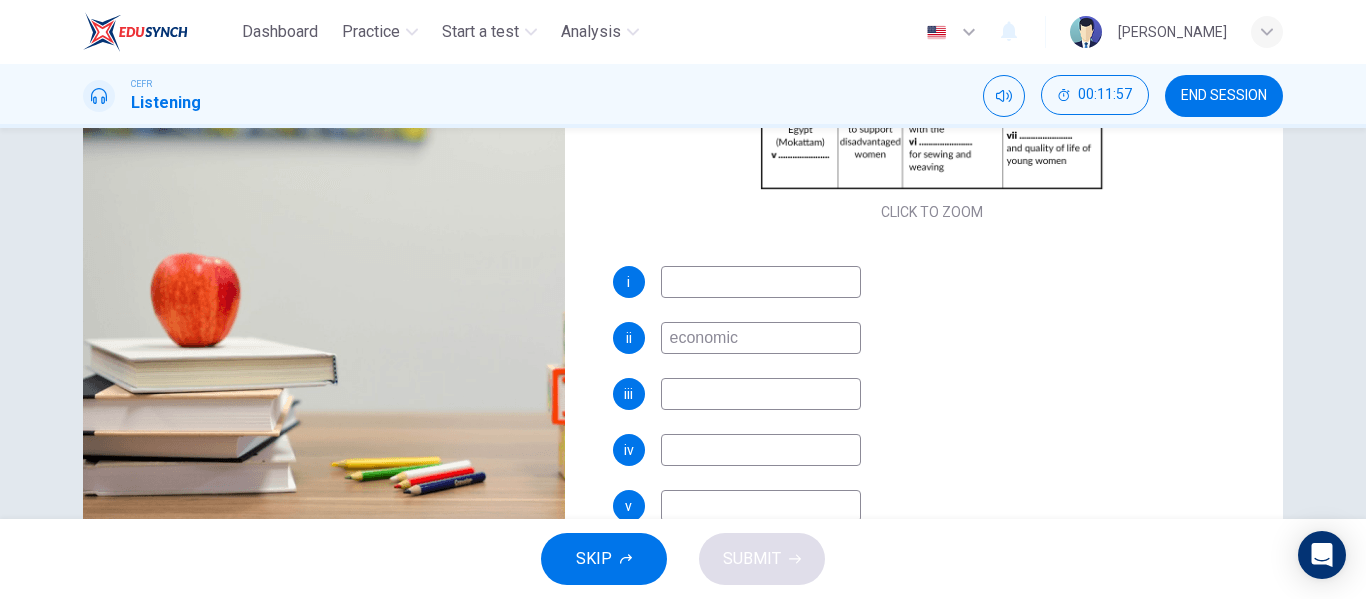scroll, scrollTop: 210, scrollLeft: 0, axis: vertical 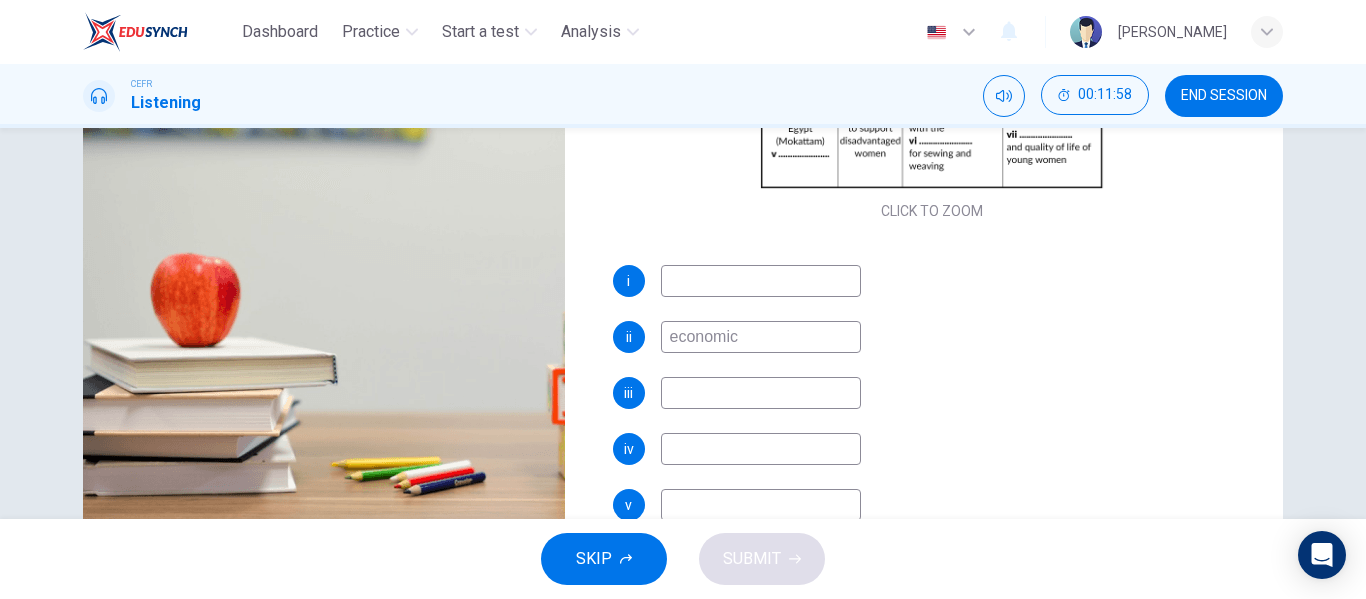 type on "s" 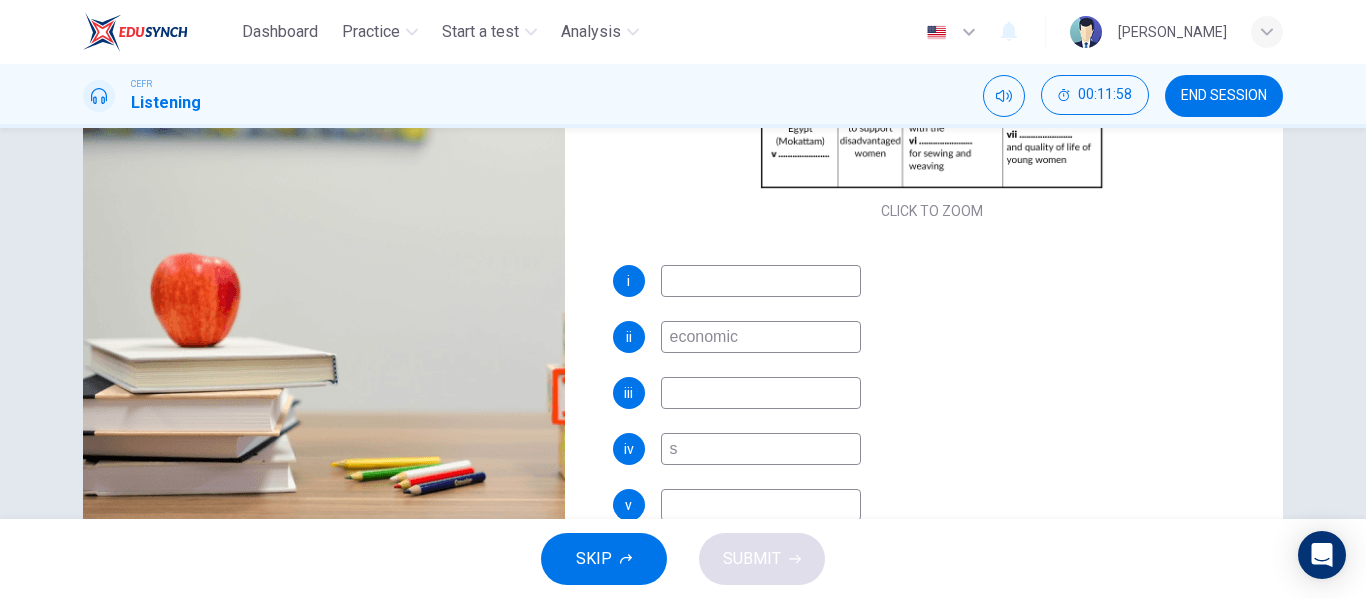 click on "s" at bounding box center (761, 449) 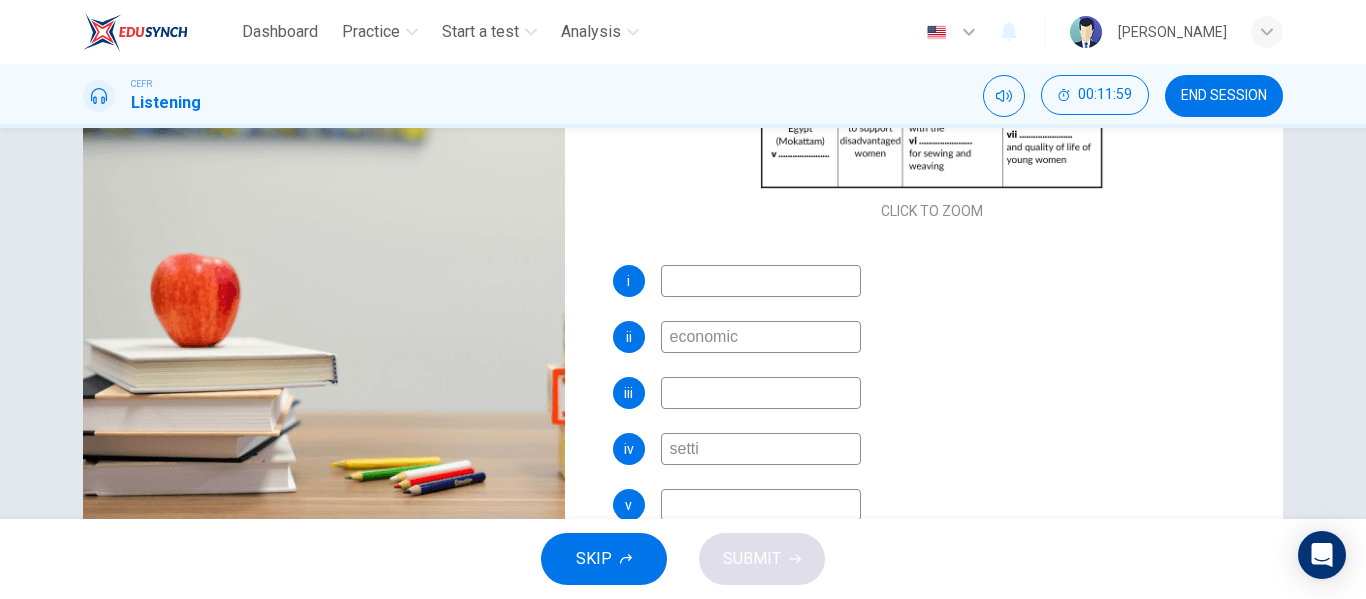 type on "settin" 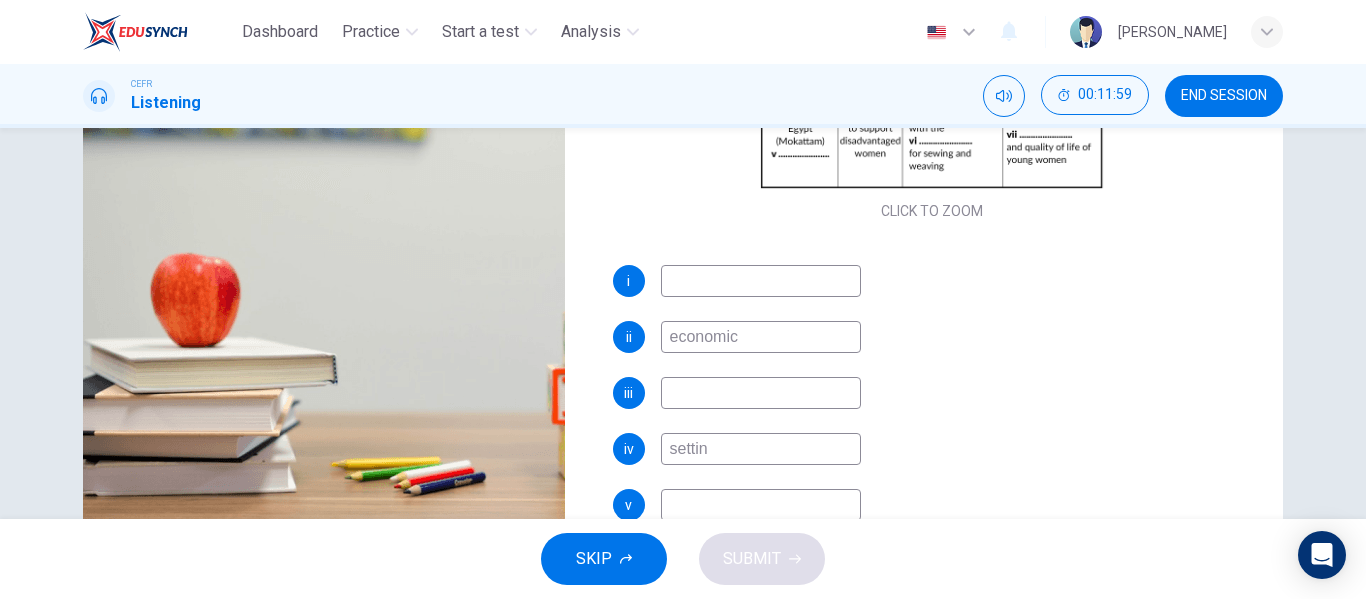 type on "74" 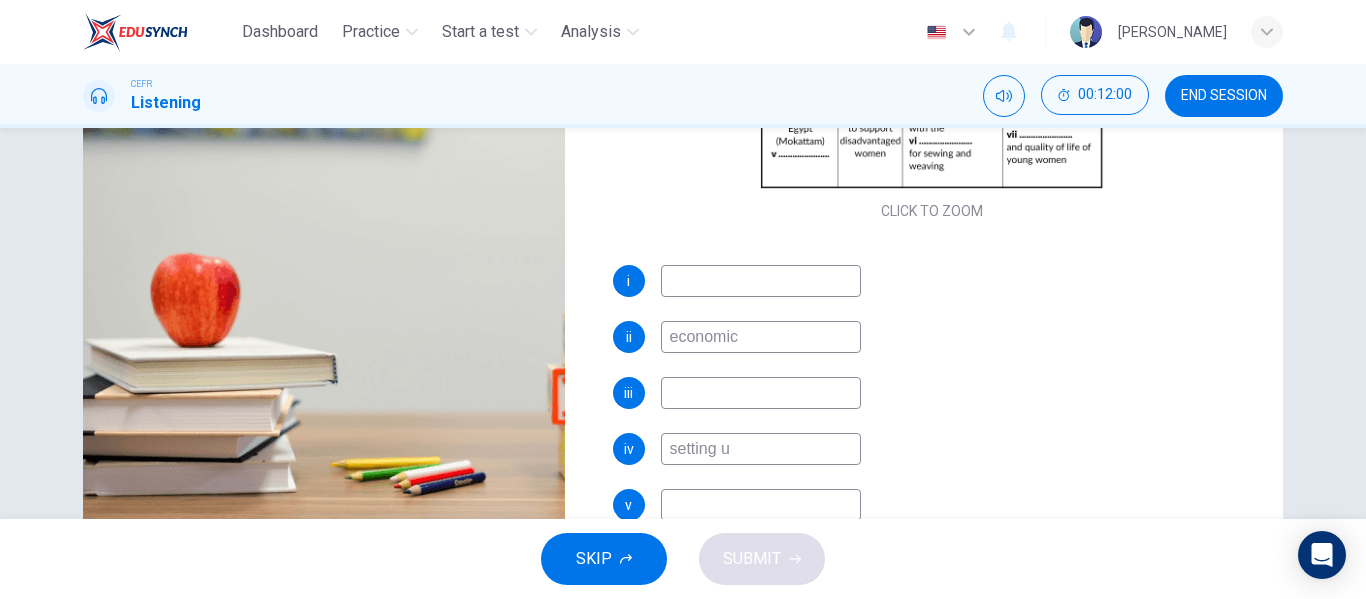 type on "setting up" 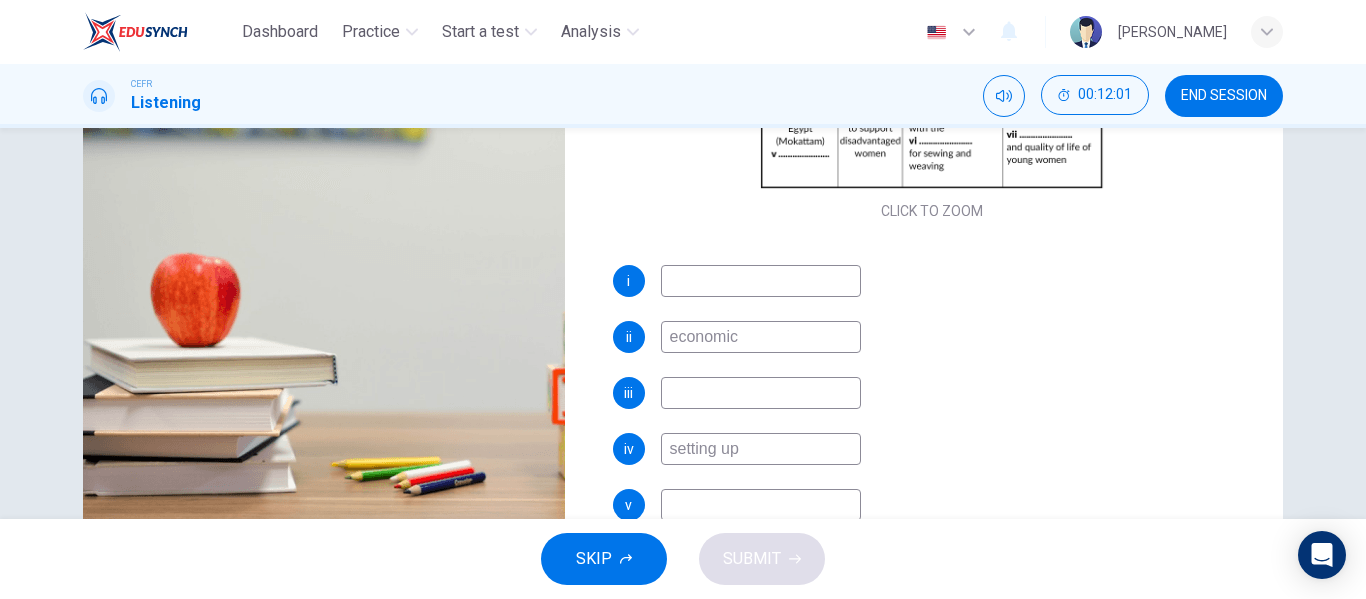 scroll, scrollTop: 165, scrollLeft: 0, axis: vertical 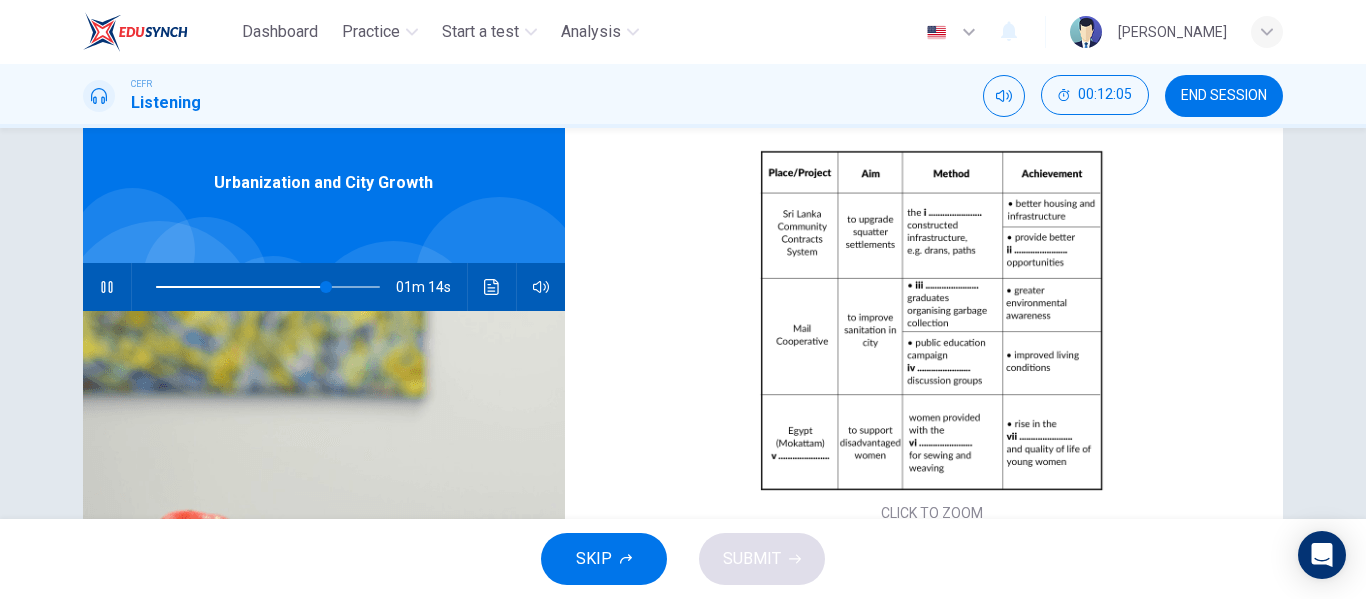 type on "76" 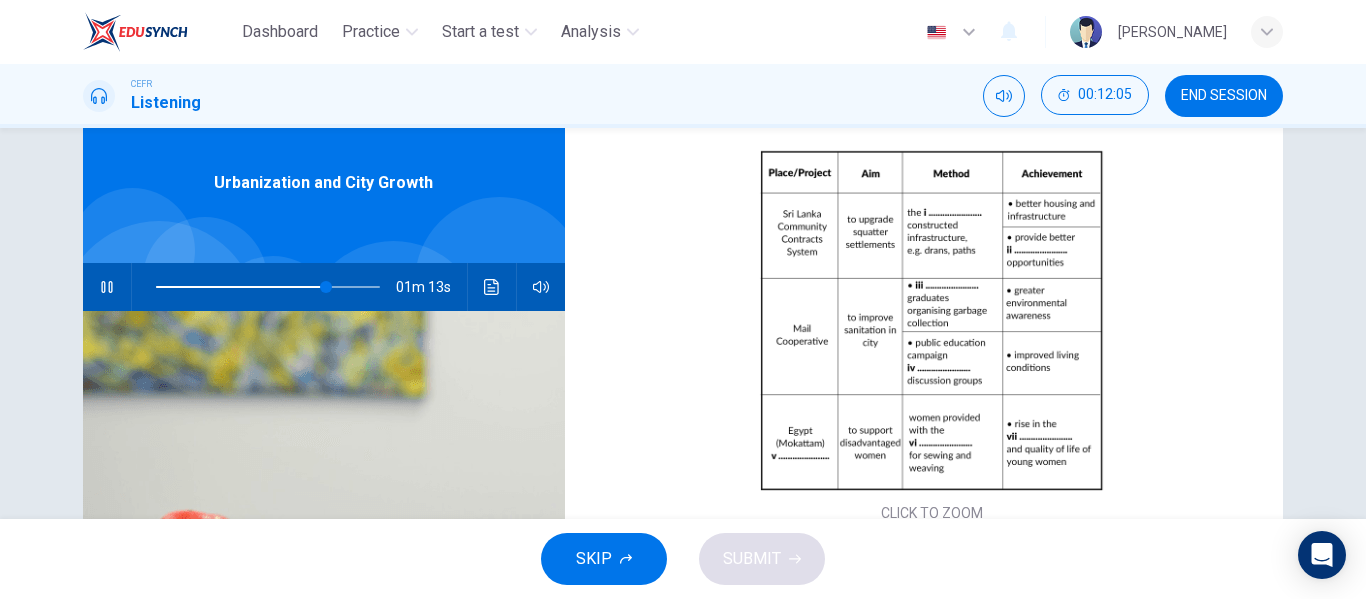 type on "setting up" 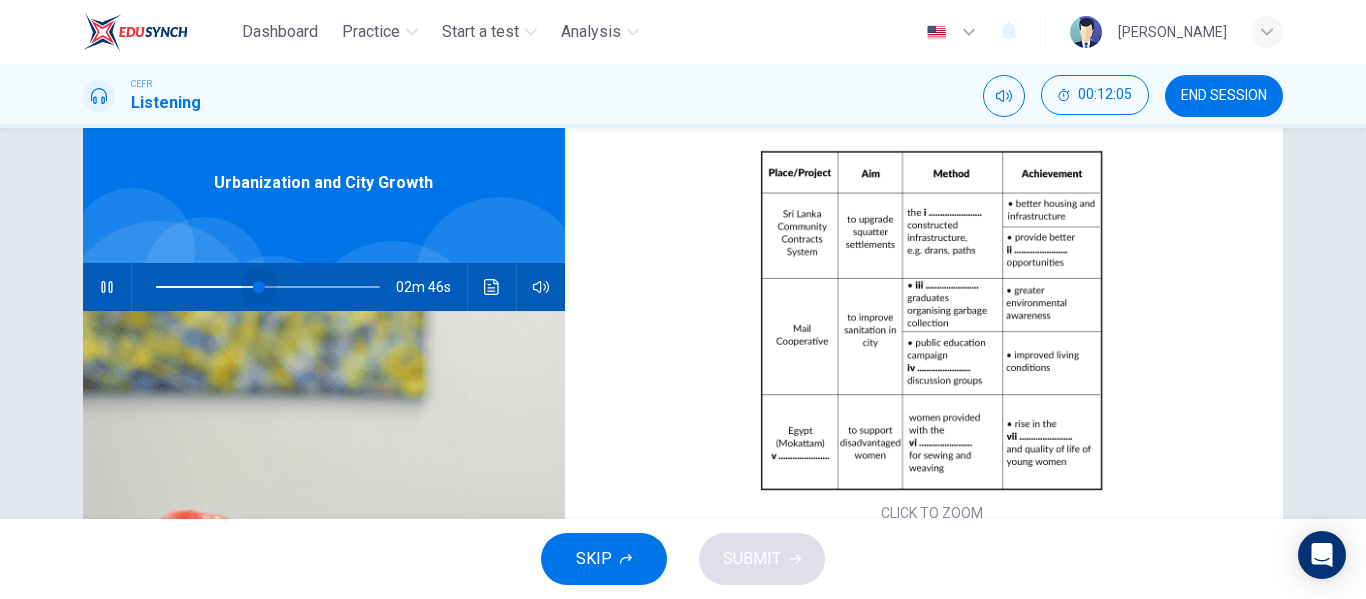 click at bounding box center [268, 287] 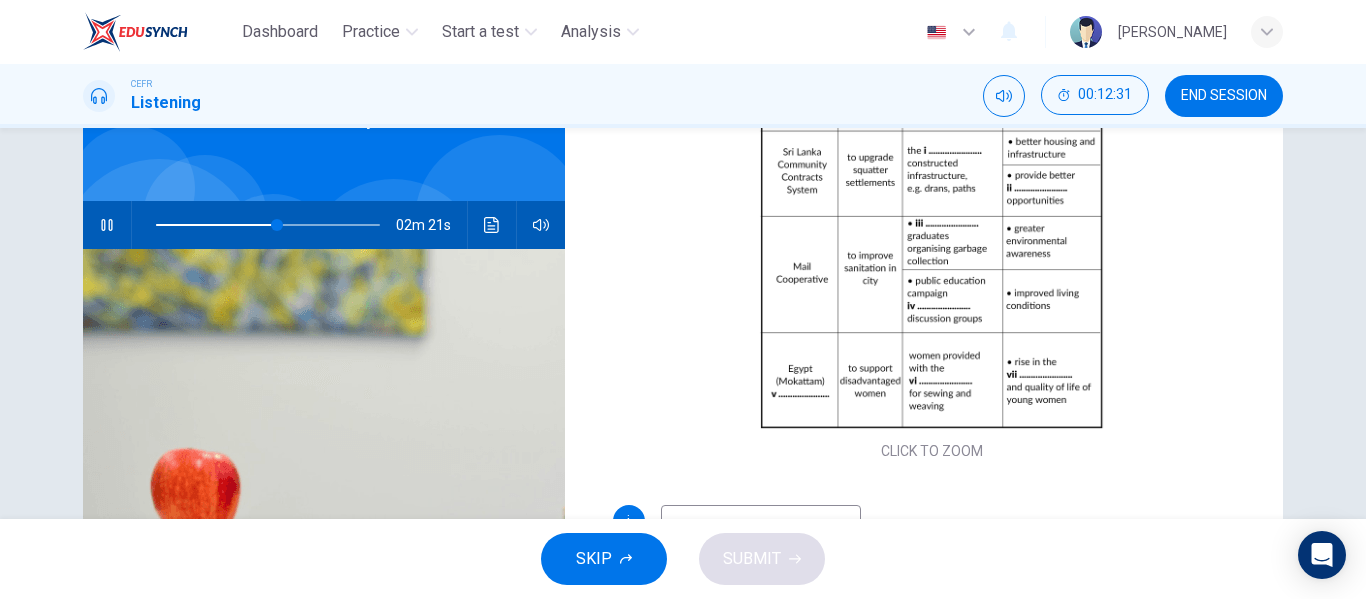 scroll, scrollTop: 126, scrollLeft: 0, axis: vertical 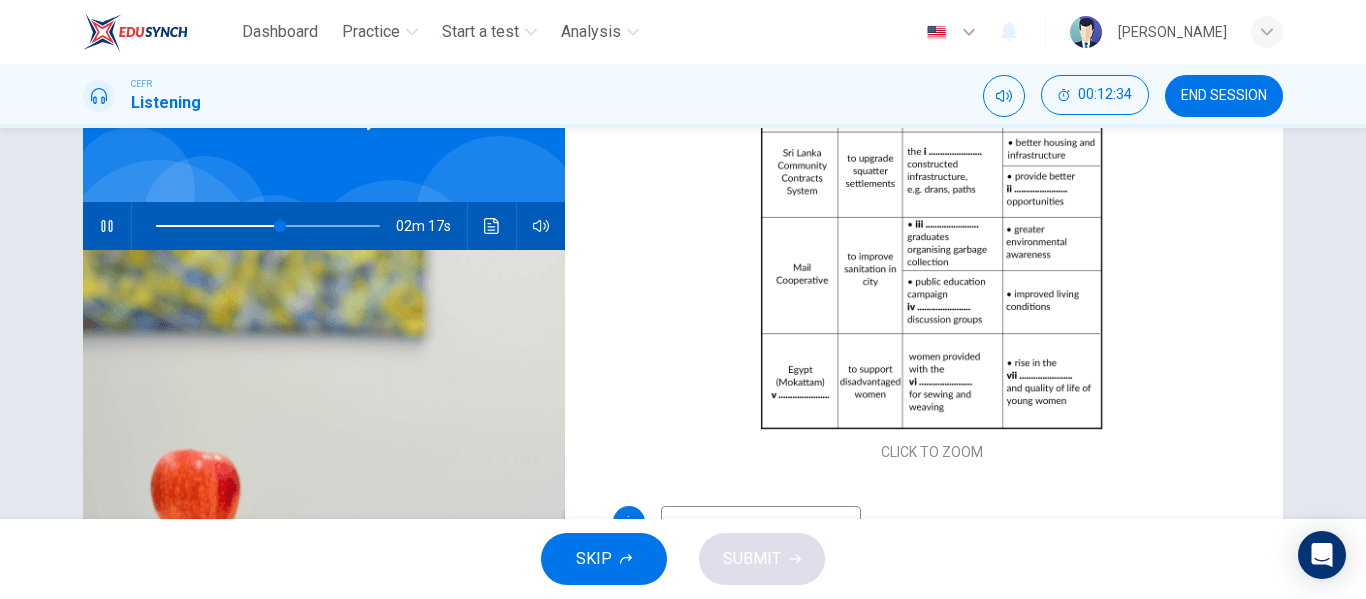 click at bounding box center [268, 226] 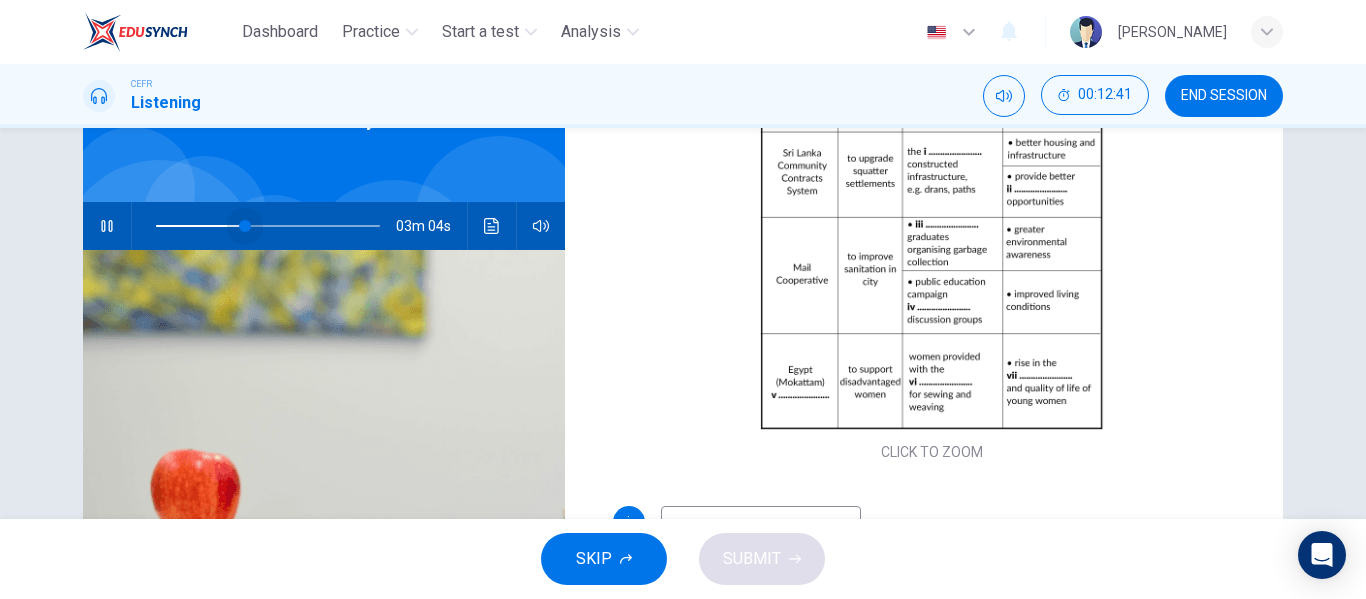 click at bounding box center [245, 226] 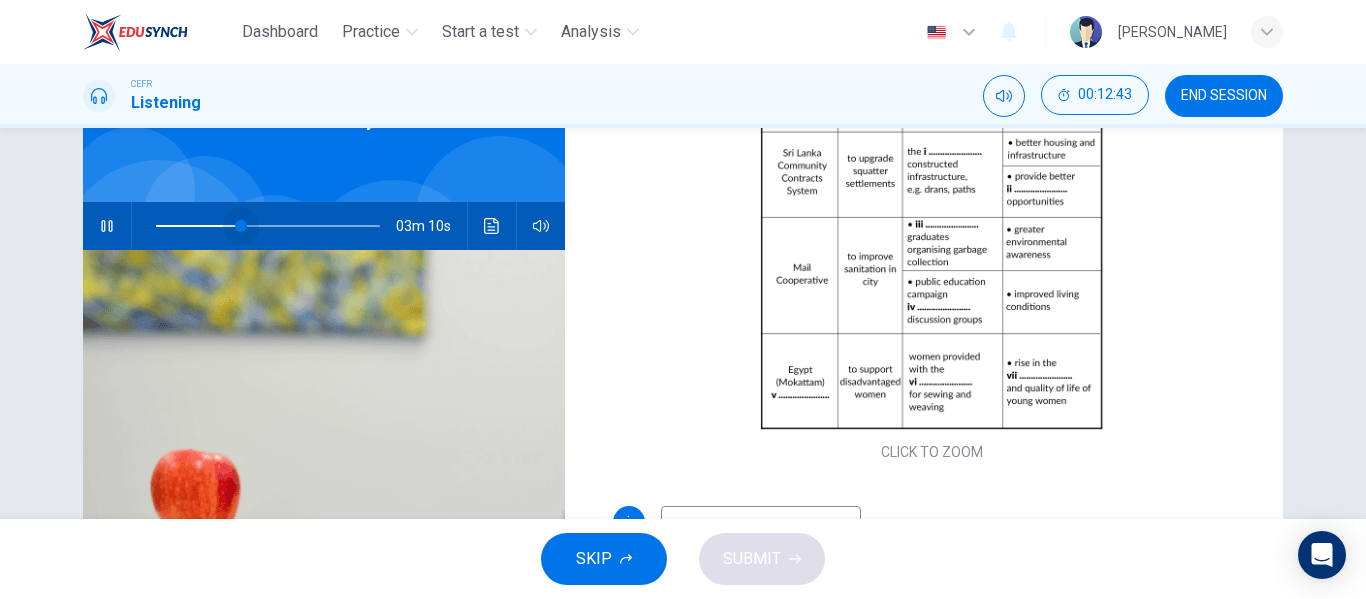 click at bounding box center (241, 226) 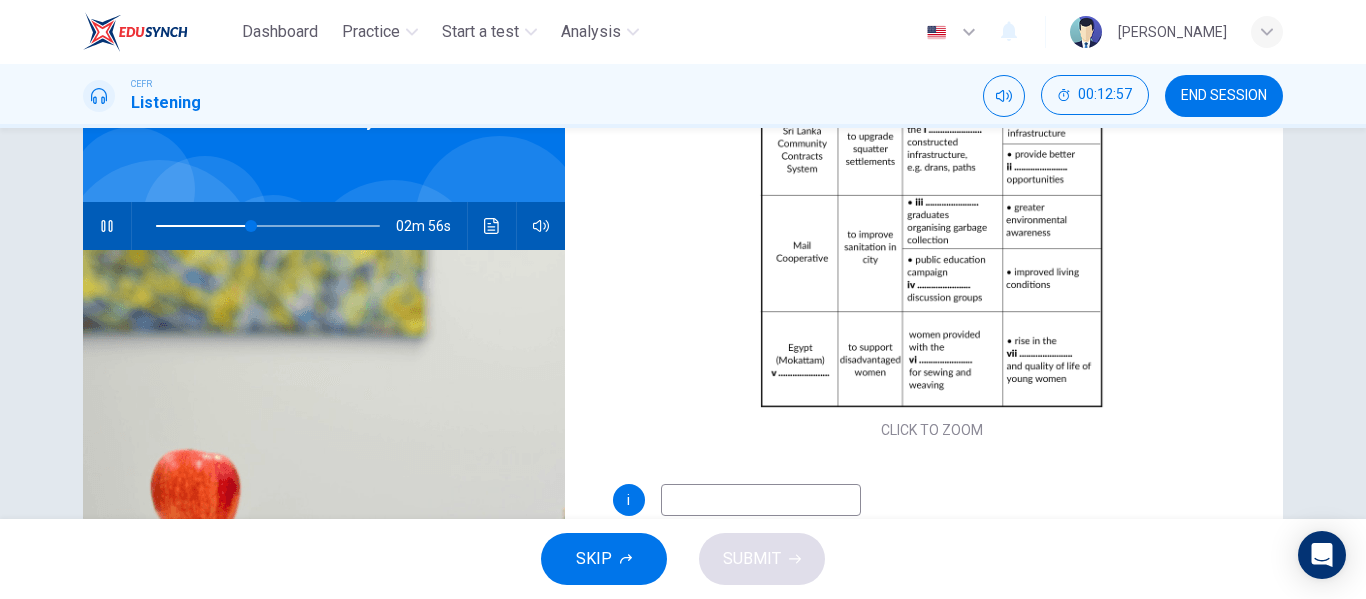 scroll, scrollTop: 214, scrollLeft: 0, axis: vertical 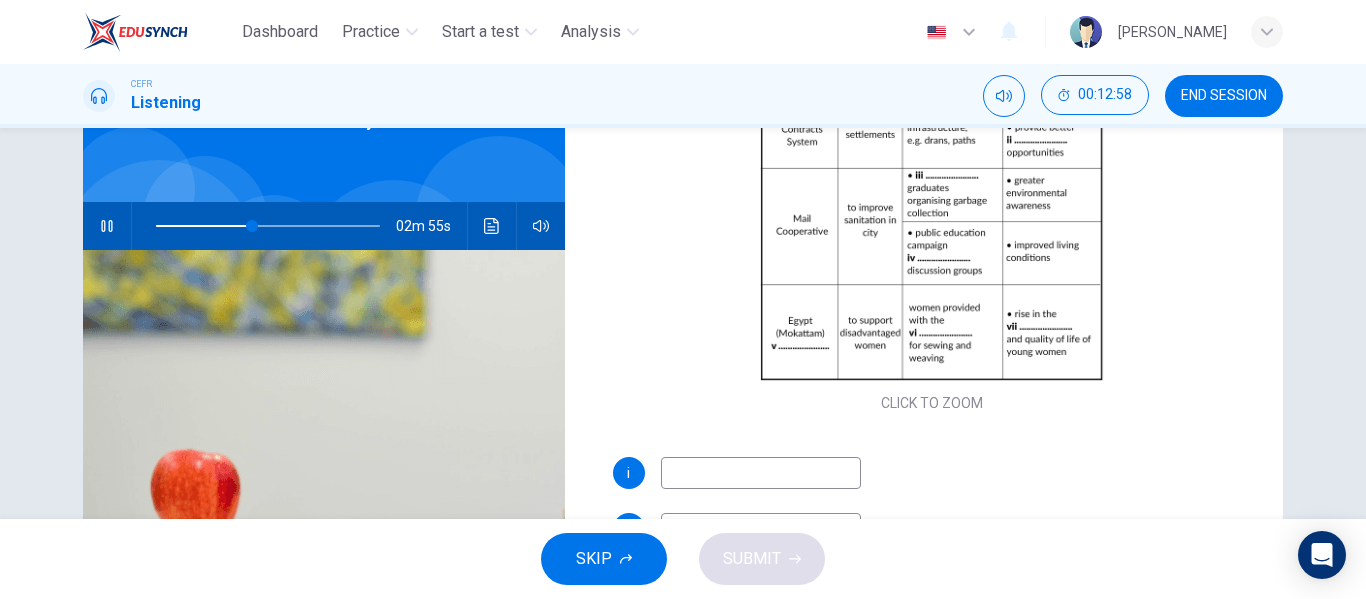 type on "43" 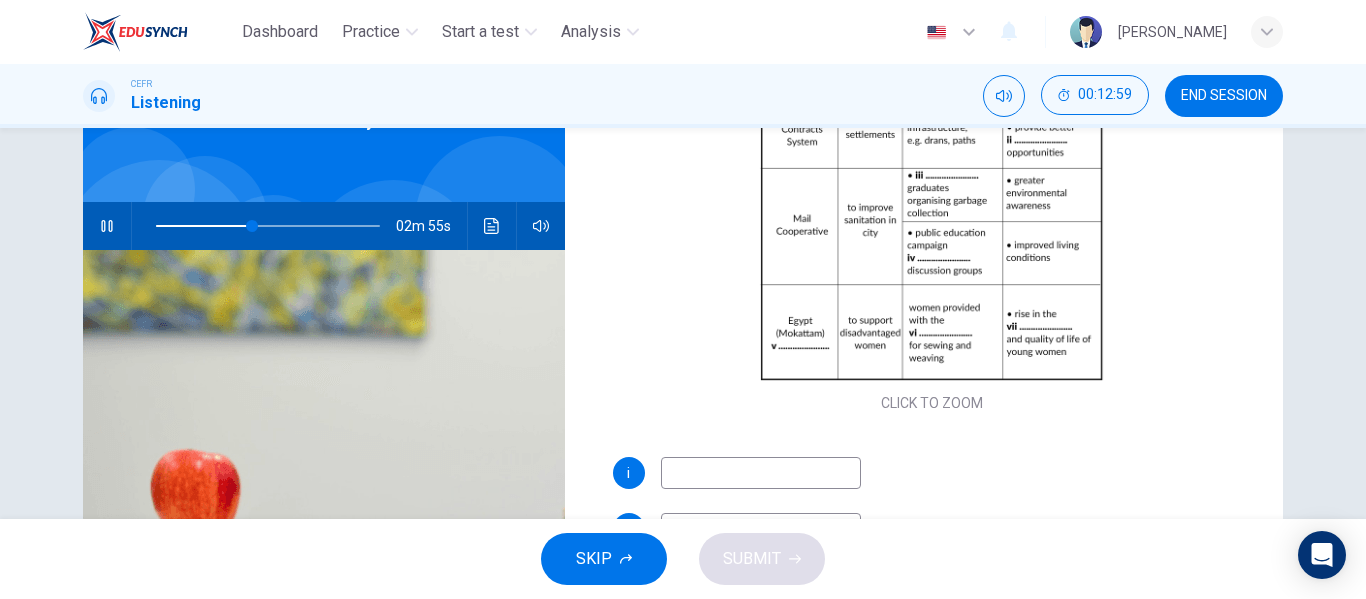 type on "i" 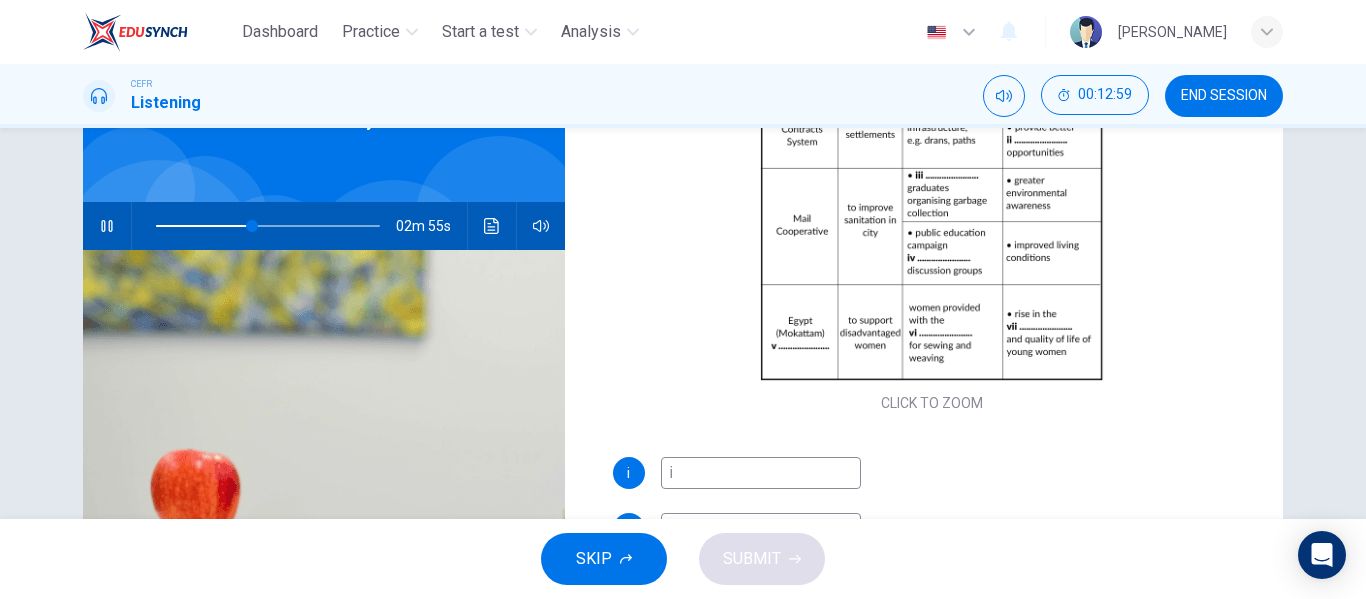 type on "43" 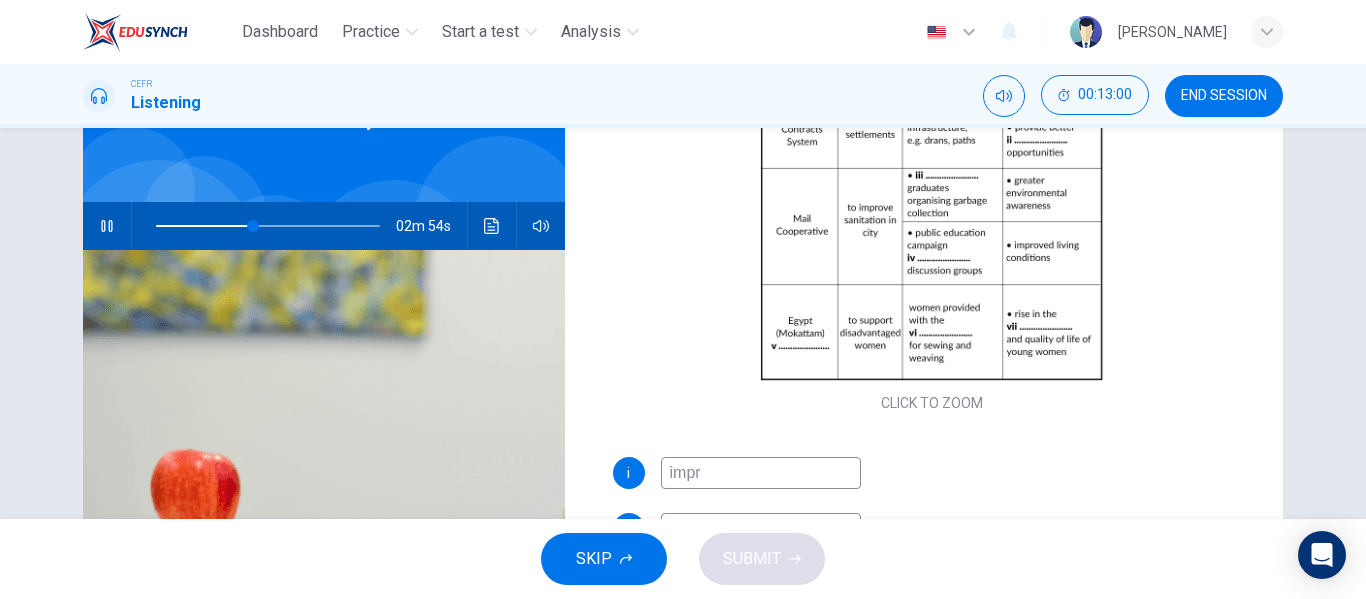type on "impro" 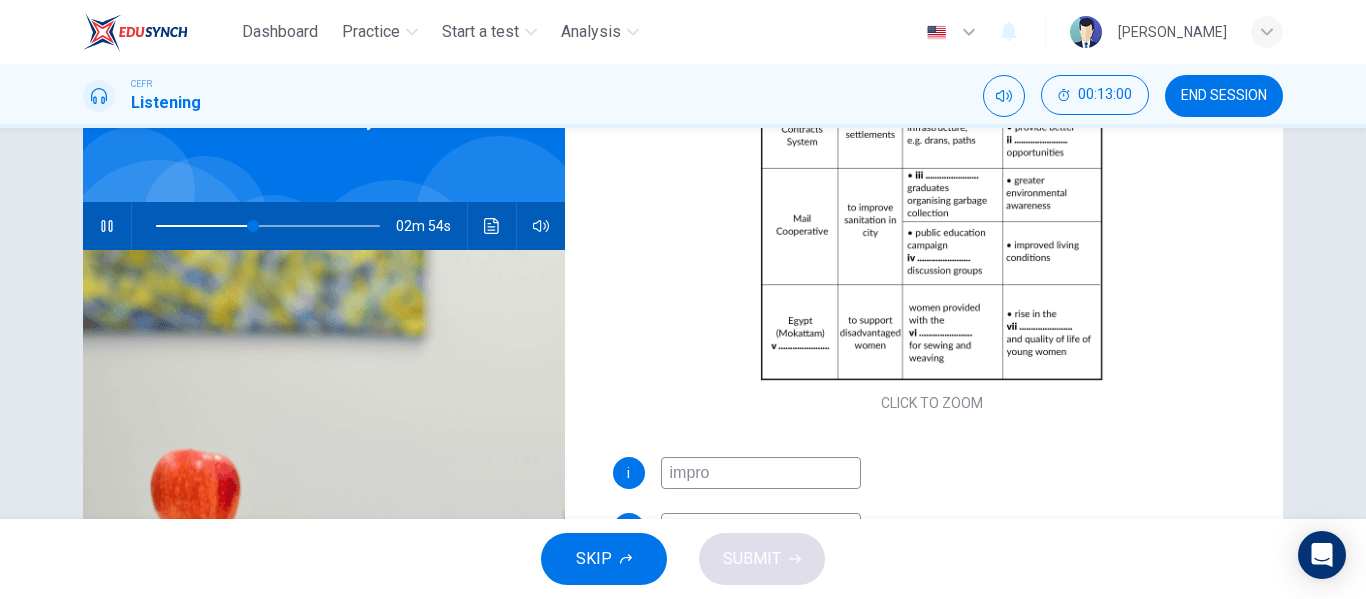 type on "44" 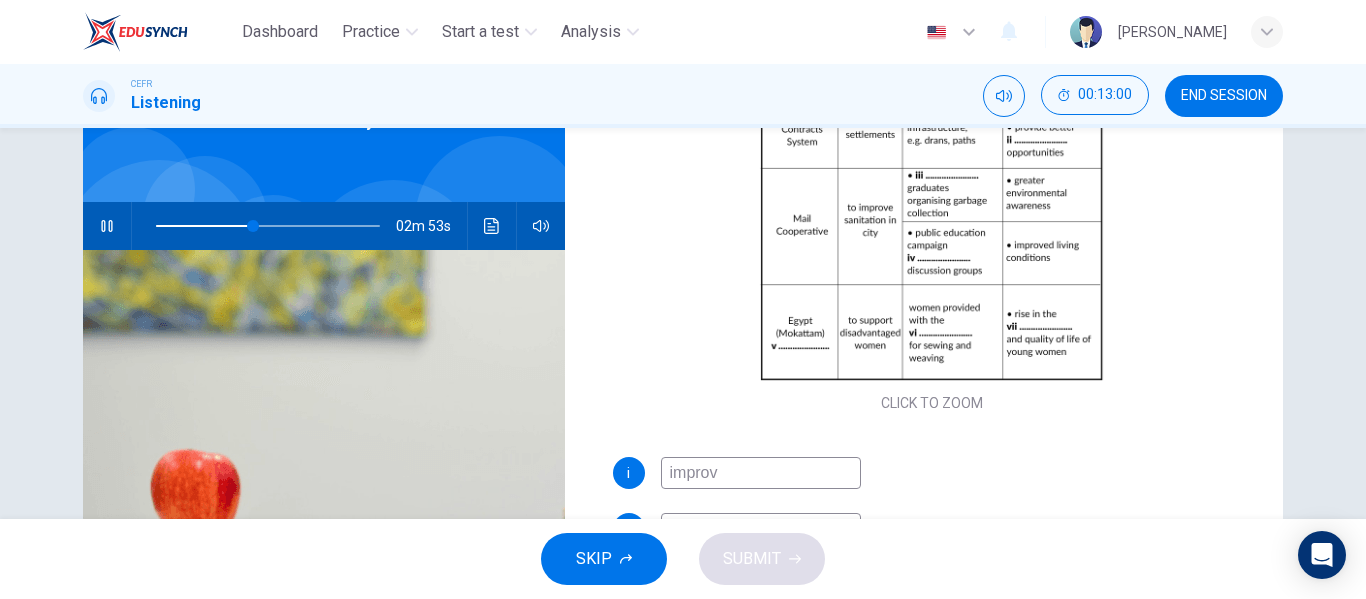 type on "improve" 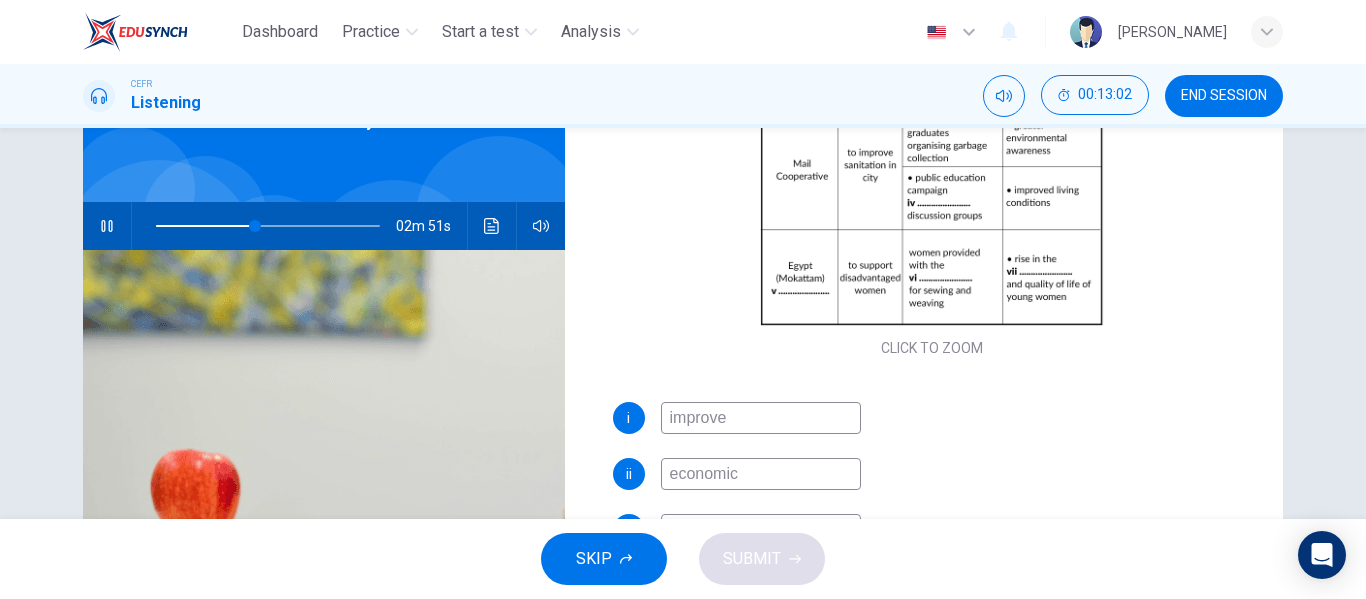 scroll, scrollTop: 274, scrollLeft: 0, axis: vertical 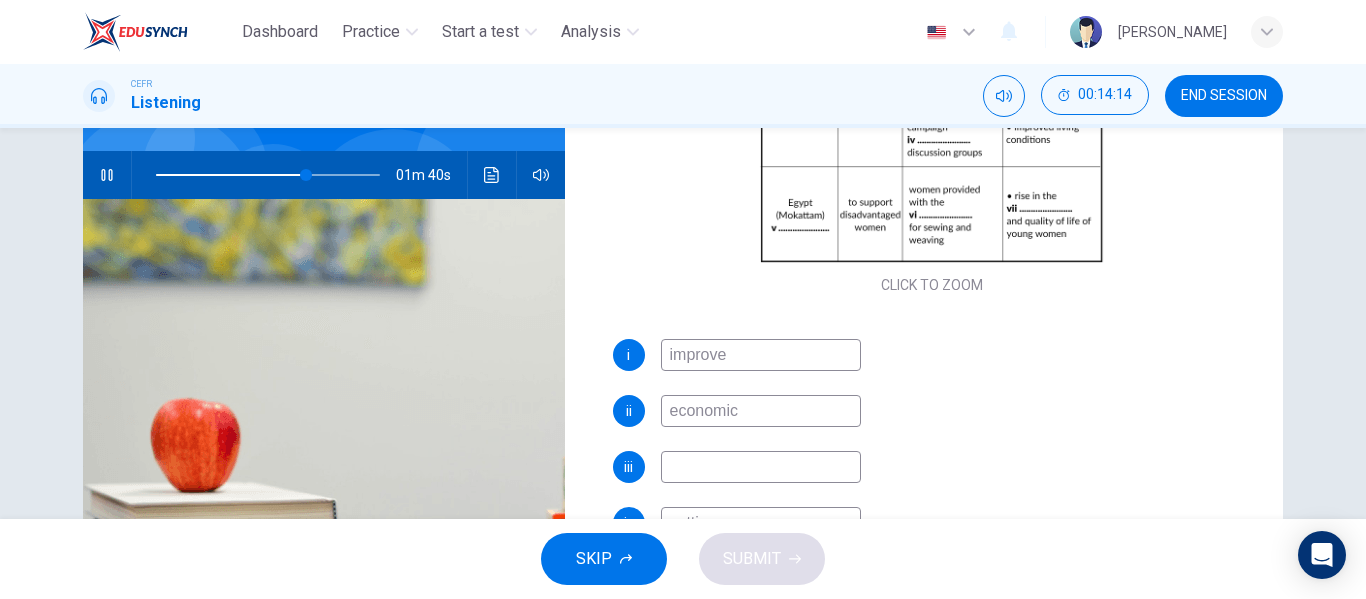 type on "68" 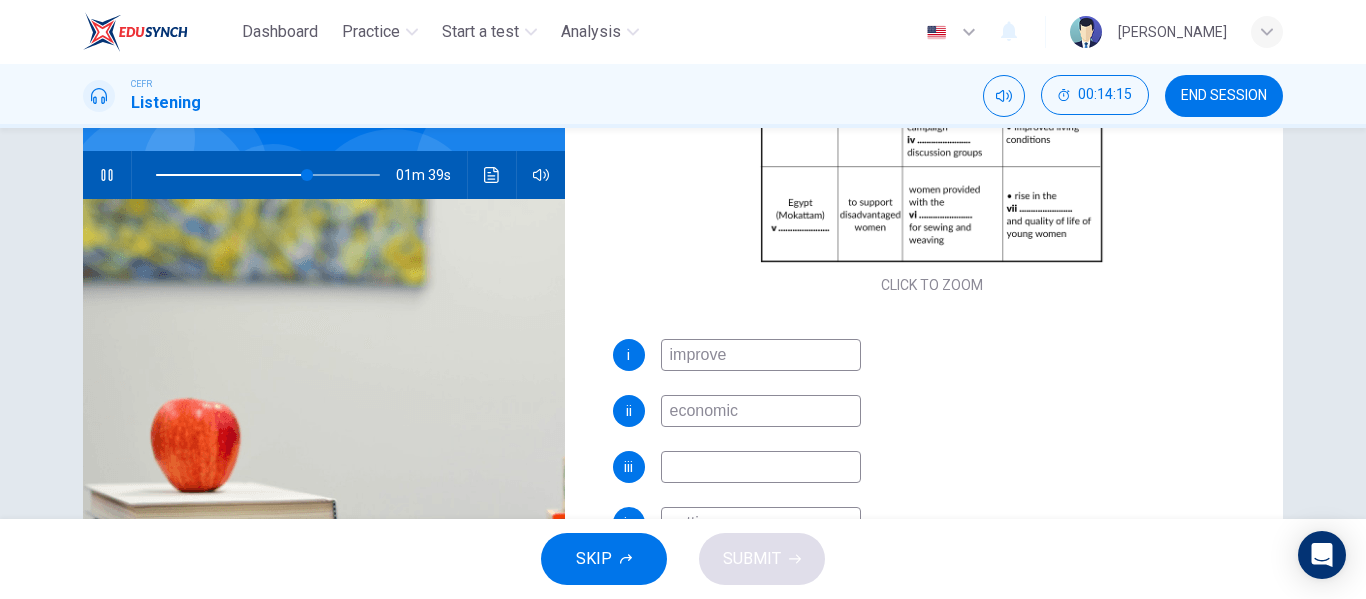 type on "improve" 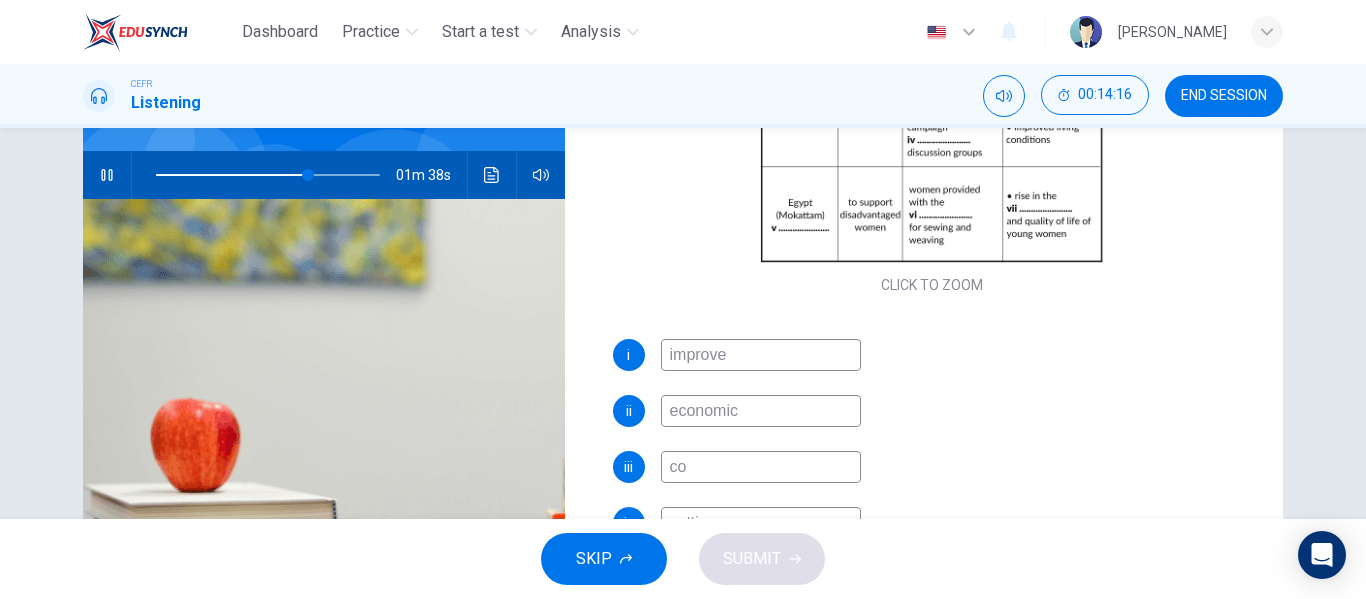 type on "coo" 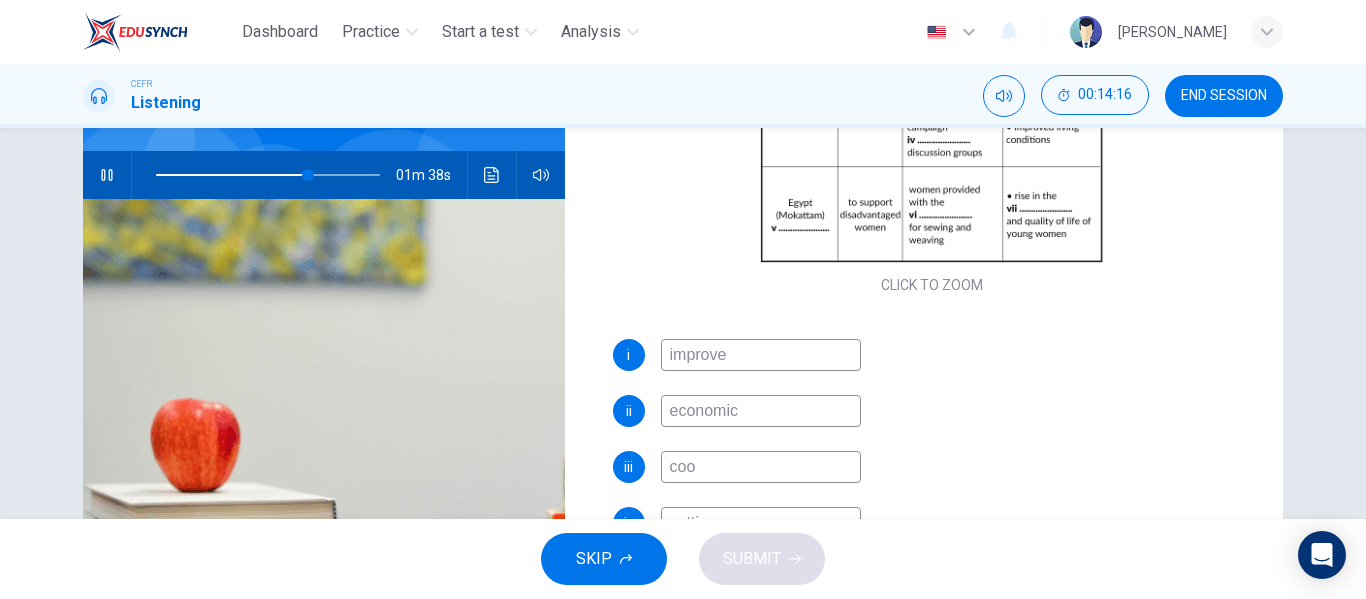 type on "68" 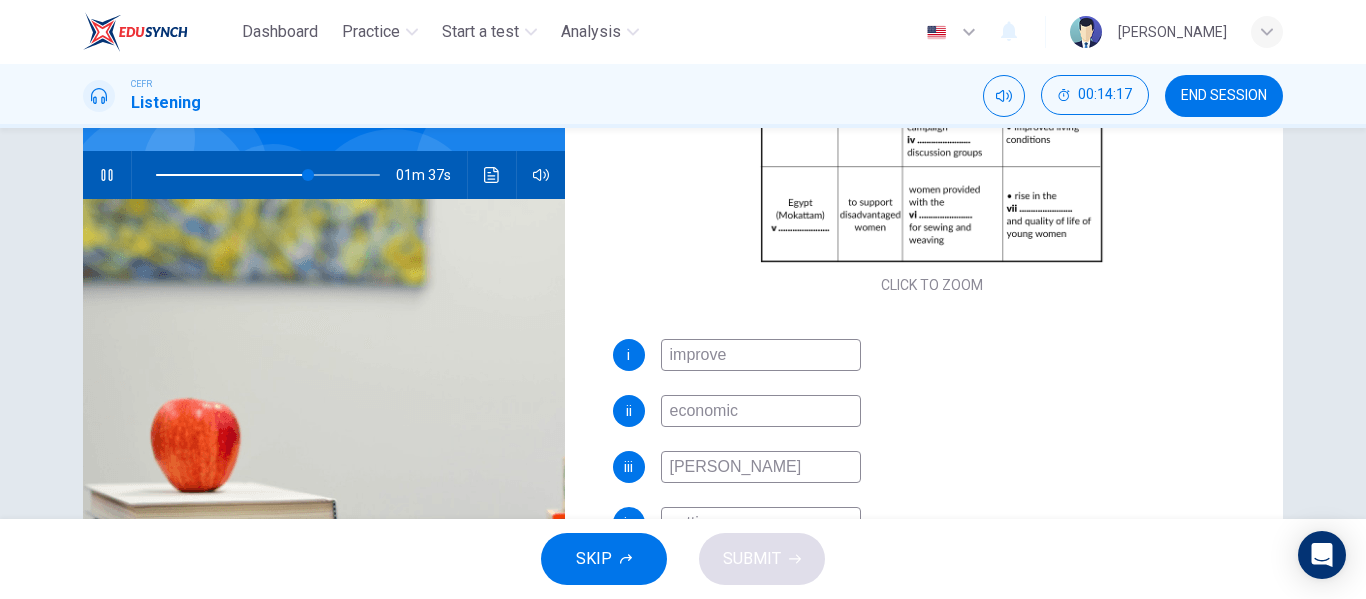 type on "coopera" 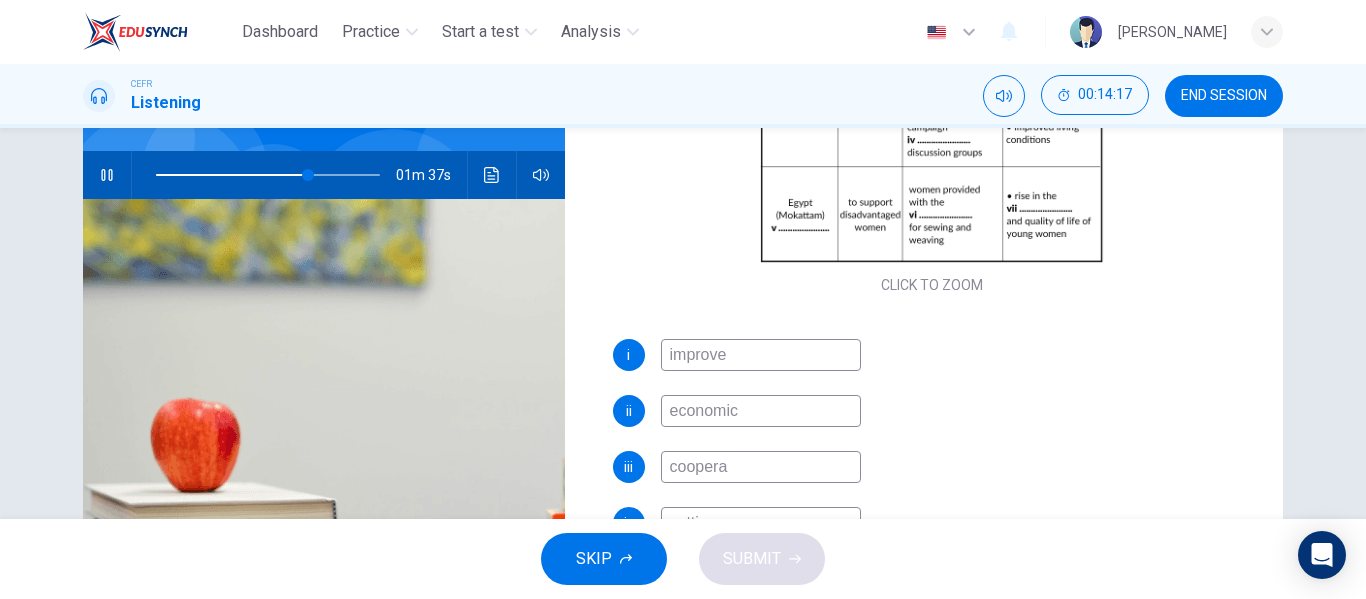 type on "69" 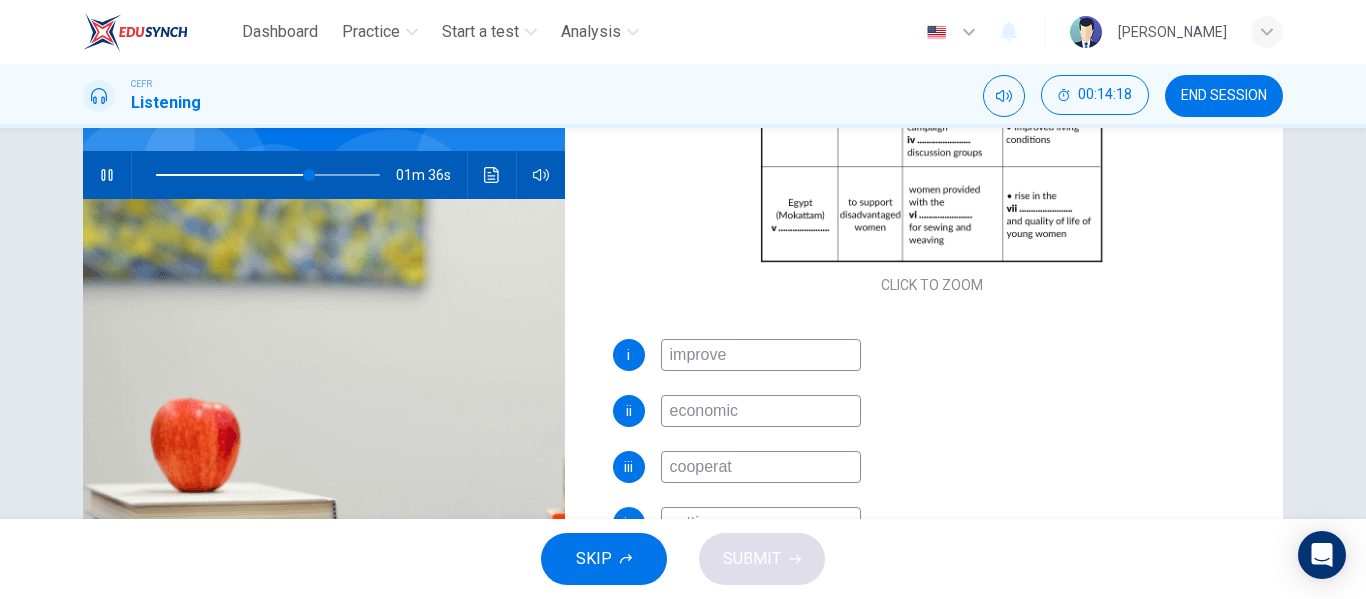 type on "cooperatv" 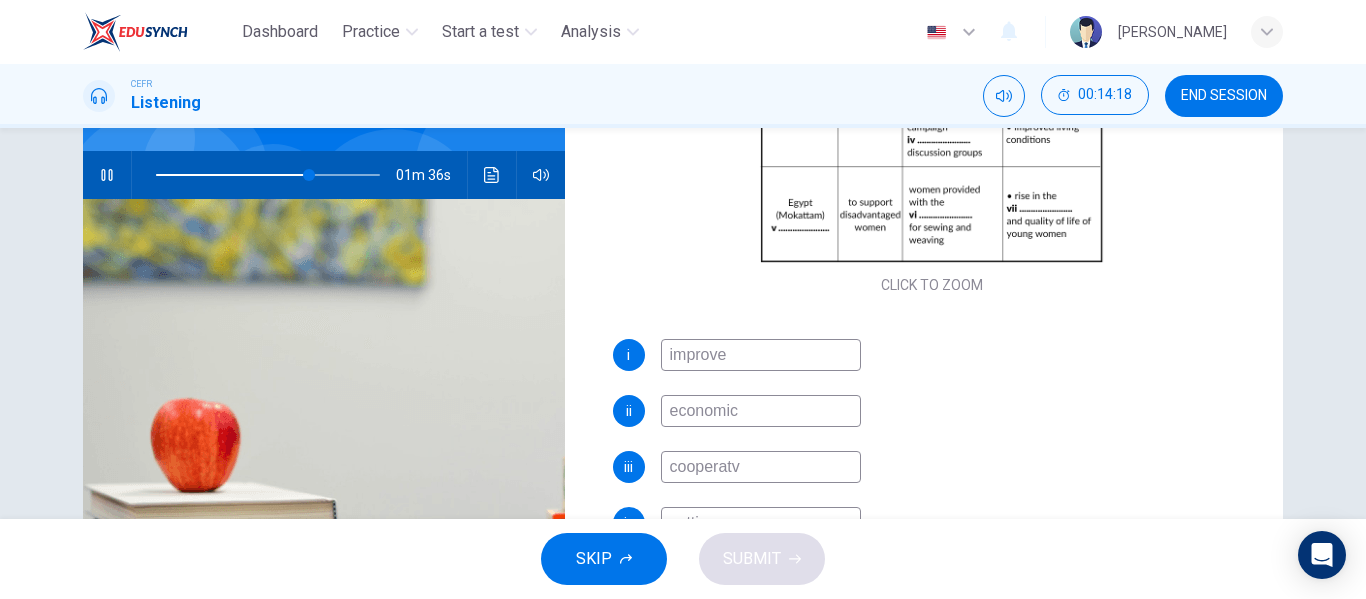 type on "69" 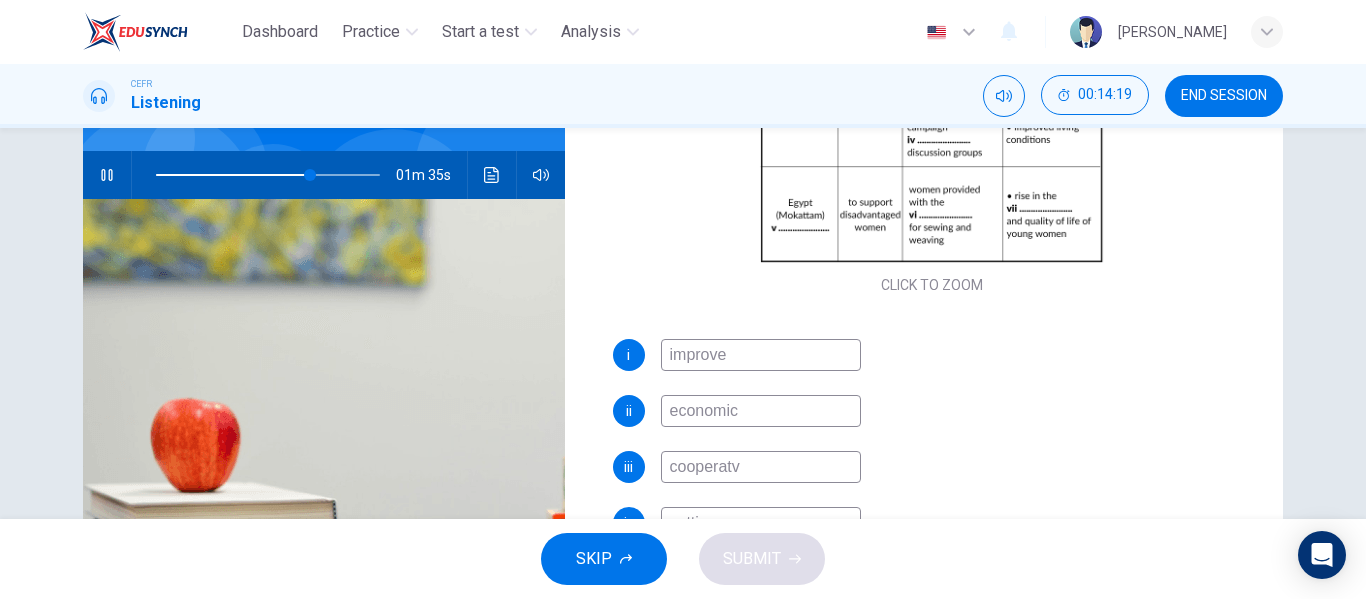 type on "cooperat" 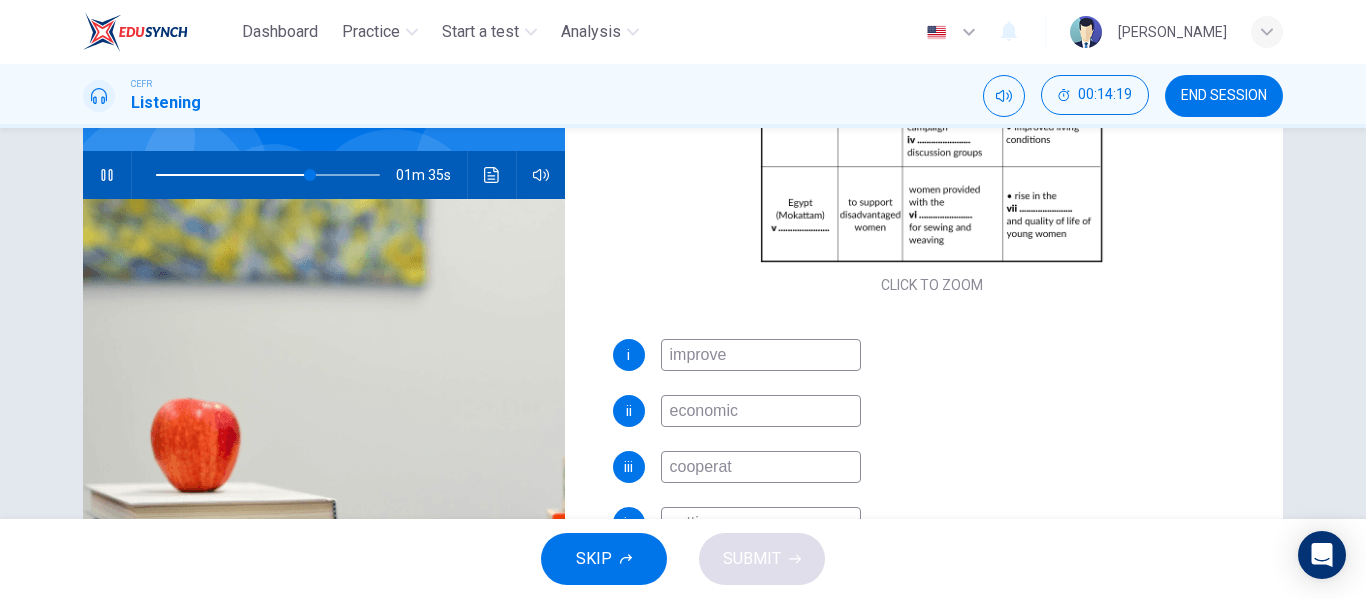 type on "69" 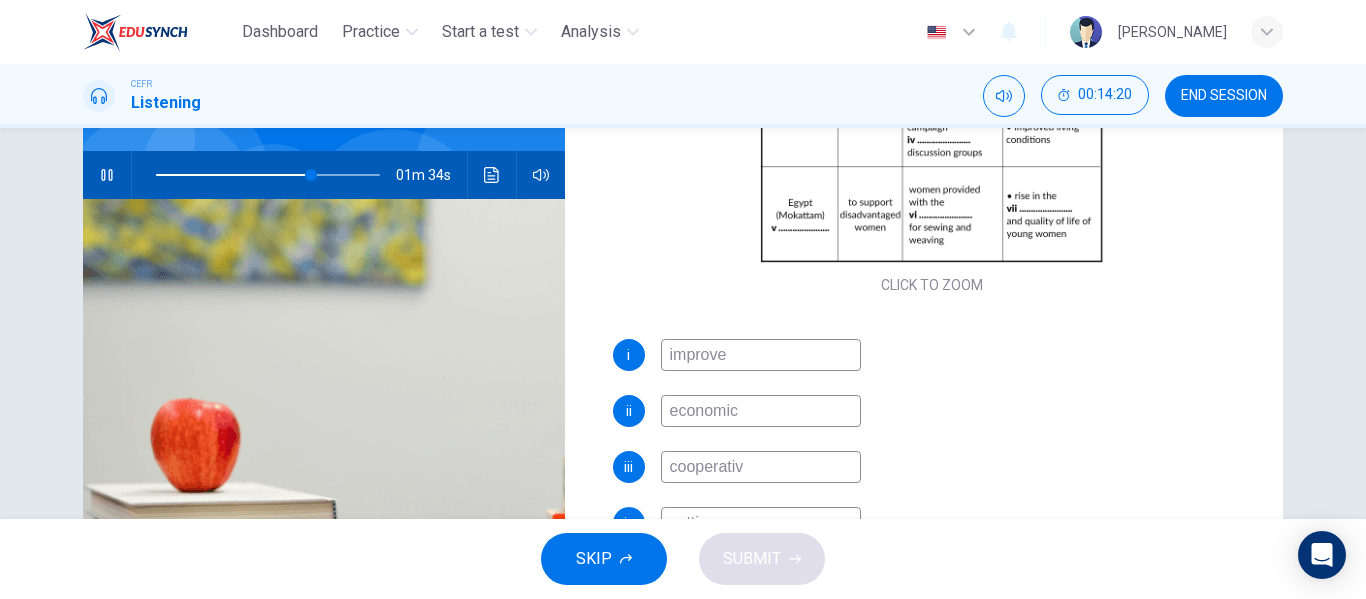 type on "cooperative" 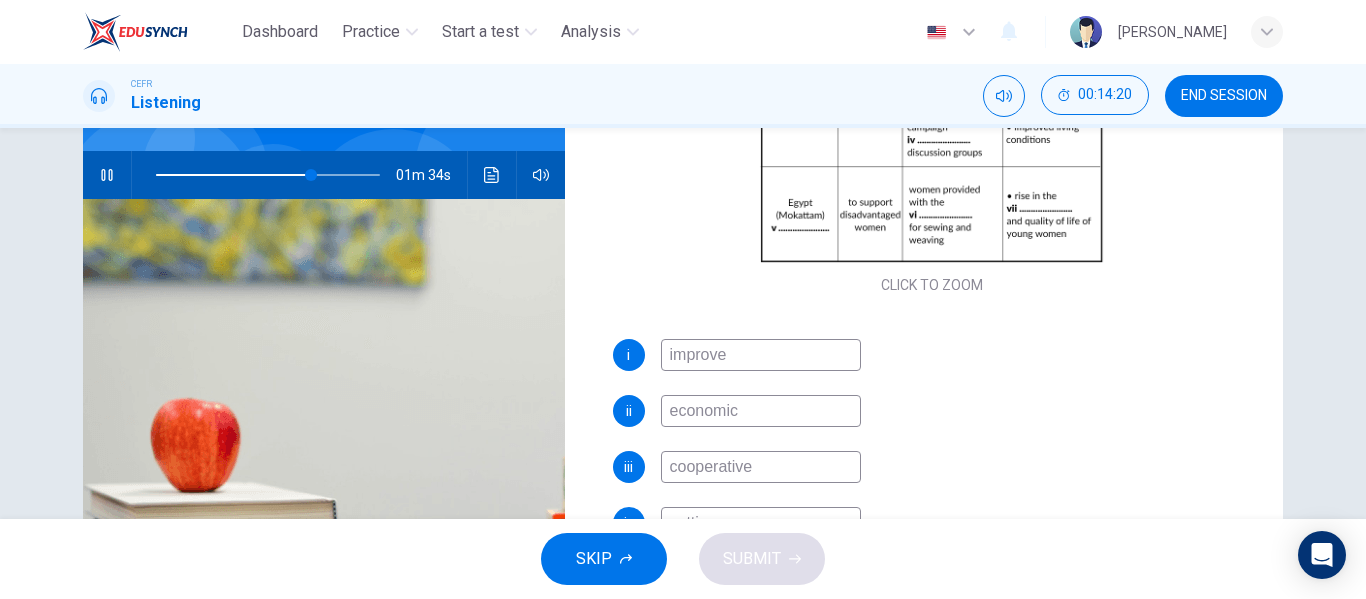 type on "70" 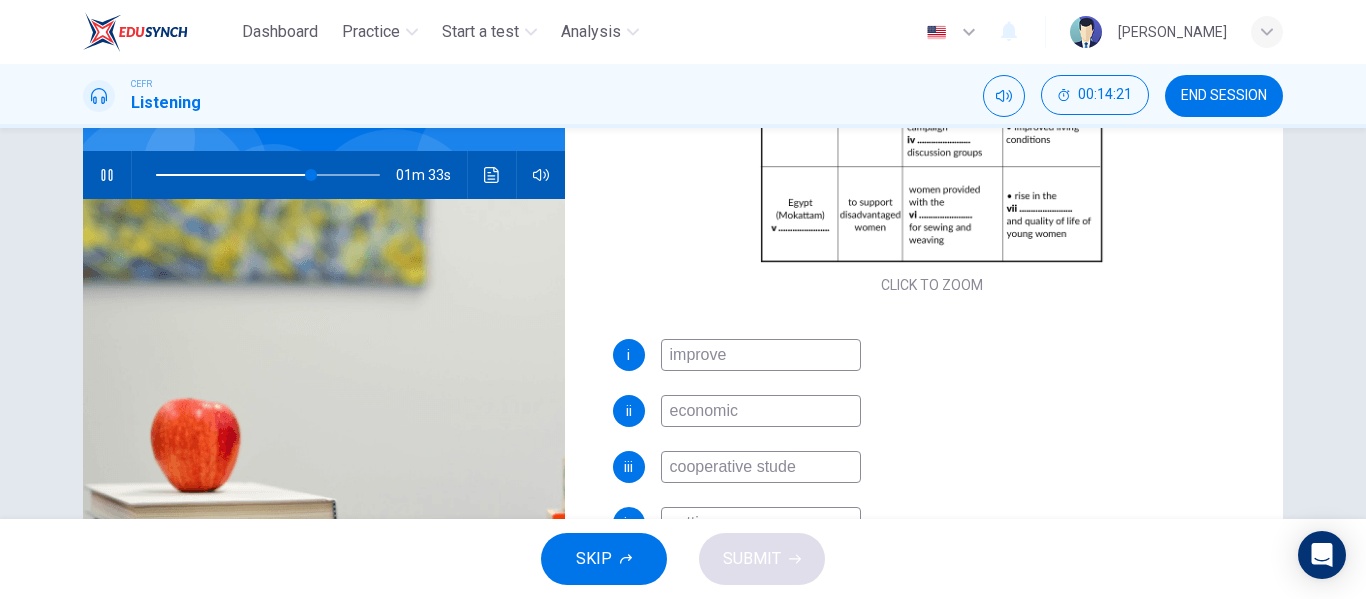 type on "cooperative studen" 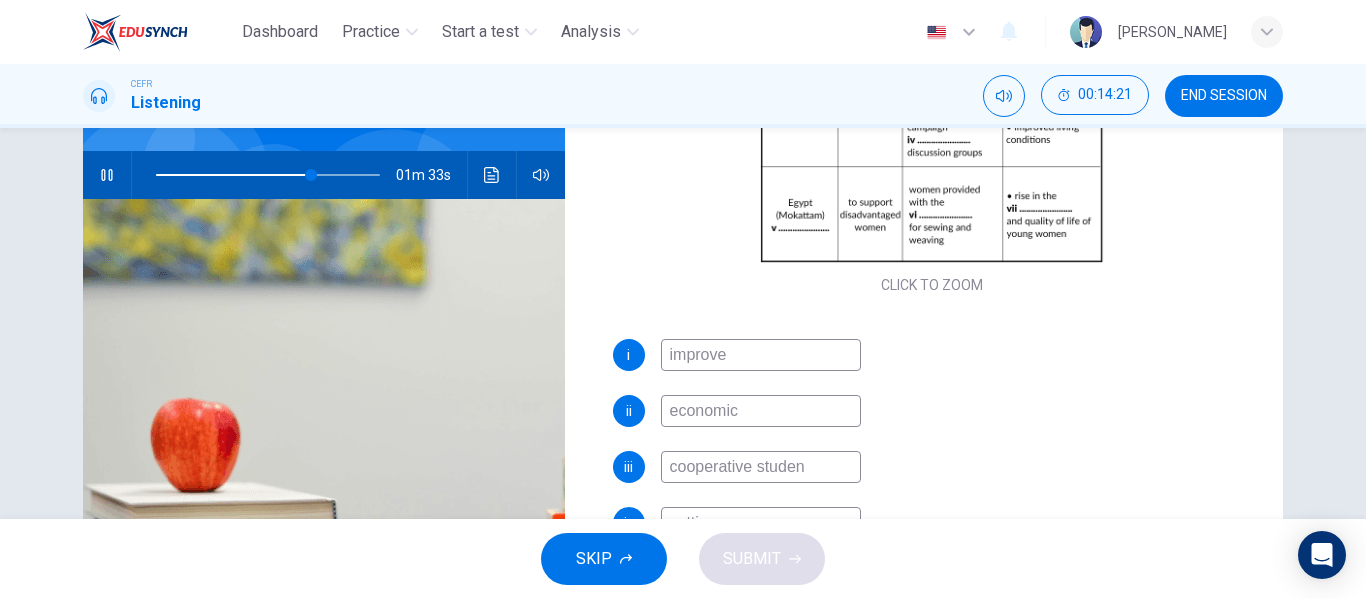 type on "70" 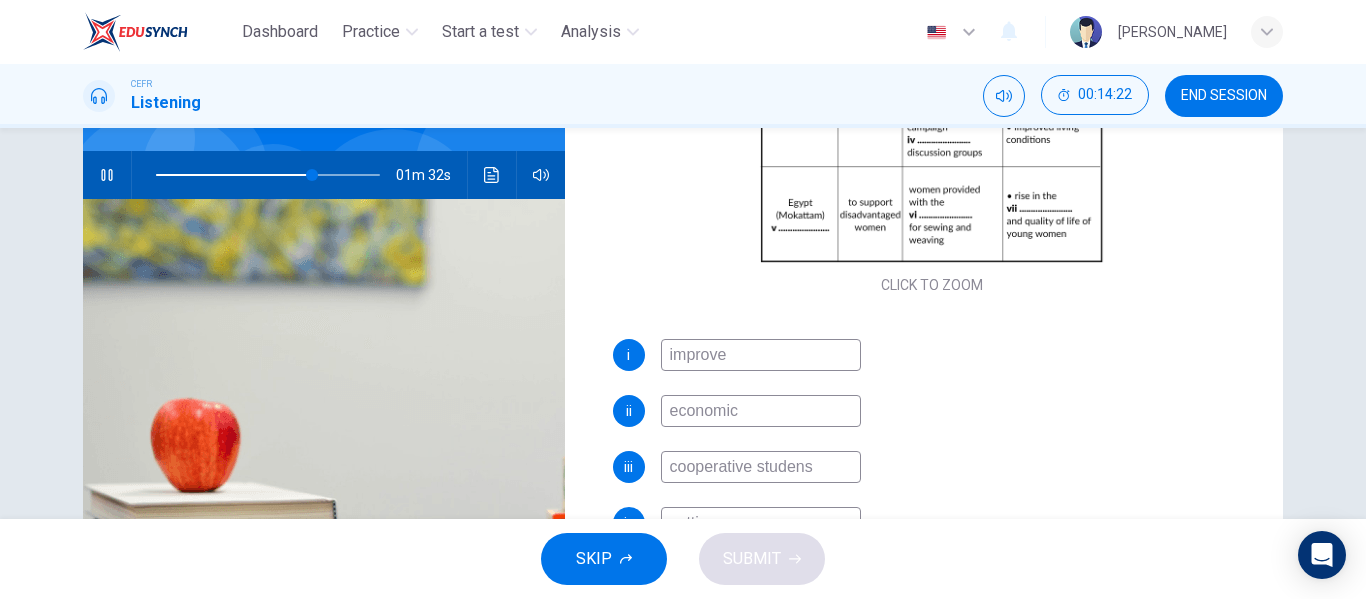 type on "cooperative studen" 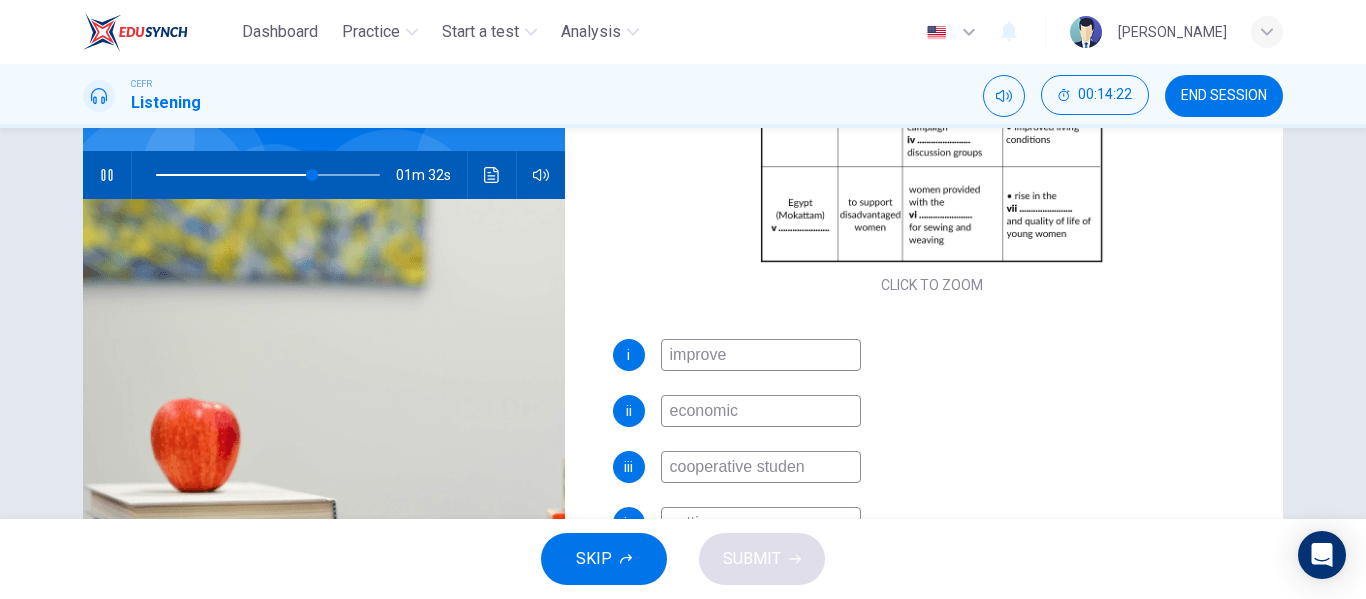 type on "70" 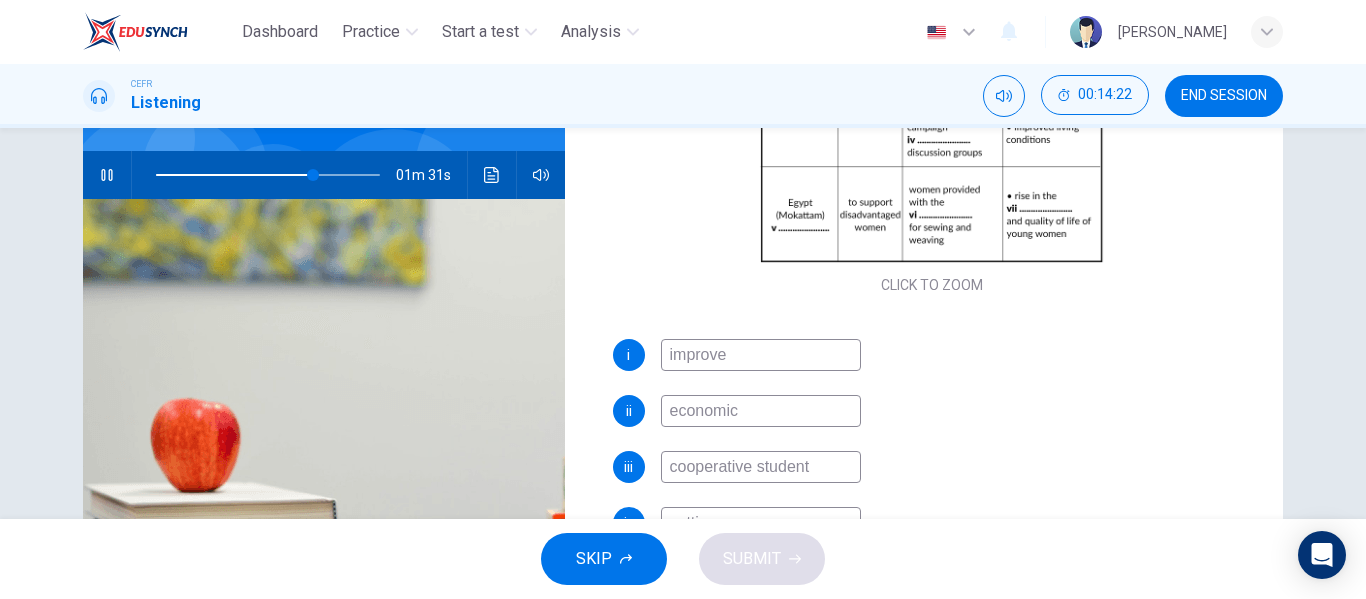type on "cooperative students" 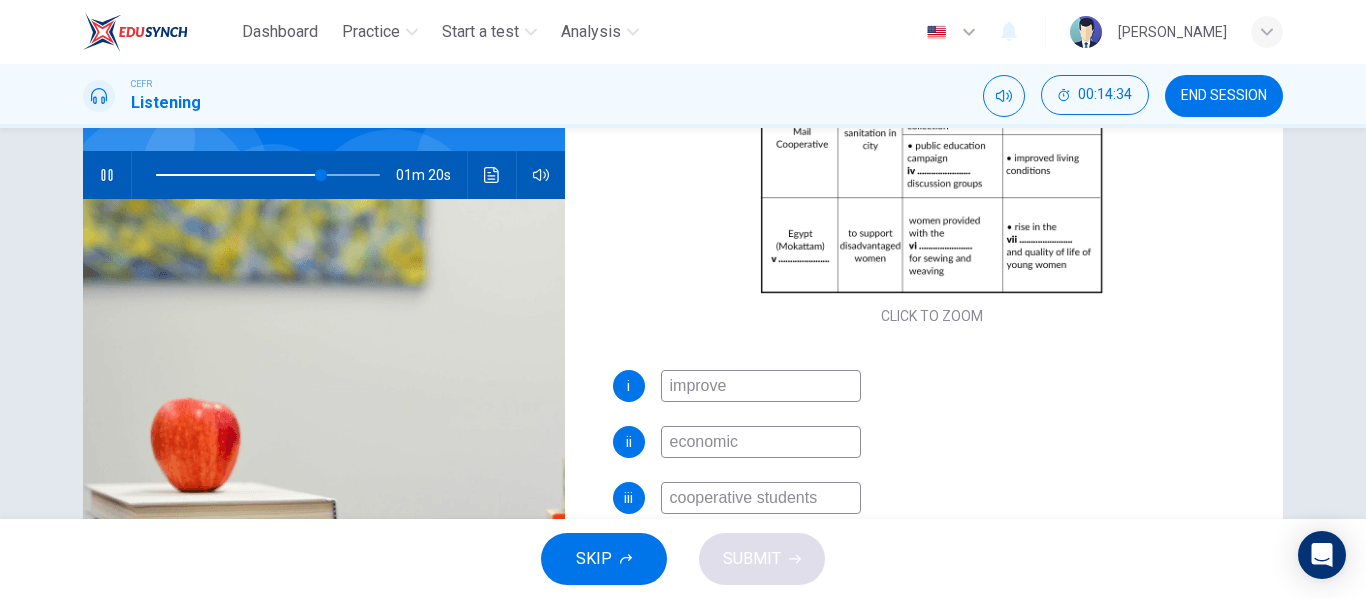 scroll, scrollTop: 342, scrollLeft: 0, axis: vertical 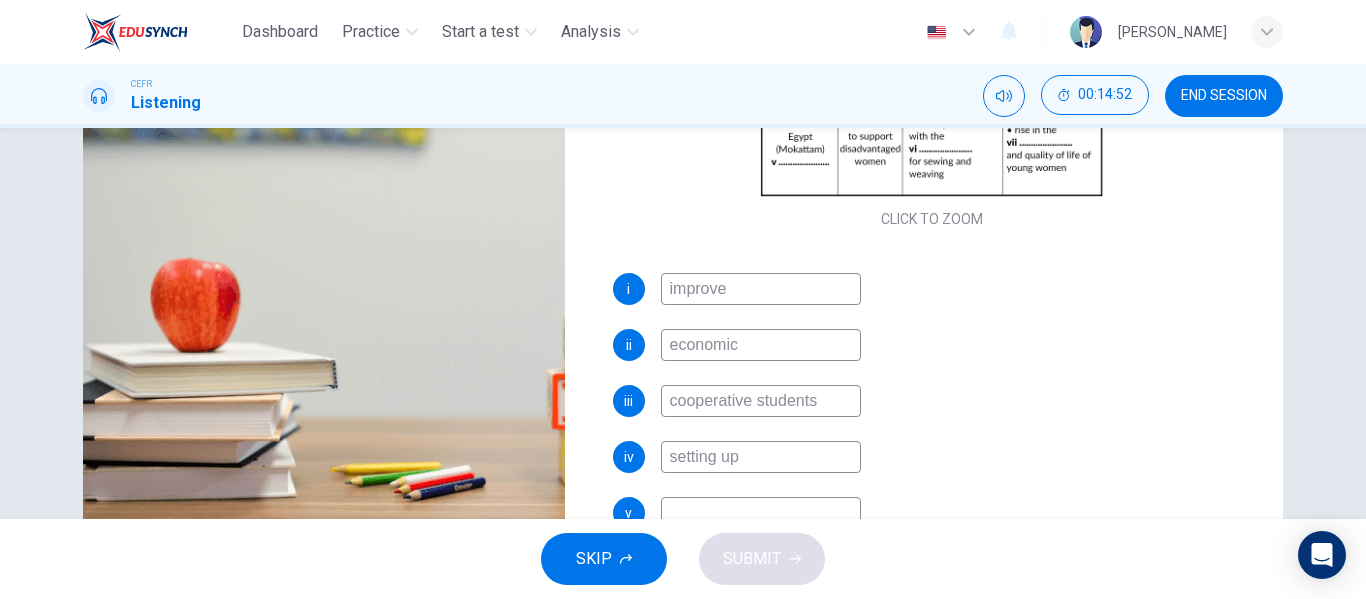 type on "80" 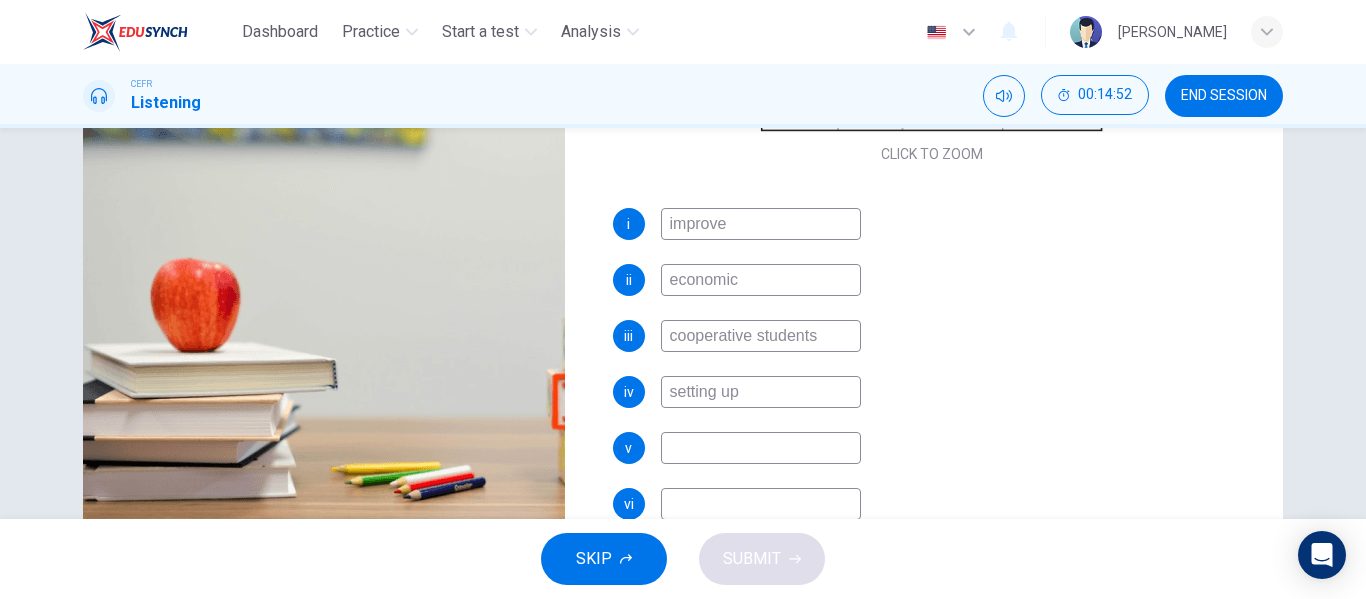 scroll, scrollTop: 273, scrollLeft: 0, axis: vertical 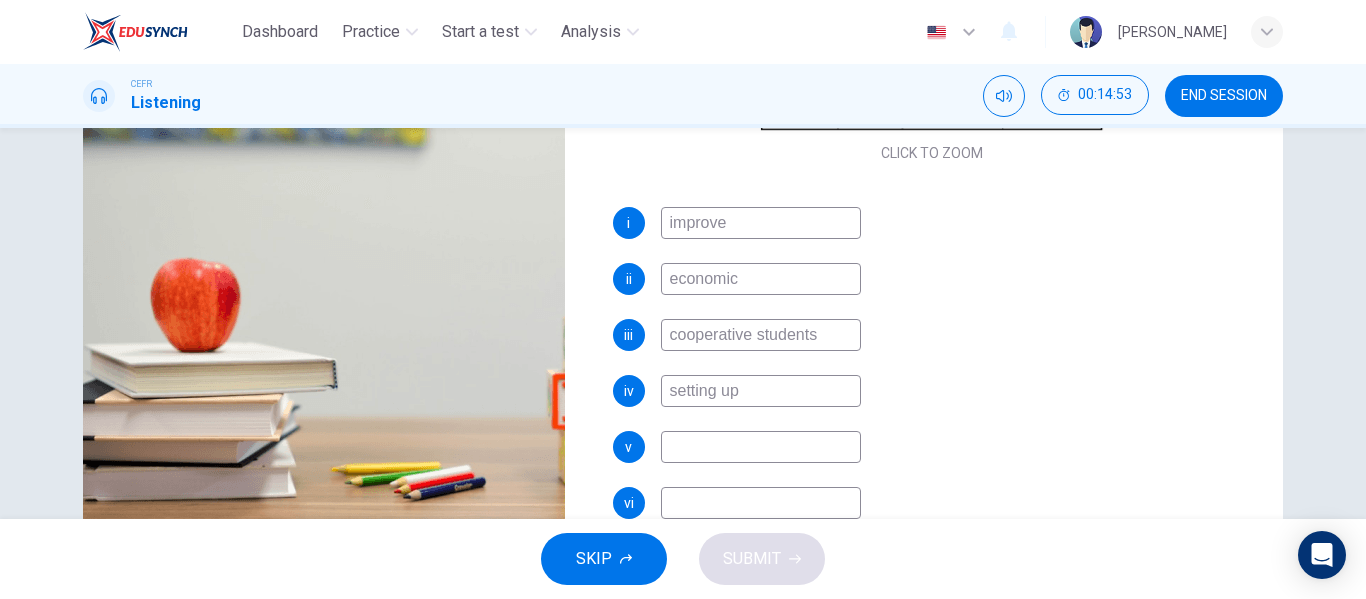 type on "cooperative students" 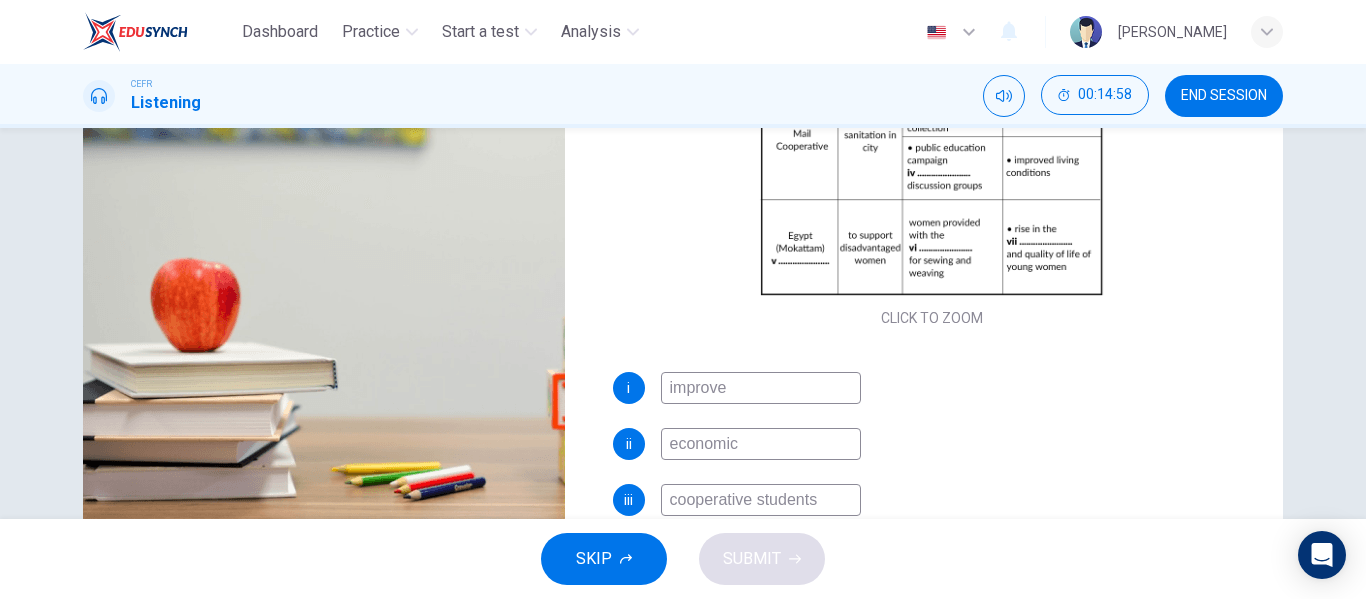 scroll, scrollTop: 109, scrollLeft: 0, axis: vertical 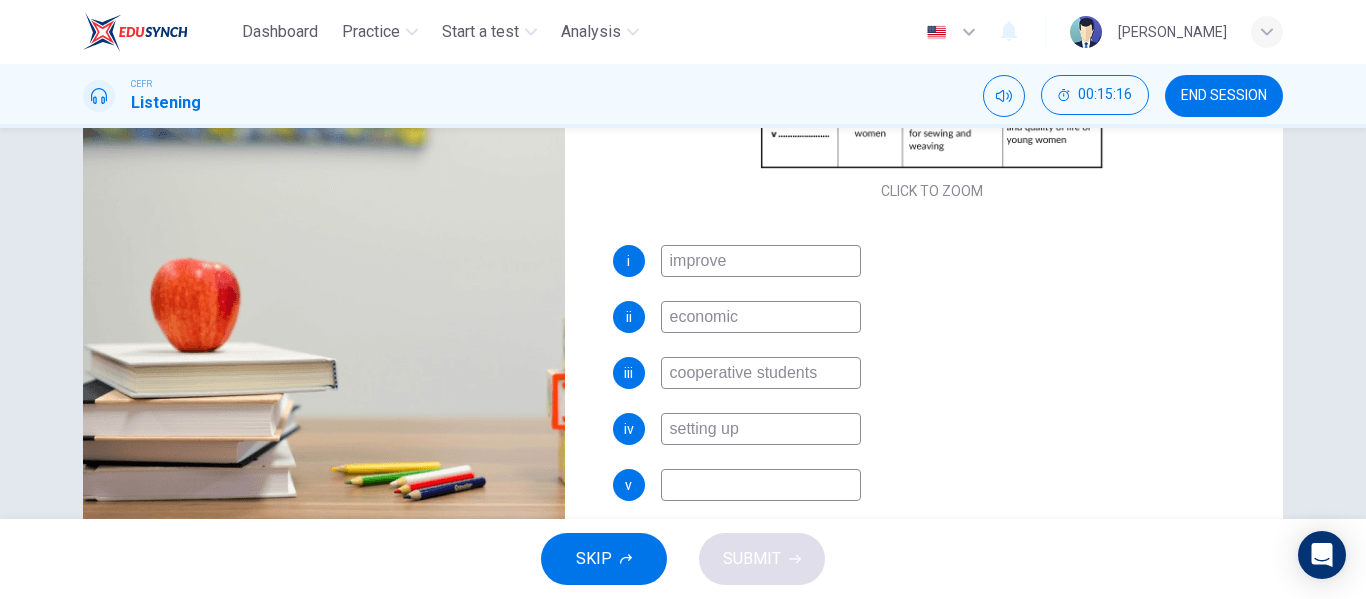 type on "88" 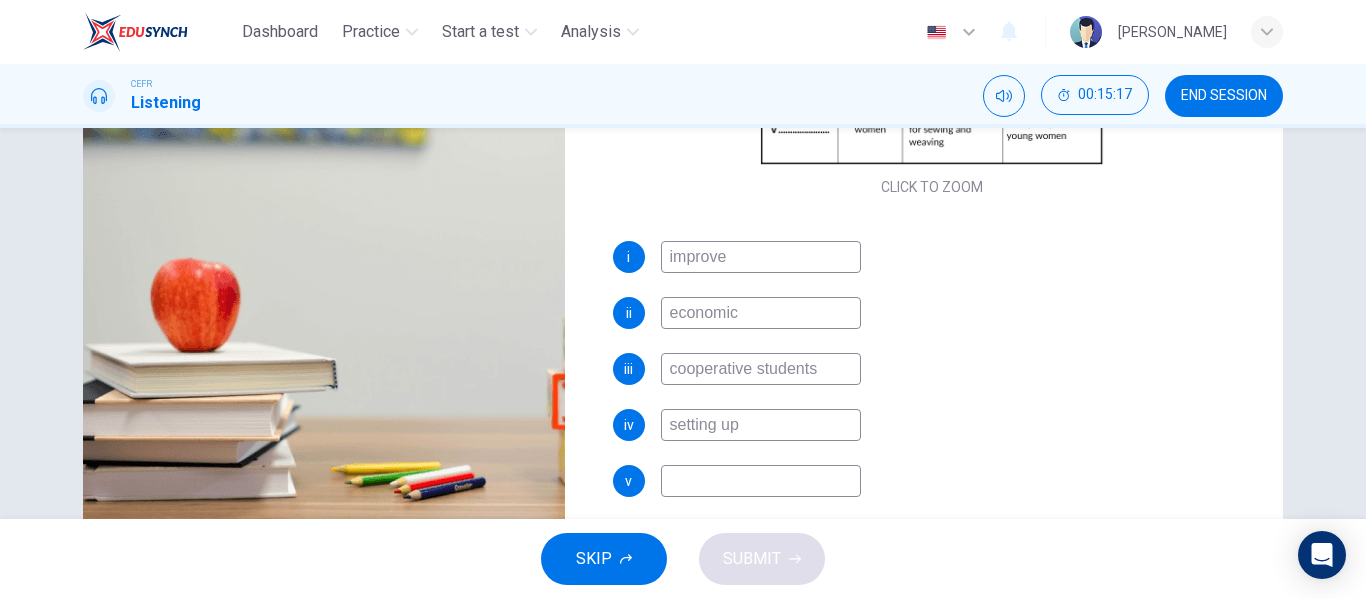 type on "w" 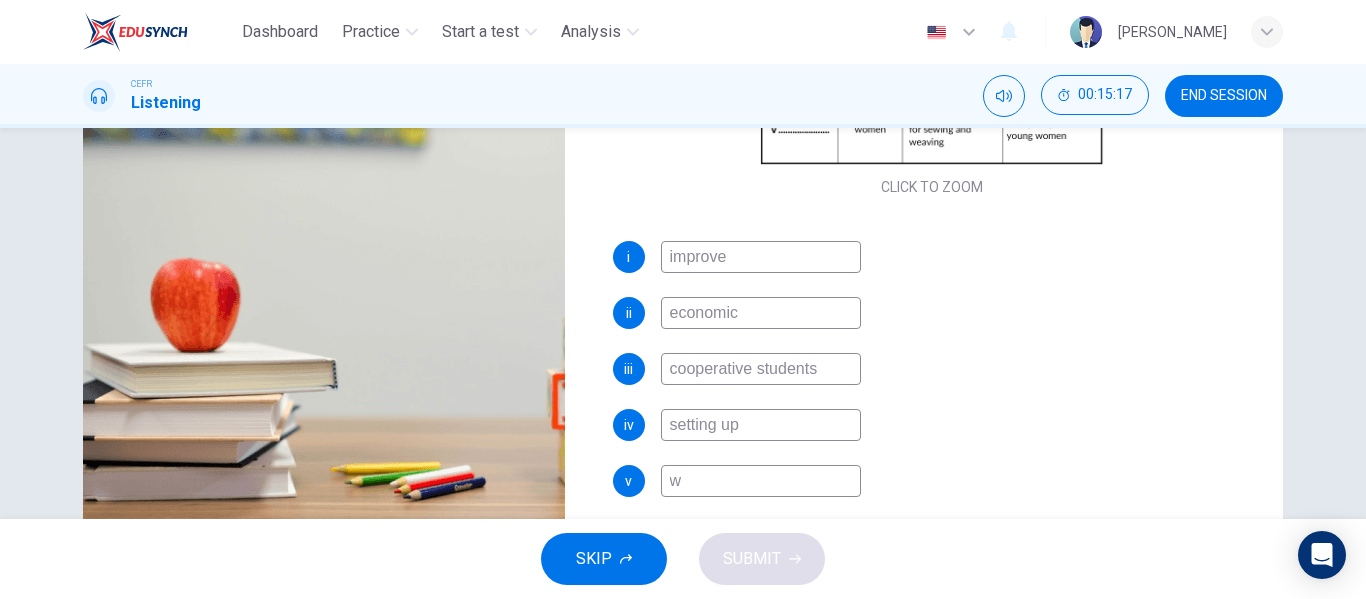 type on "88" 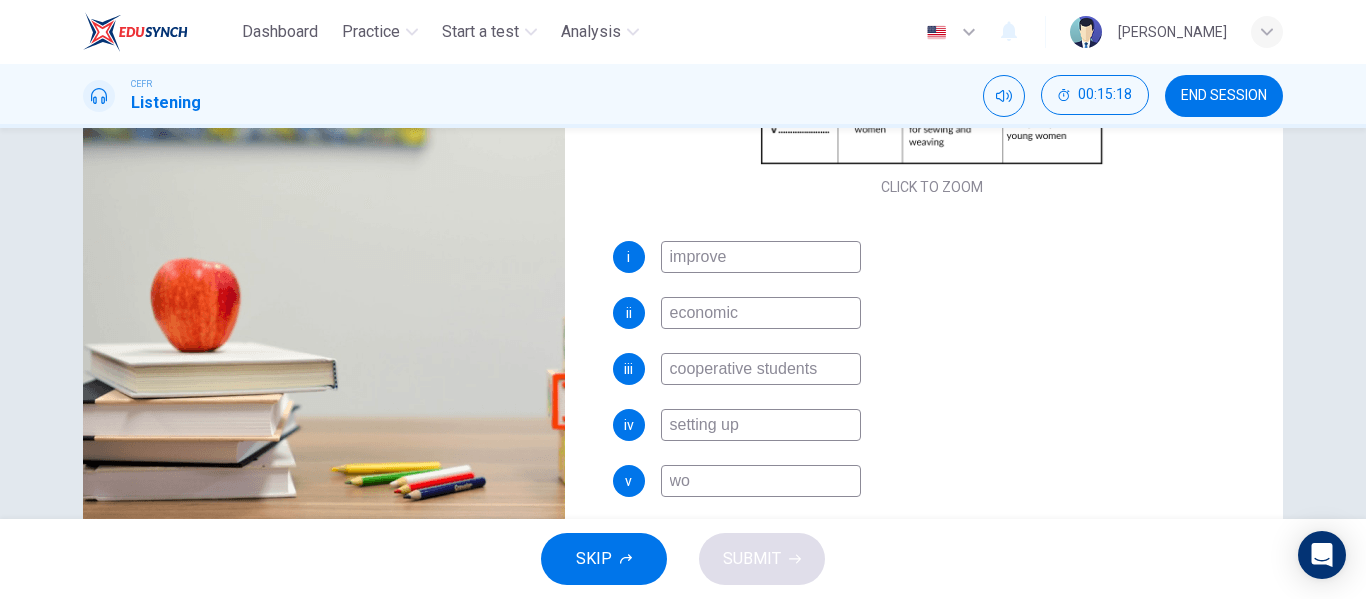 type on "wom" 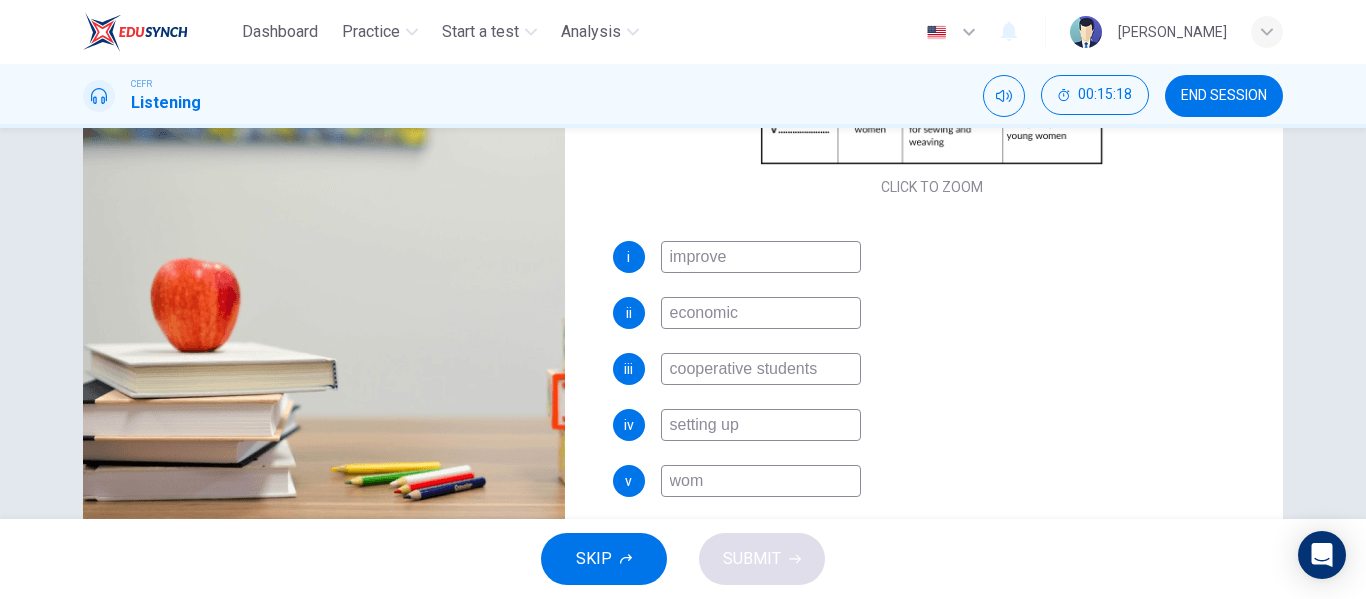 type on "88" 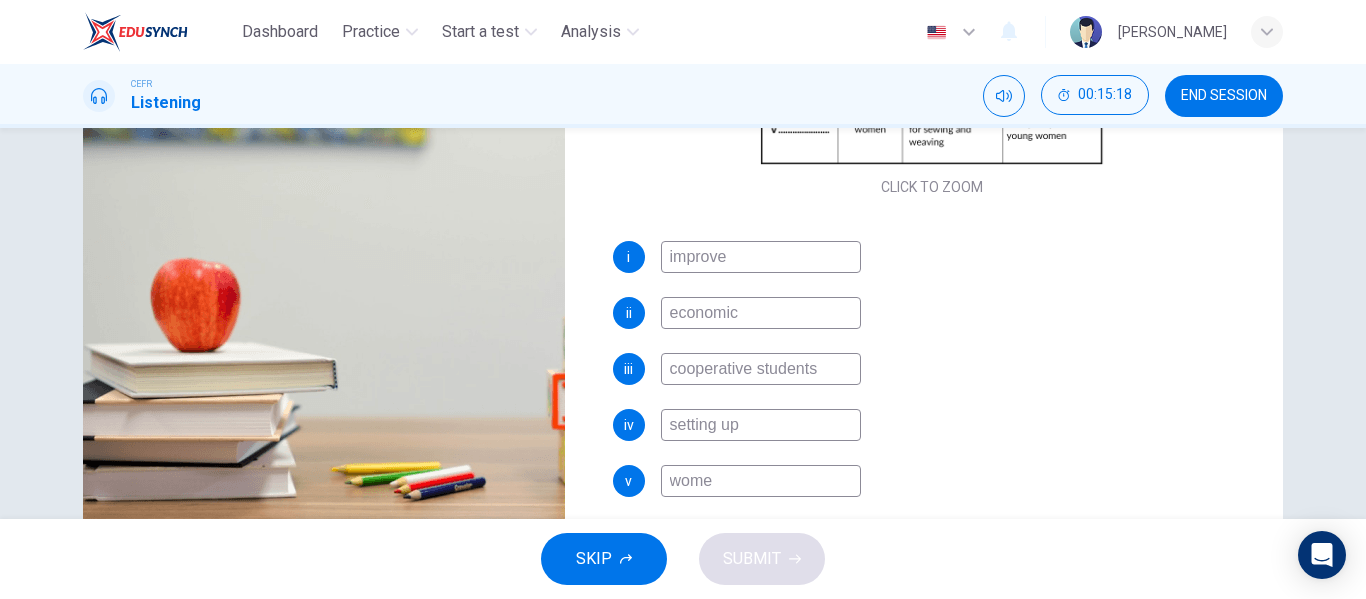 type on "women" 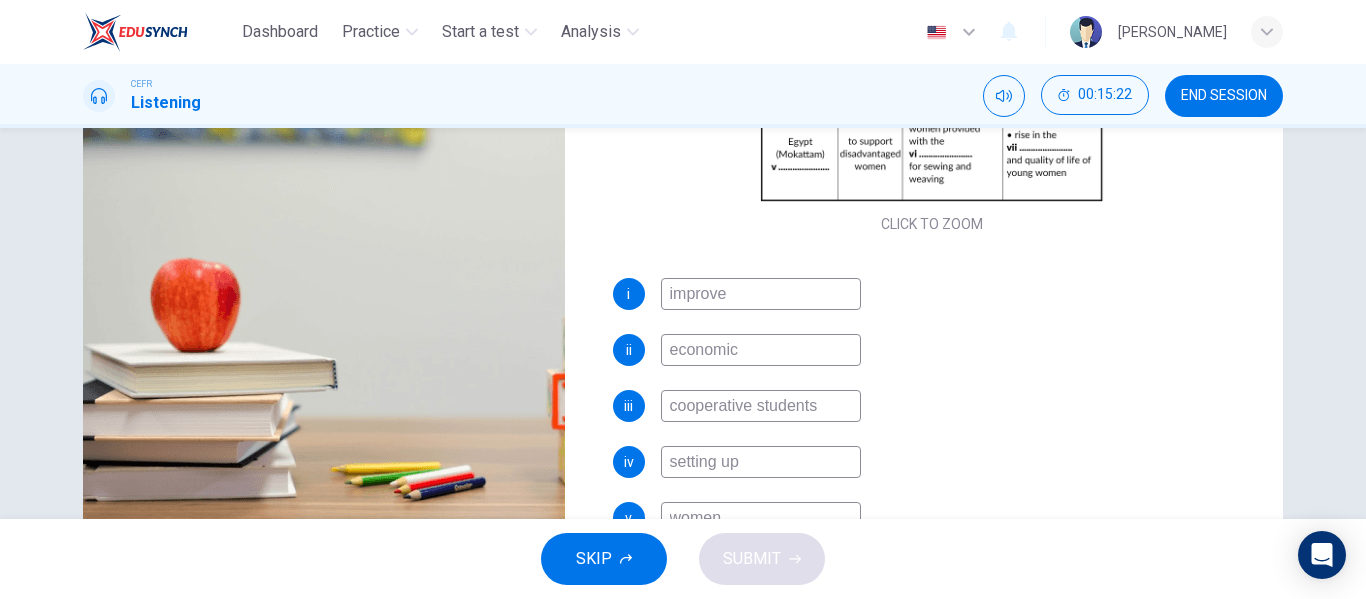 scroll, scrollTop: 318, scrollLeft: 0, axis: vertical 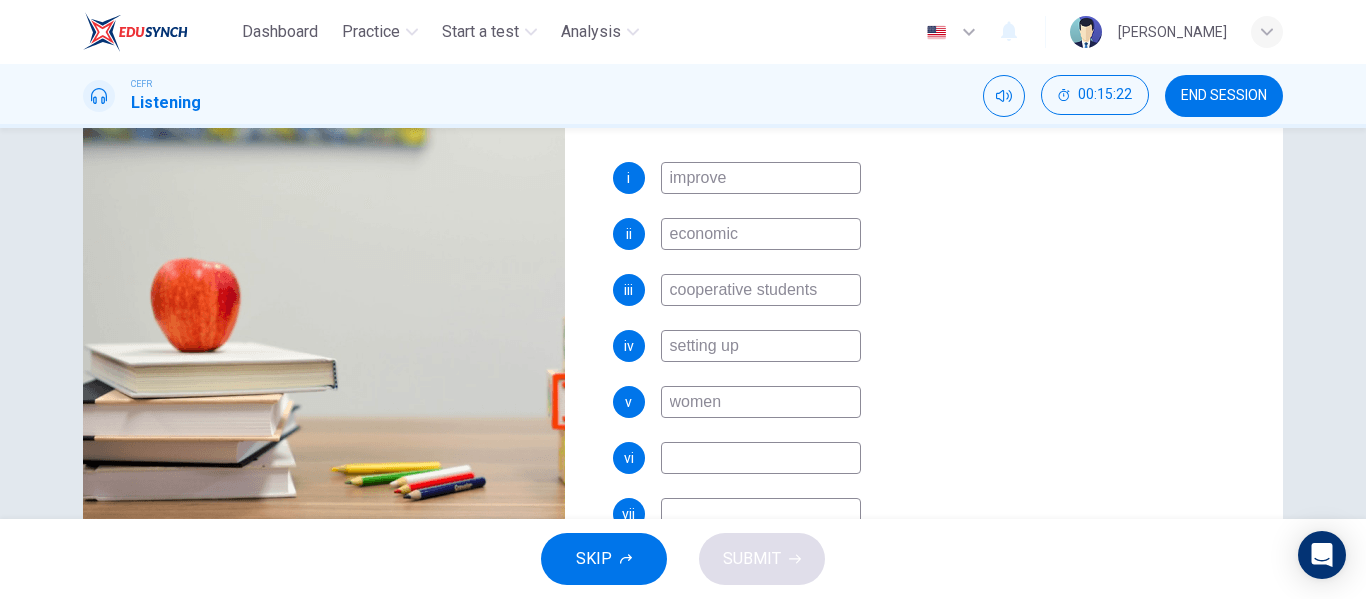 type on "90" 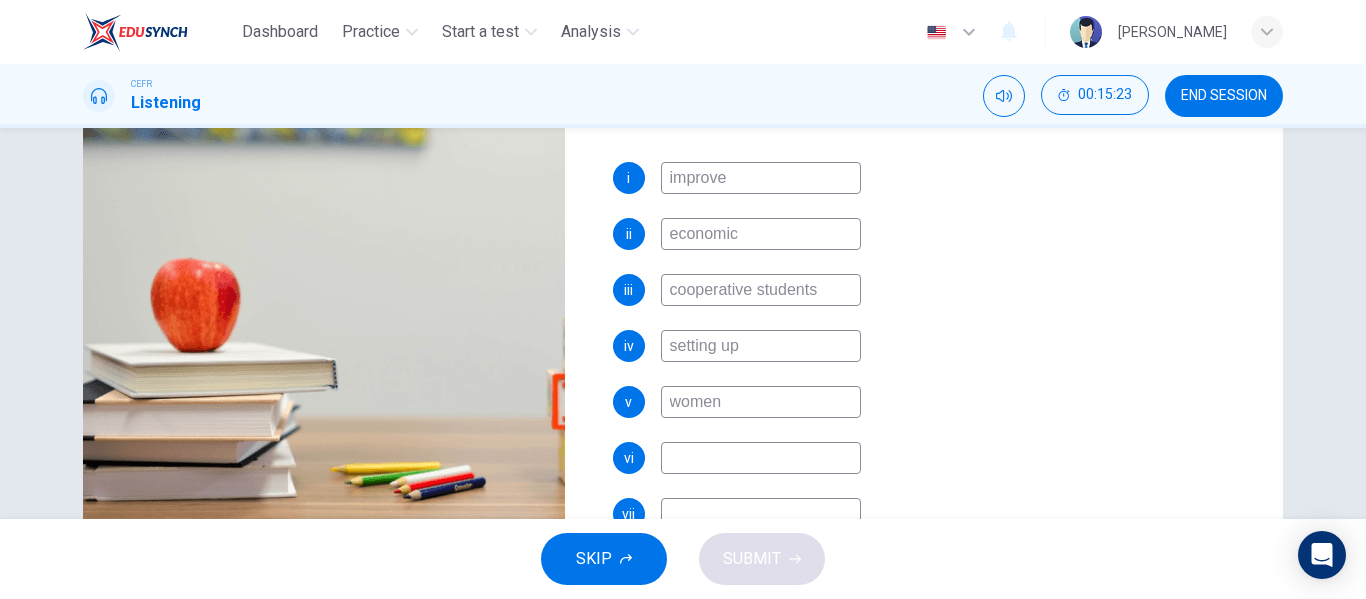 click at bounding box center [761, 458] 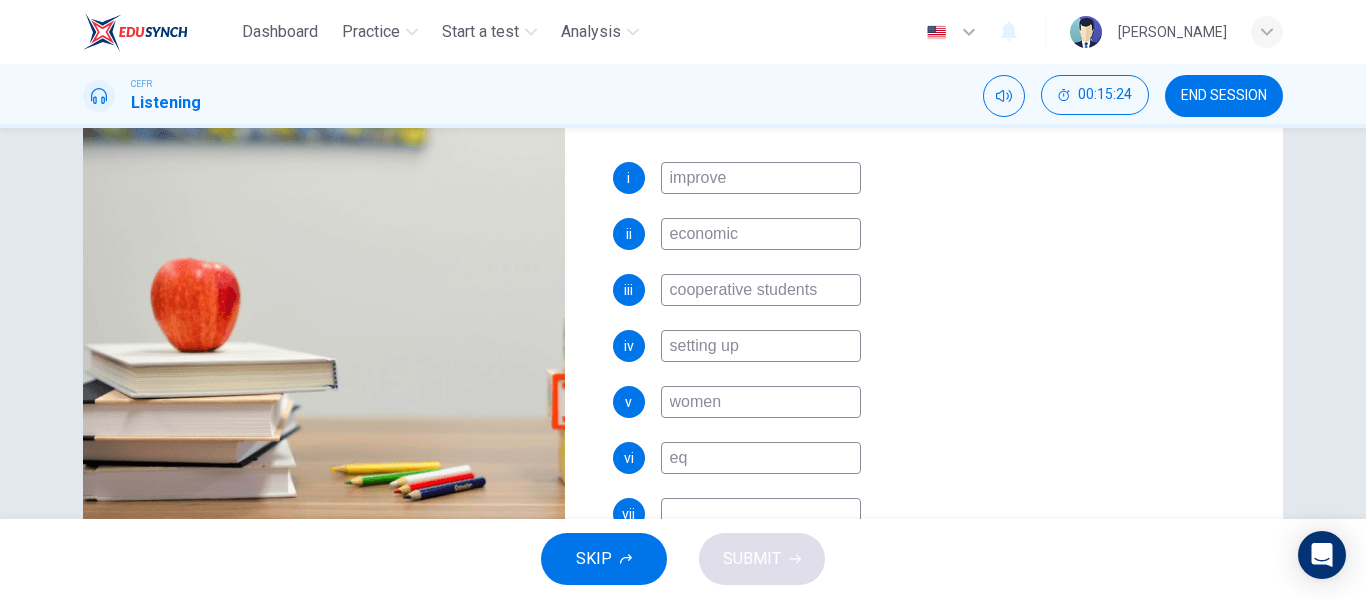 type on "equ" 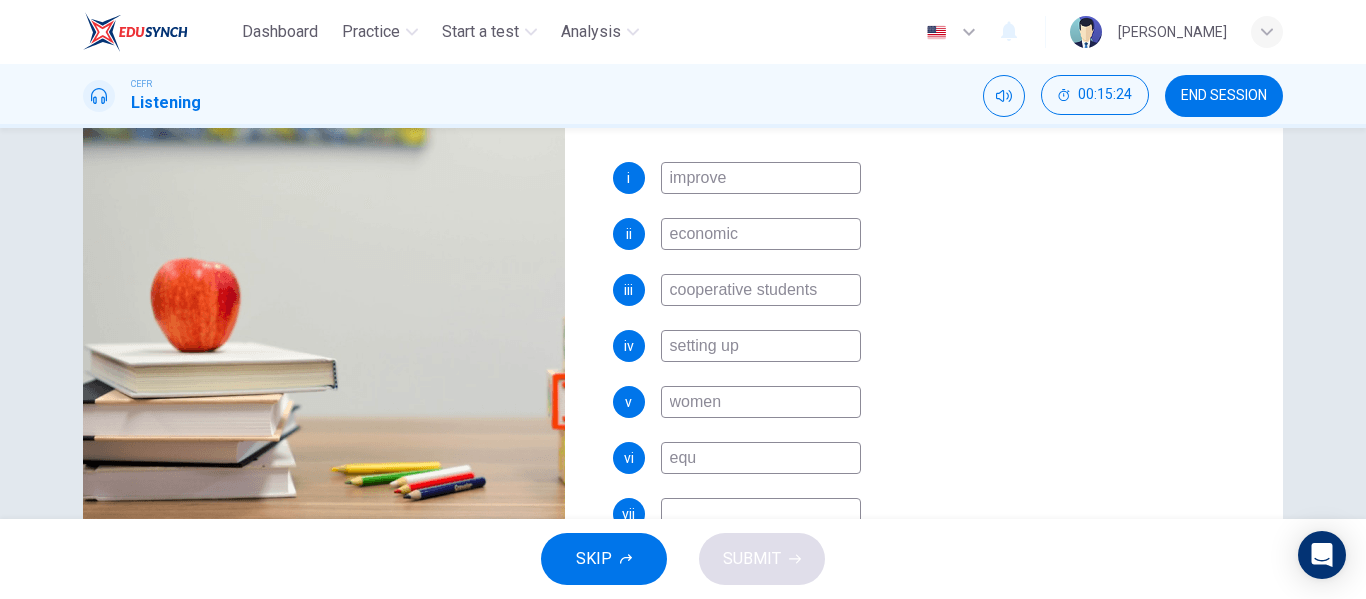 type on "90" 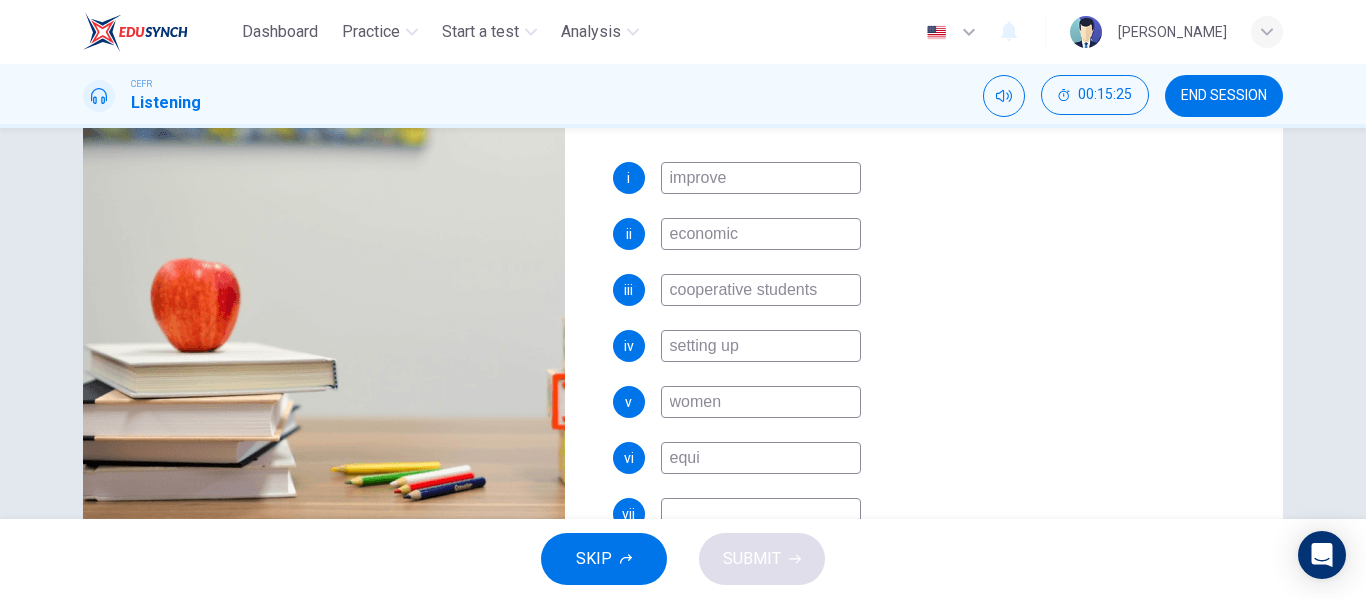 type on "equip" 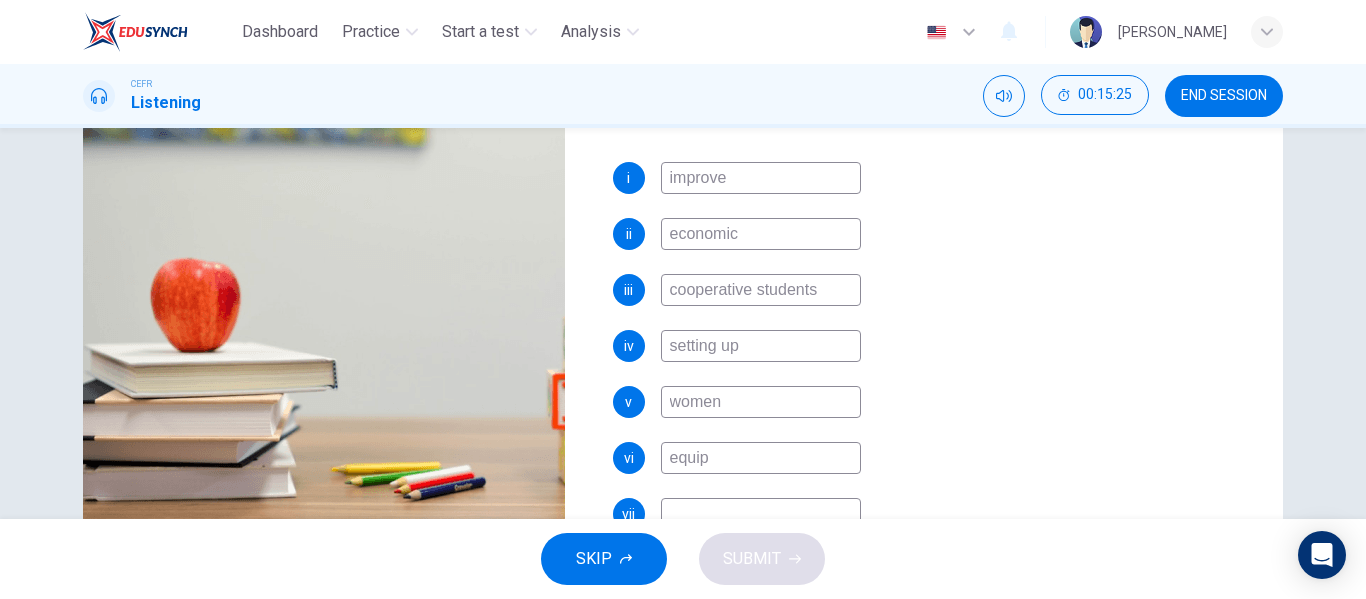 type on "91" 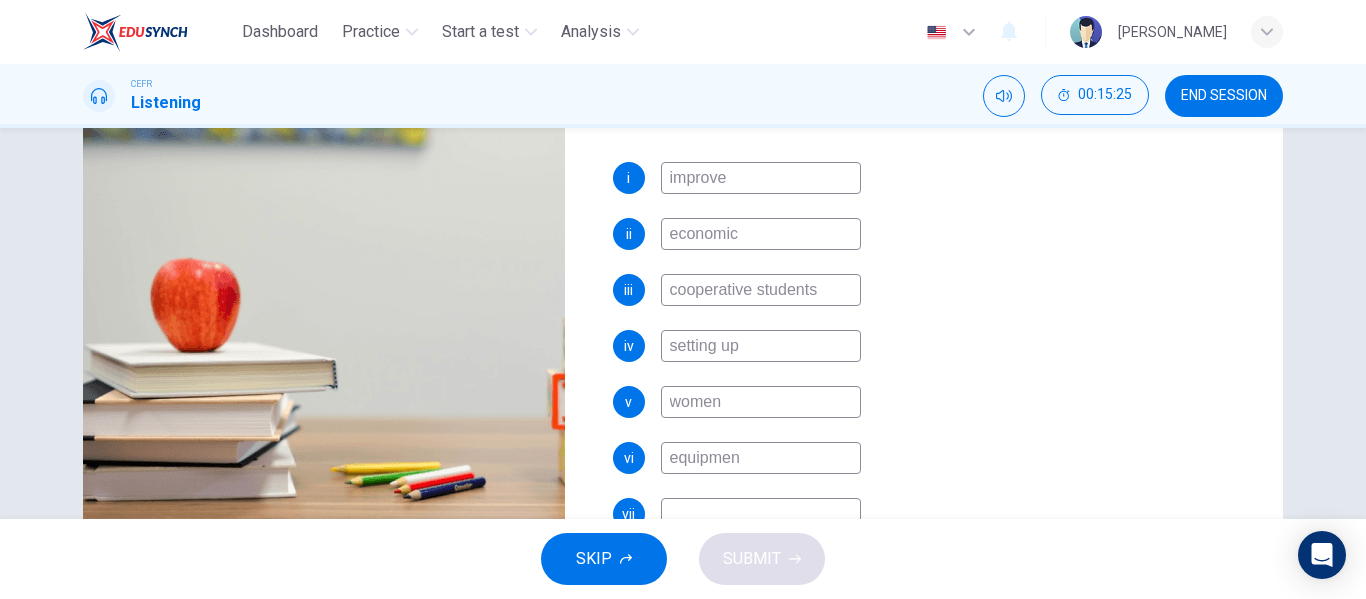 type on "equipment" 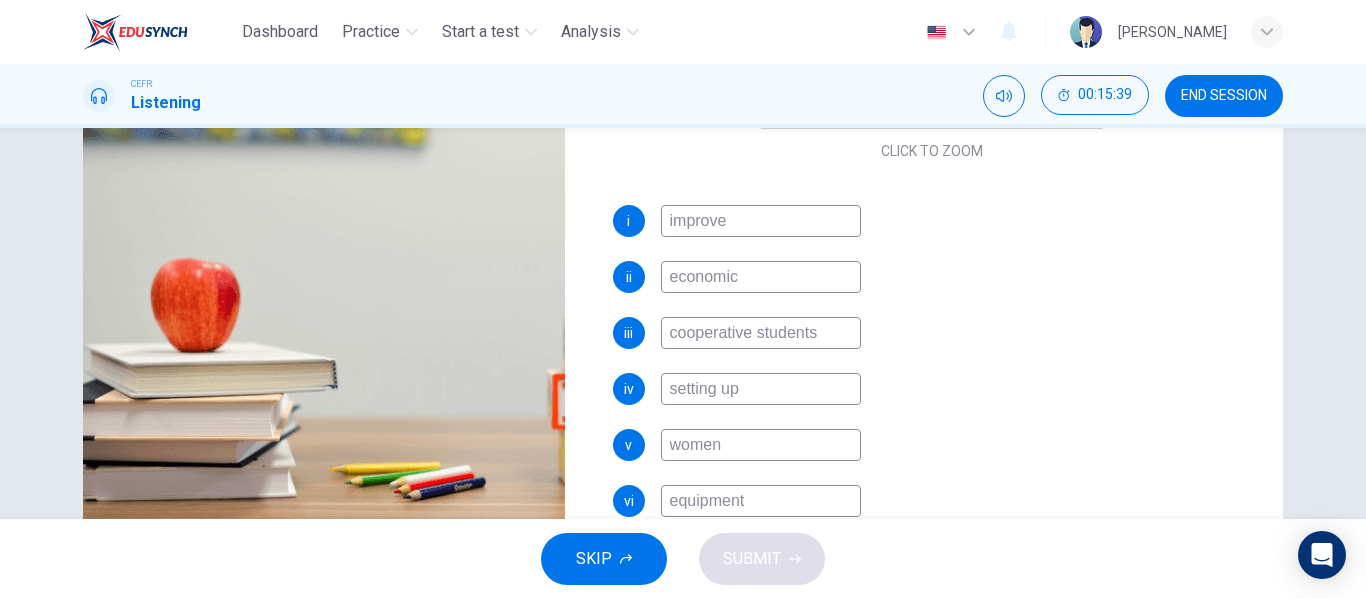 scroll, scrollTop: 342, scrollLeft: 0, axis: vertical 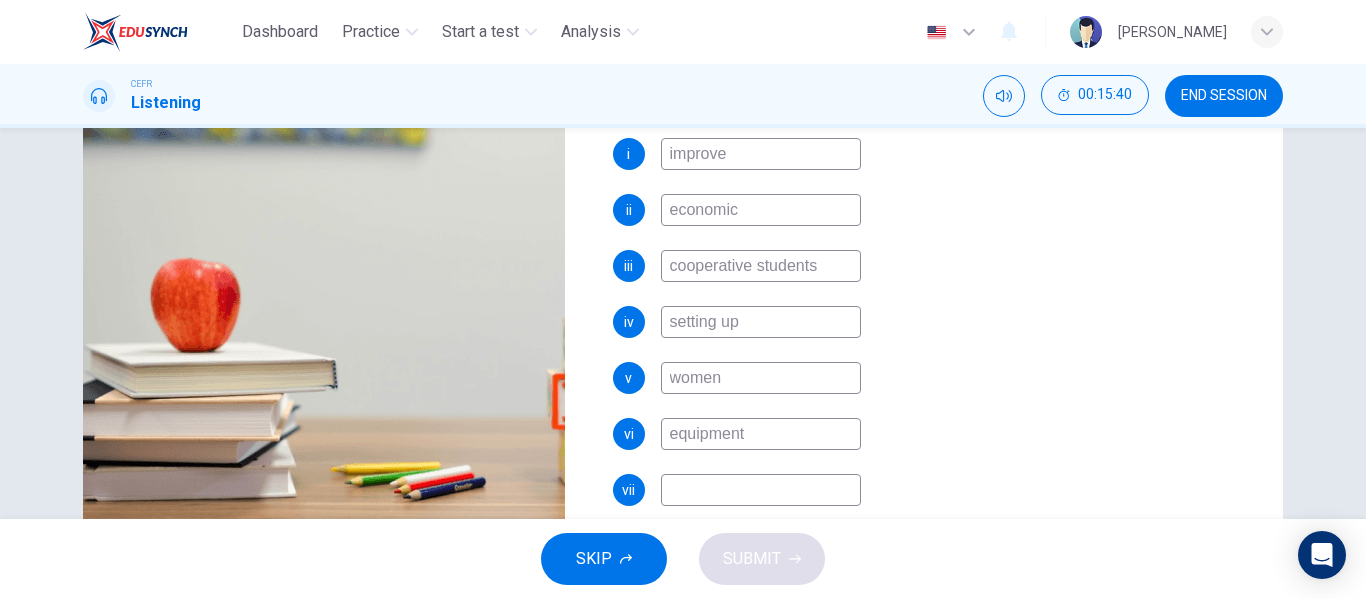 type on "96" 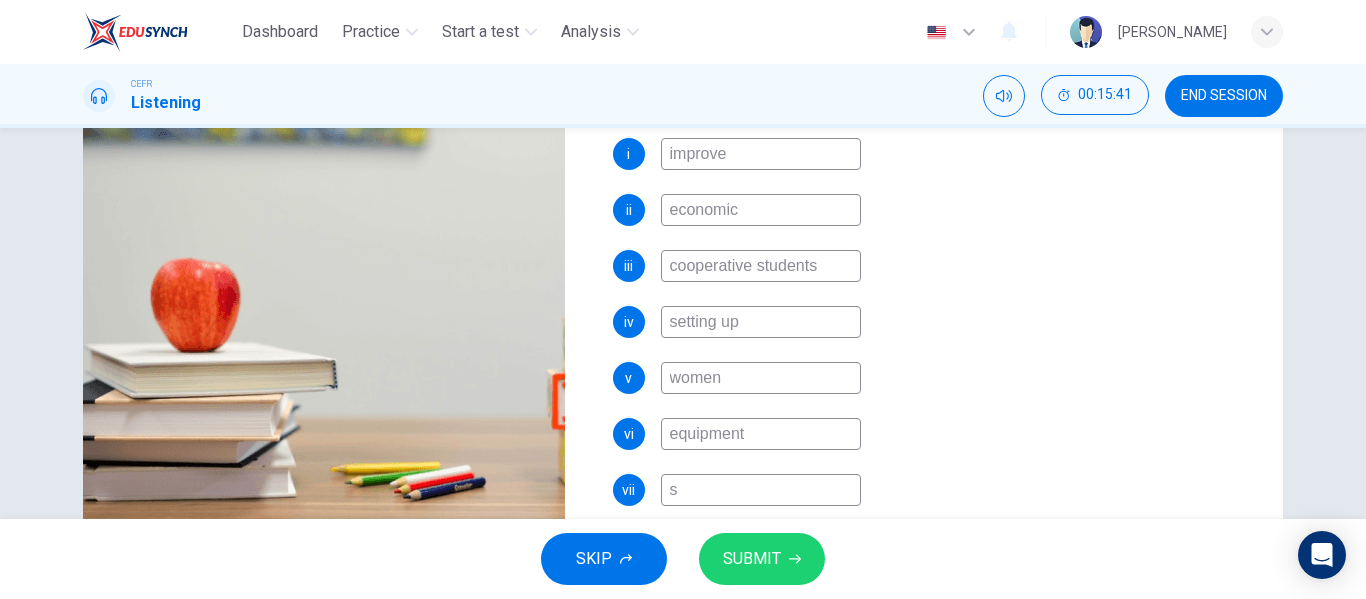 type on "st" 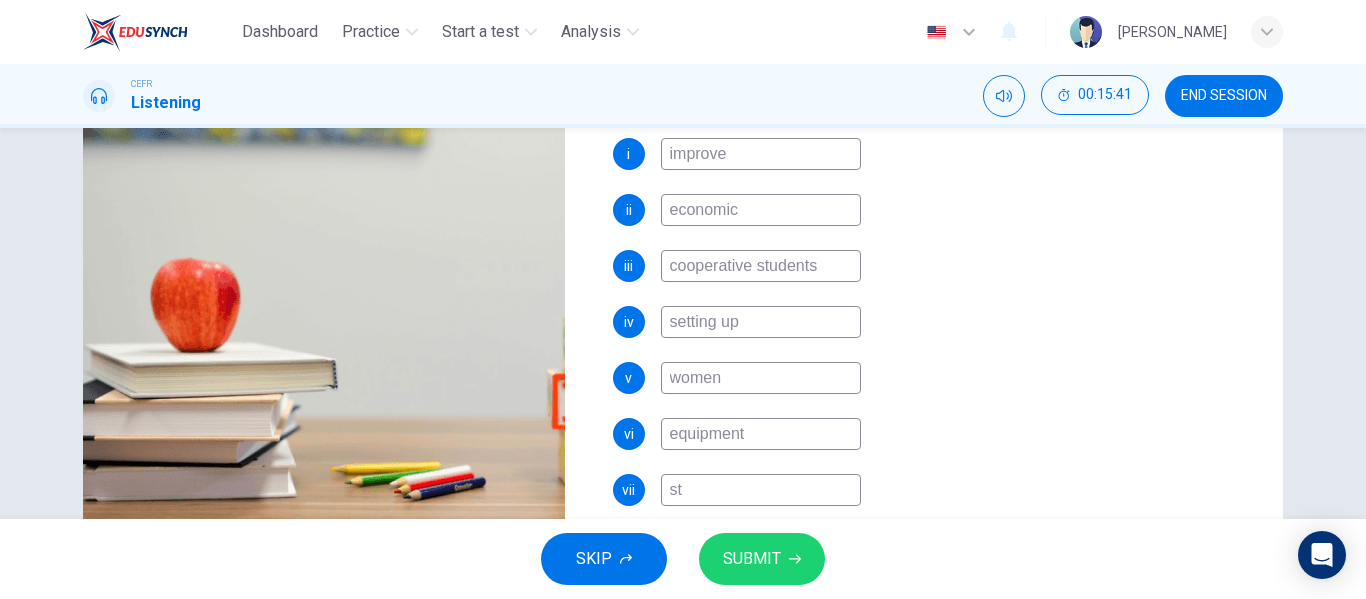 type on "96" 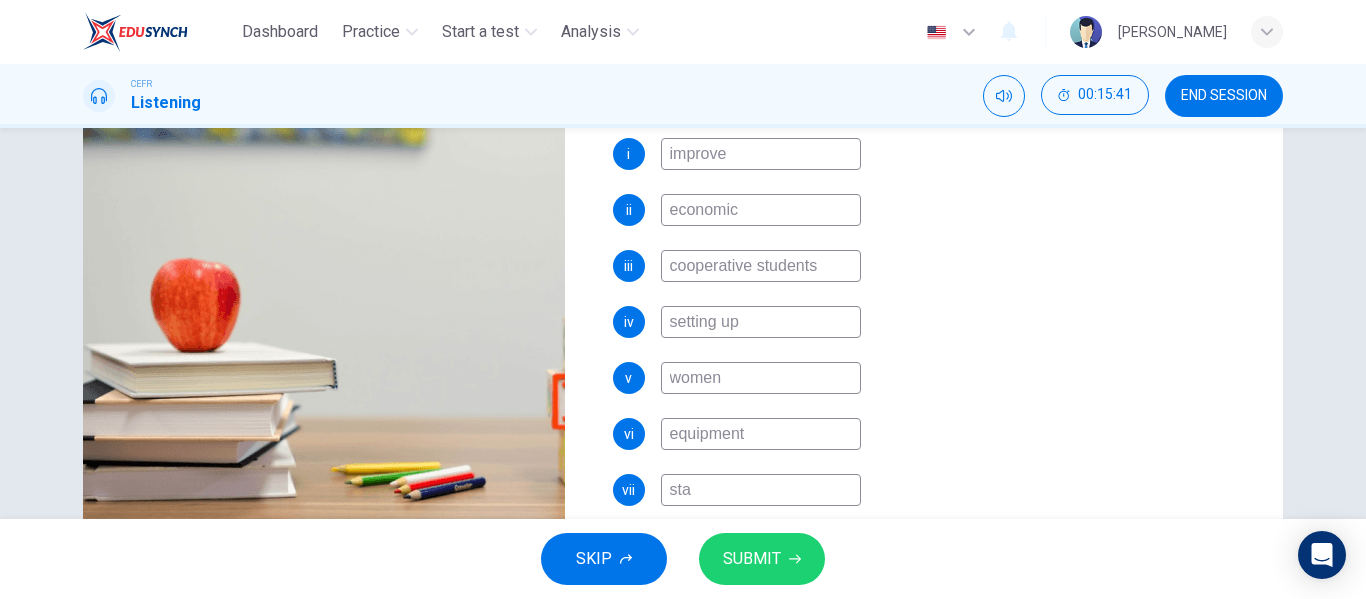 type on "96" 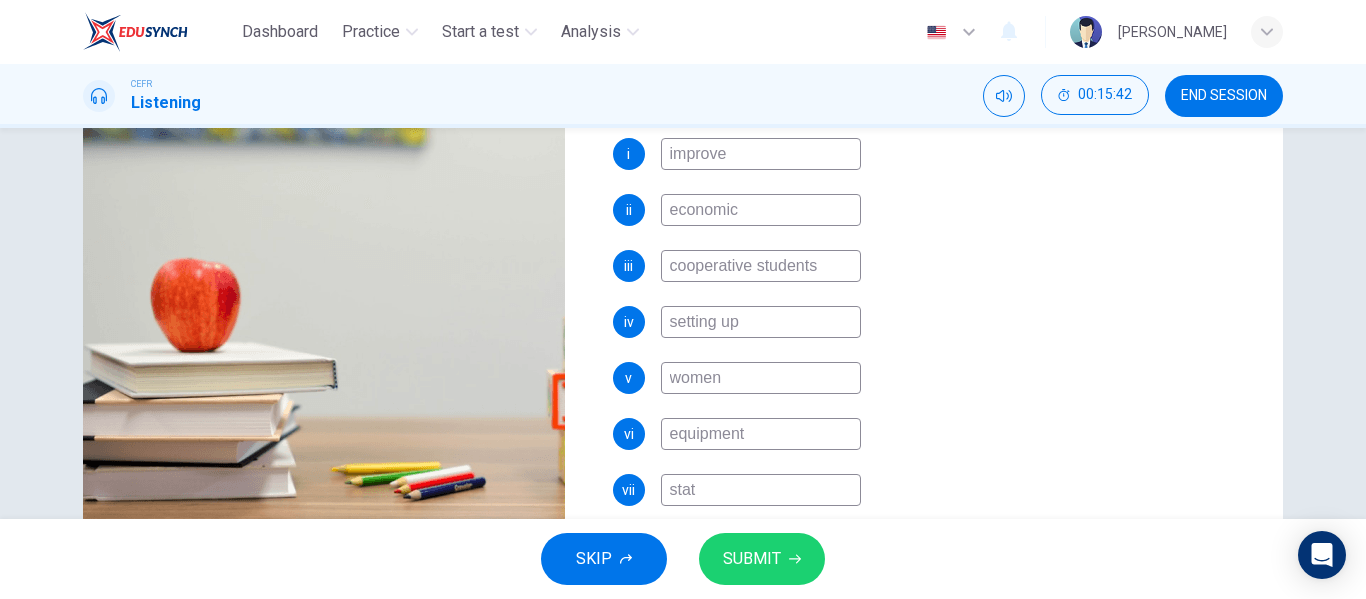 type on "96" 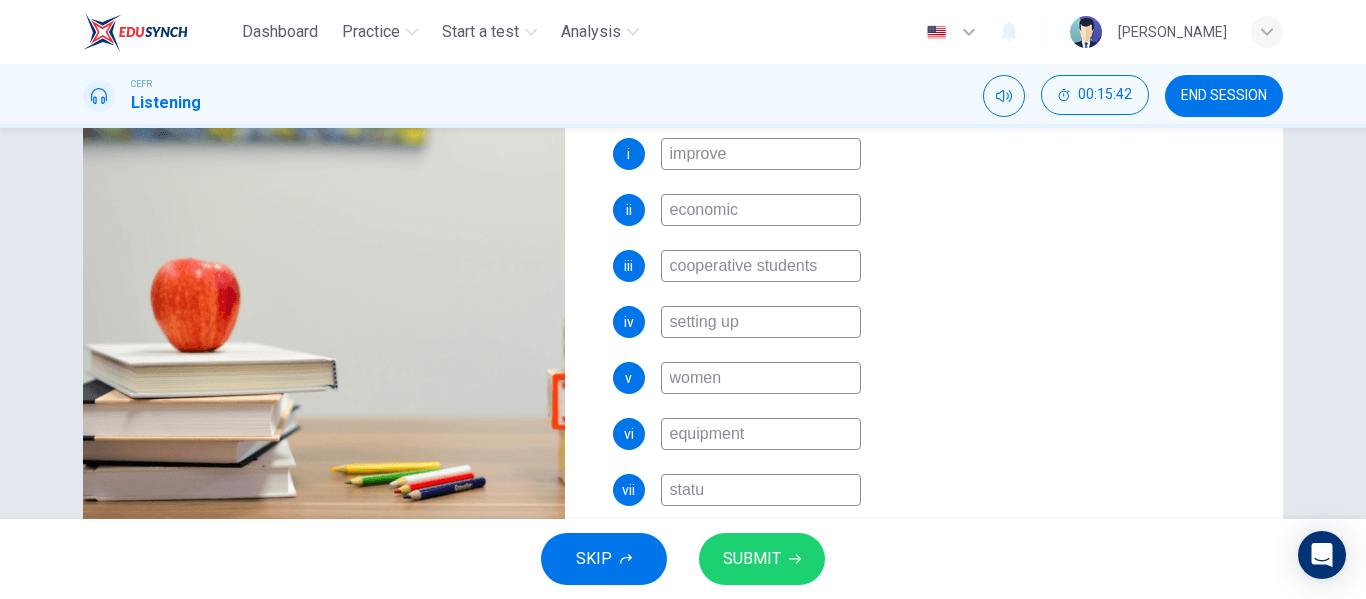 type on "status" 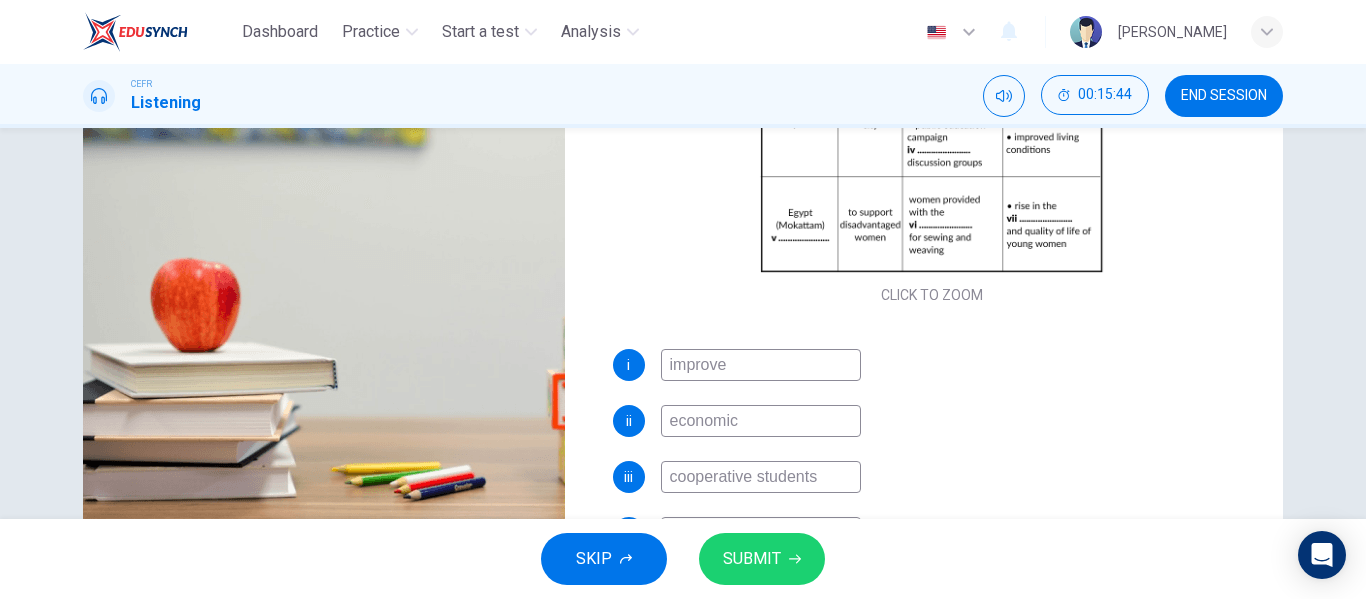 scroll, scrollTop: 123, scrollLeft: 0, axis: vertical 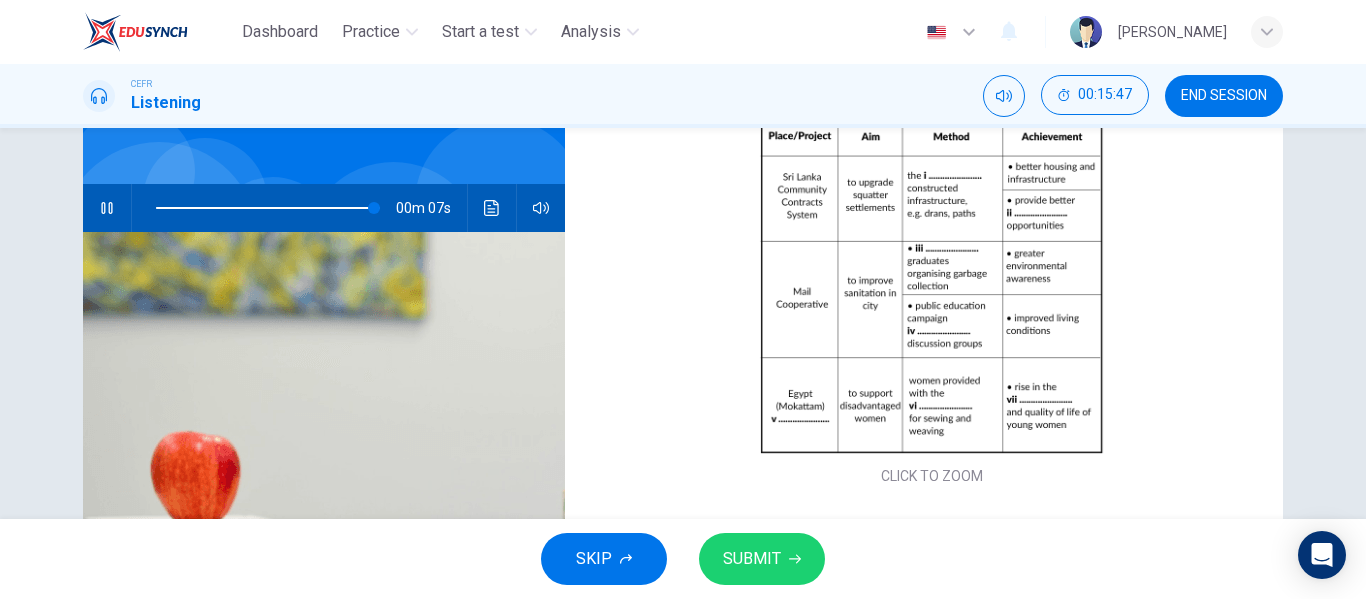 type on "98" 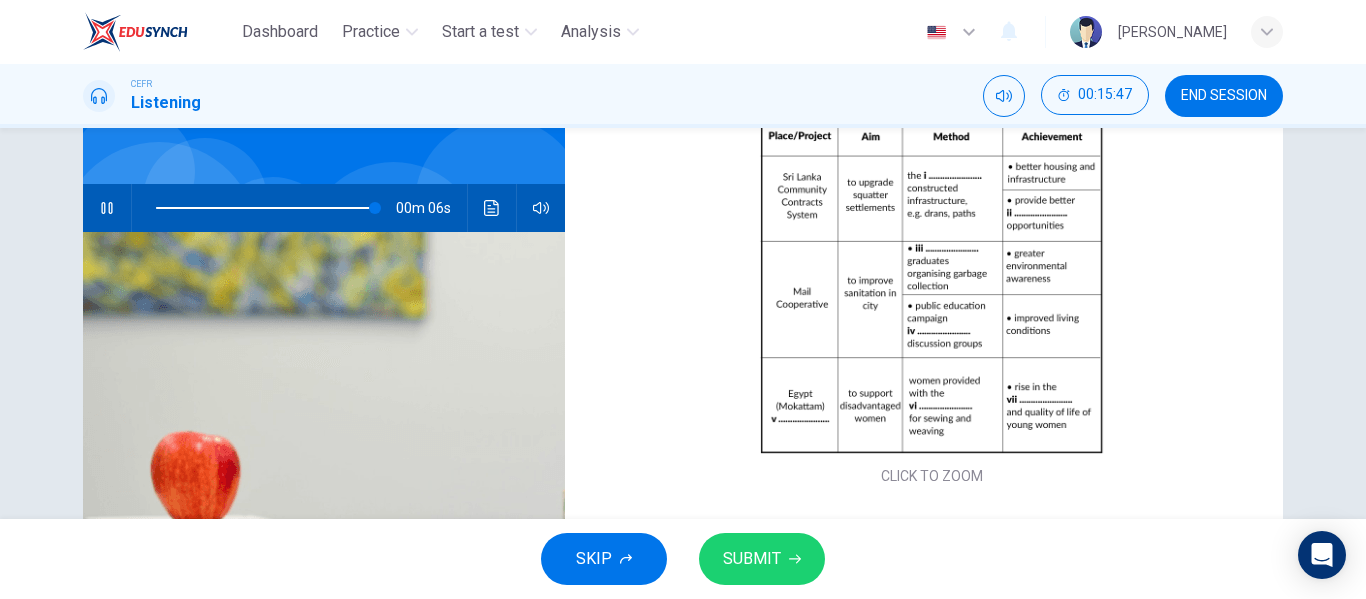 type on "status" 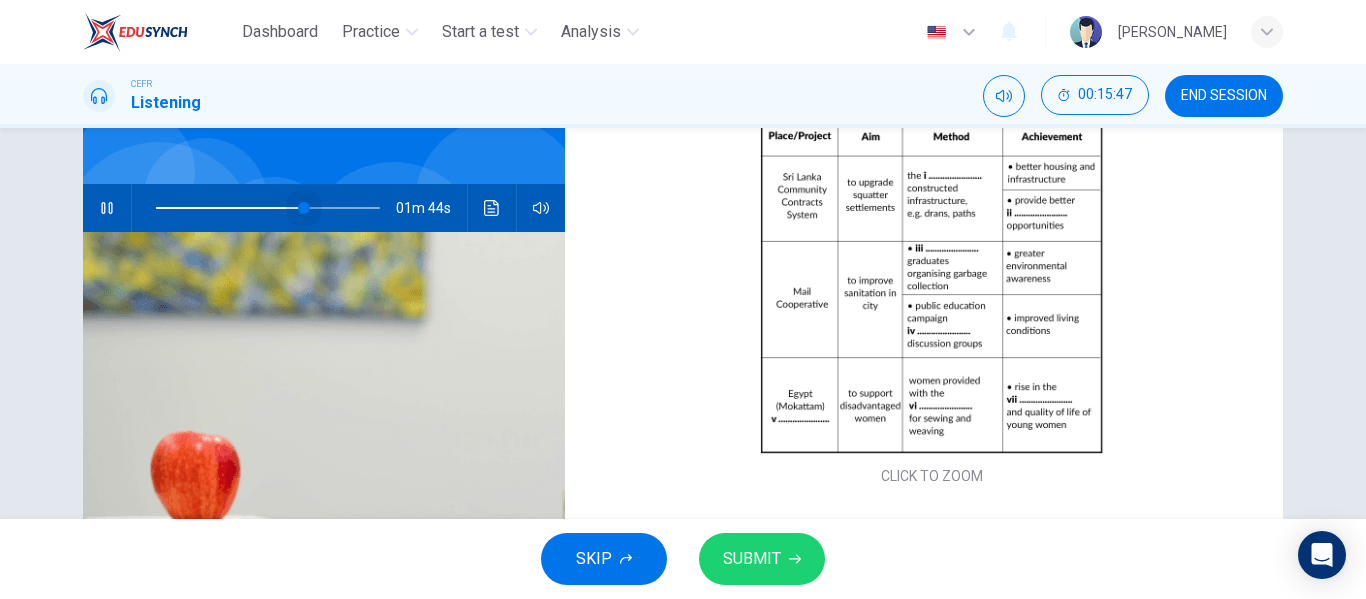 click at bounding box center (268, 208) 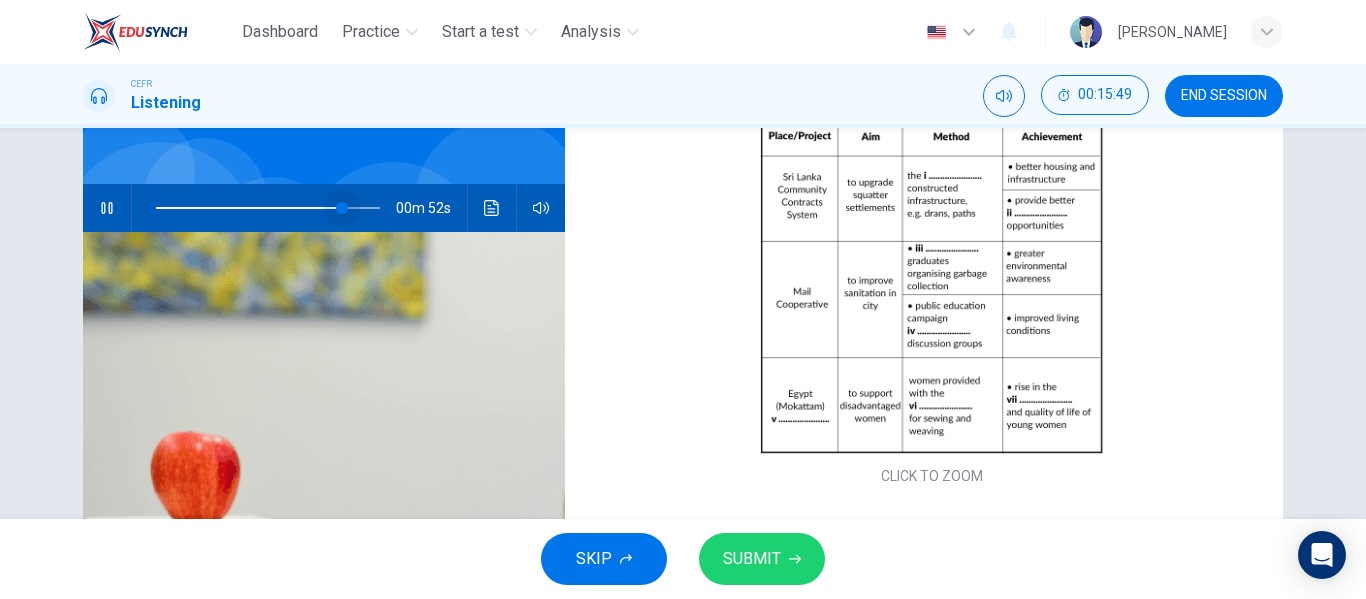 click at bounding box center [268, 208] 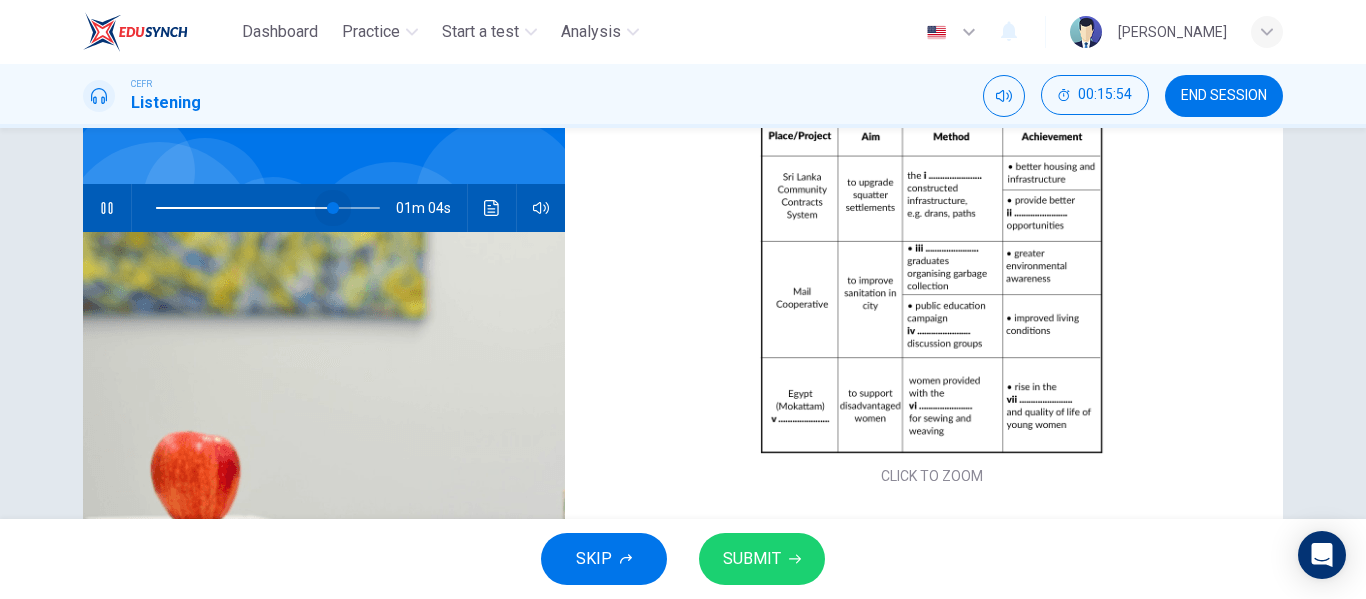 click at bounding box center (333, 208) 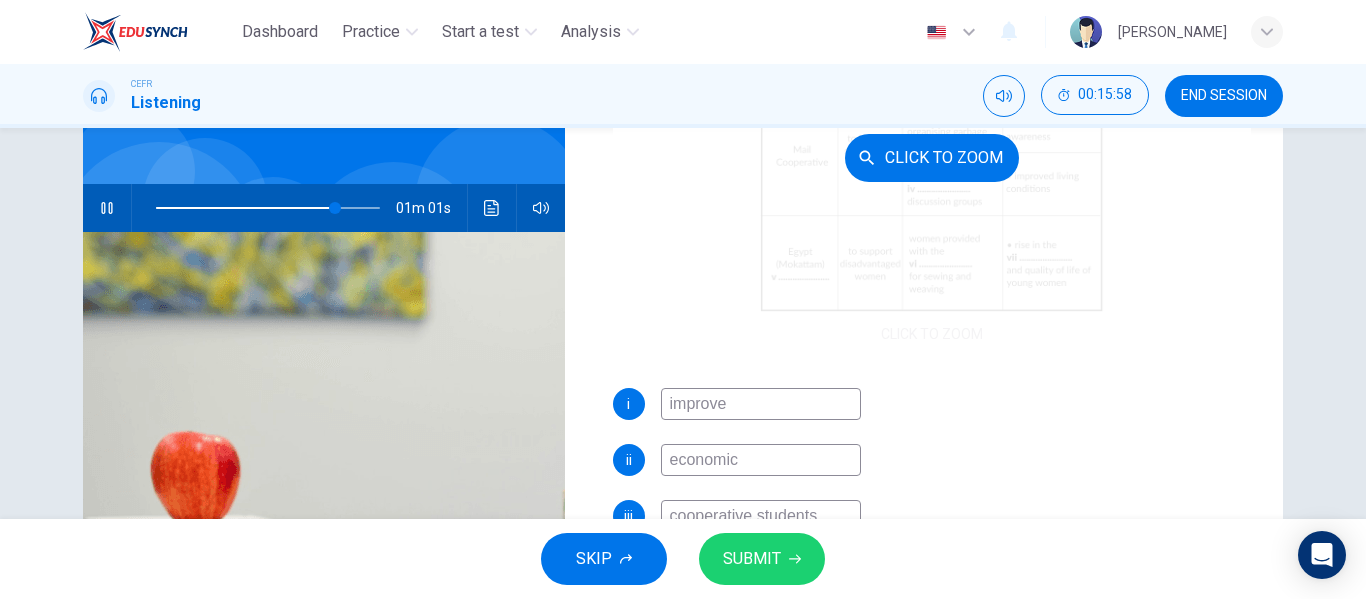 scroll, scrollTop: 342, scrollLeft: 0, axis: vertical 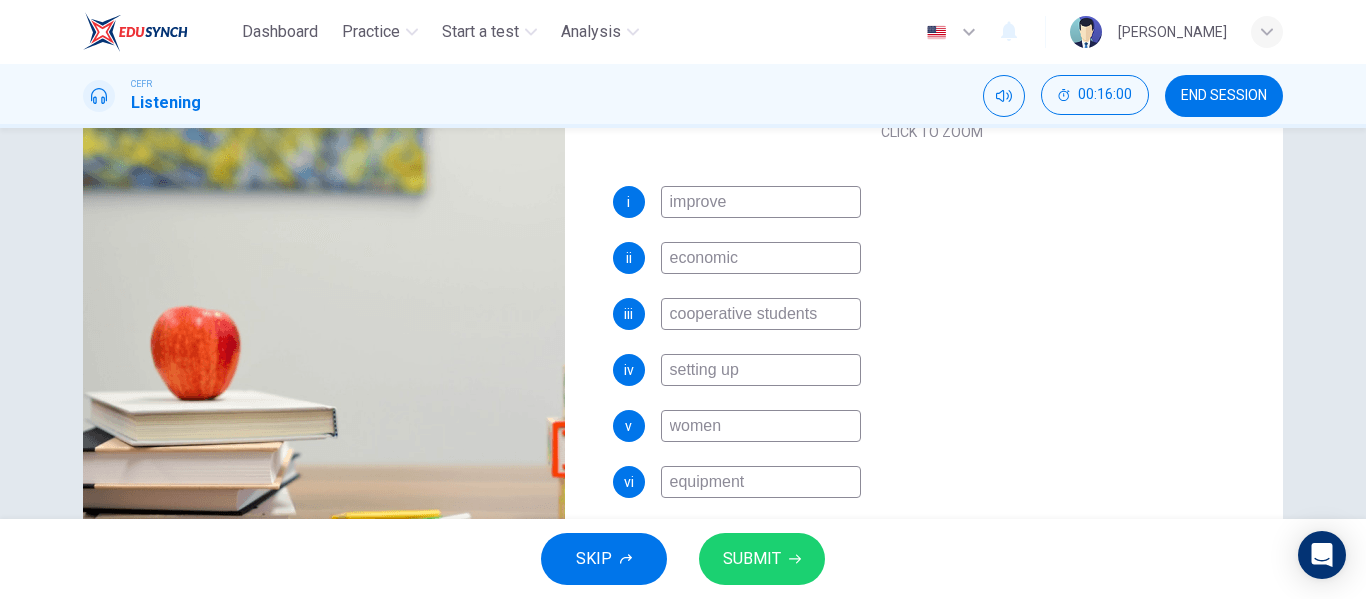 type on "81" 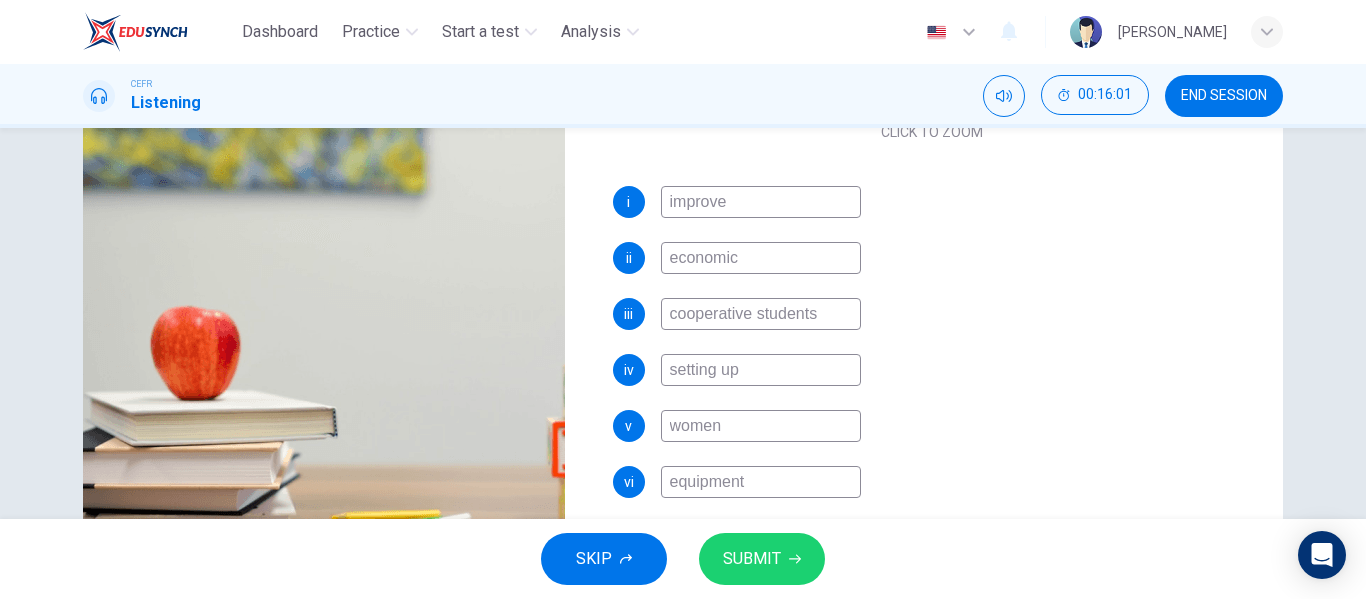 type on "81" 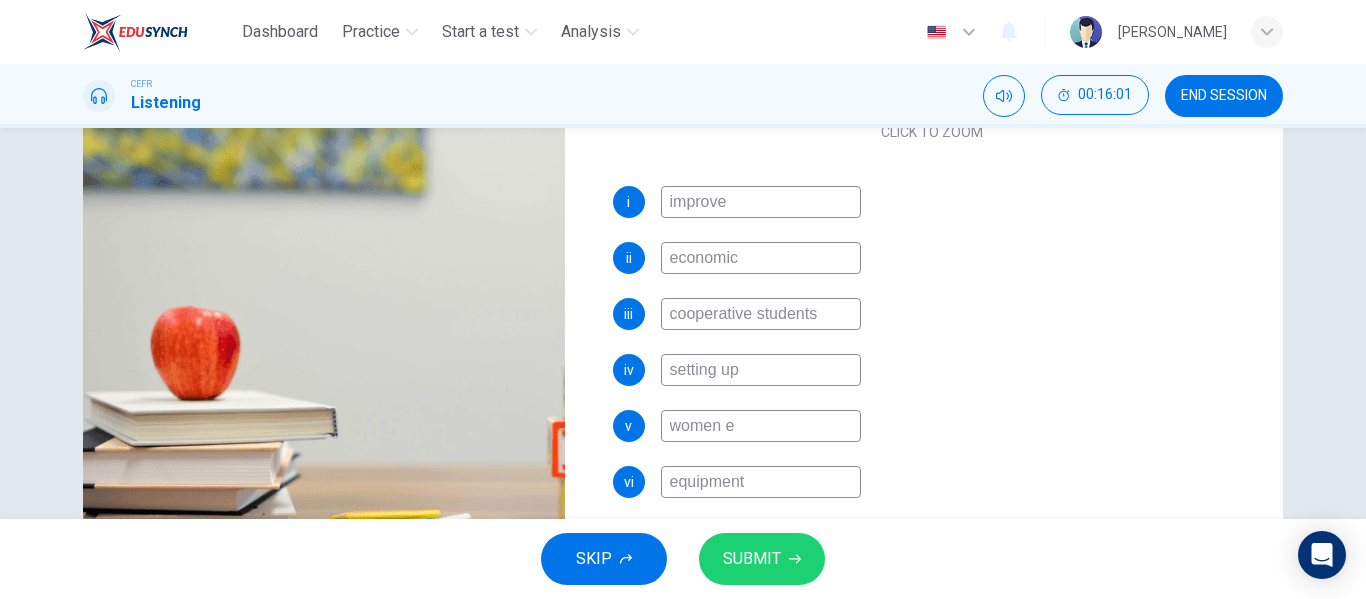 type on "81" 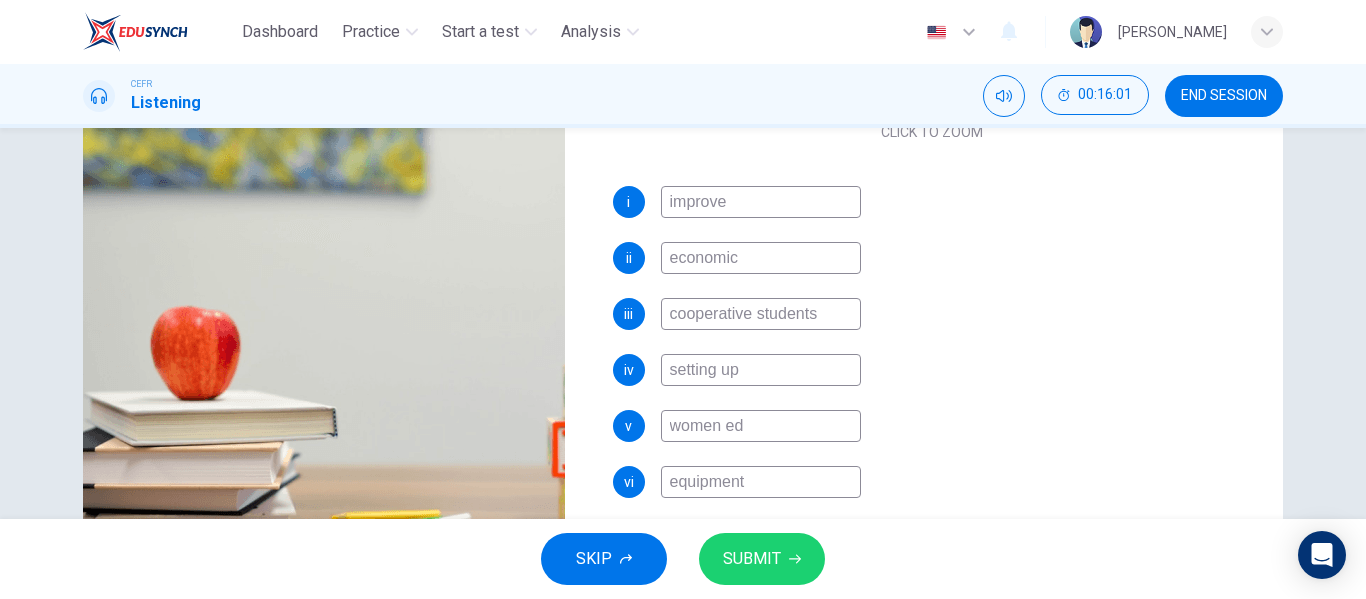 type on "81" 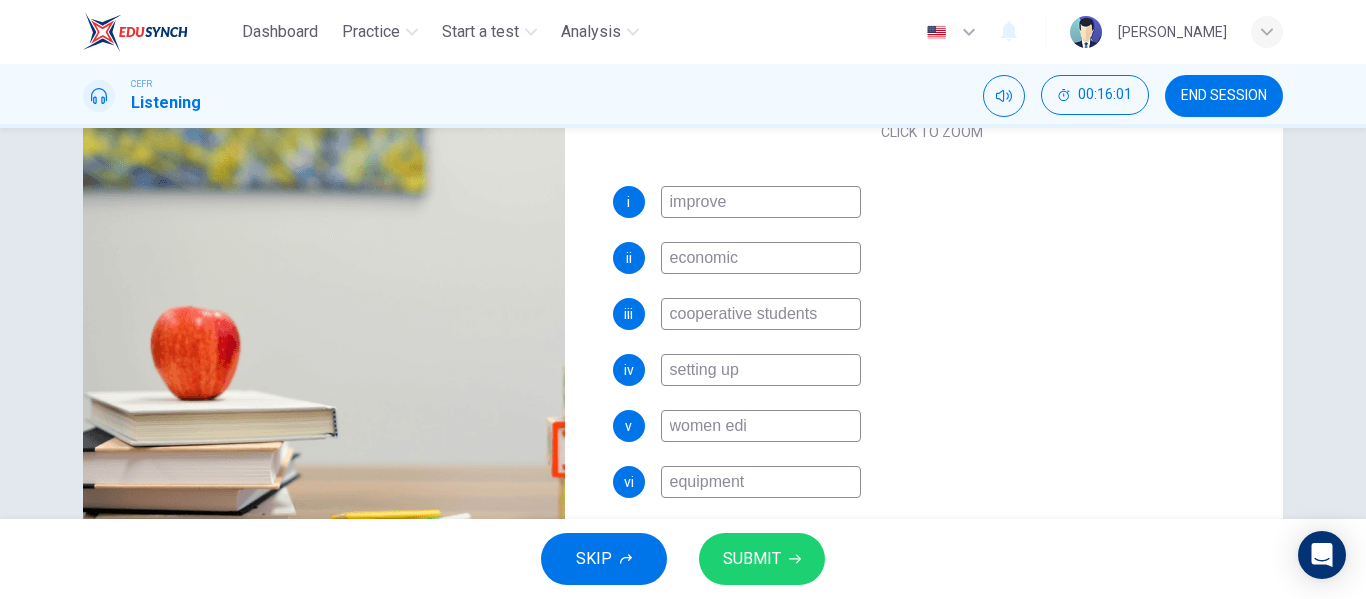 type on "81" 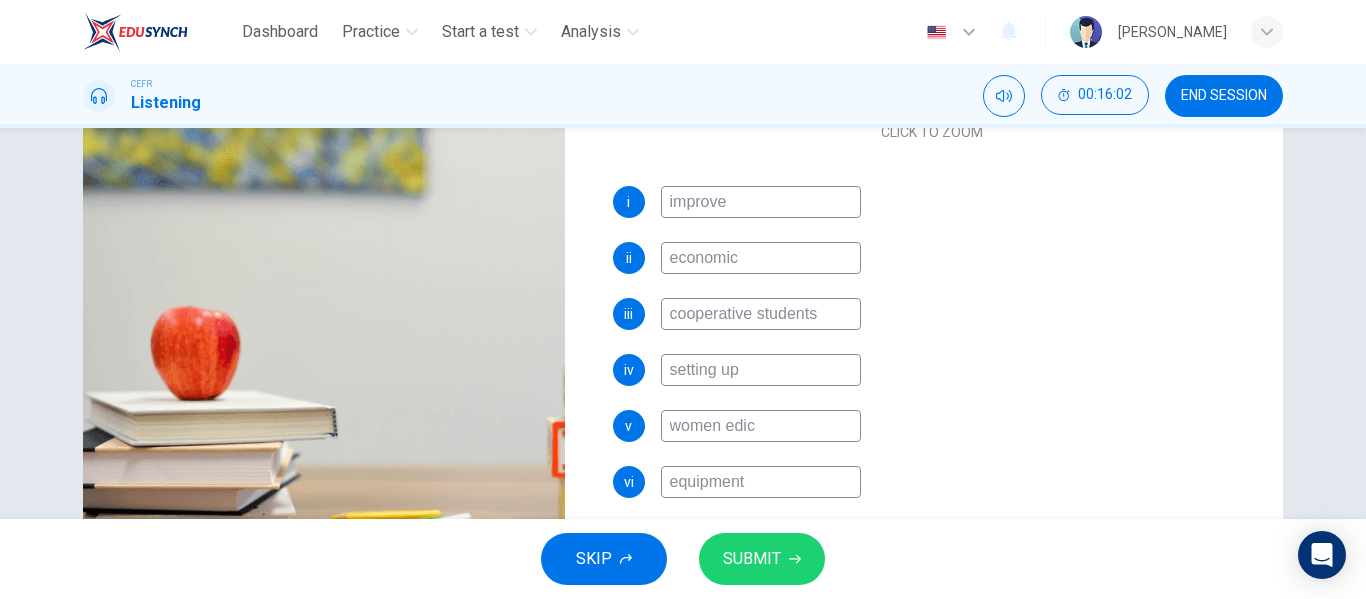 type on "82" 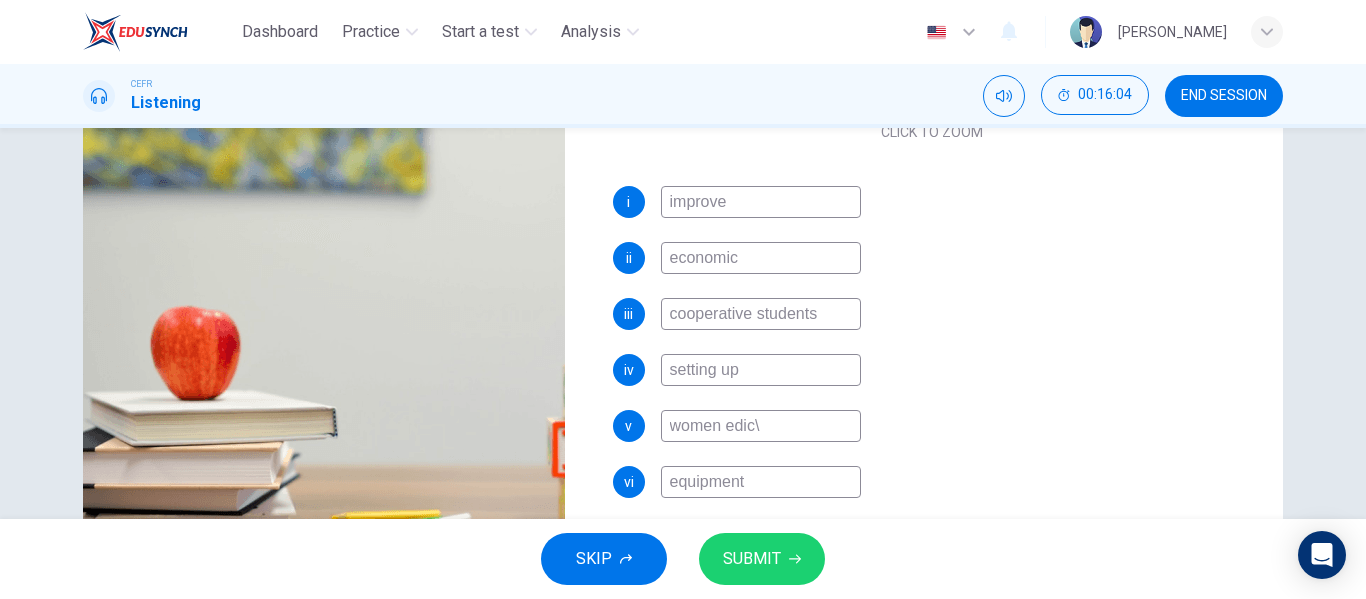 type on "82" 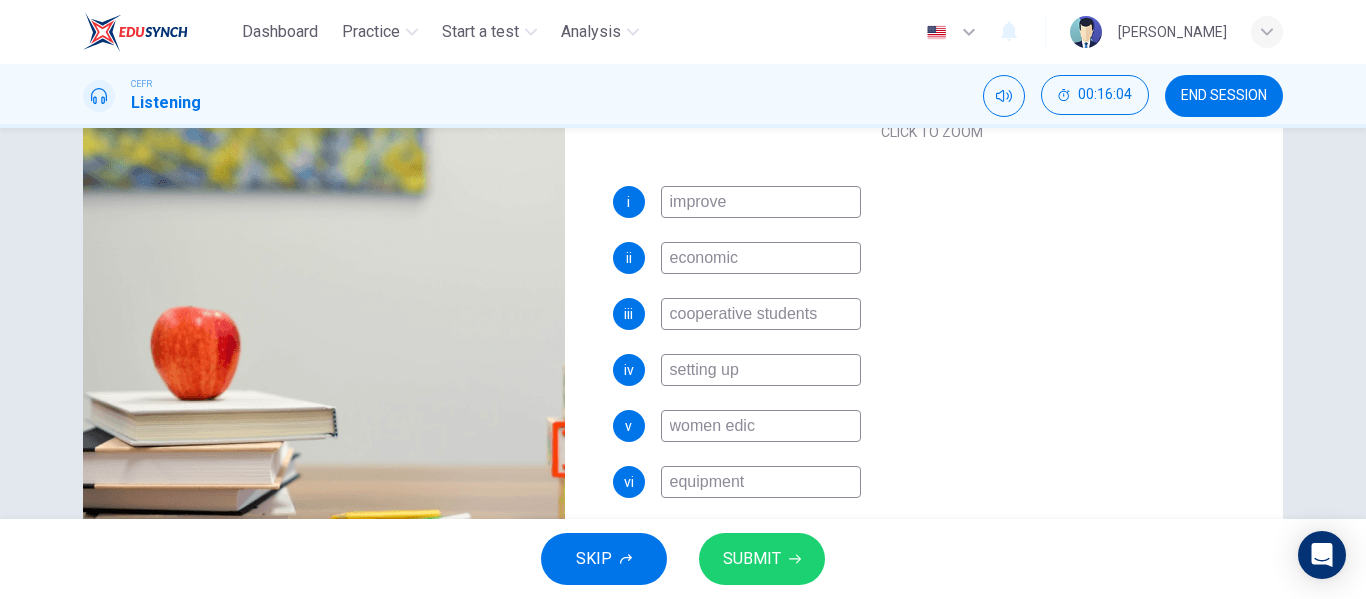 type on "women edi" 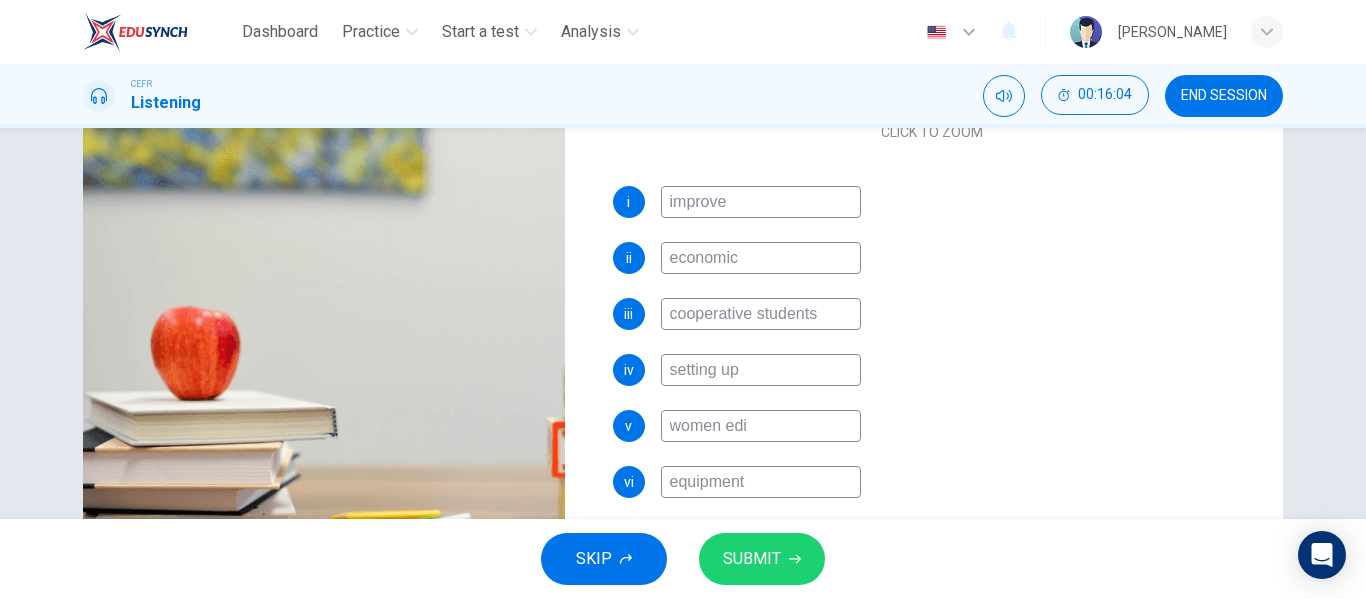 type on "82" 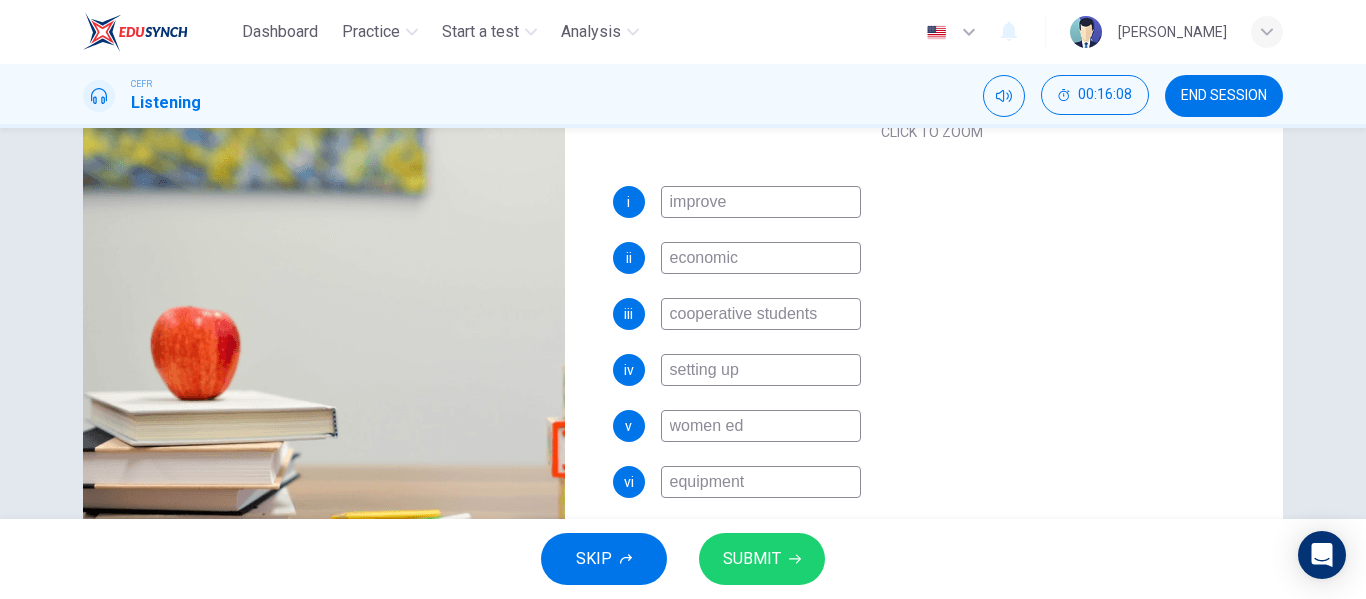 type on "83" 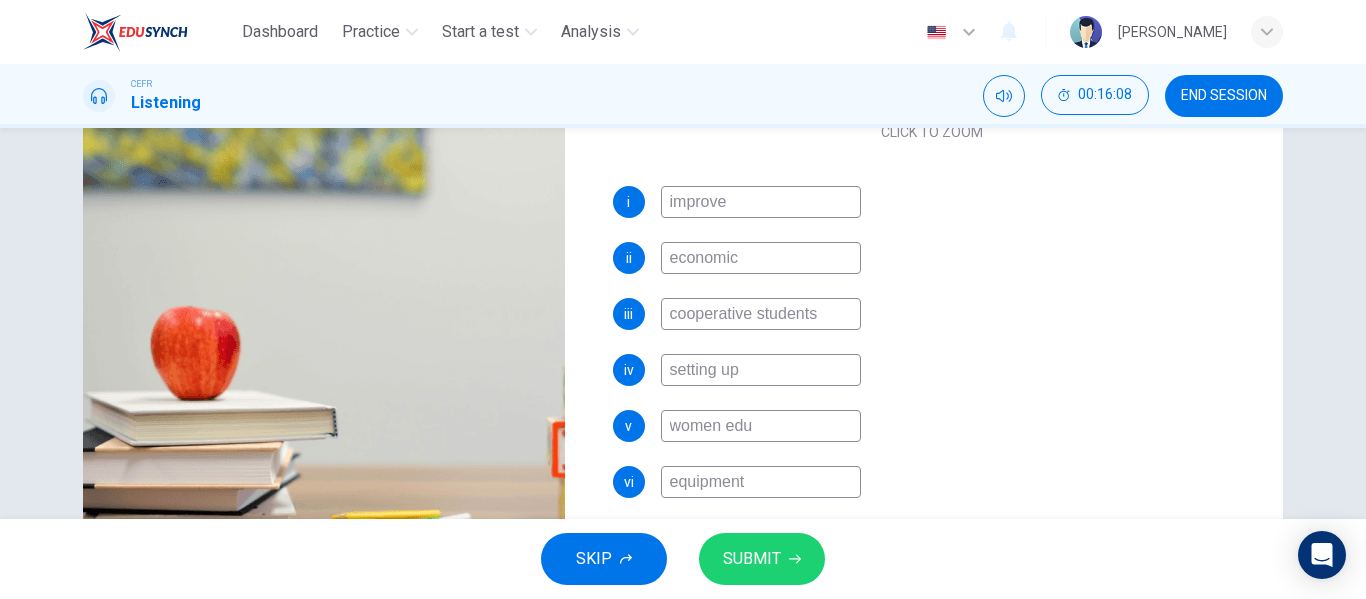 type on "women educ" 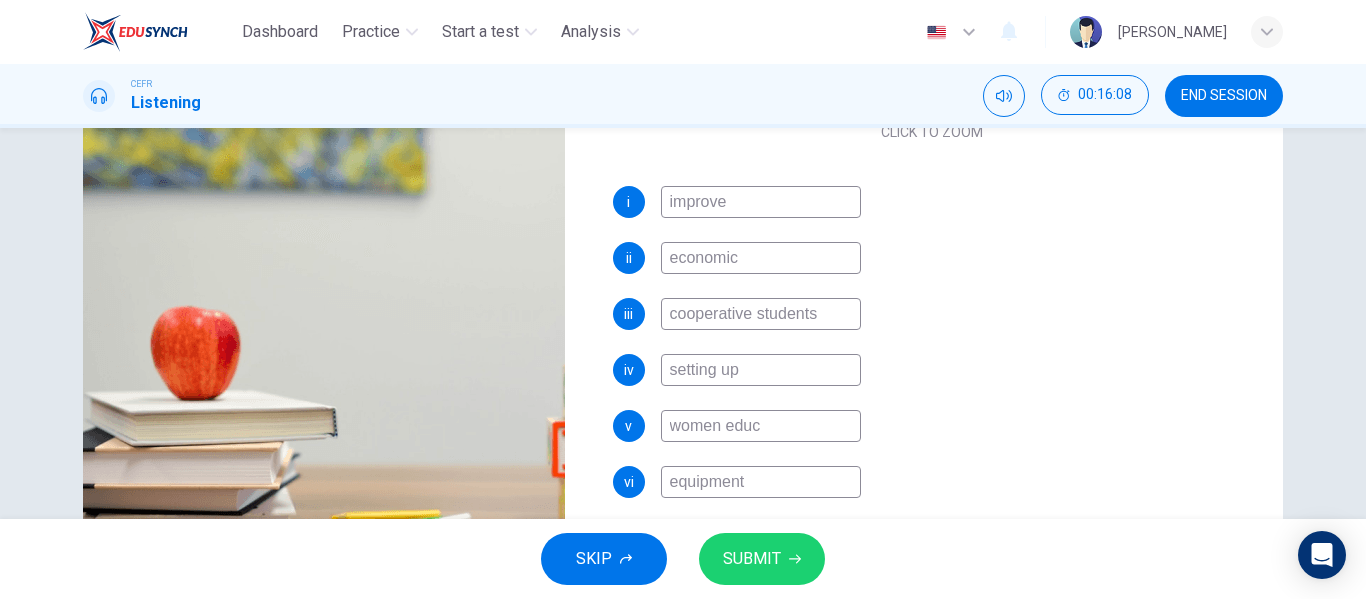 type on "84" 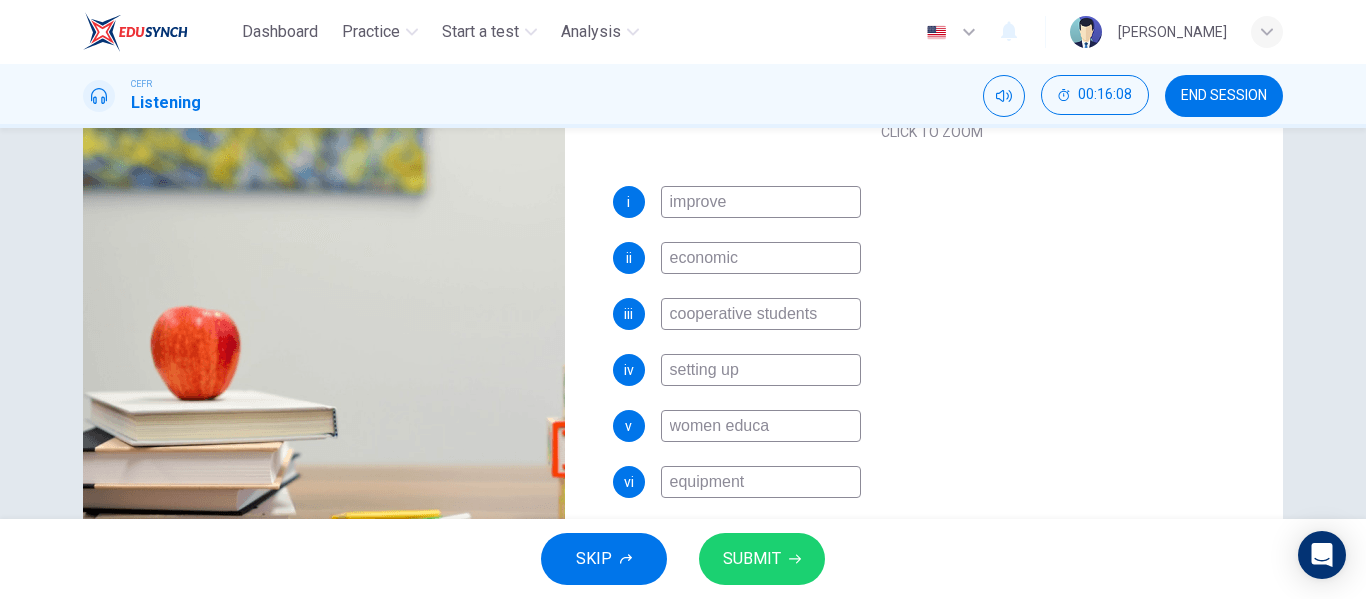 type on "84" 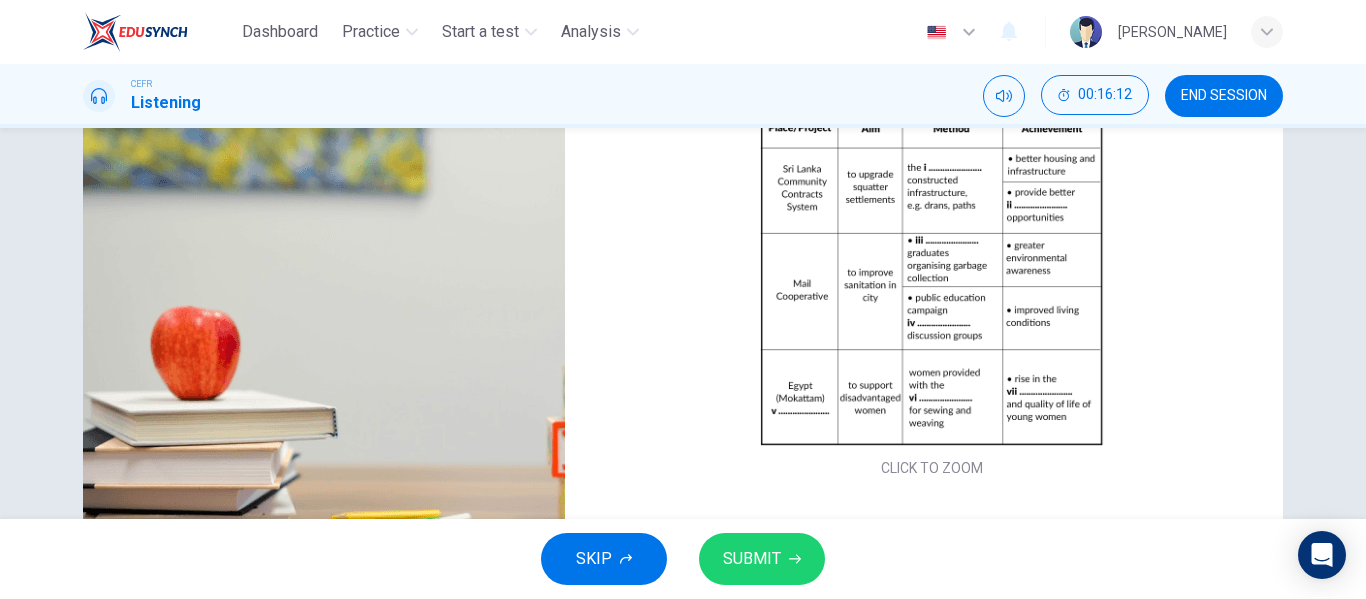 scroll, scrollTop: 0, scrollLeft: 0, axis: both 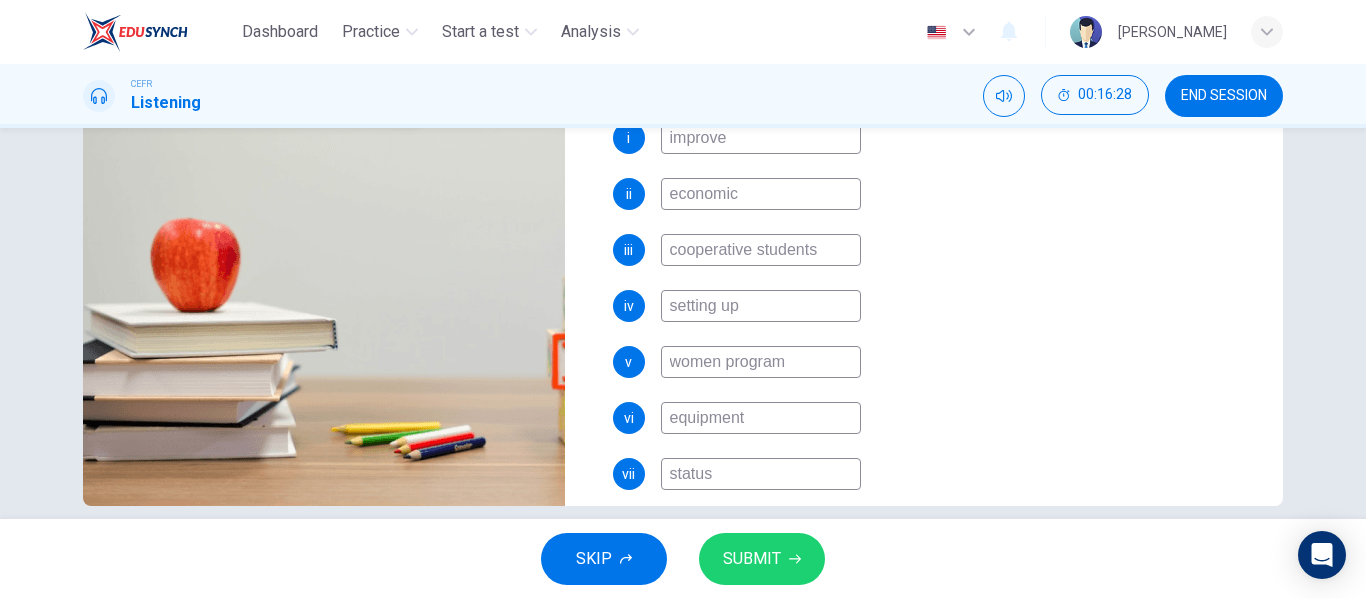click on "equipment" at bounding box center [761, 418] 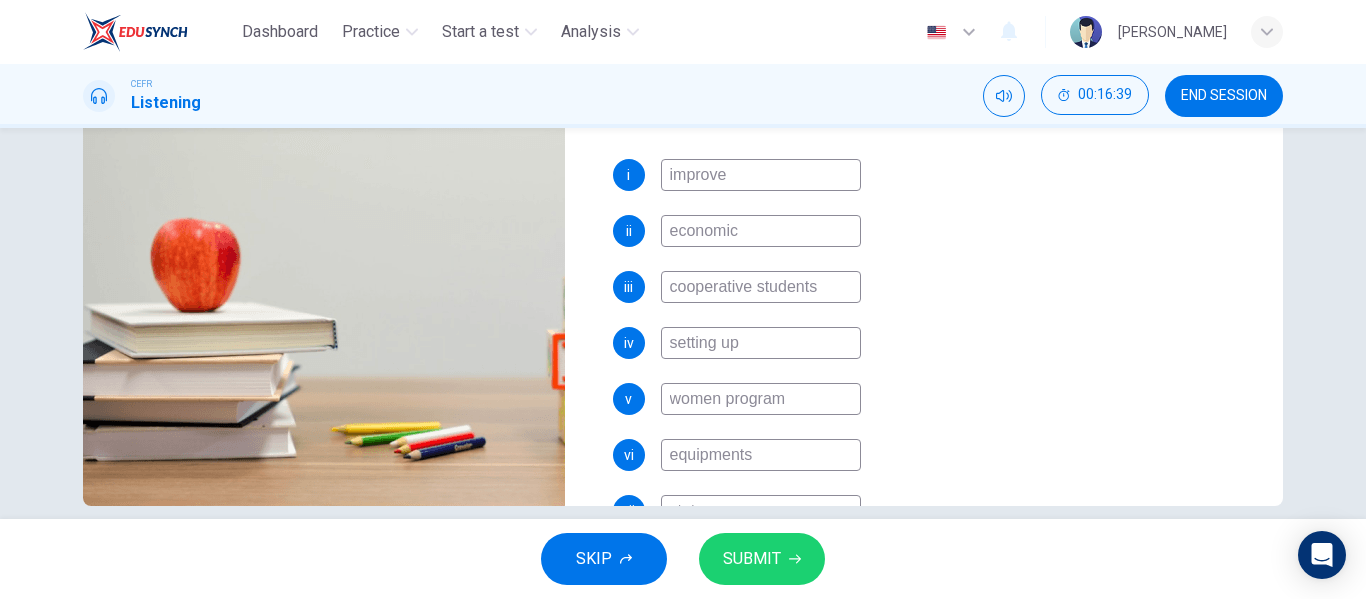 scroll, scrollTop: 342, scrollLeft: 0, axis: vertical 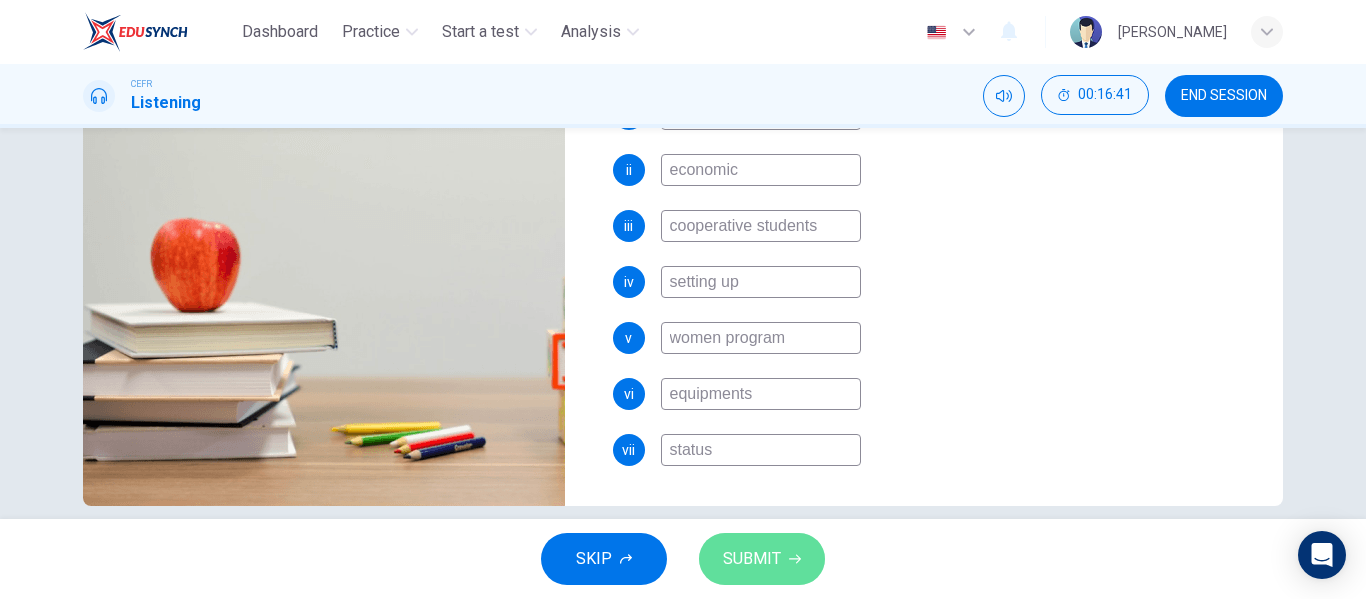 click on "SUBMIT" at bounding box center (752, 559) 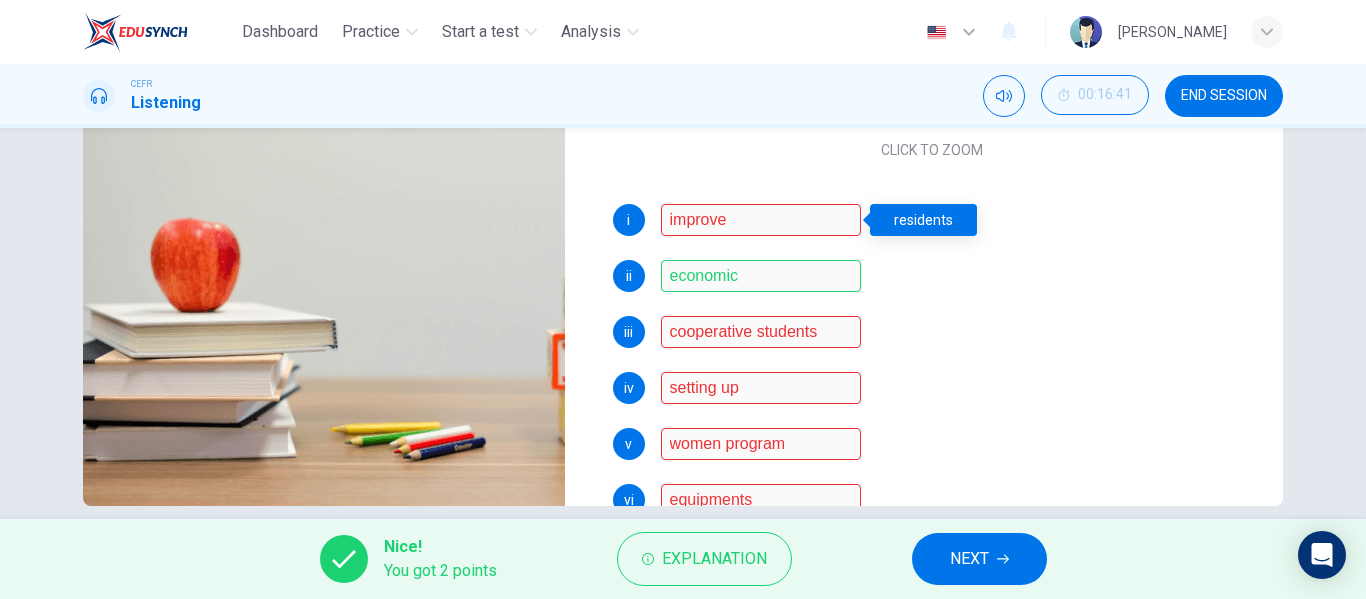 scroll, scrollTop: 0, scrollLeft: 0, axis: both 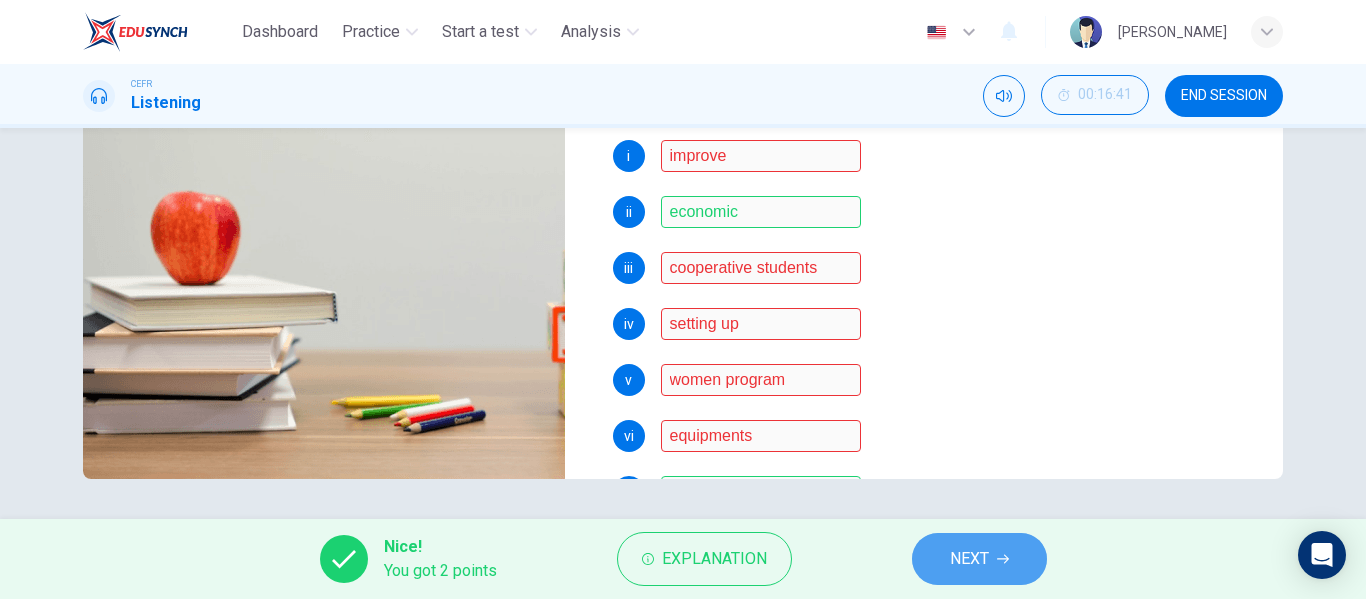 click on "NEXT" at bounding box center (969, 559) 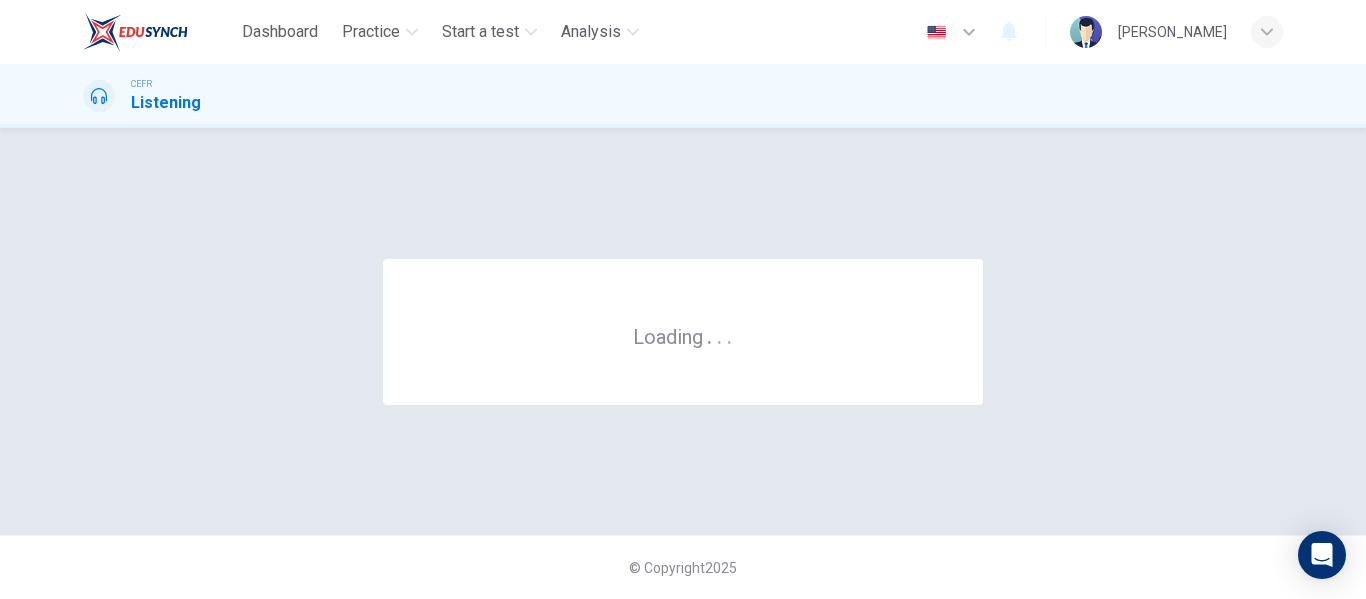 scroll, scrollTop: 0, scrollLeft: 0, axis: both 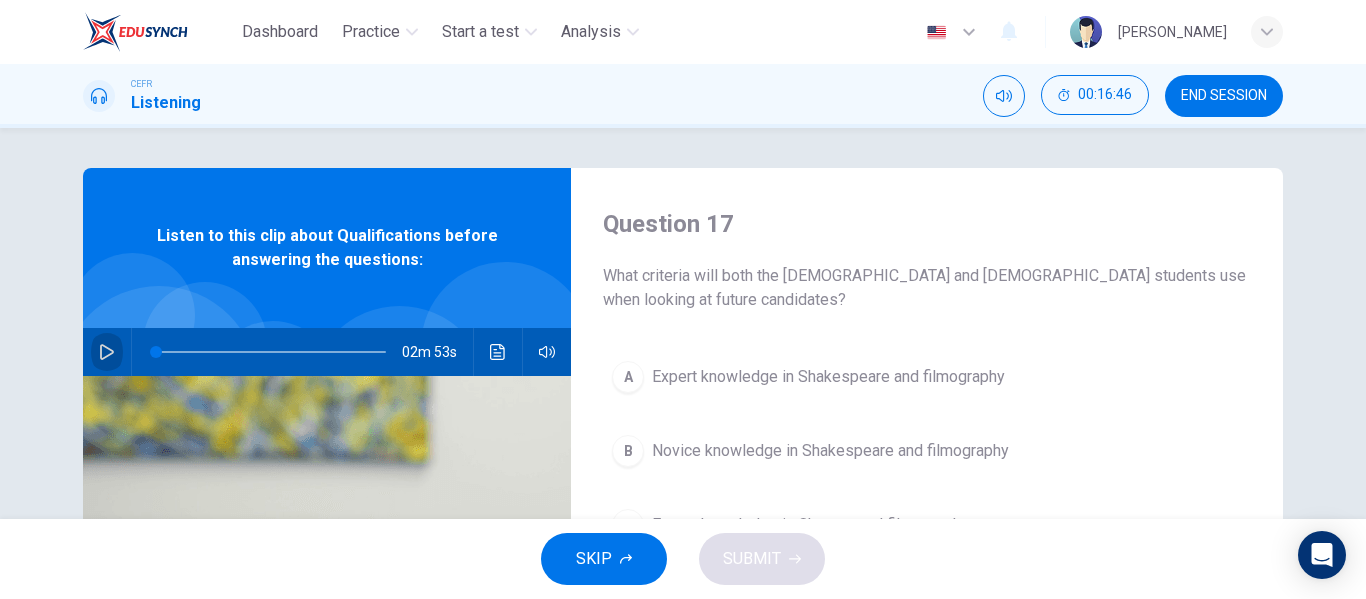 click 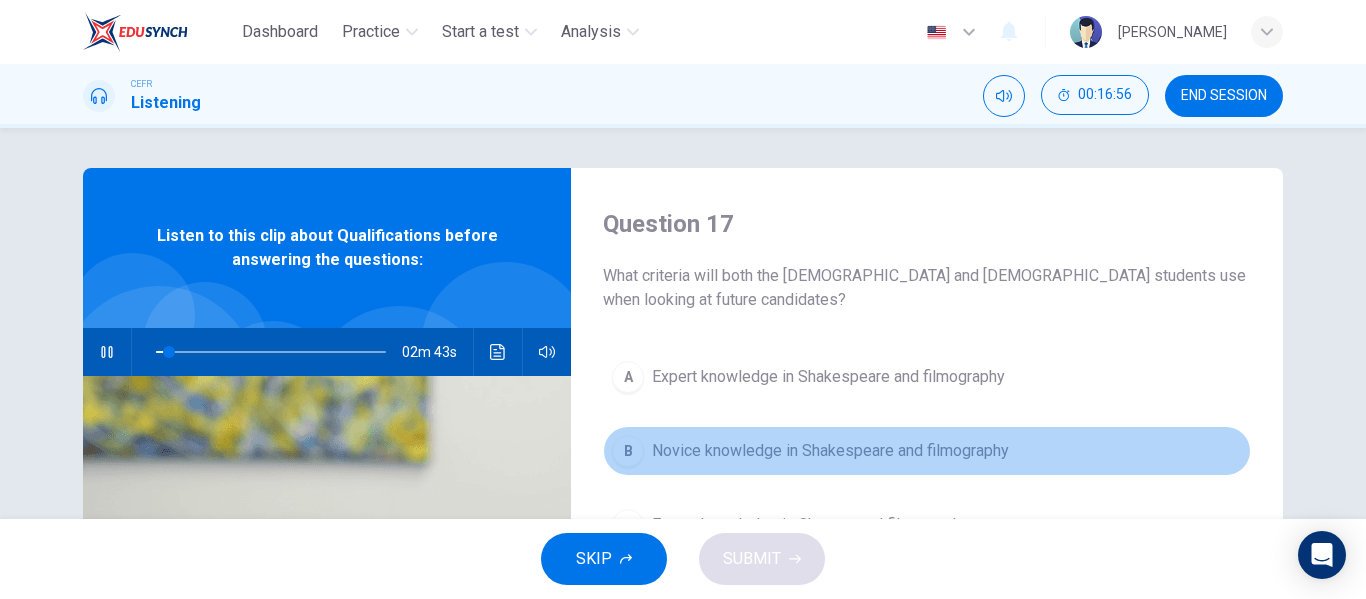 click on "B Novice knowledge in Shakespeare and filmography" at bounding box center (927, 451) 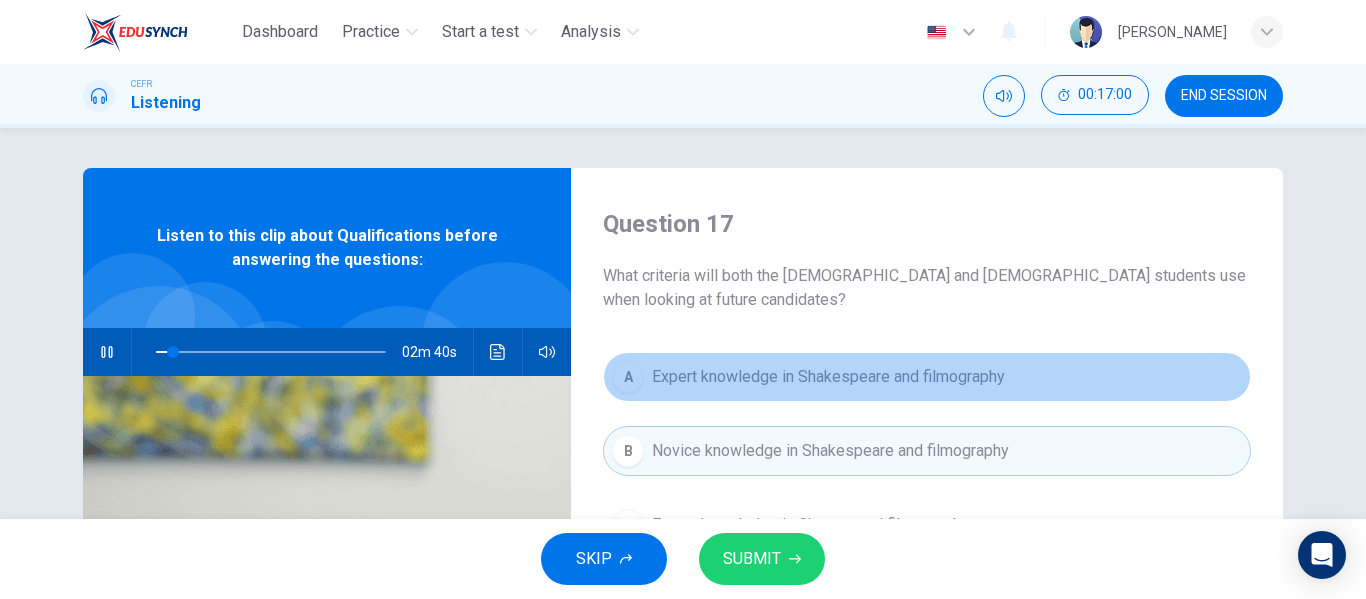 click on "A Expert knowledge in Shakespeare and filmography" at bounding box center [927, 377] 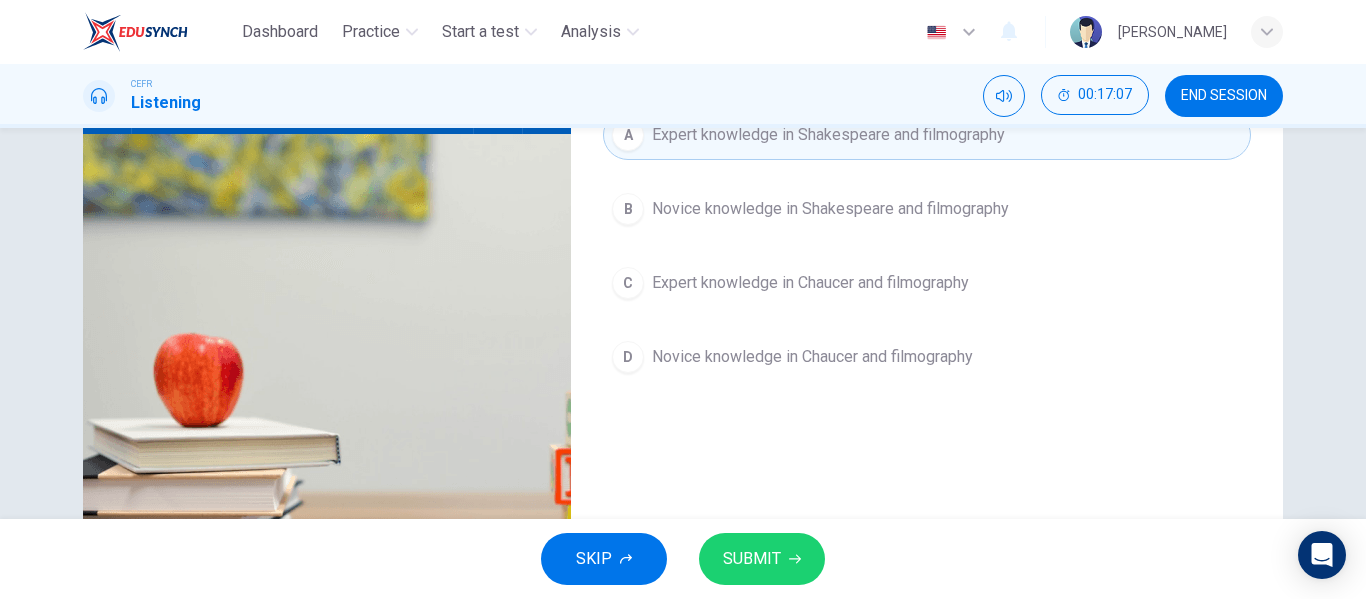scroll, scrollTop: 246, scrollLeft: 0, axis: vertical 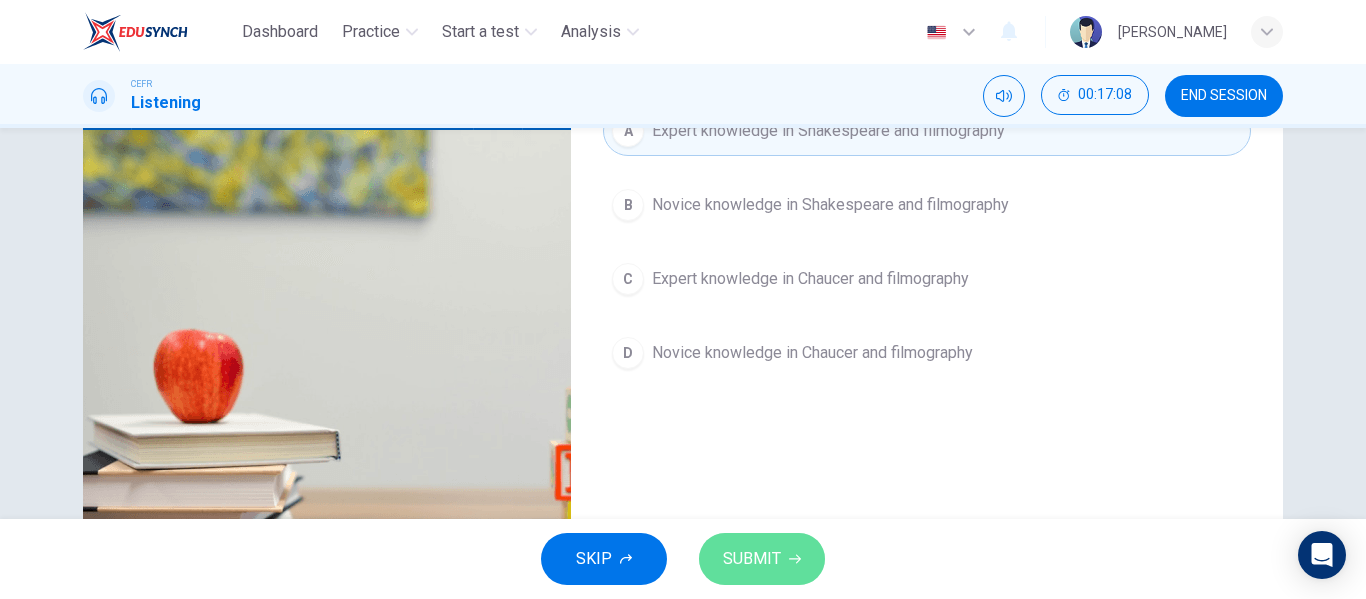 click on "SUBMIT" at bounding box center (762, 559) 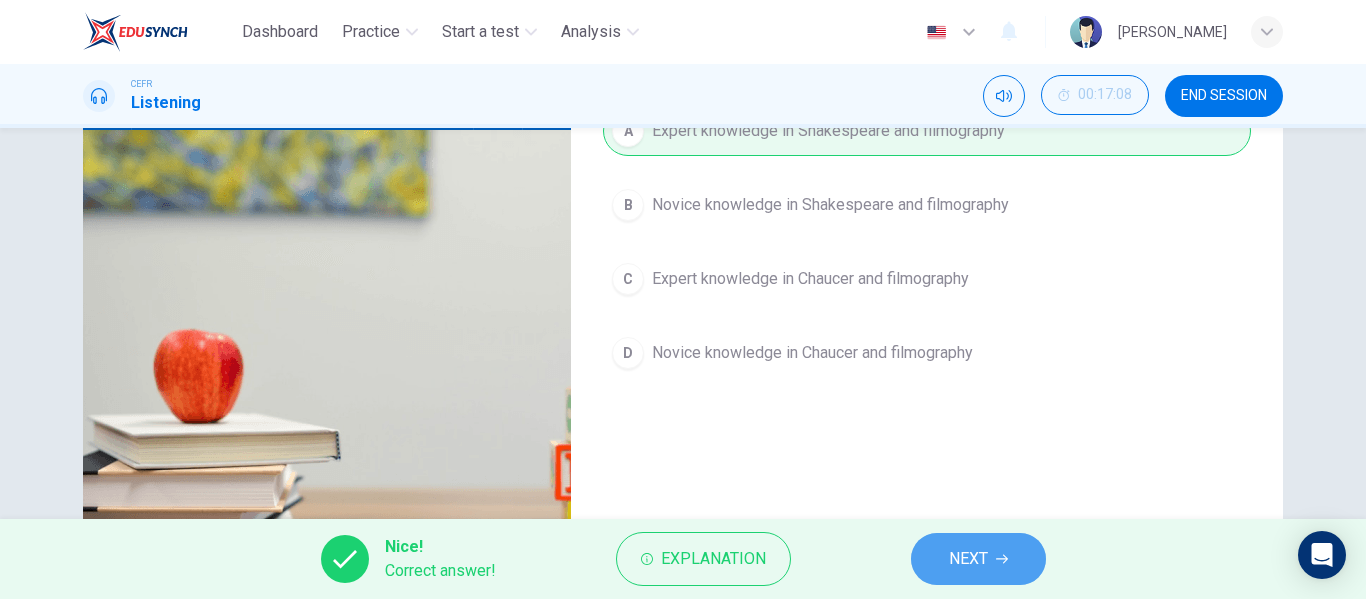 click on "NEXT" at bounding box center (968, 559) 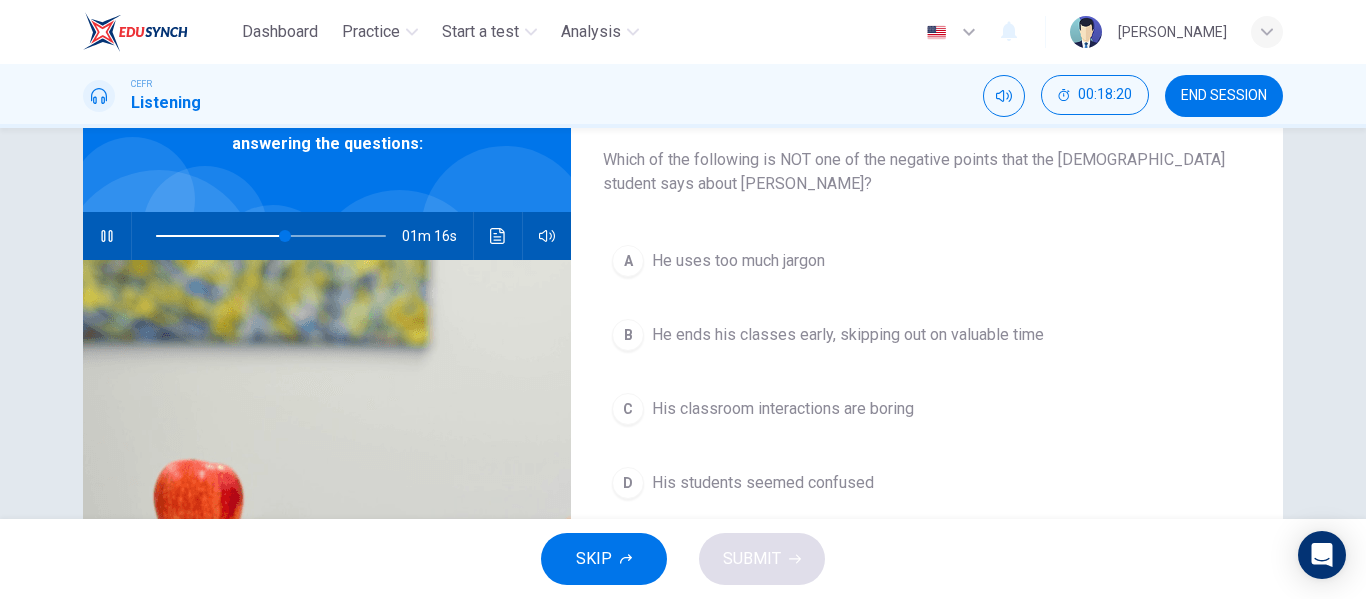 scroll, scrollTop: 130, scrollLeft: 0, axis: vertical 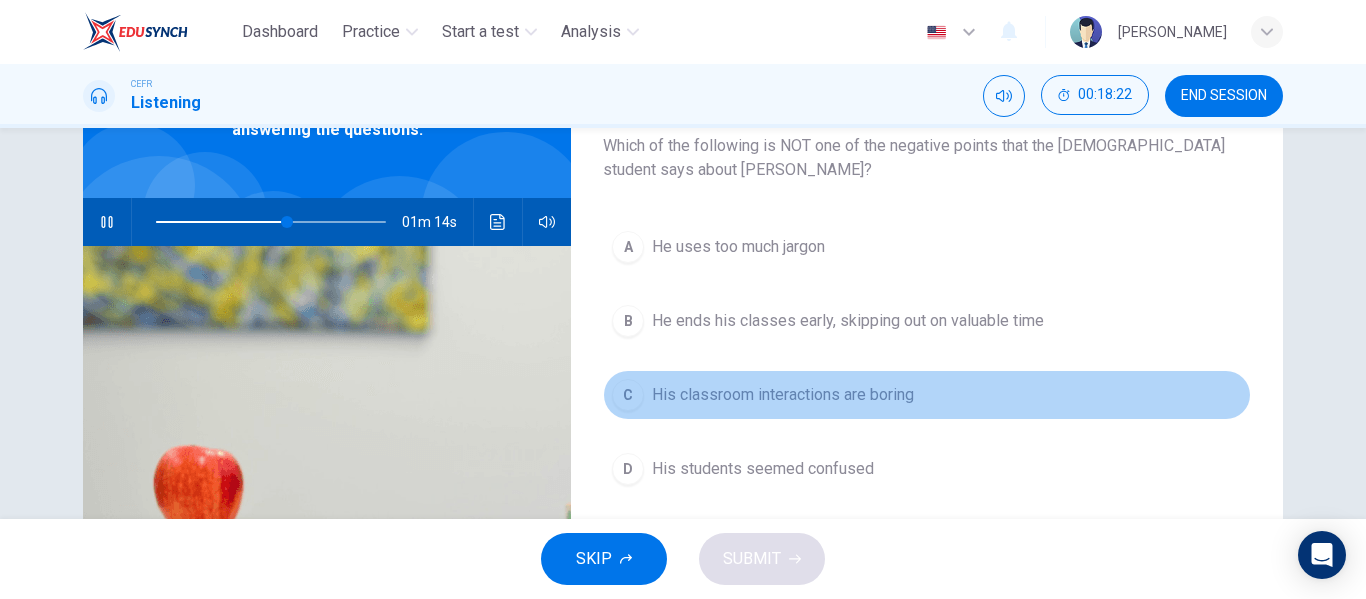 click on "His classroom interactions are boring" at bounding box center (783, 395) 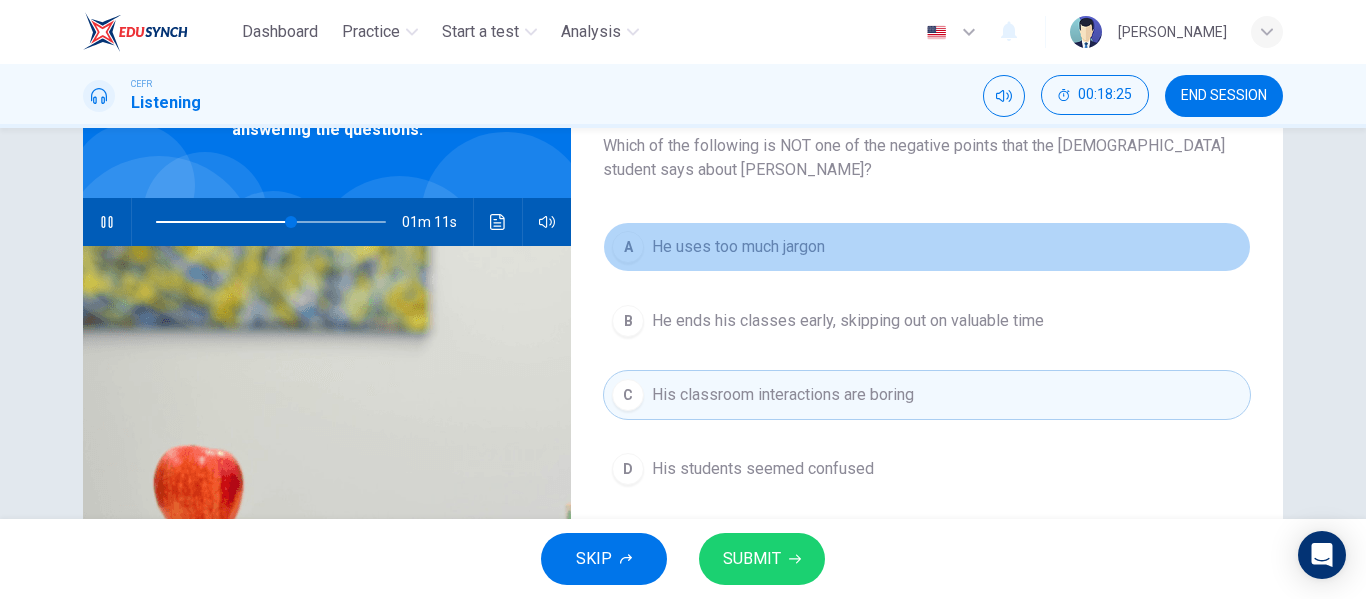 click on "A He uses too much jargon" at bounding box center [927, 247] 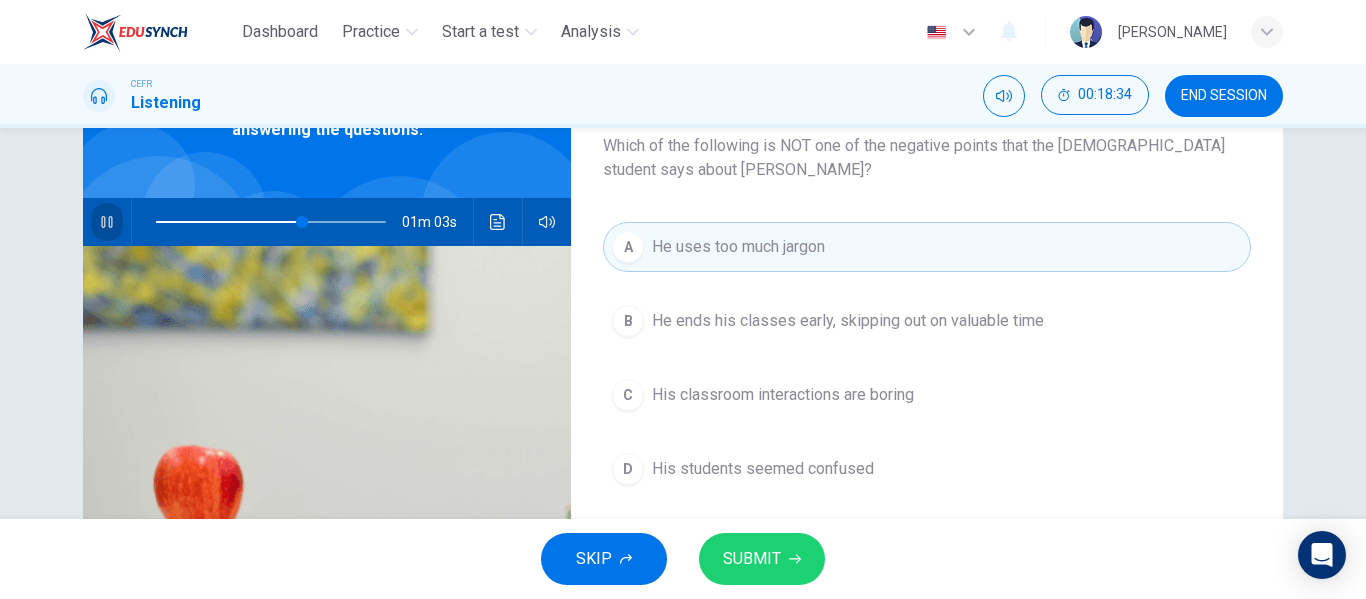 click 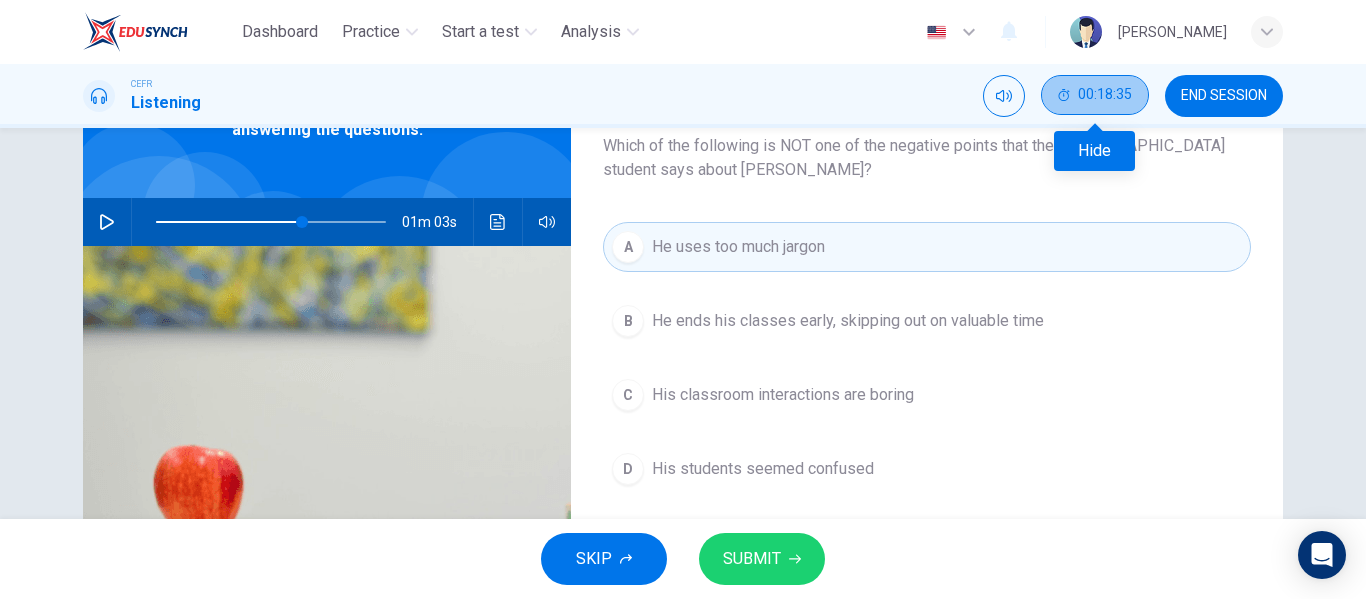 click on "00:18:35" at bounding box center (1095, 95) 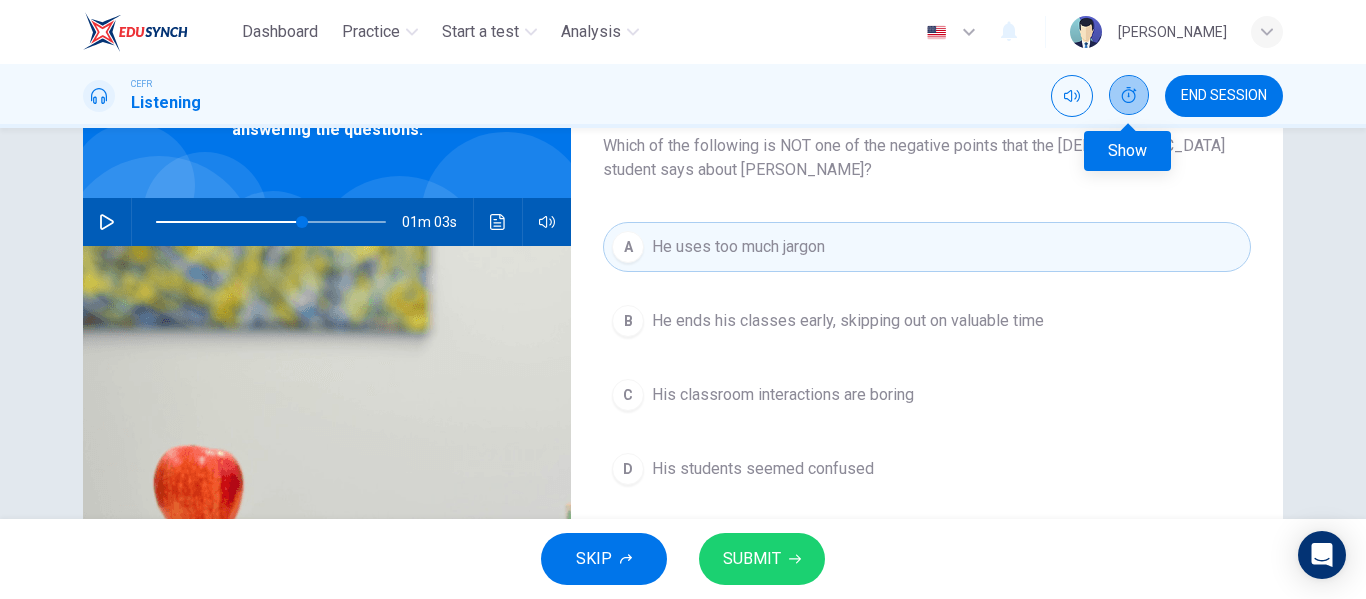 click at bounding box center (1129, 95) 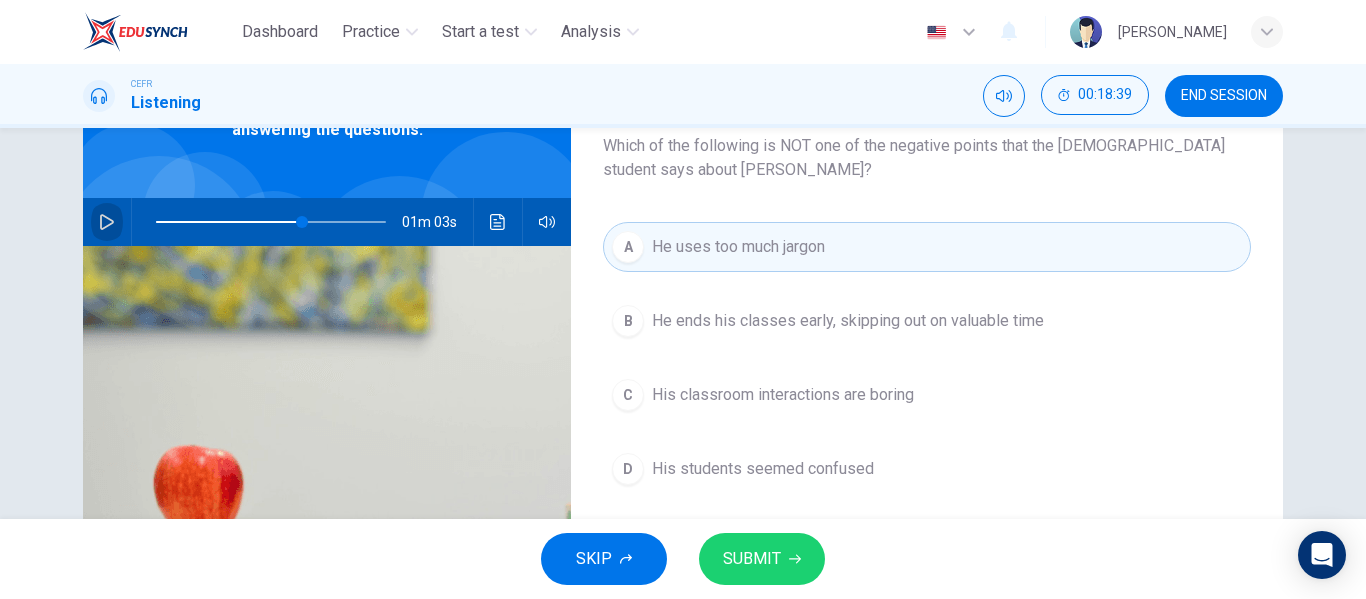 click 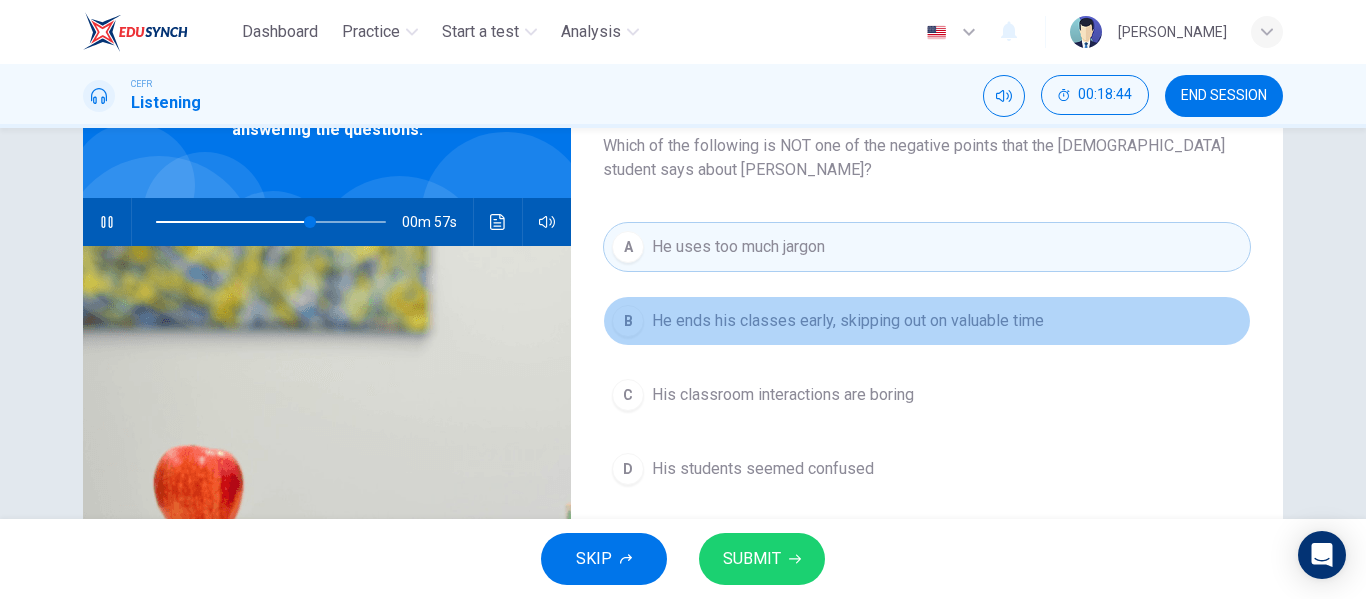 click on "He ends his classes early, skipping out on valuable time" at bounding box center (848, 321) 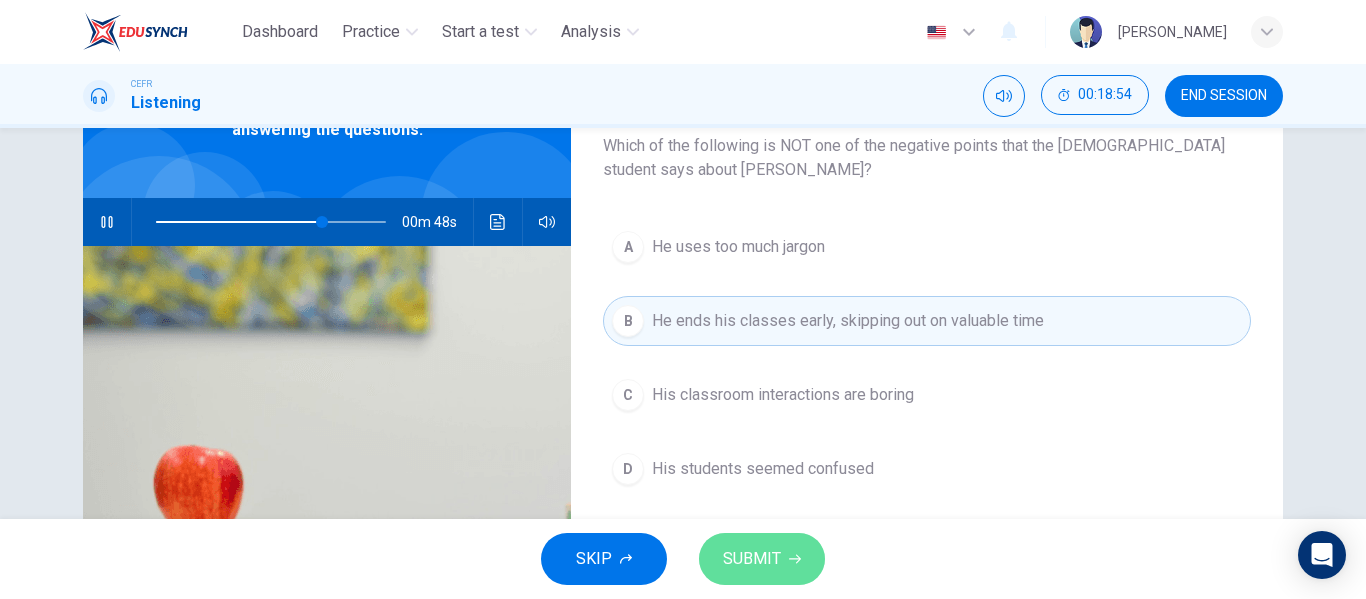 click on "SUBMIT" at bounding box center [752, 559] 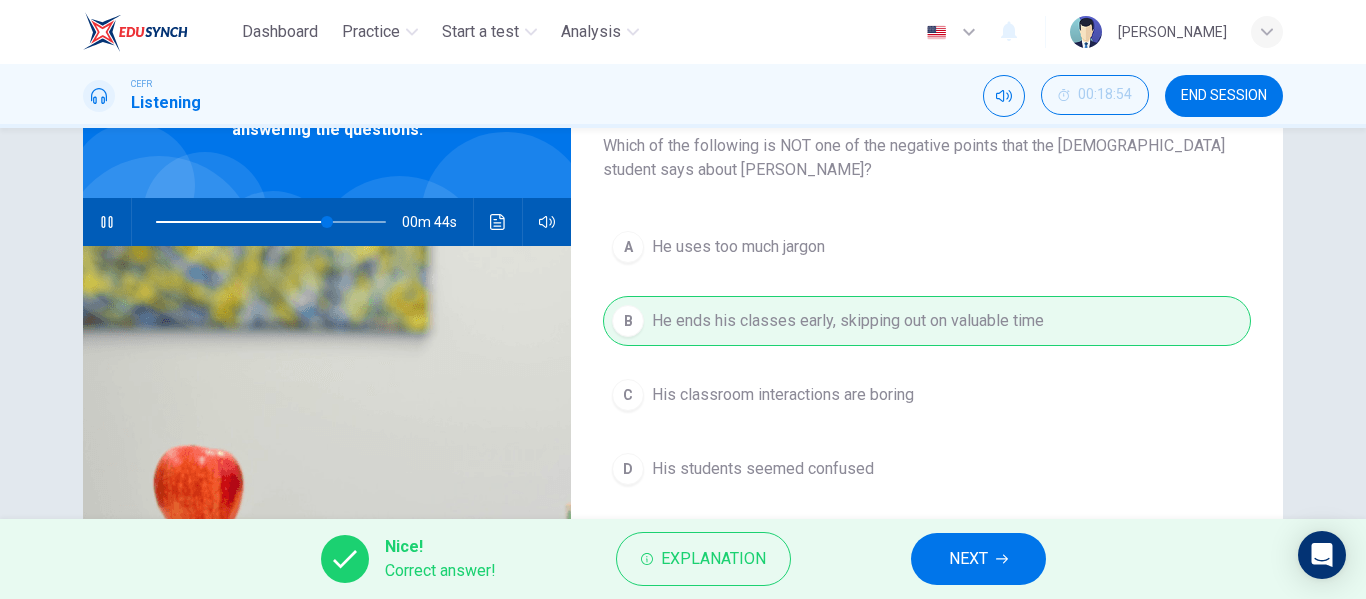 click on "NEXT" at bounding box center [968, 559] 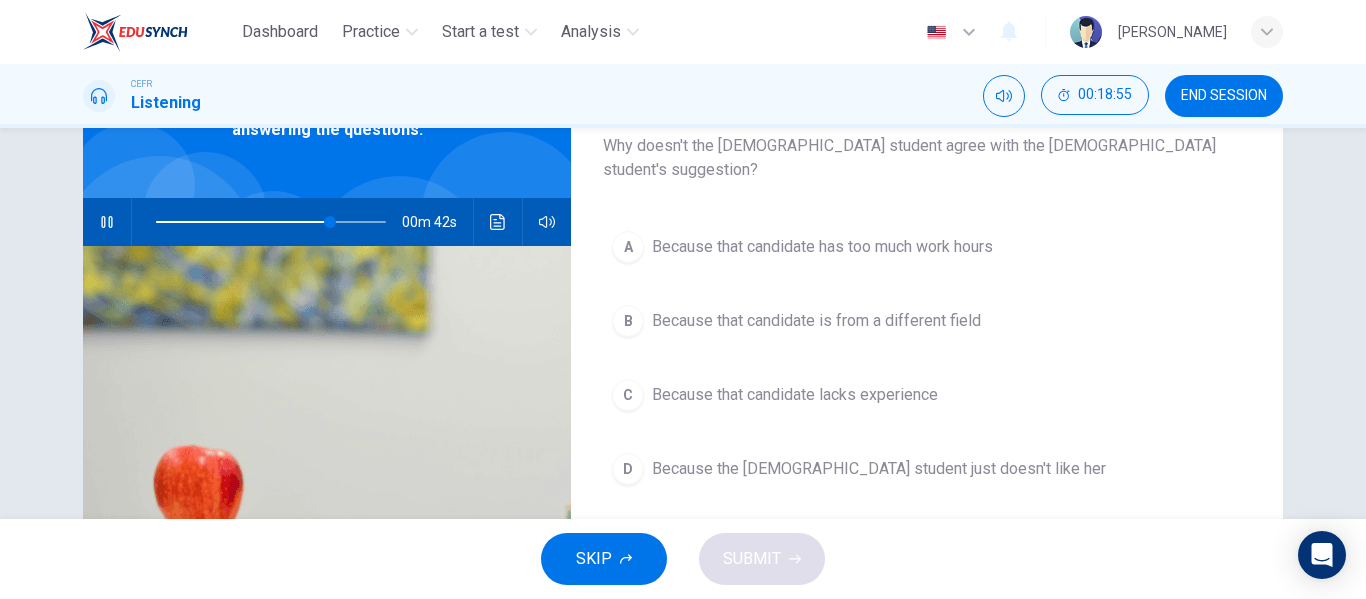click on "END SESSION" at bounding box center (1224, 96) 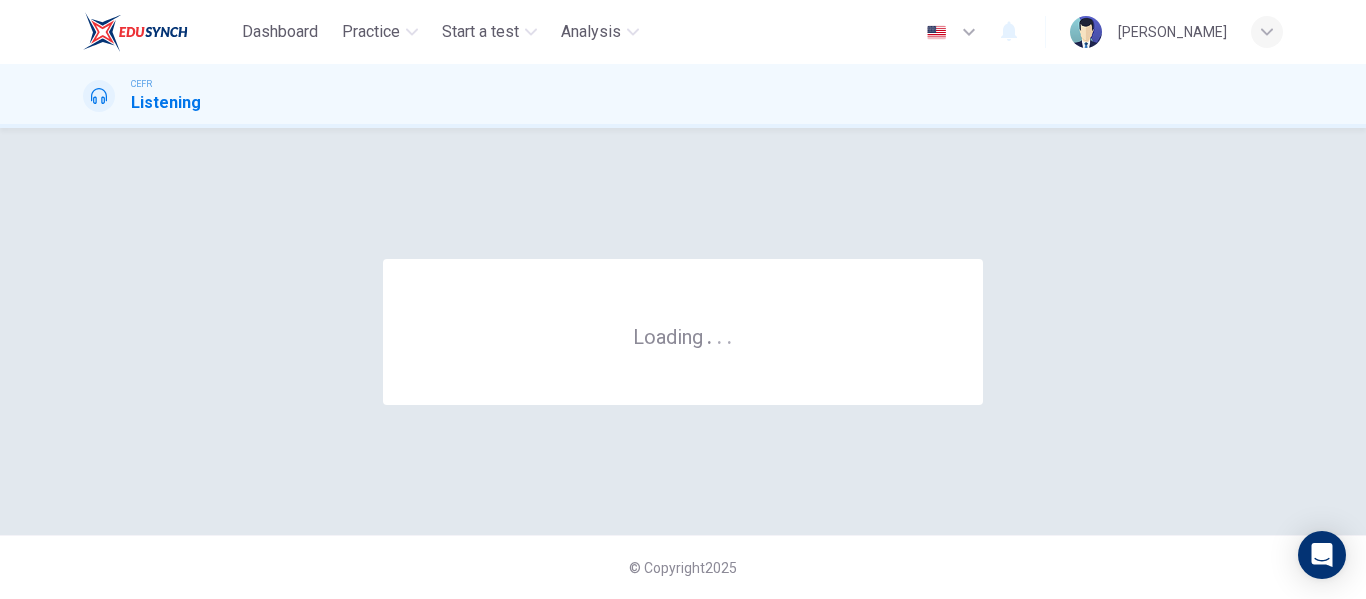 scroll, scrollTop: 0, scrollLeft: 0, axis: both 